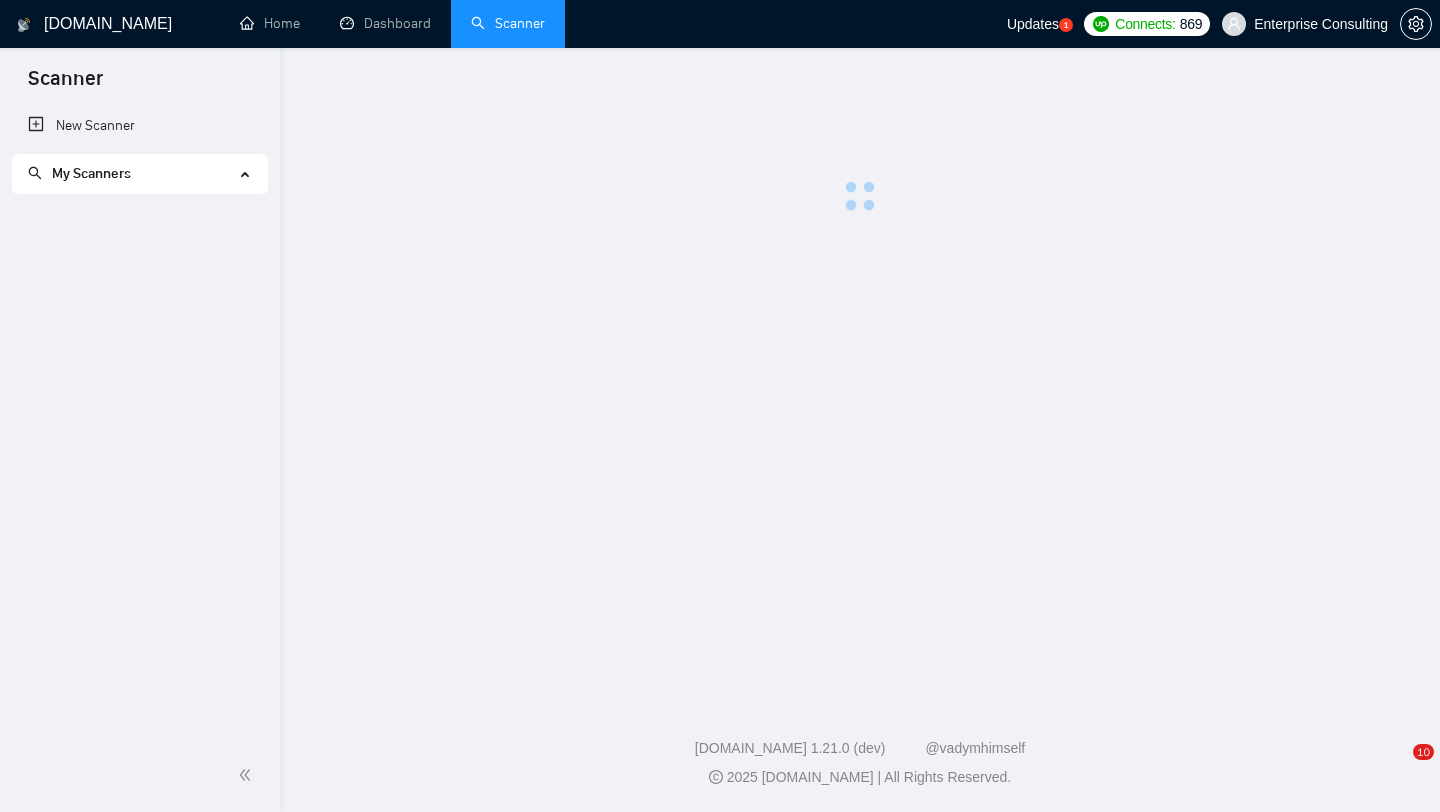 scroll, scrollTop: 0, scrollLeft: 0, axis: both 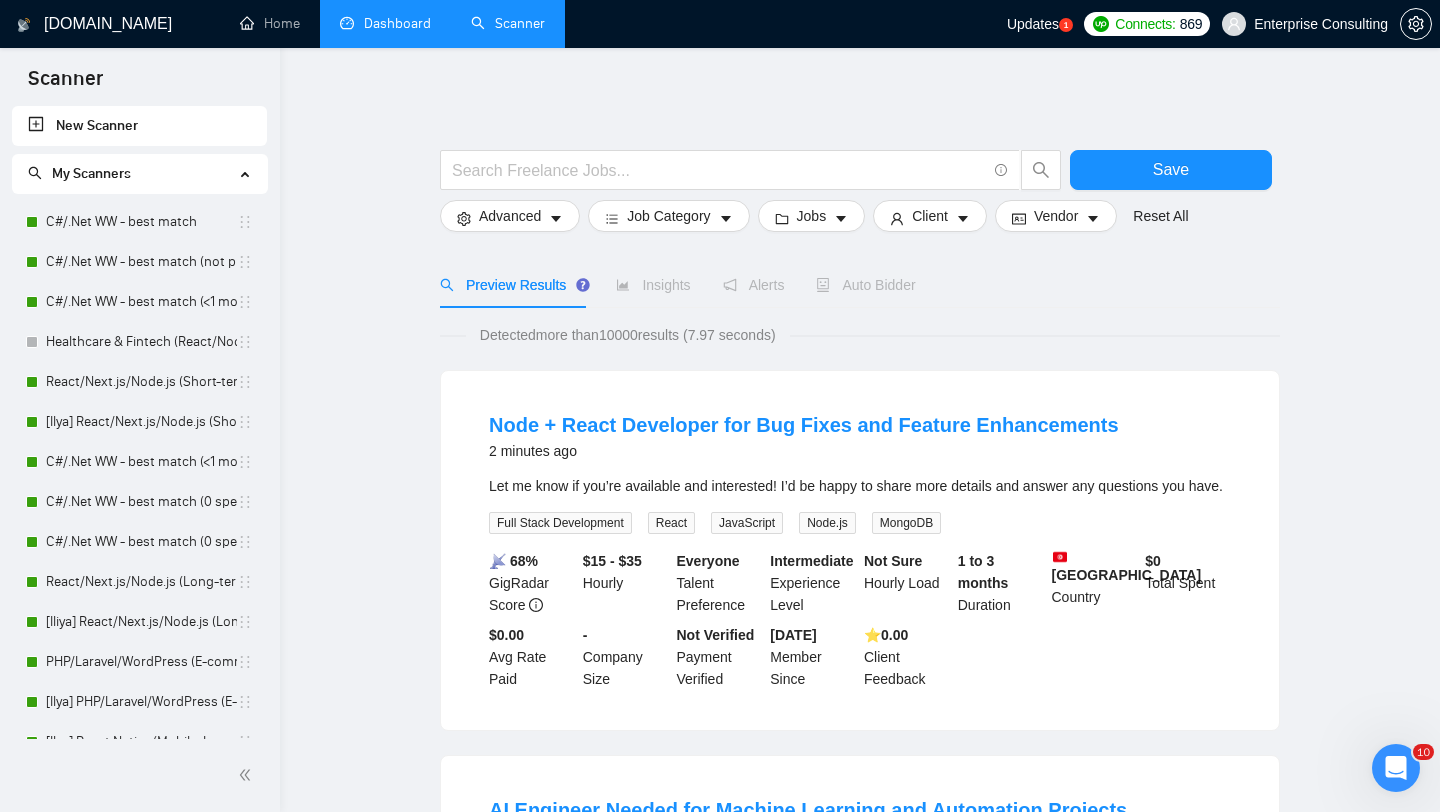 click on "Dashboard" at bounding box center [385, 23] 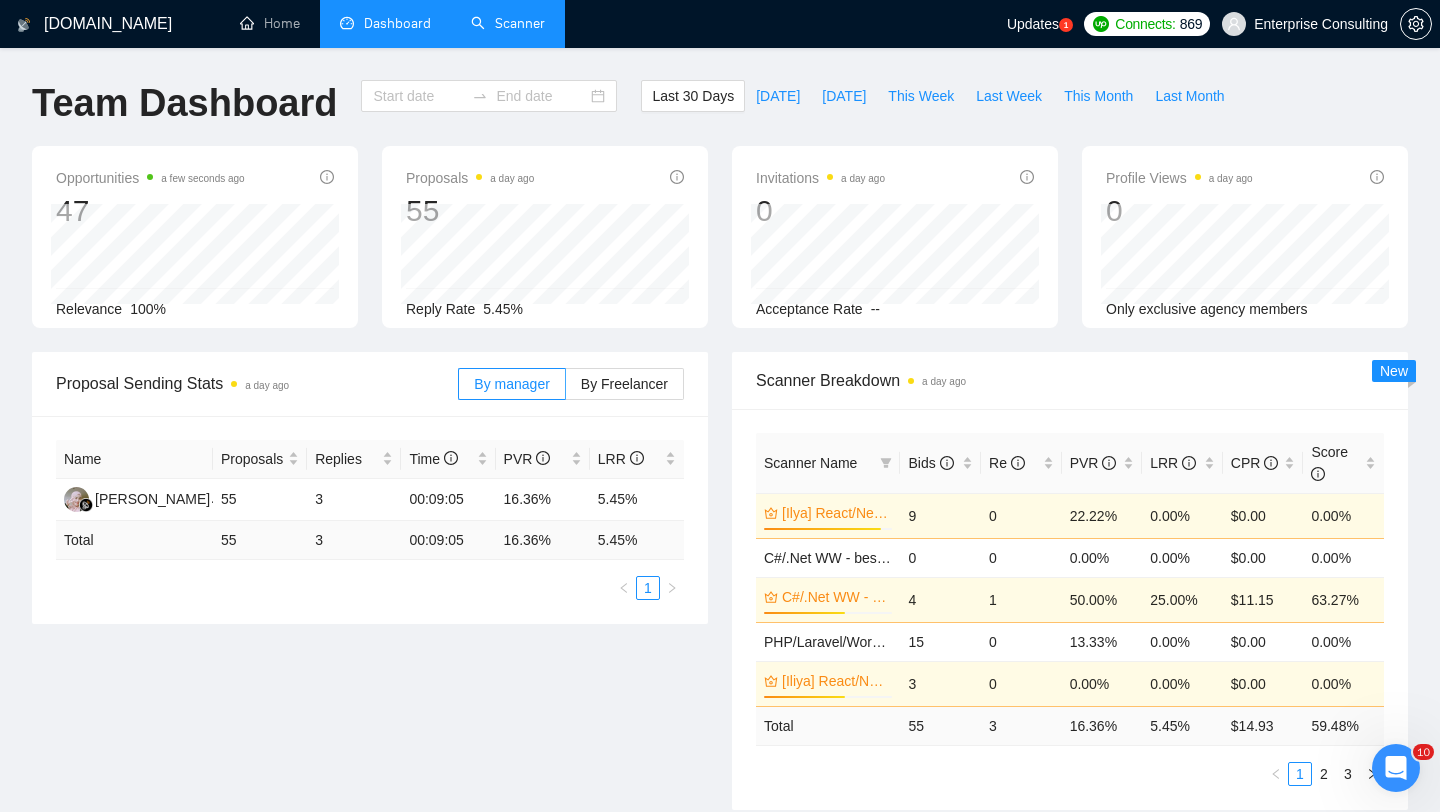 type on "[DATE]" 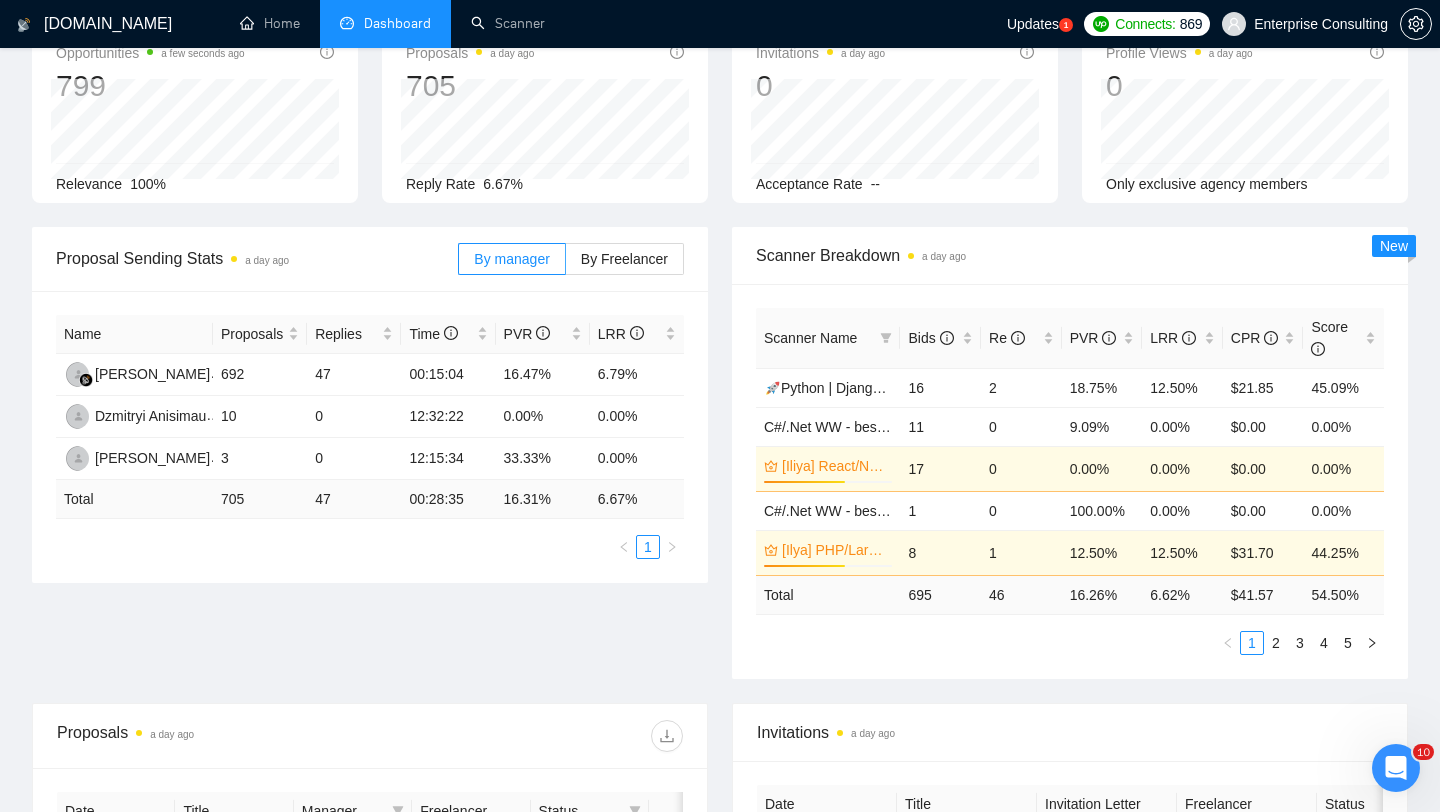 scroll, scrollTop: 0, scrollLeft: 0, axis: both 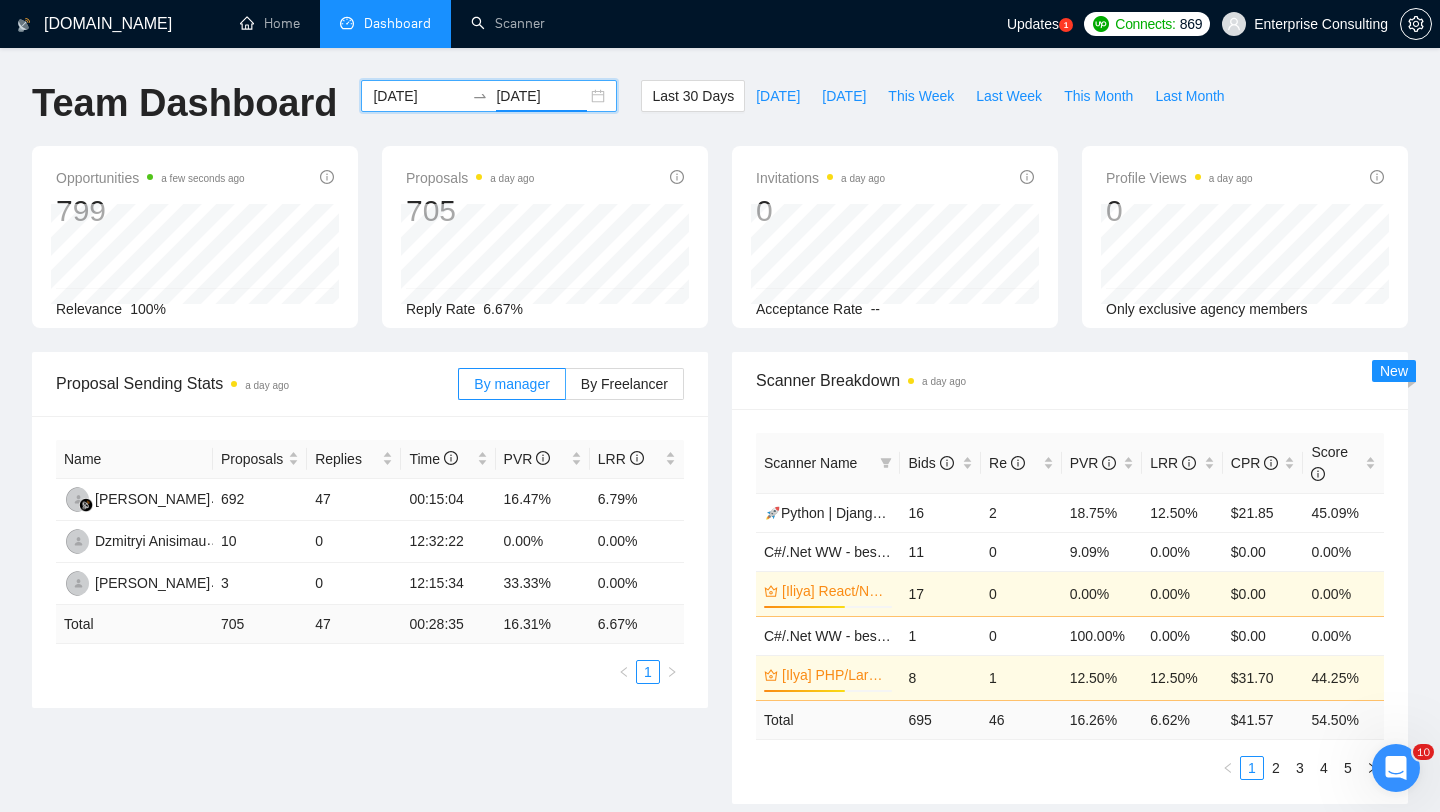 click on "[DATE]" at bounding box center (541, 96) 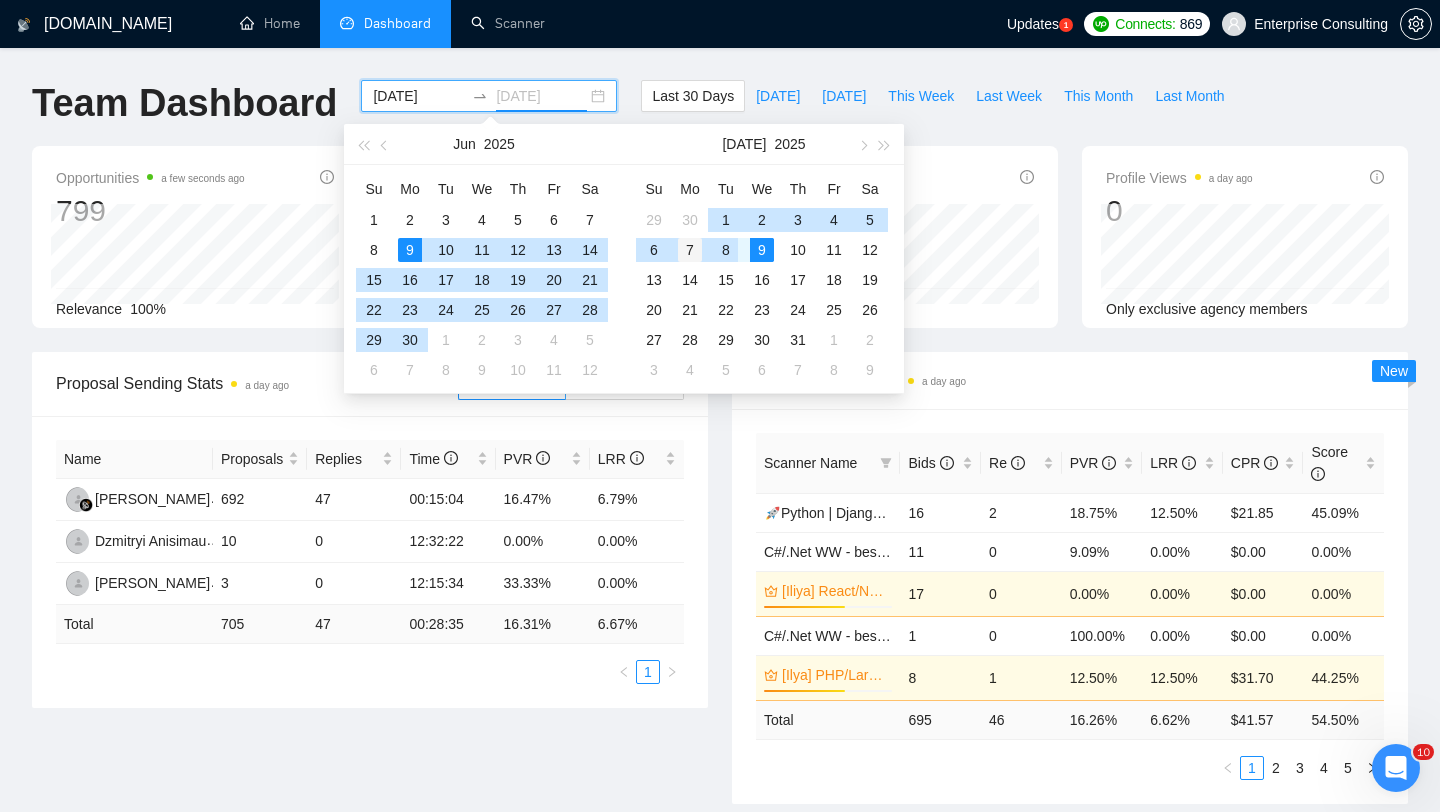 type on "[DATE]" 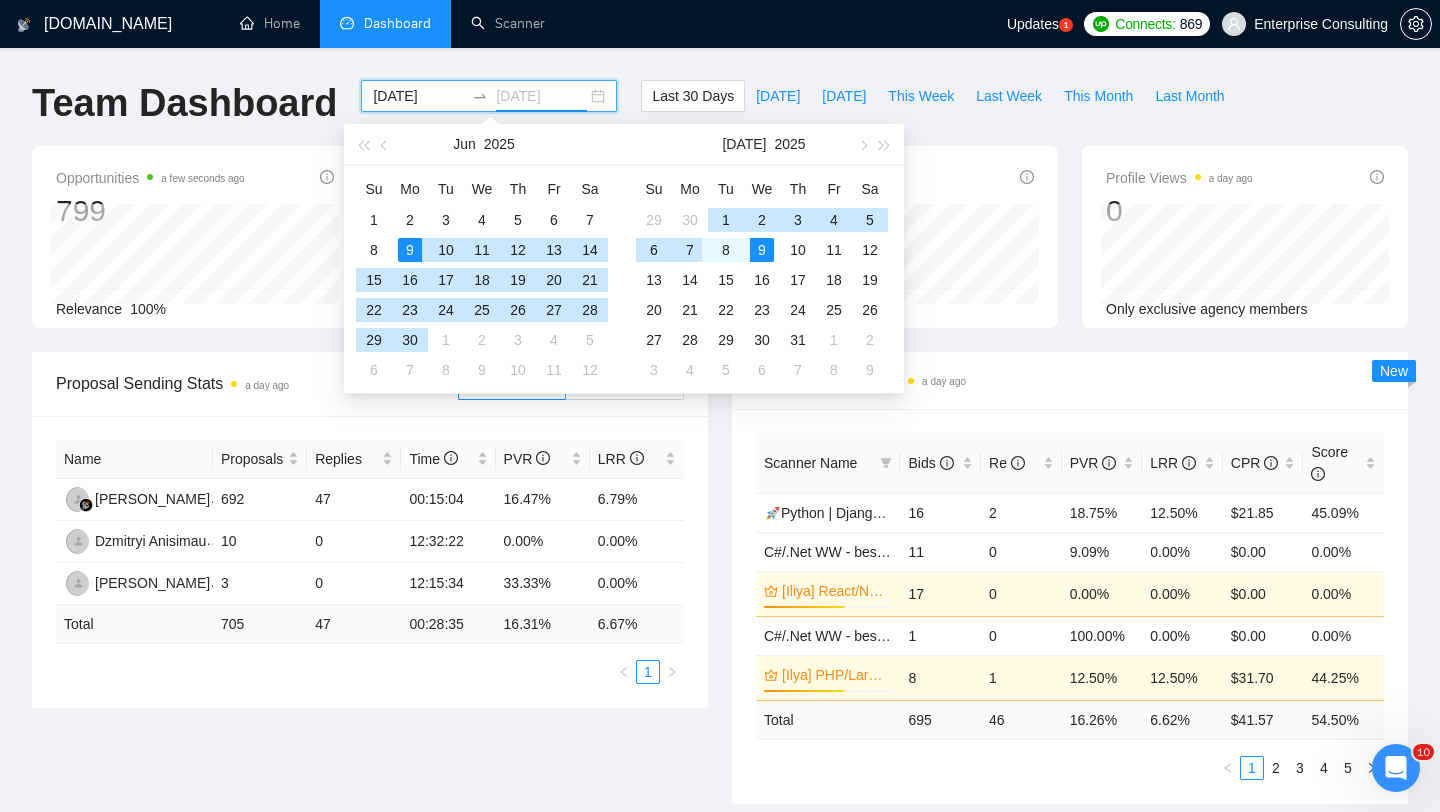 click on "7" at bounding box center (690, 250) 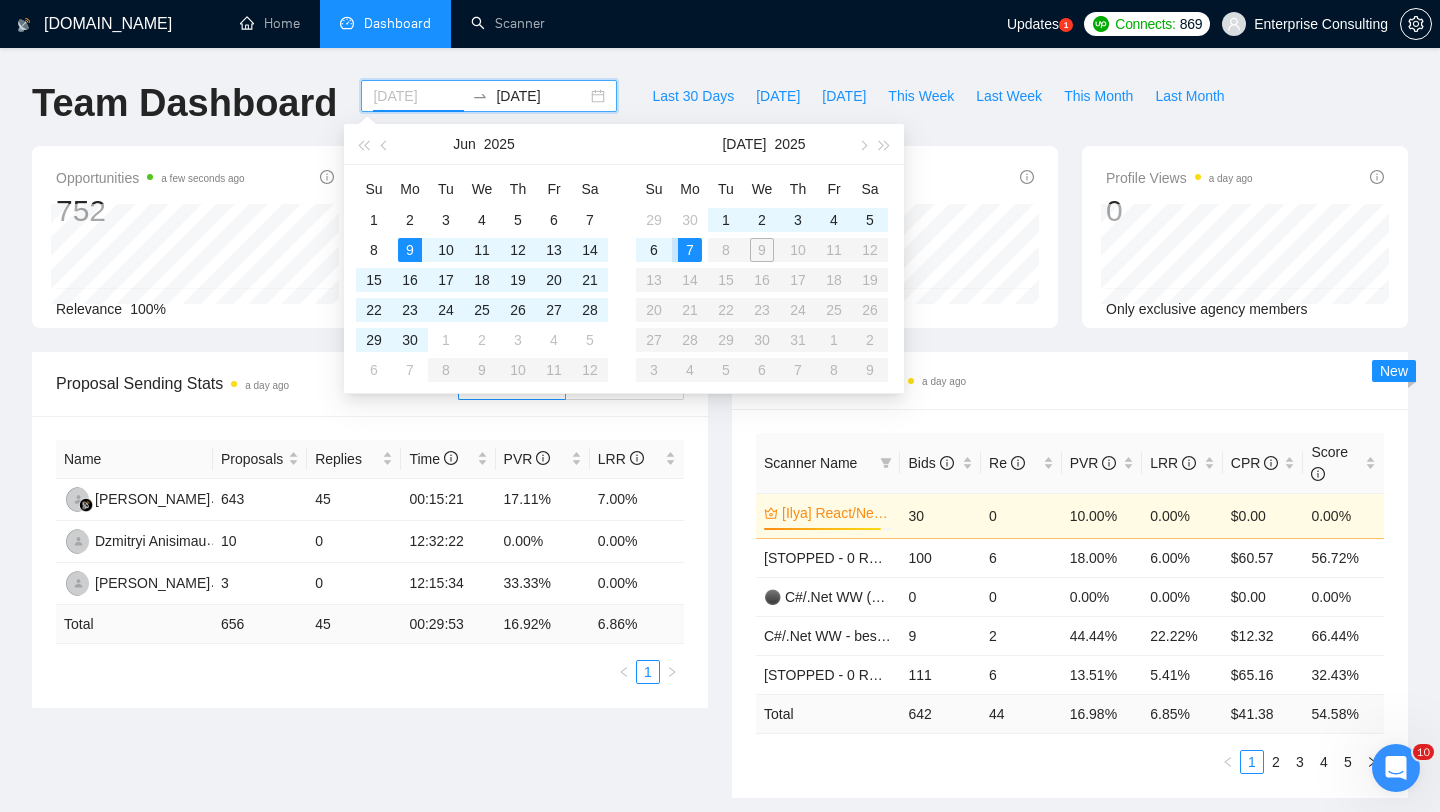 click on "7" at bounding box center (690, 250) 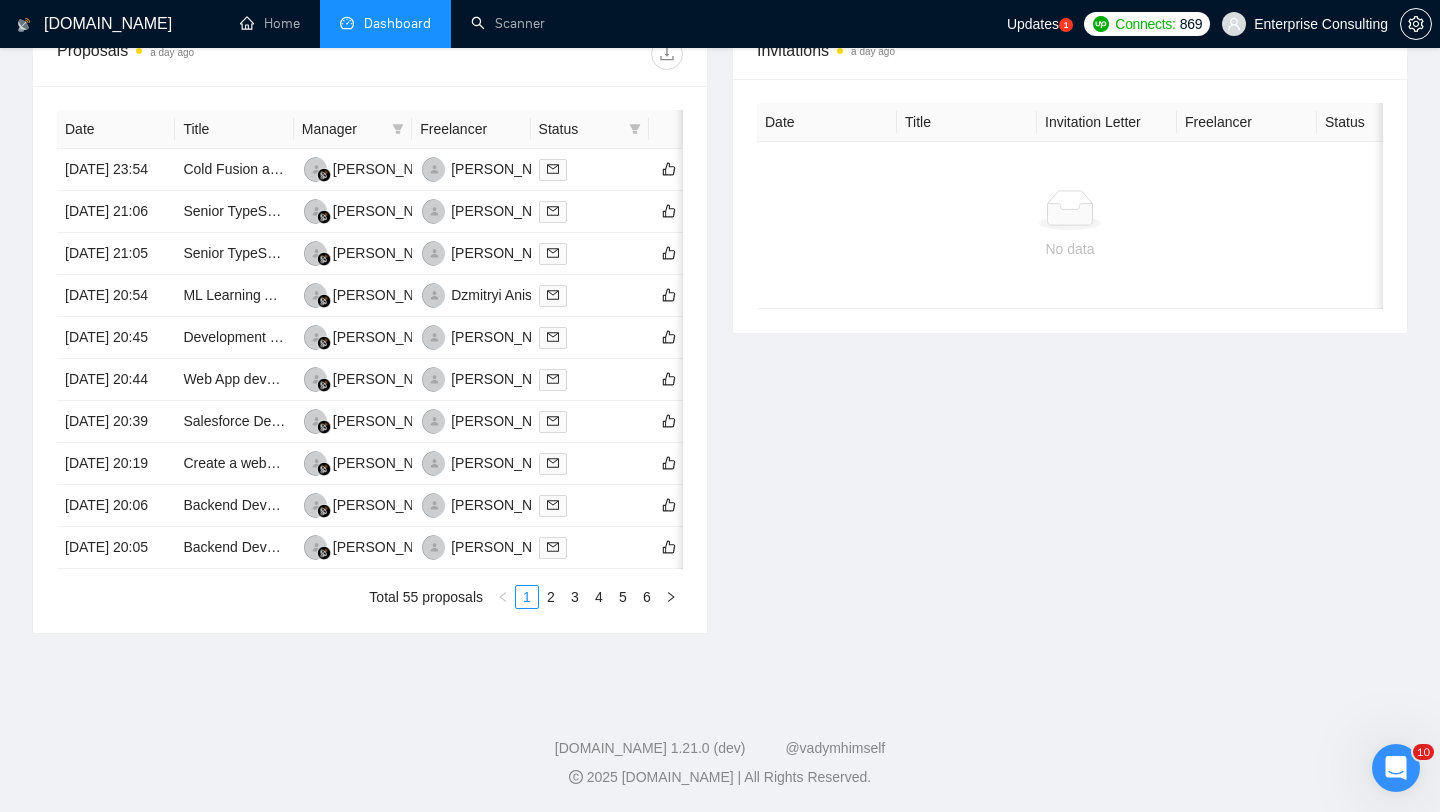 scroll, scrollTop: 347, scrollLeft: 0, axis: vertical 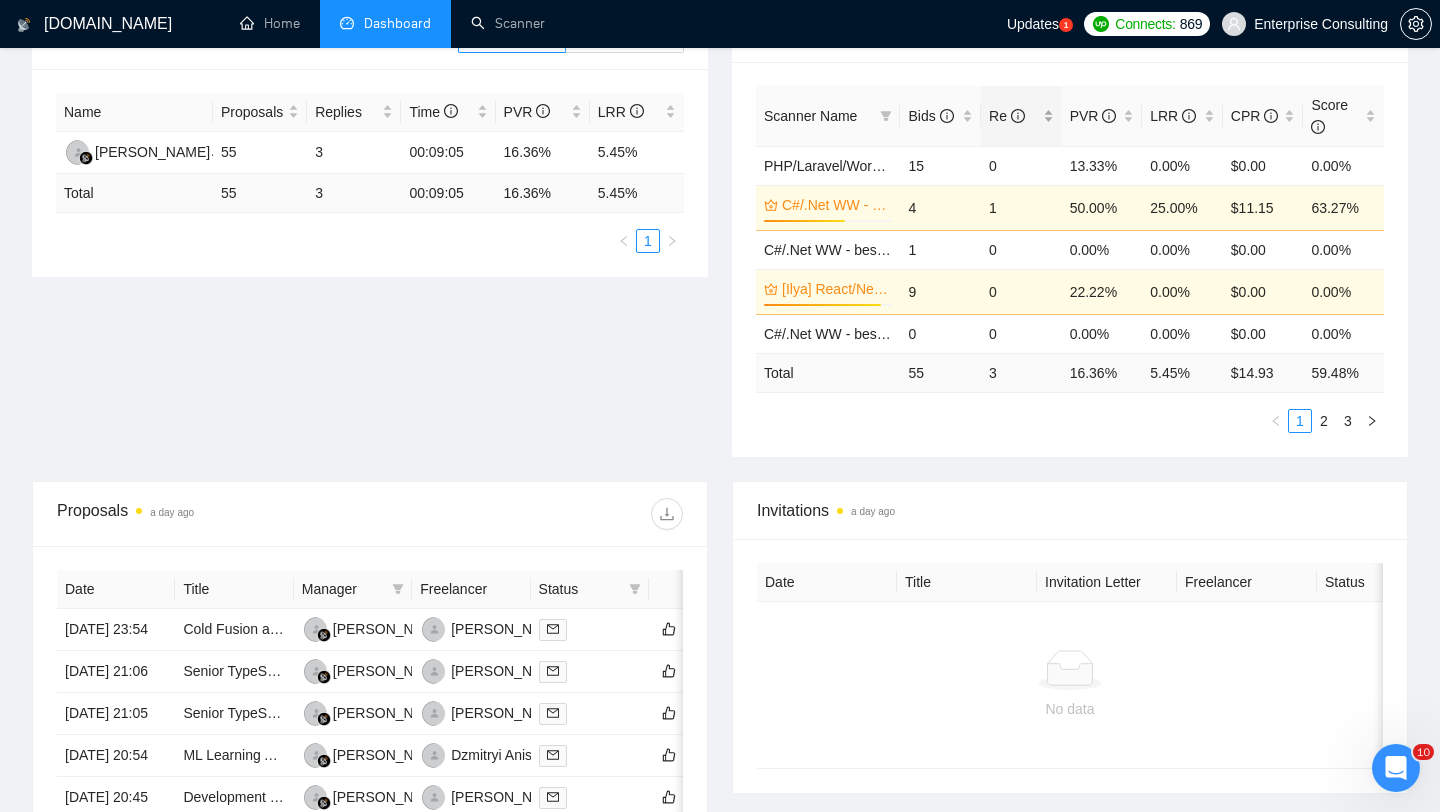 click on "Re" at bounding box center [1014, 116] 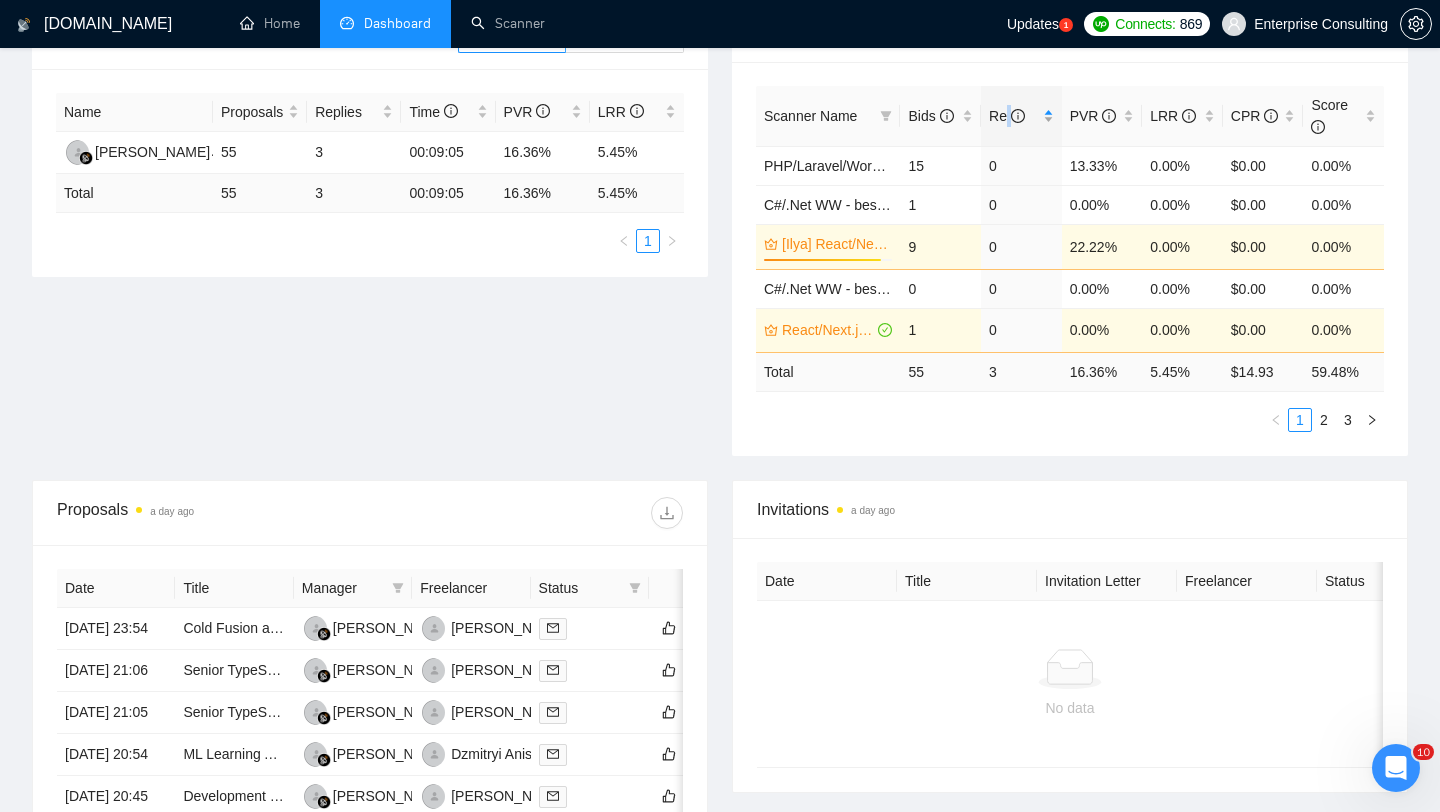 click on "Re" at bounding box center (1014, 116) 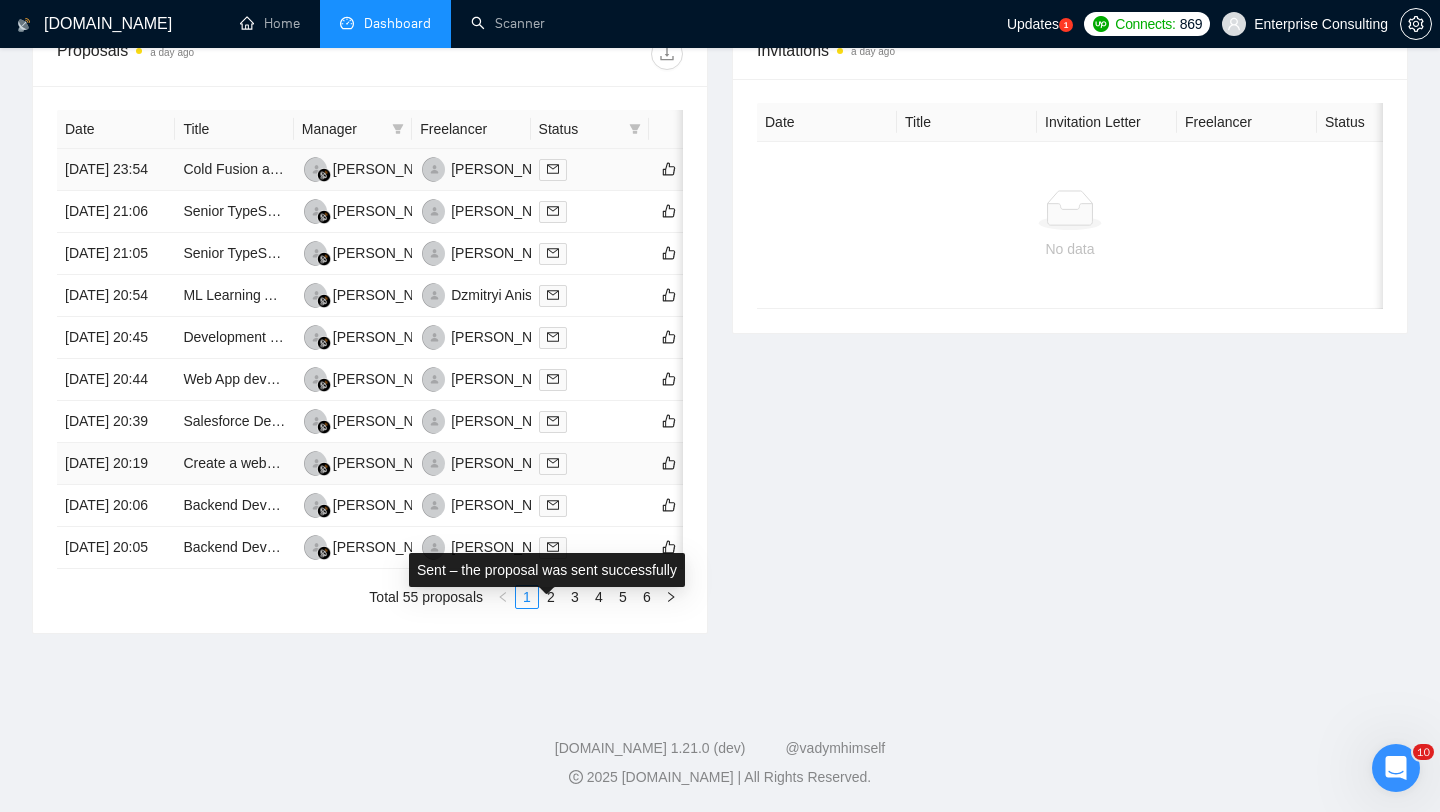 scroll, scrollTop: 991, scrollLeft: 0, axis: vertical 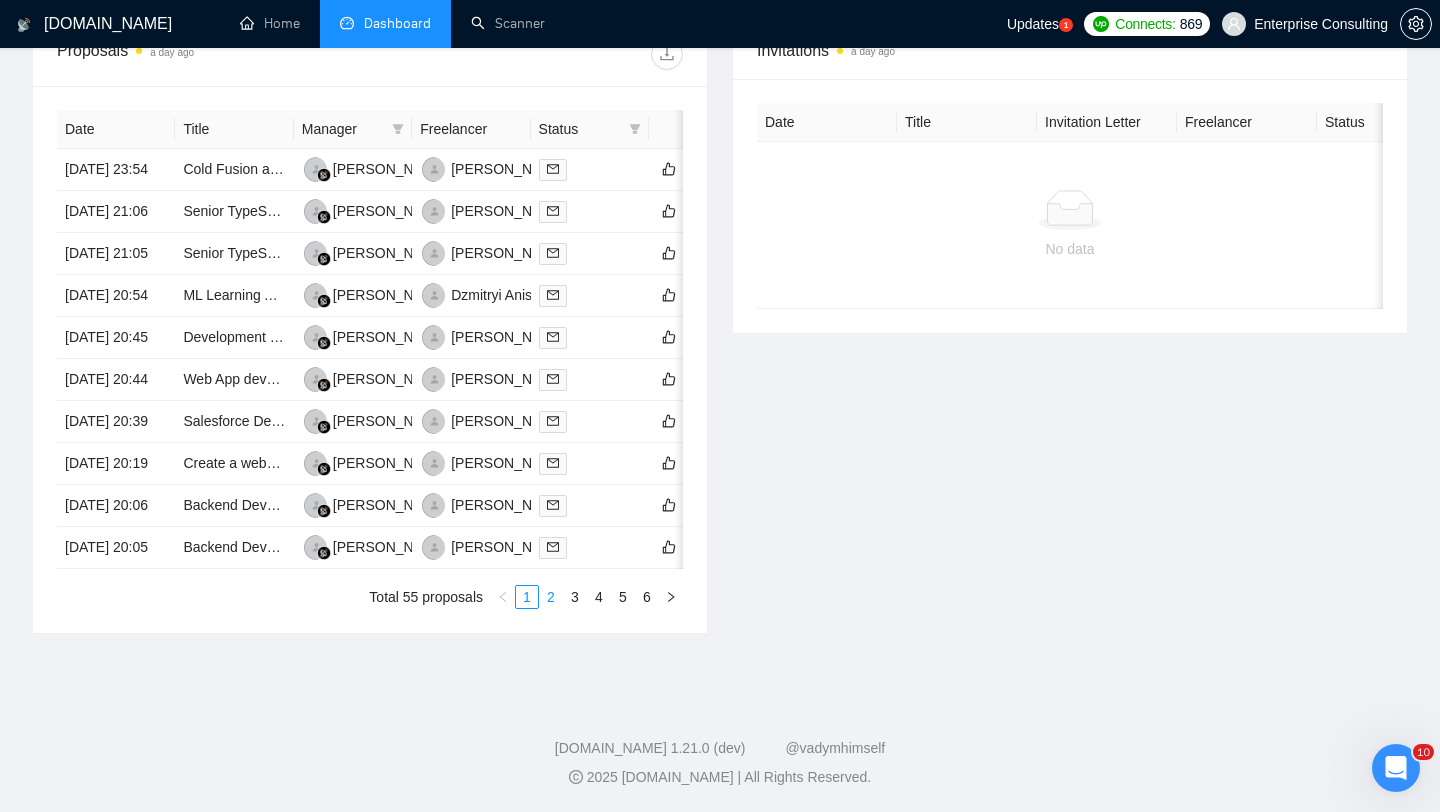 click on "2" at bounding box center [551, 597] 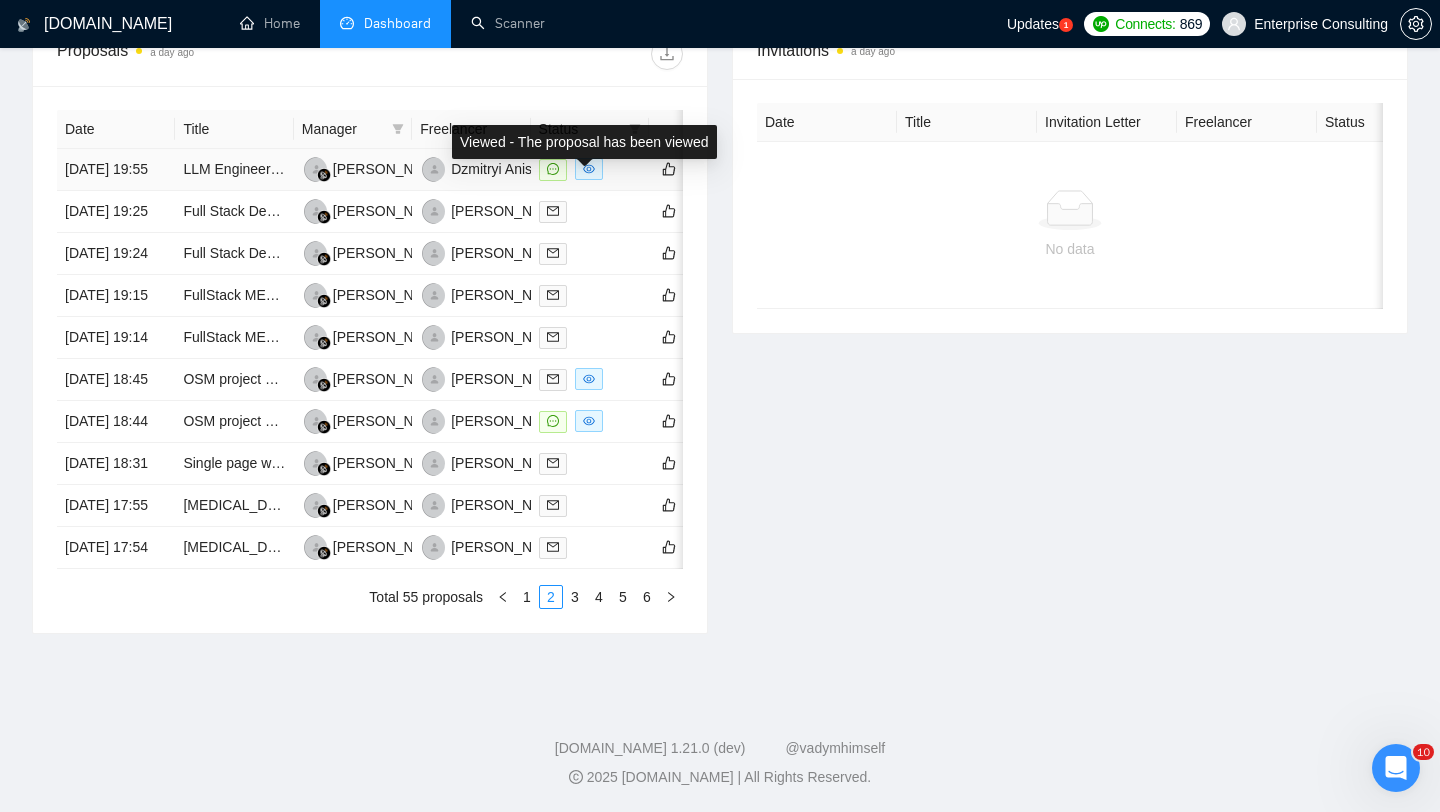 scroll, scrollTop: 991, scrollLeft: 0, axis: vertical 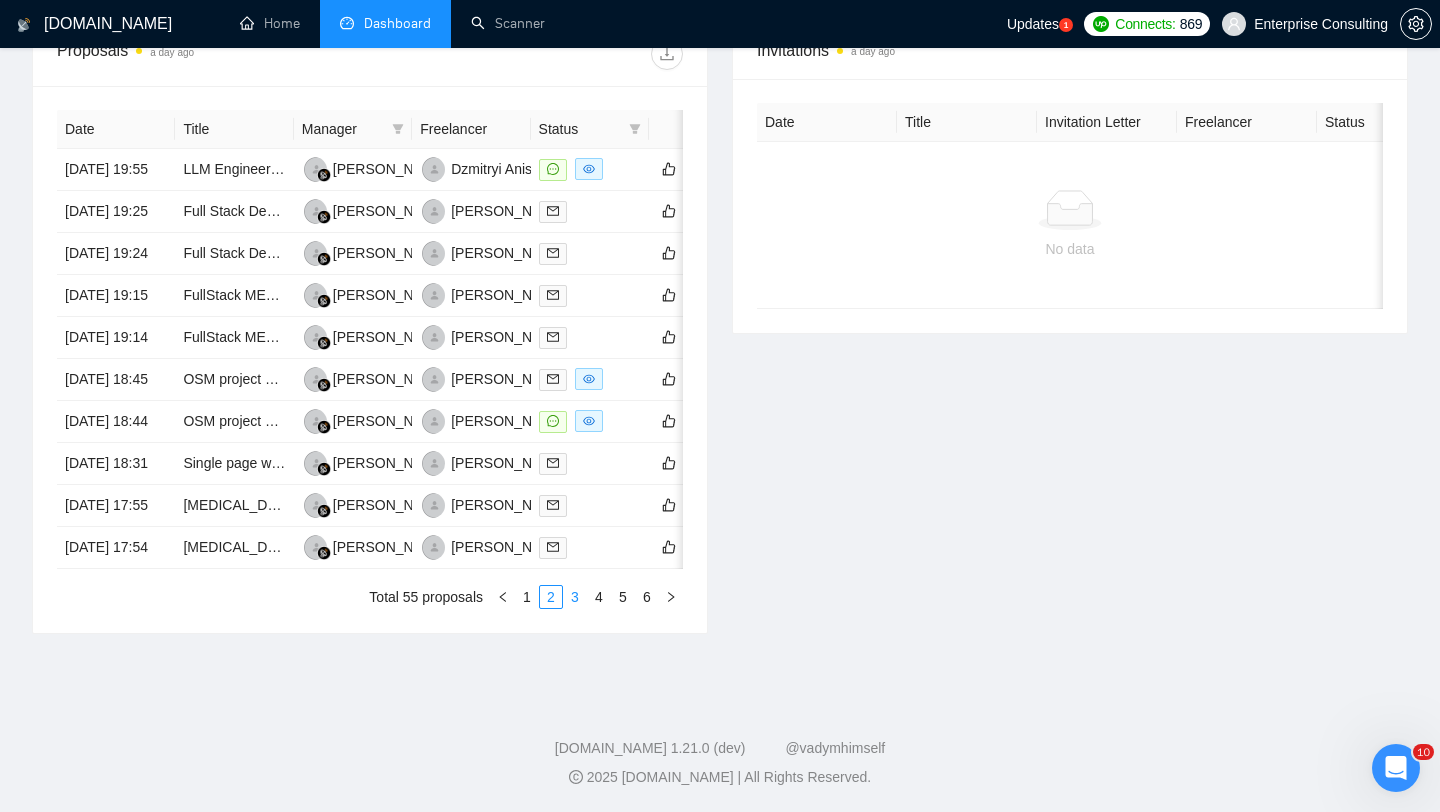 click on "3" at bounding box center [575, 597] 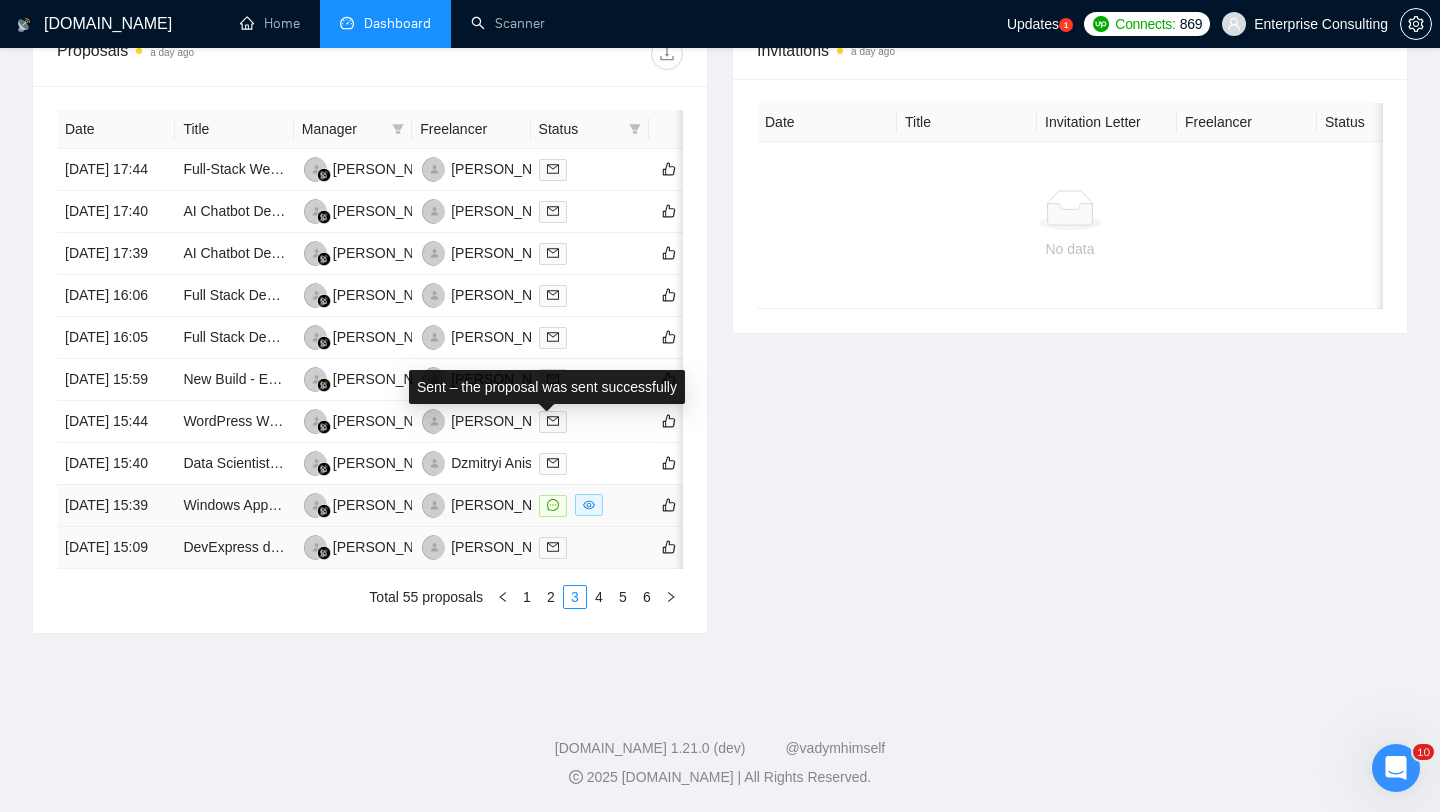 scroll, scrollTop: 991, scrollLeft: 0, axis: vertical 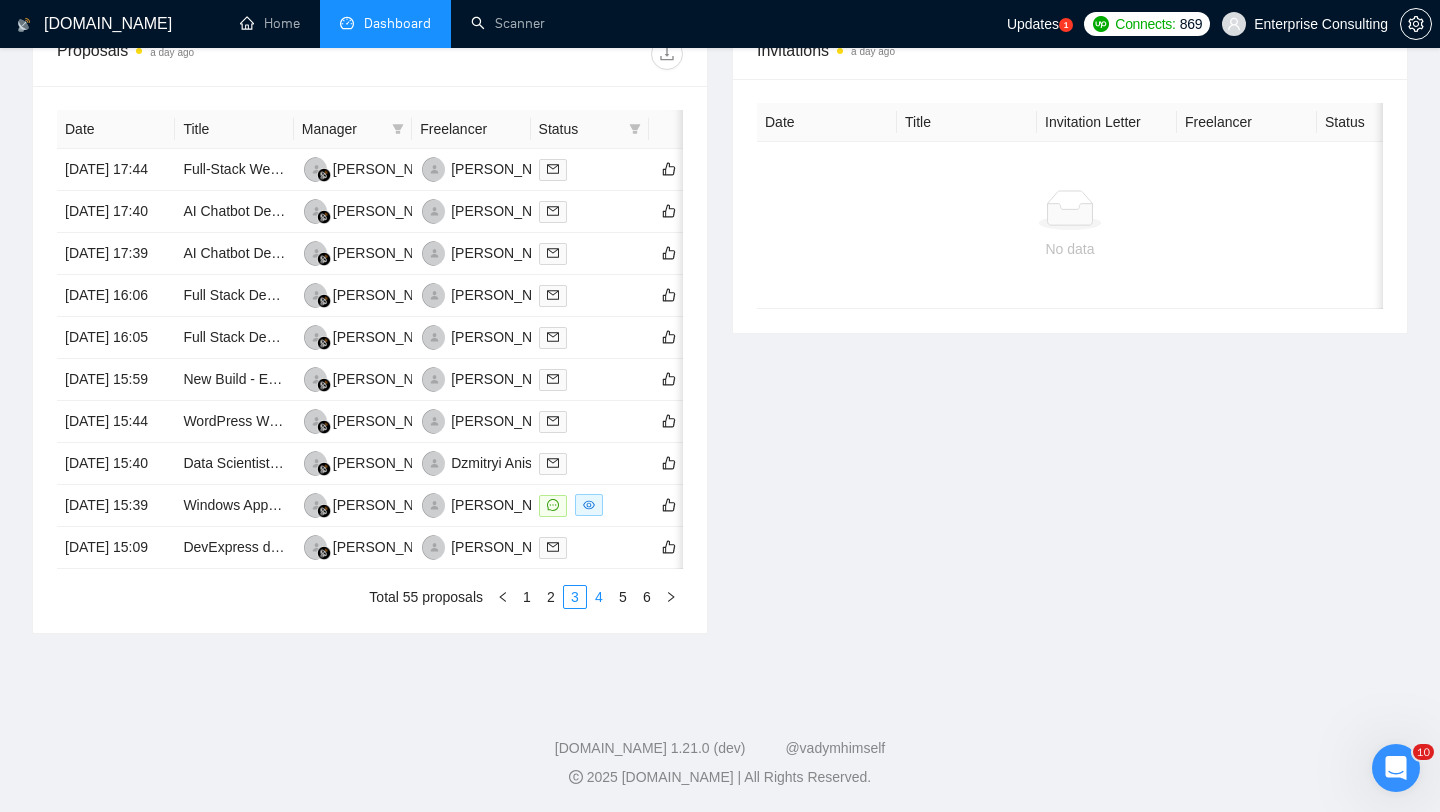 click on "4" at bounding box center (599, 597) 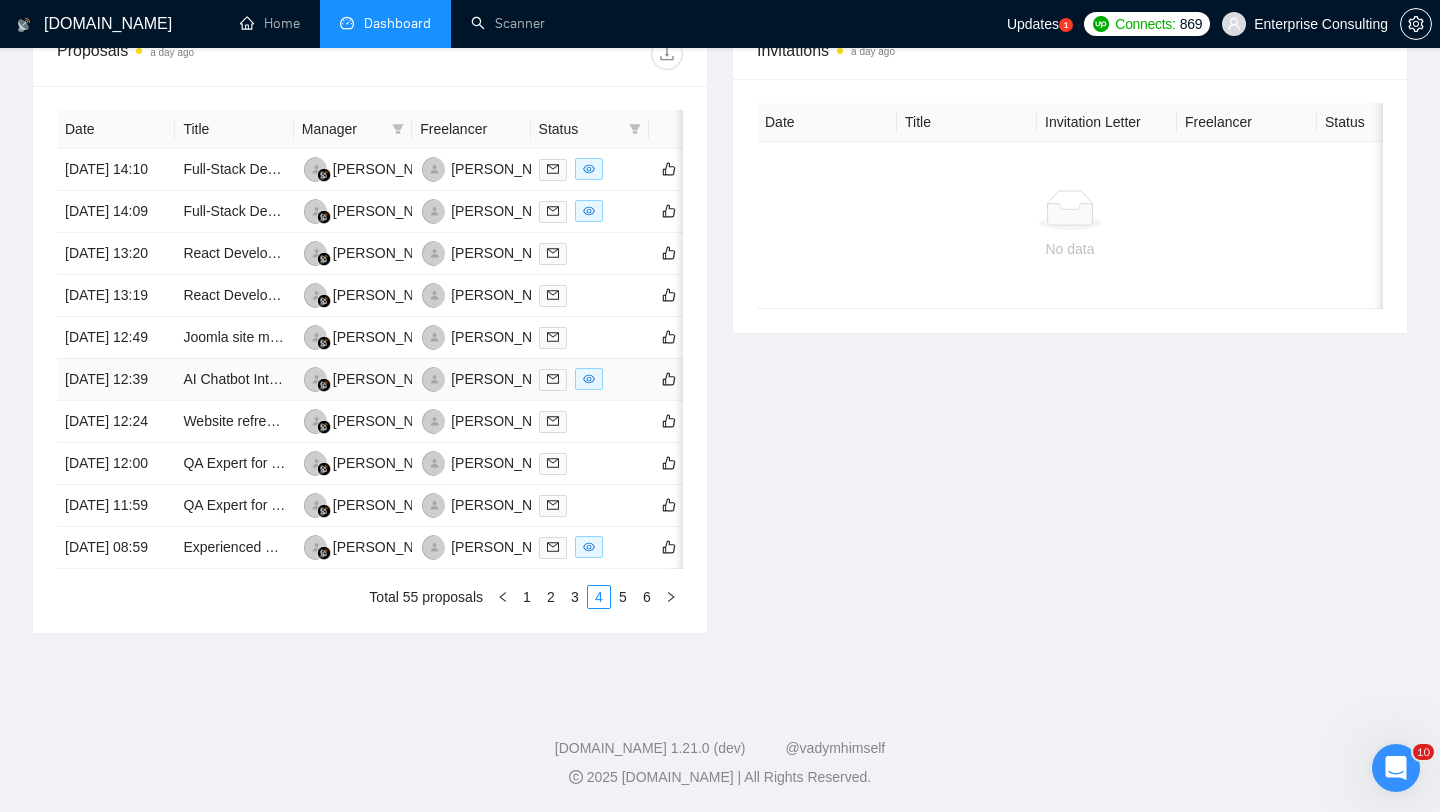 scroll, scrollTop: 913, scrollLeft: 0, axis: vertical 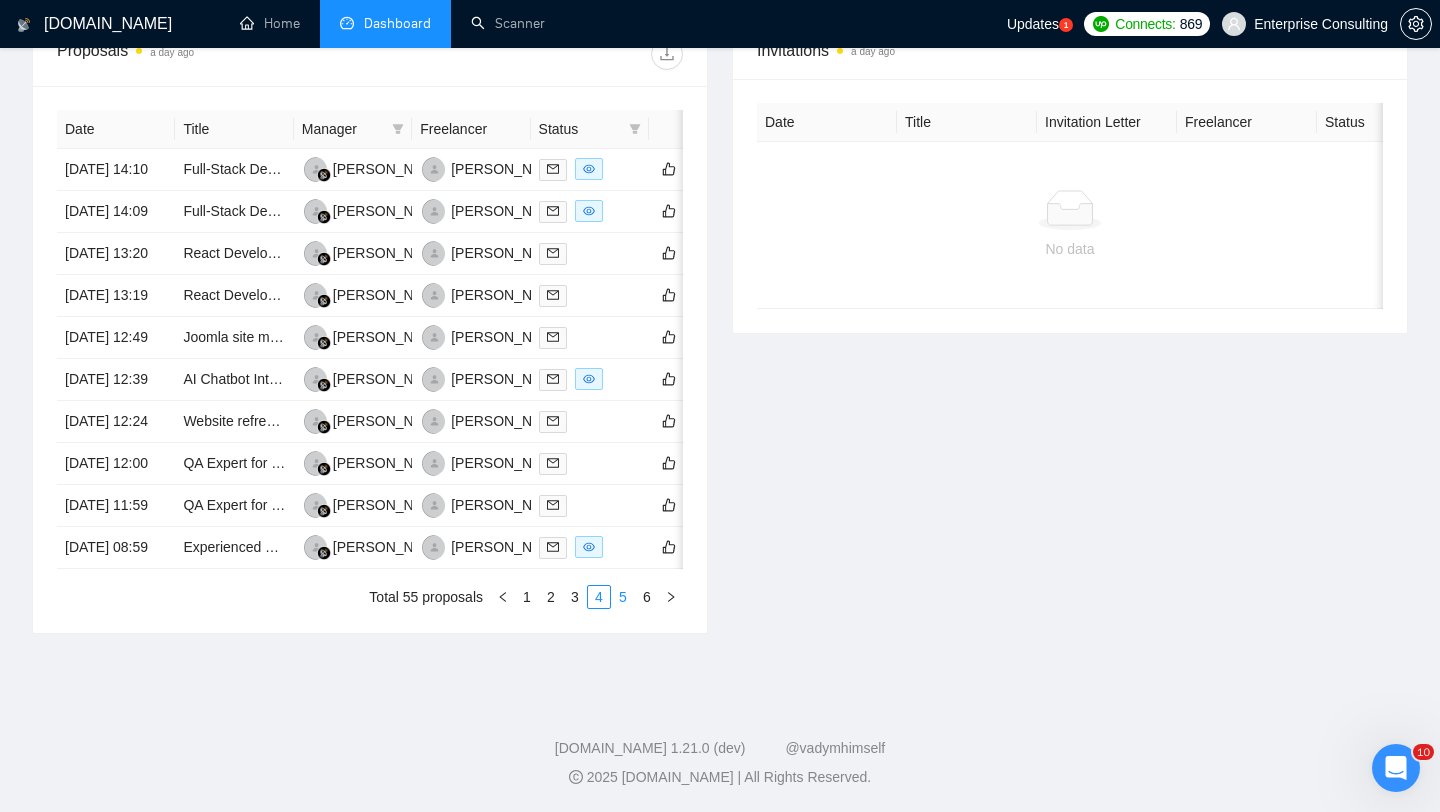 click on "5" at bounding box center (623, 597) 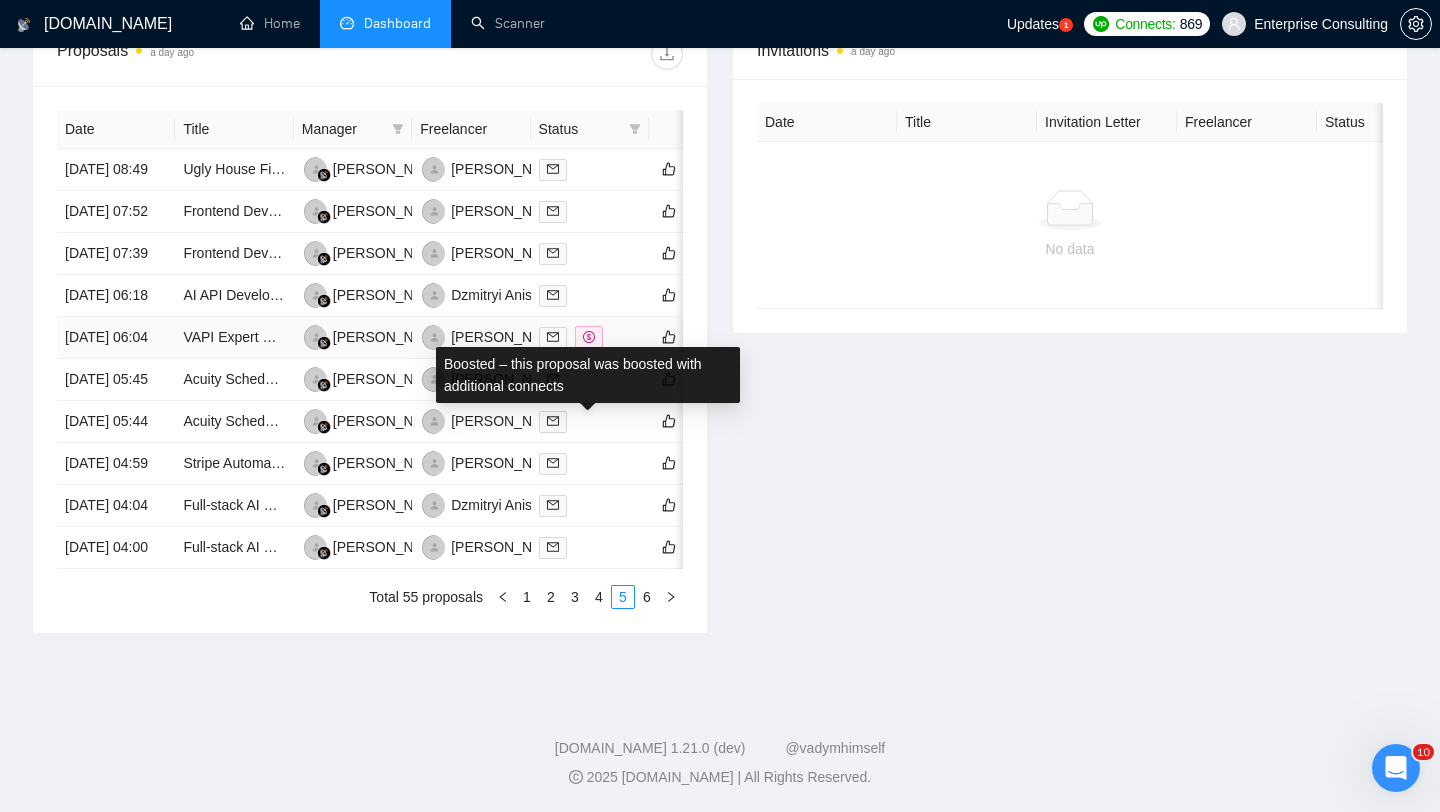 scroll, scrollTop: 991, scrollLeft: 0, axis: vertical 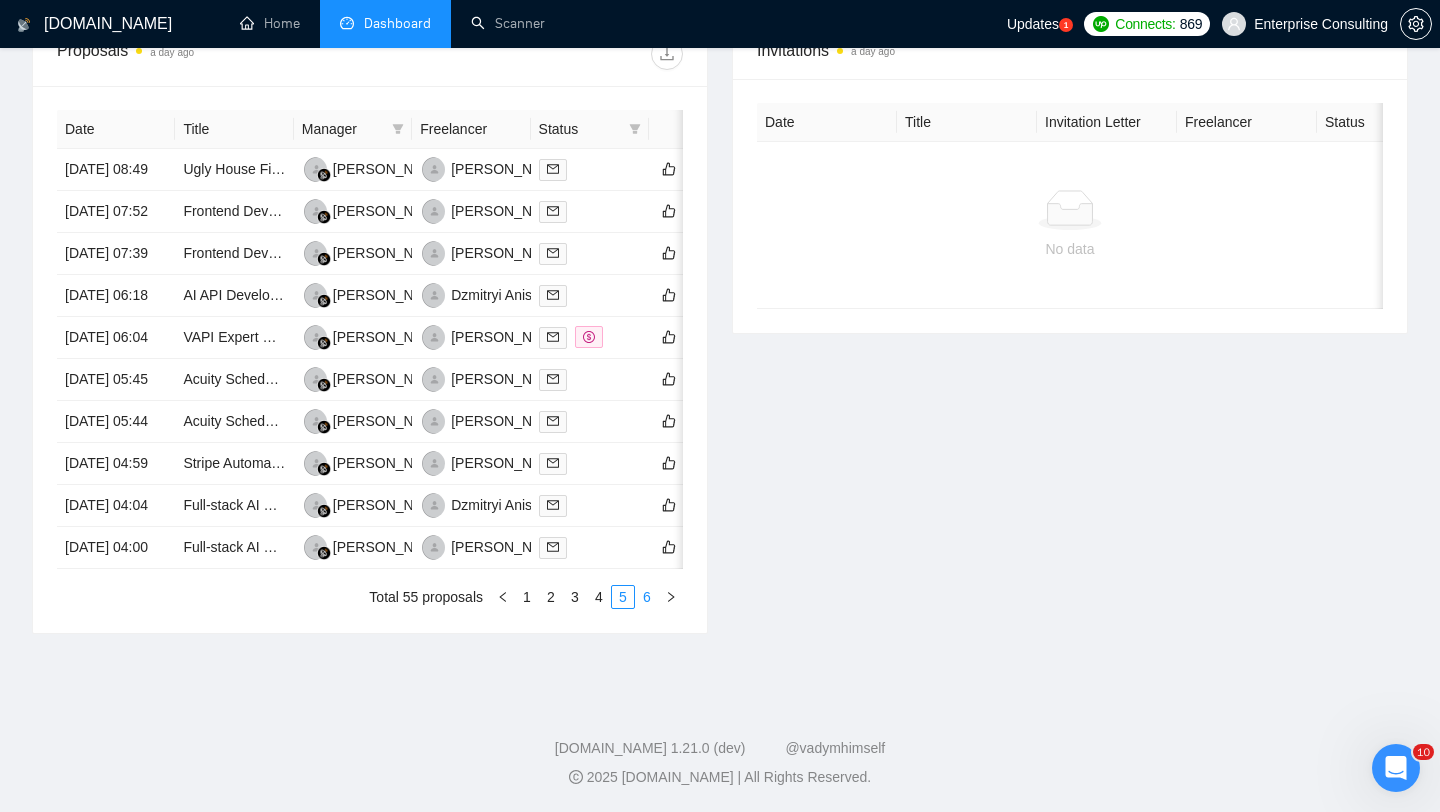 click on "6" at bounding box center (647, 597) 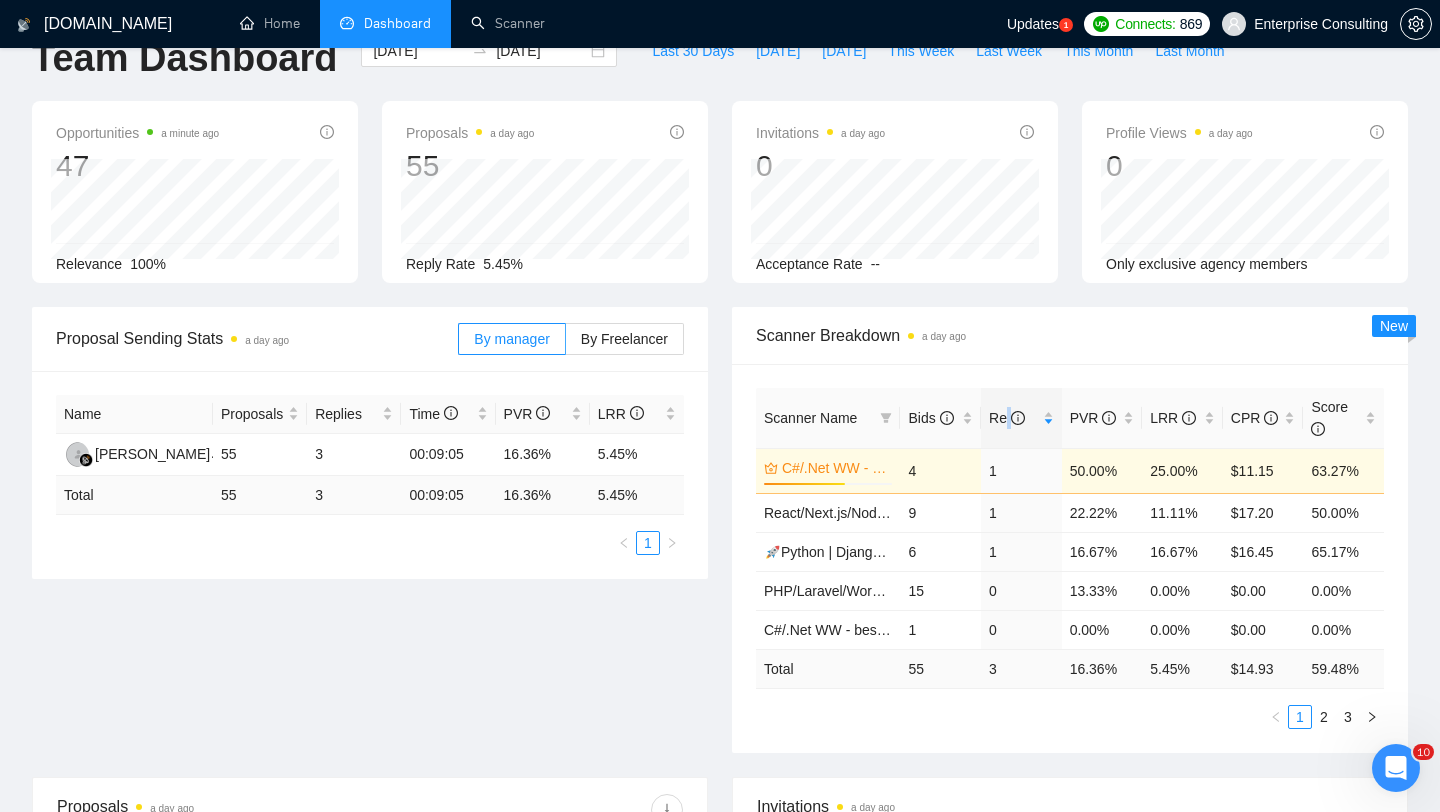 scroll, scrollTop: 0, scrollLeft: 0, axis: both 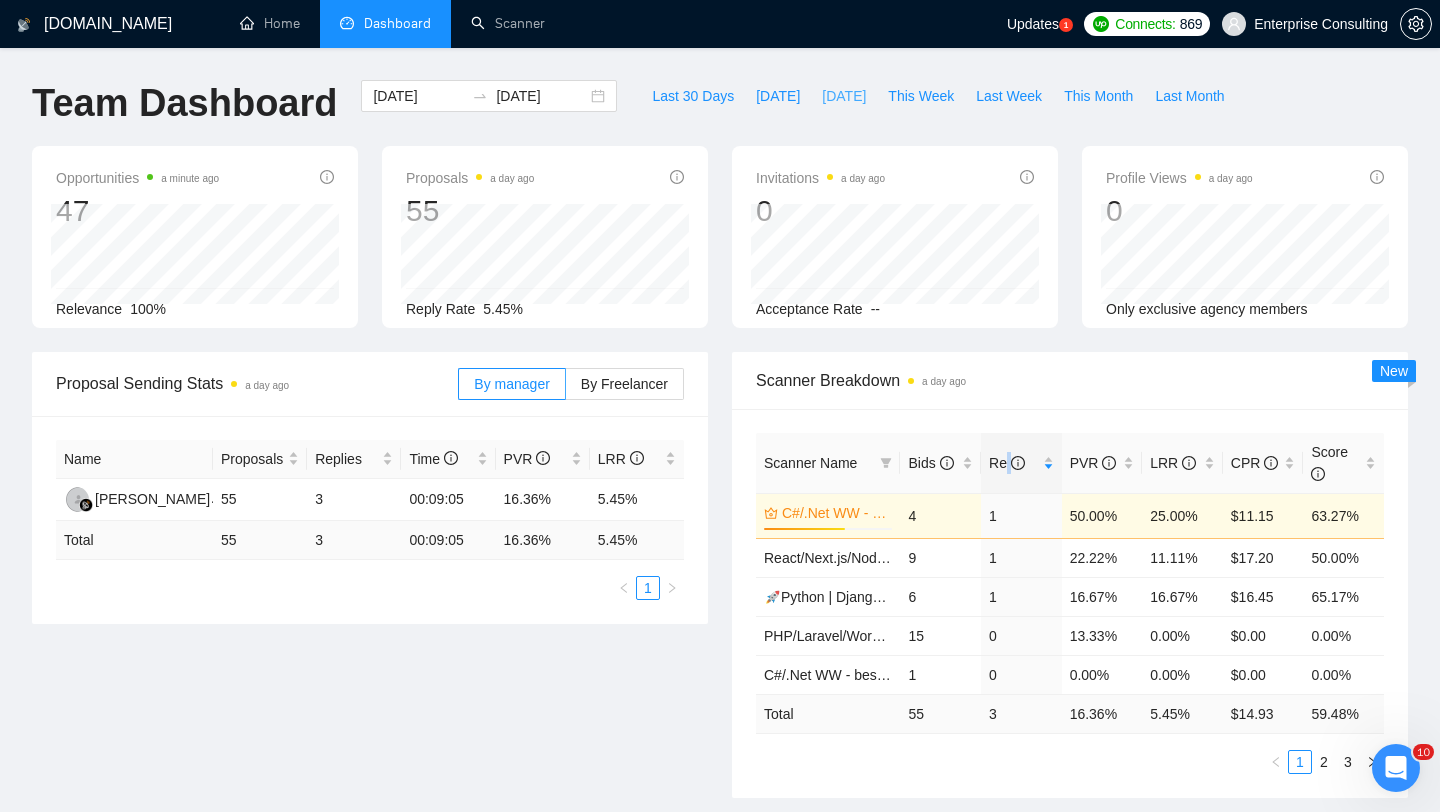 click on "[DATE]" at bounding box center [844, 96] 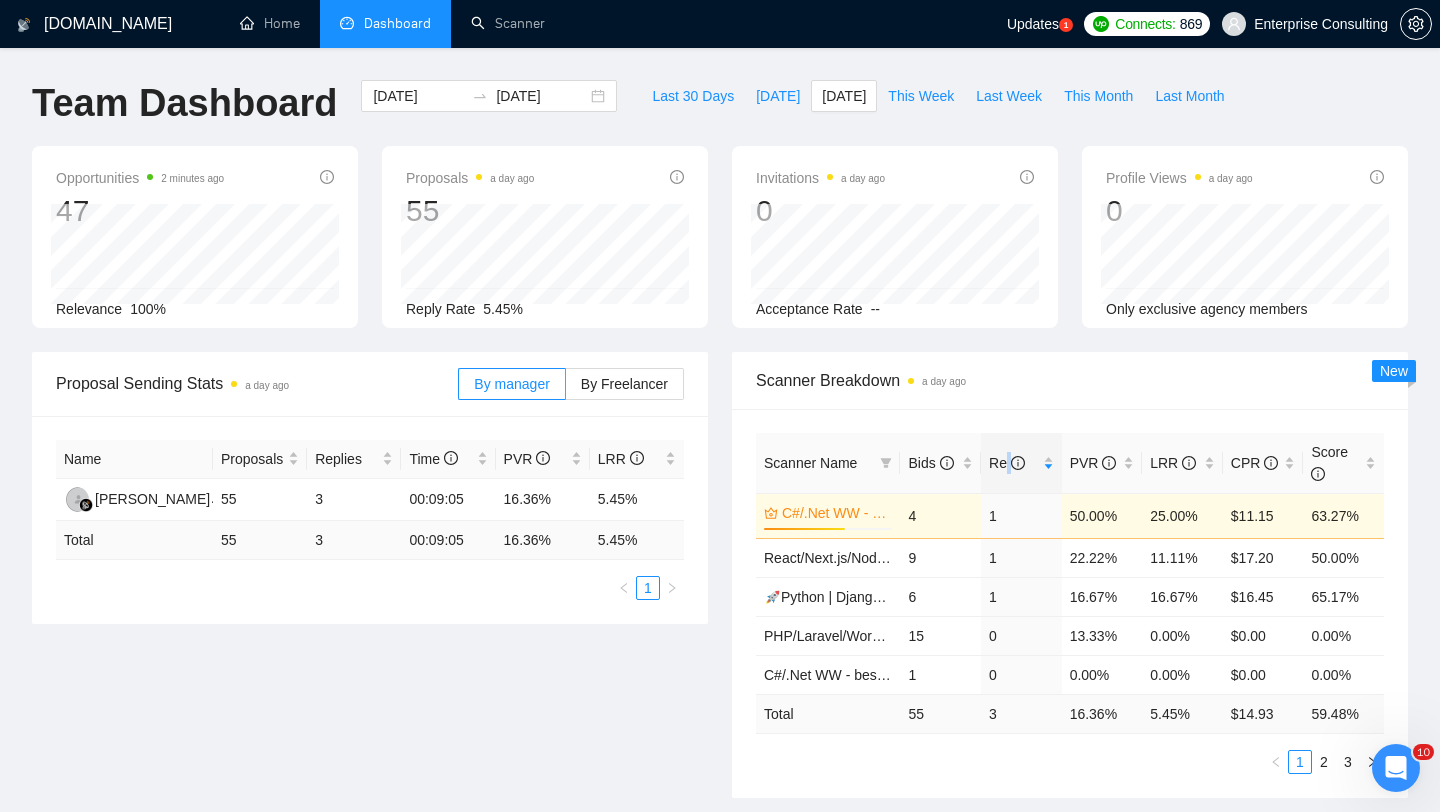 type on "[DATE]" 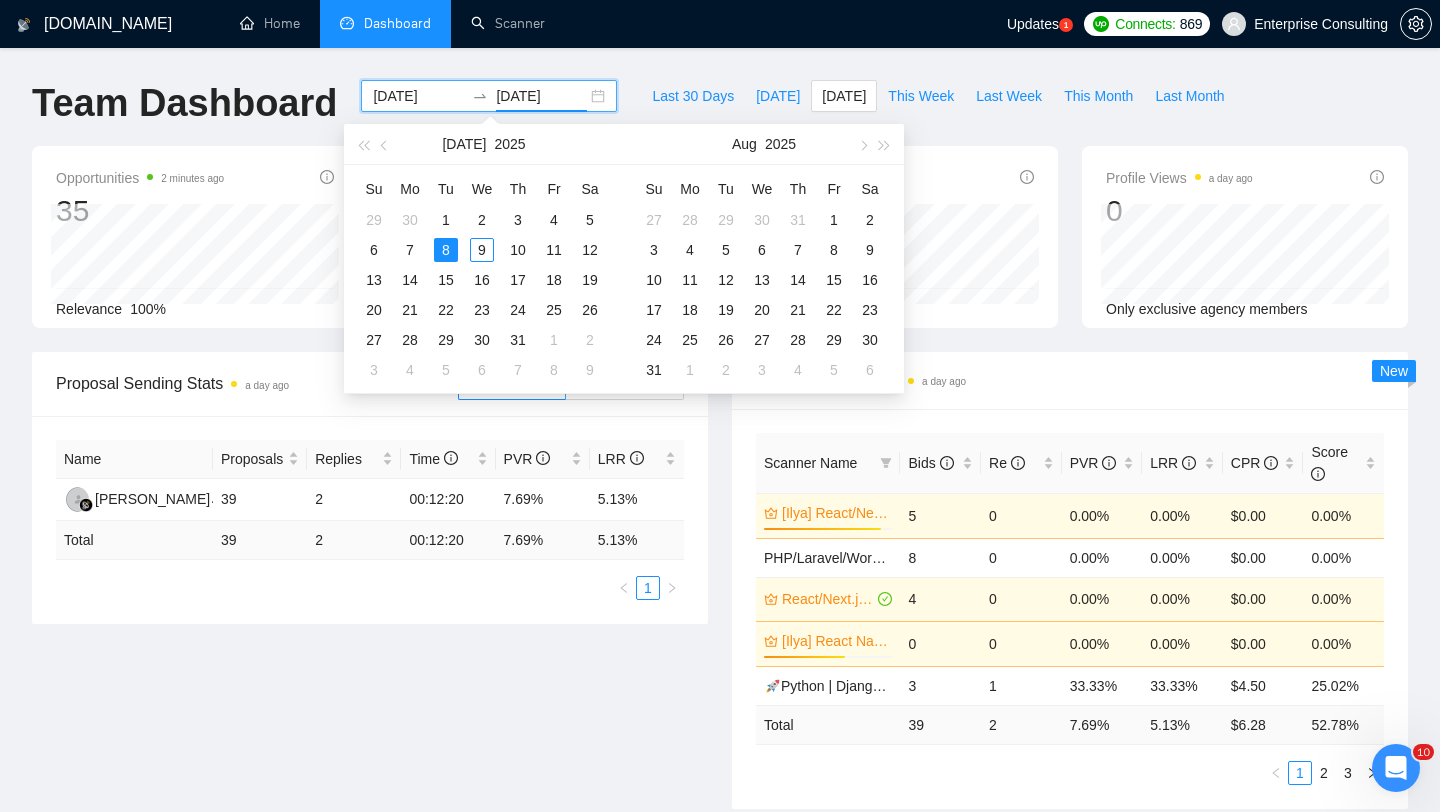 click on "[DATE]" at bounding box center (541, 96) 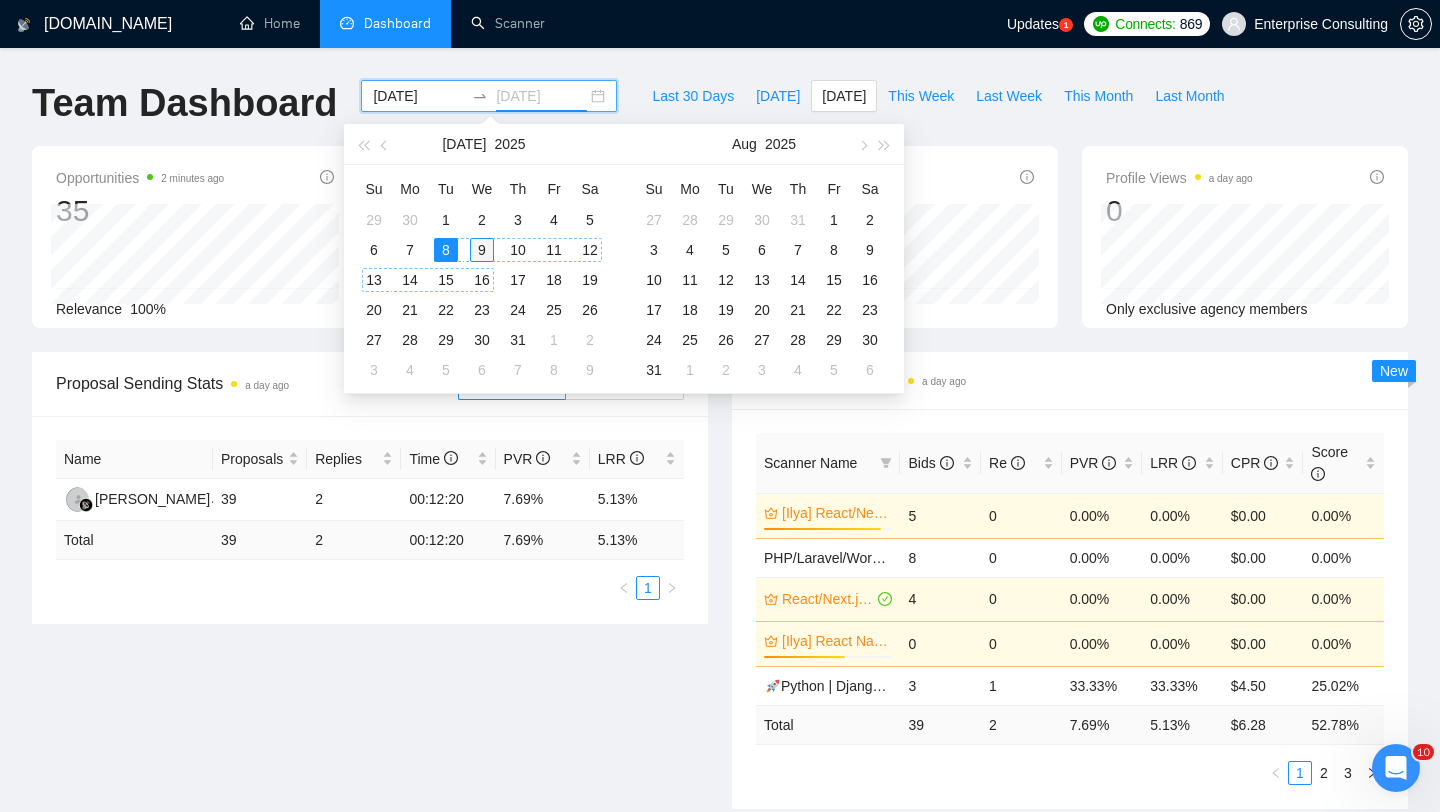 type on "[DATE]" 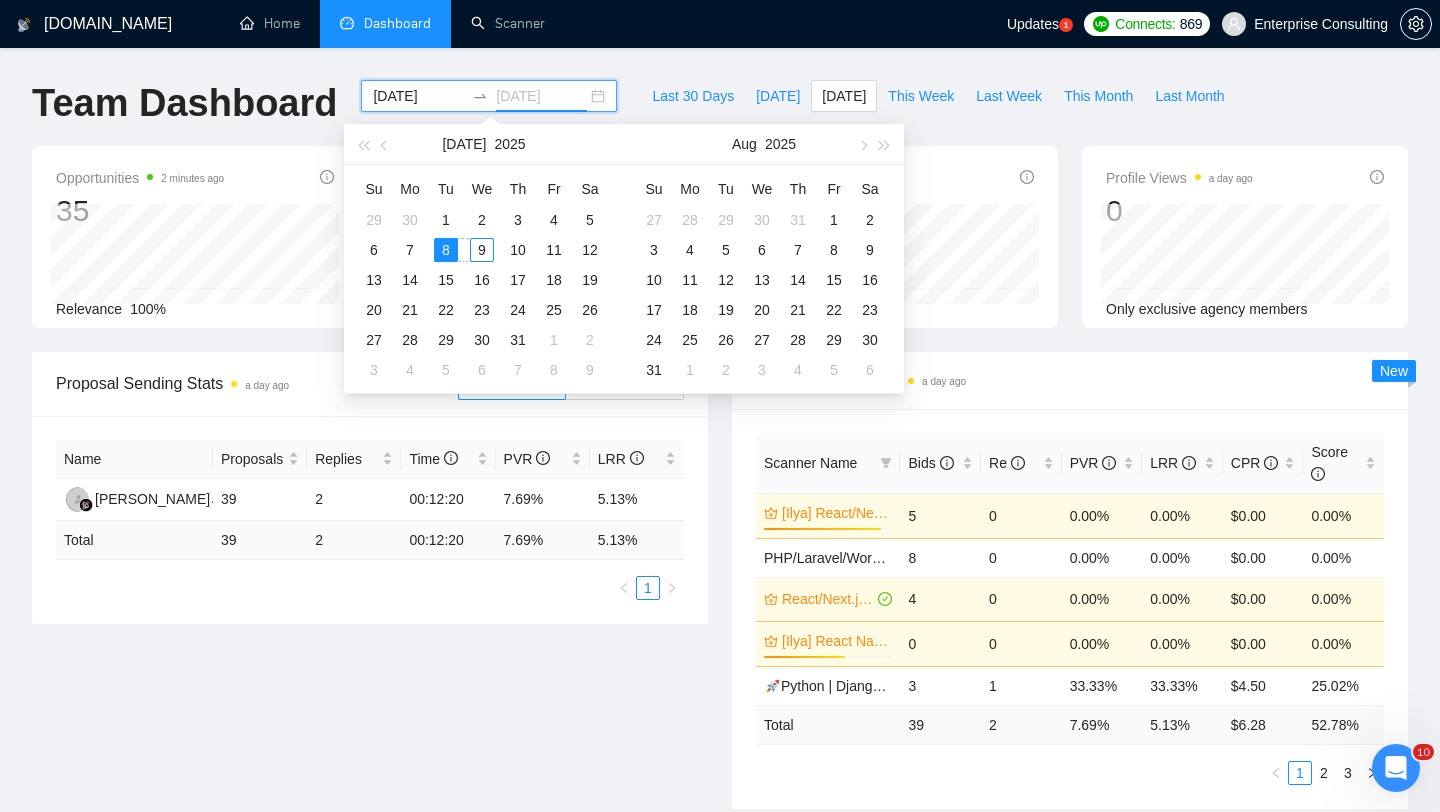 click on "9" at bounding box center [482, 250] 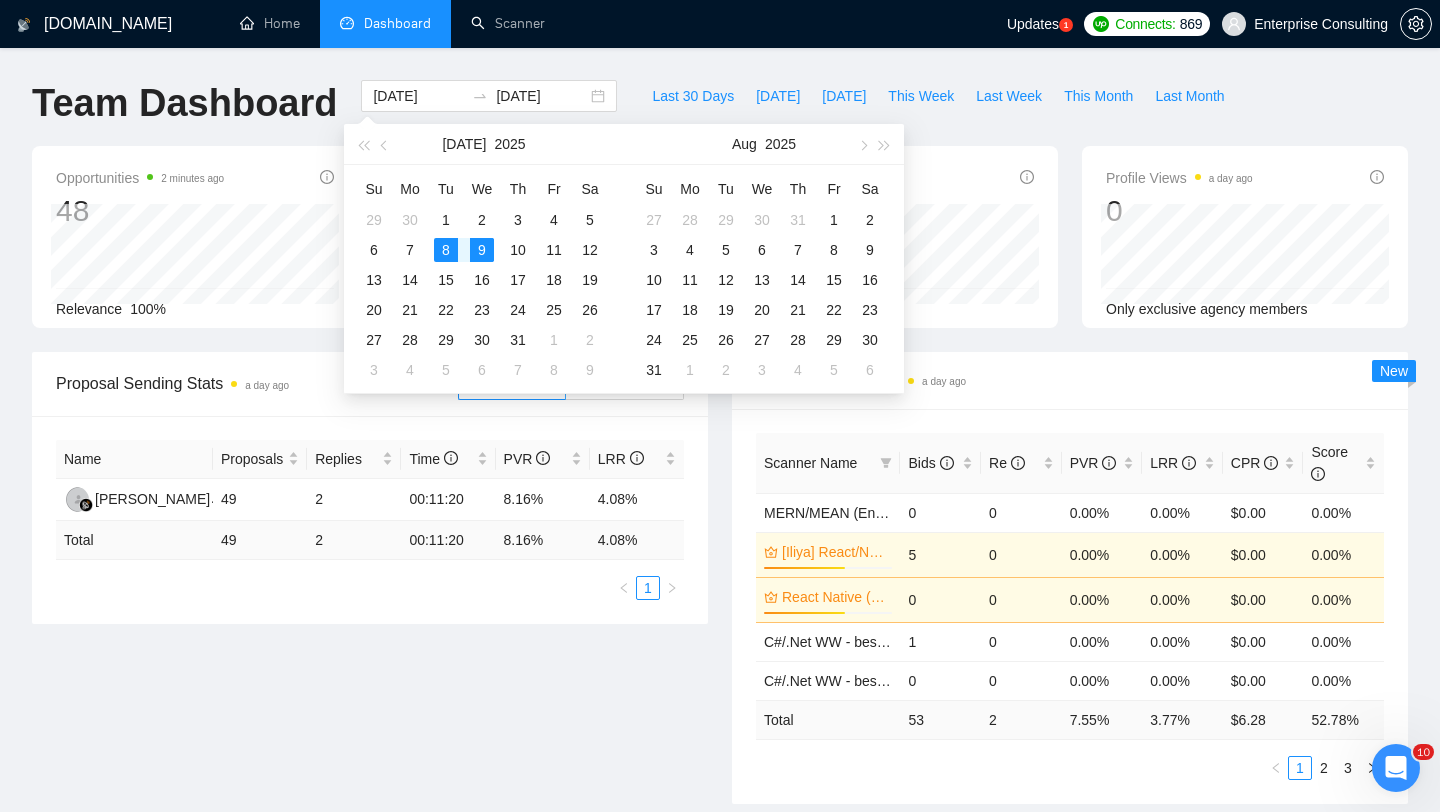 click on "Scanner Breakdown a day ago Scanner Name Bids   Re   PVR   LRR   CPR   Score   MERN/MEAN (Enterprise & SaaS) 0 0 0.00% 0.00% $0.00 0.00% [Iliya] React/Next.js/Node.js (Long-term, All Niches) 63% 5 0 0.00% 0.00% $0.00 0.00% React Native (Mobile, Long-term) 63% 0 0 0.00% 0.00% $0.00 0.00% C#/.Net WW - best match (not preferred location) 1 0 0.00% 0.00% $0.00 0.00% C#/.Net WW - best match (0 spent, not preferred location) 0 0 0.00% 0.00% $0.00 0.00% Total 53 2 7.55 % 3.77 % $ 6.28 52.78 % 1 2 3 New" at bounding box center [1070, 578] 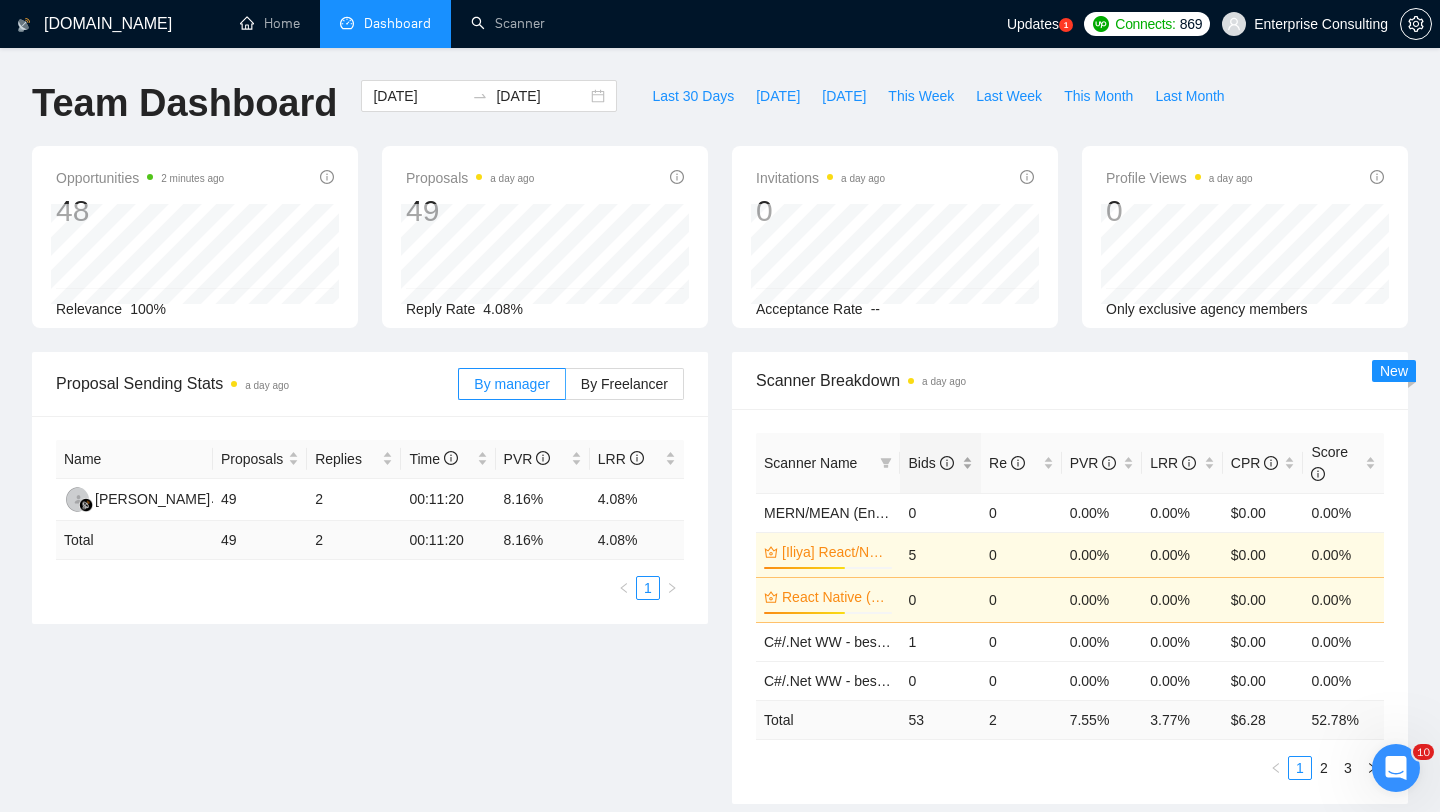 click on "Bids" at bounding box center (930, 463) 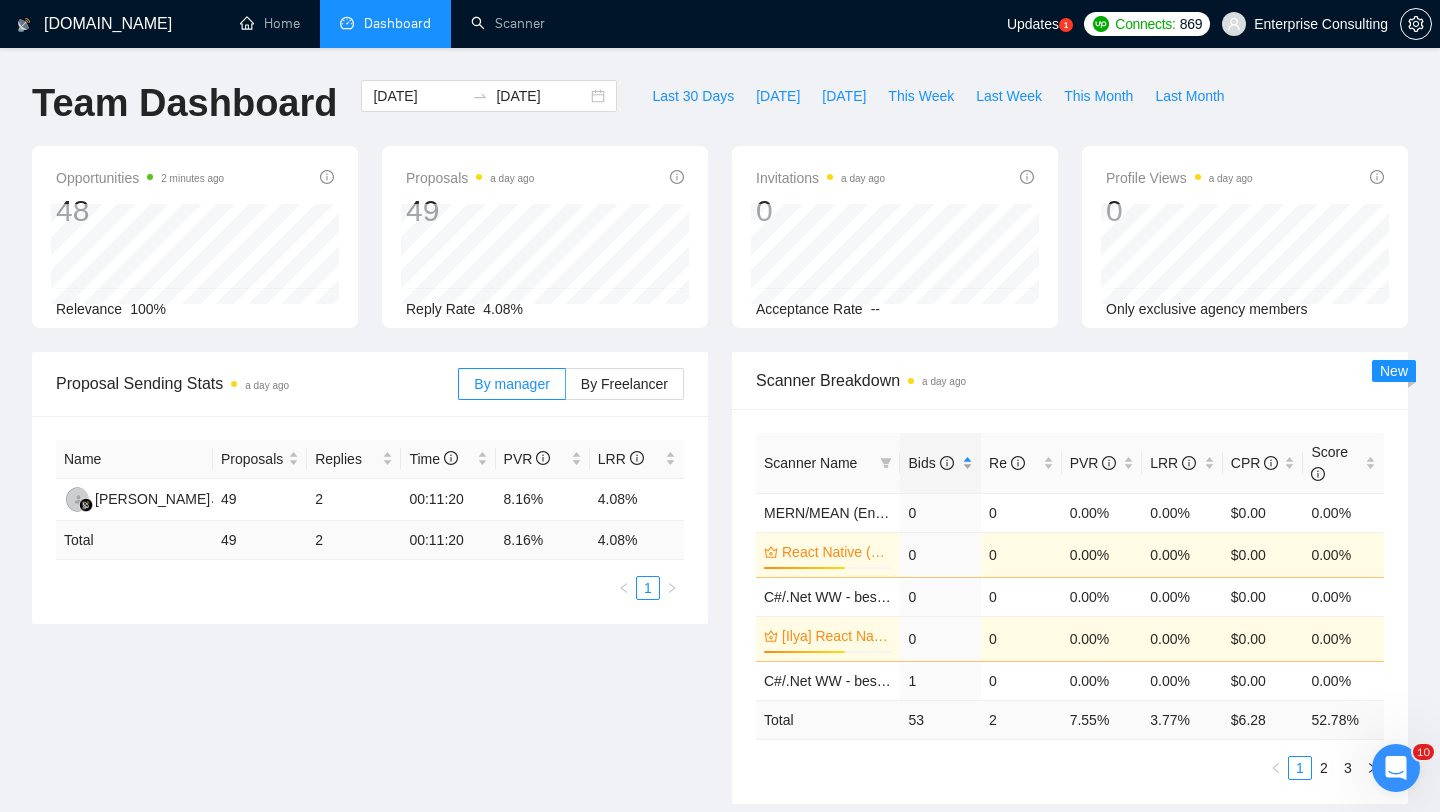 click on "Bids" at bounding box center [930, 463] 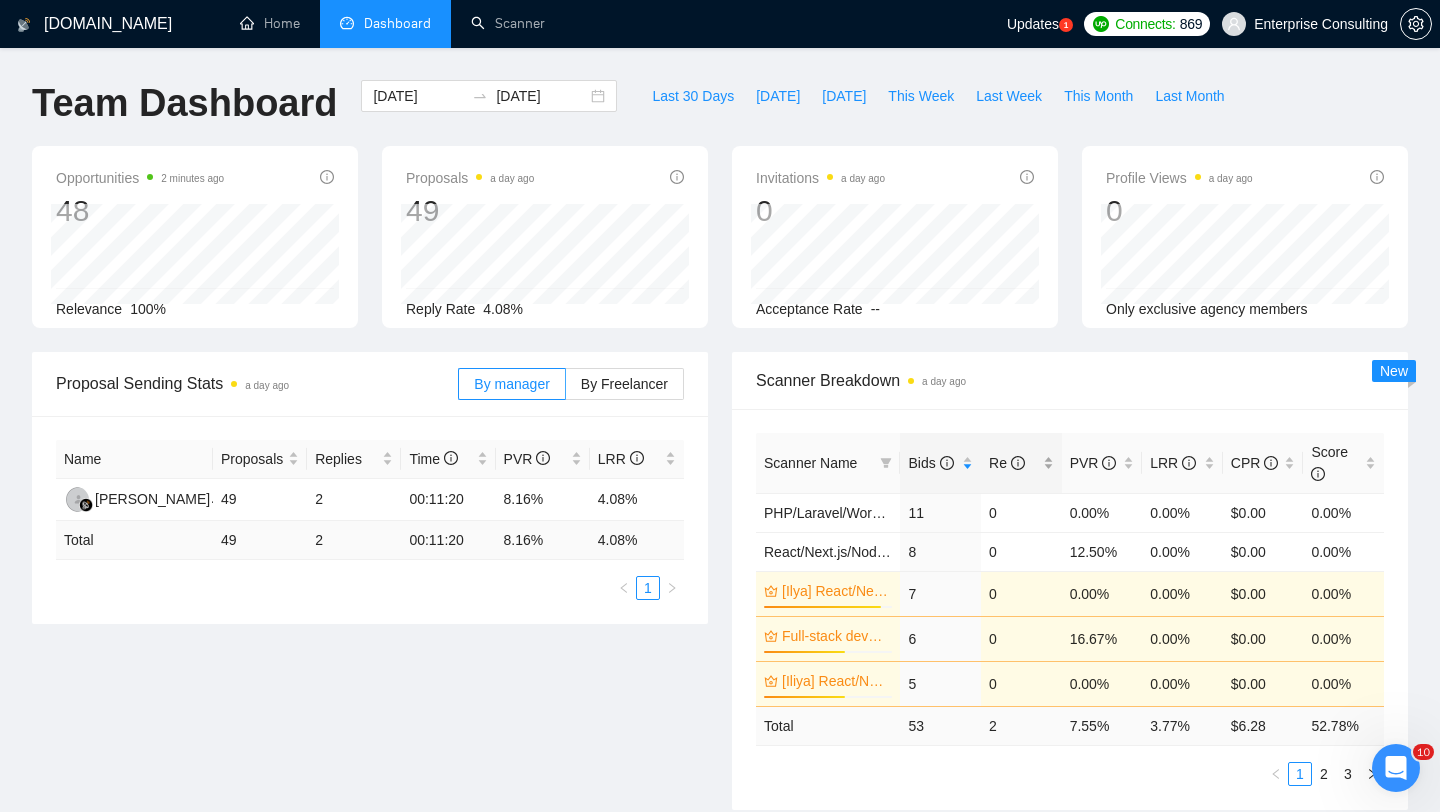 click on "Re" at bounding box center (1007, 463) 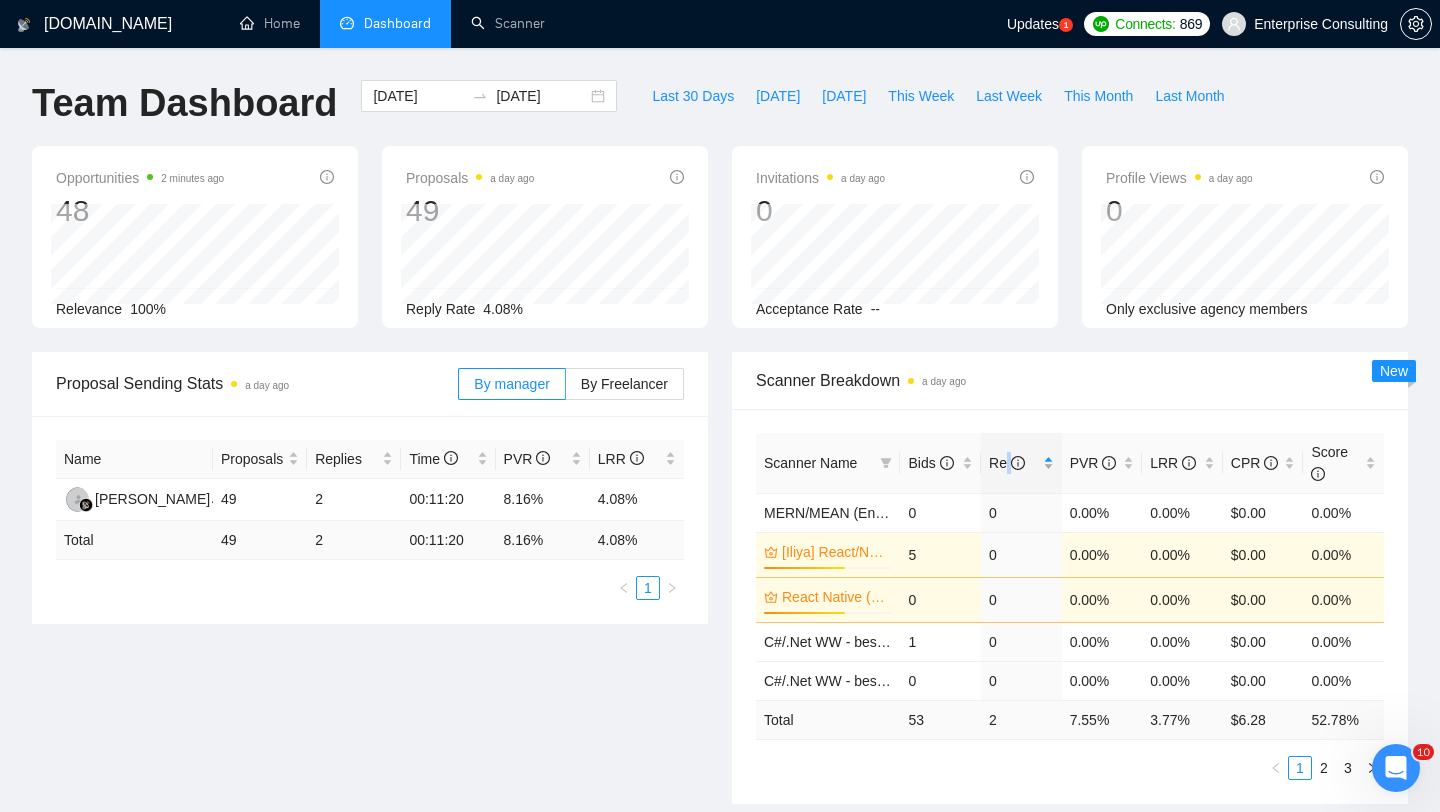 click on "Re" at bounding box center [1007, 463] 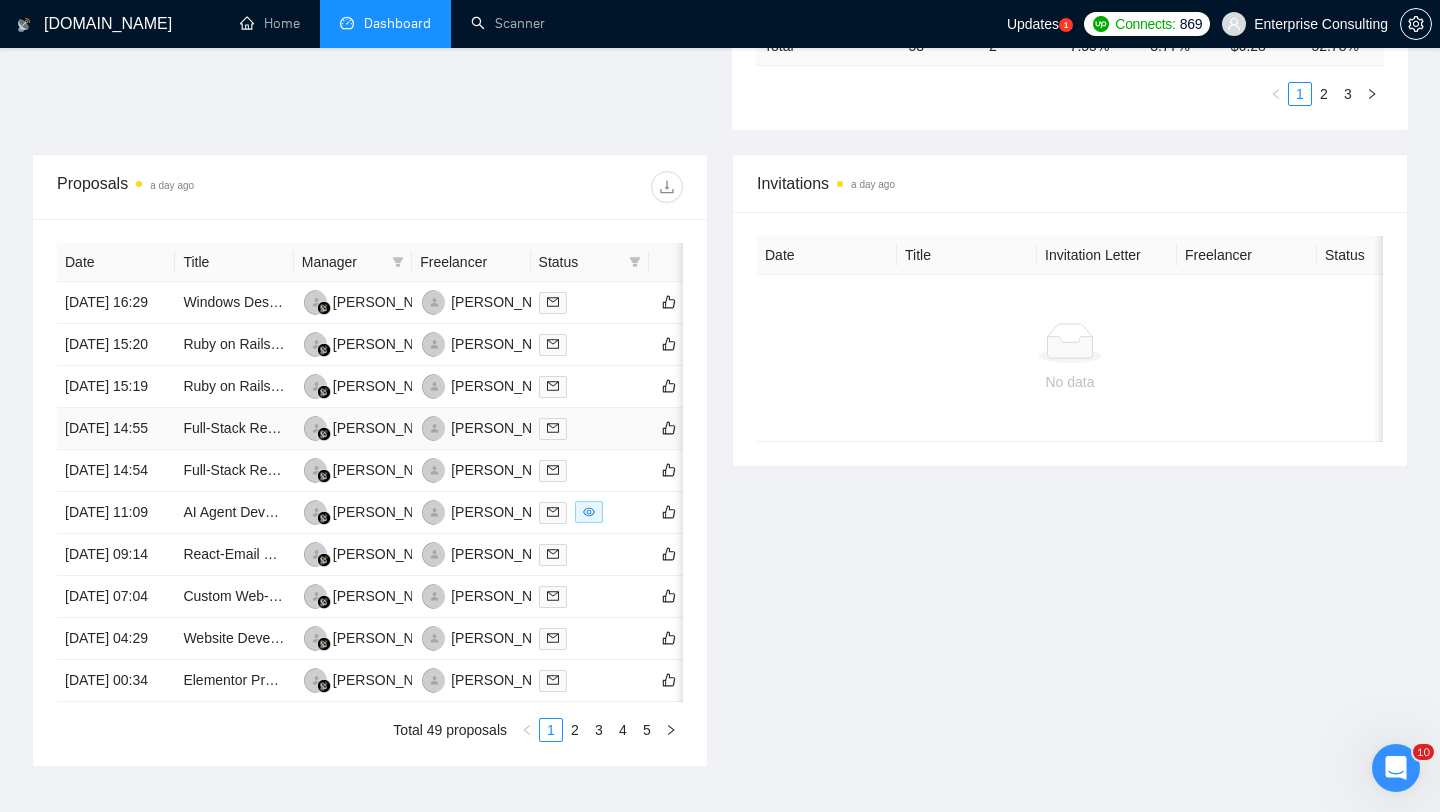 scroll, scrollTop: 606, scrollLeft: 0, axis: vertical 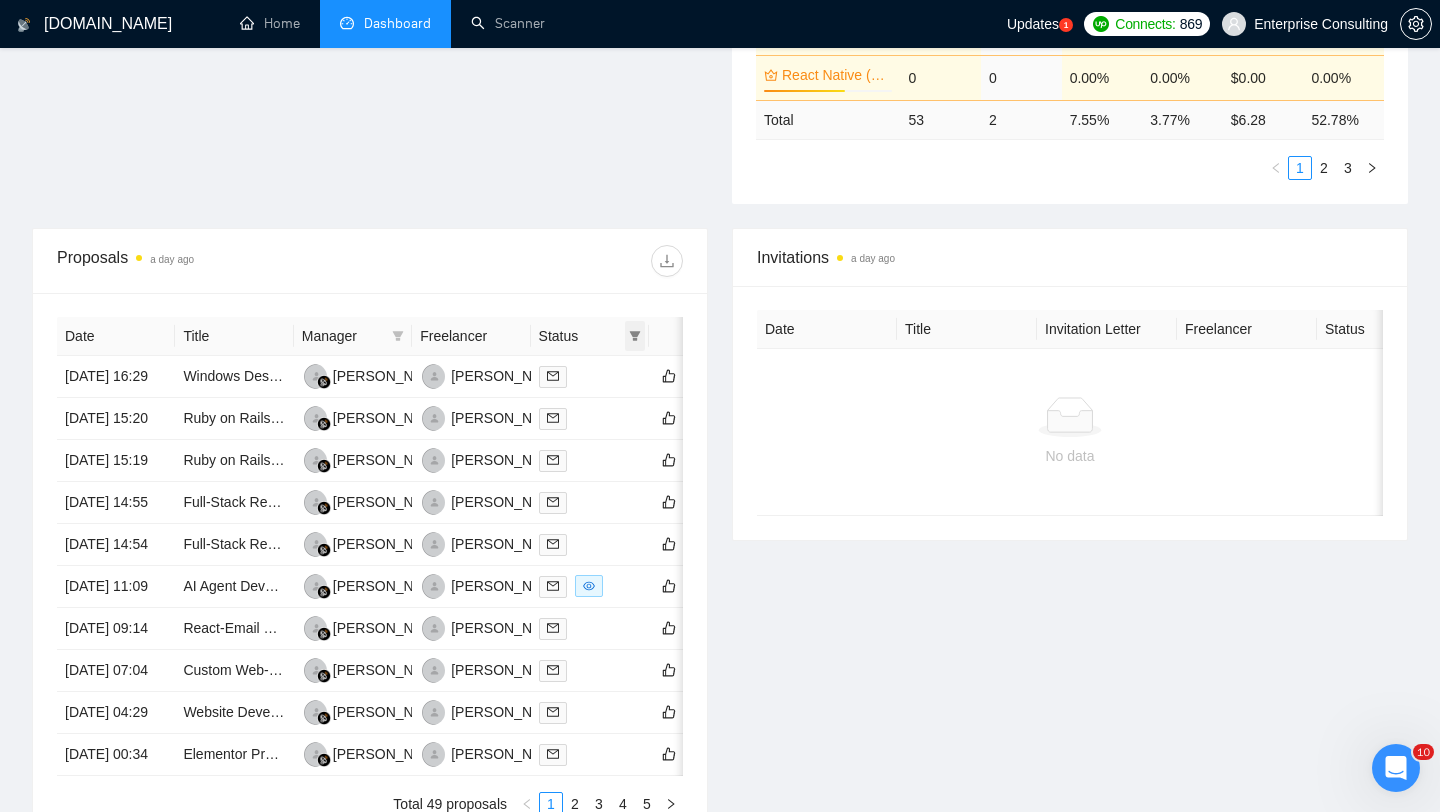 click 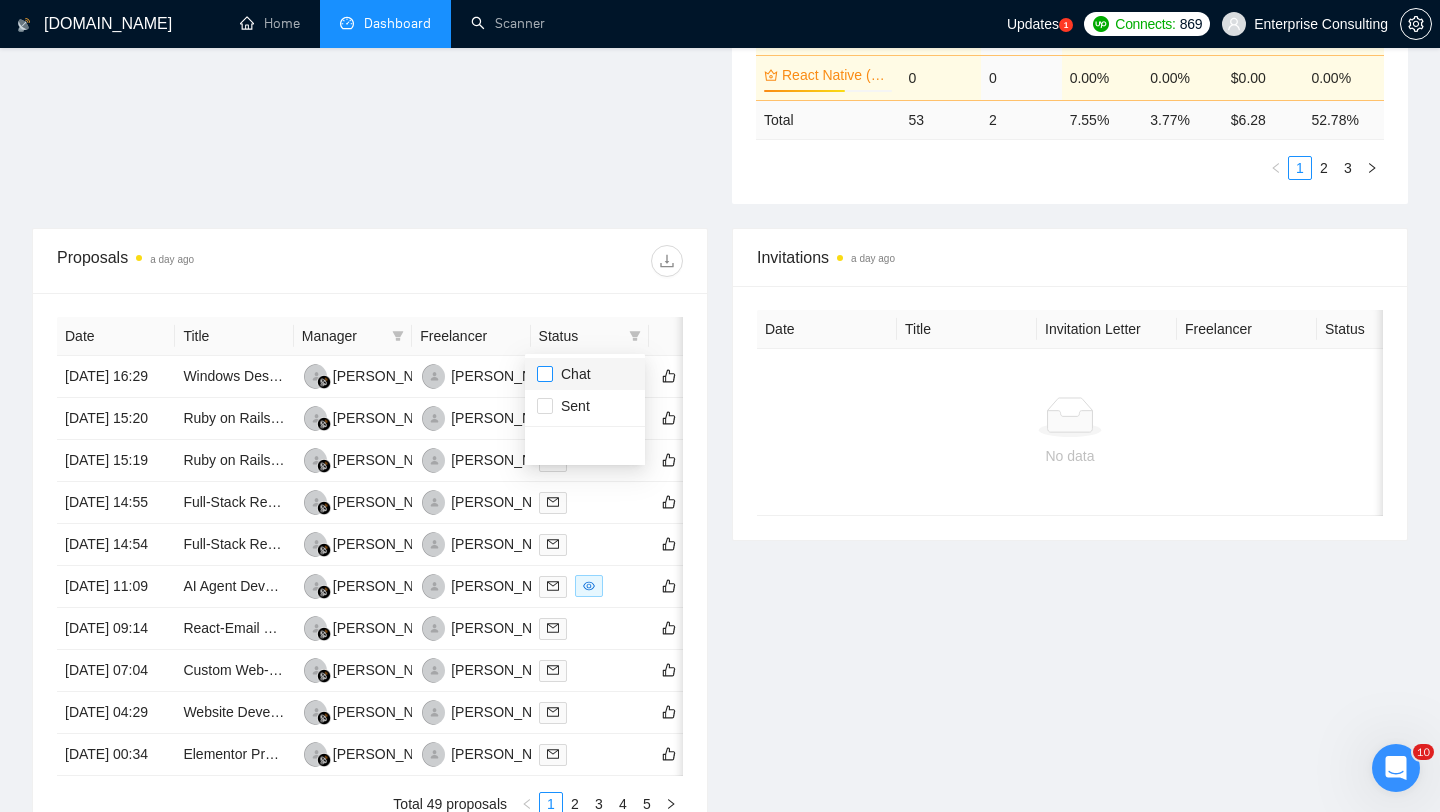 click at bounding box center (545, 374) 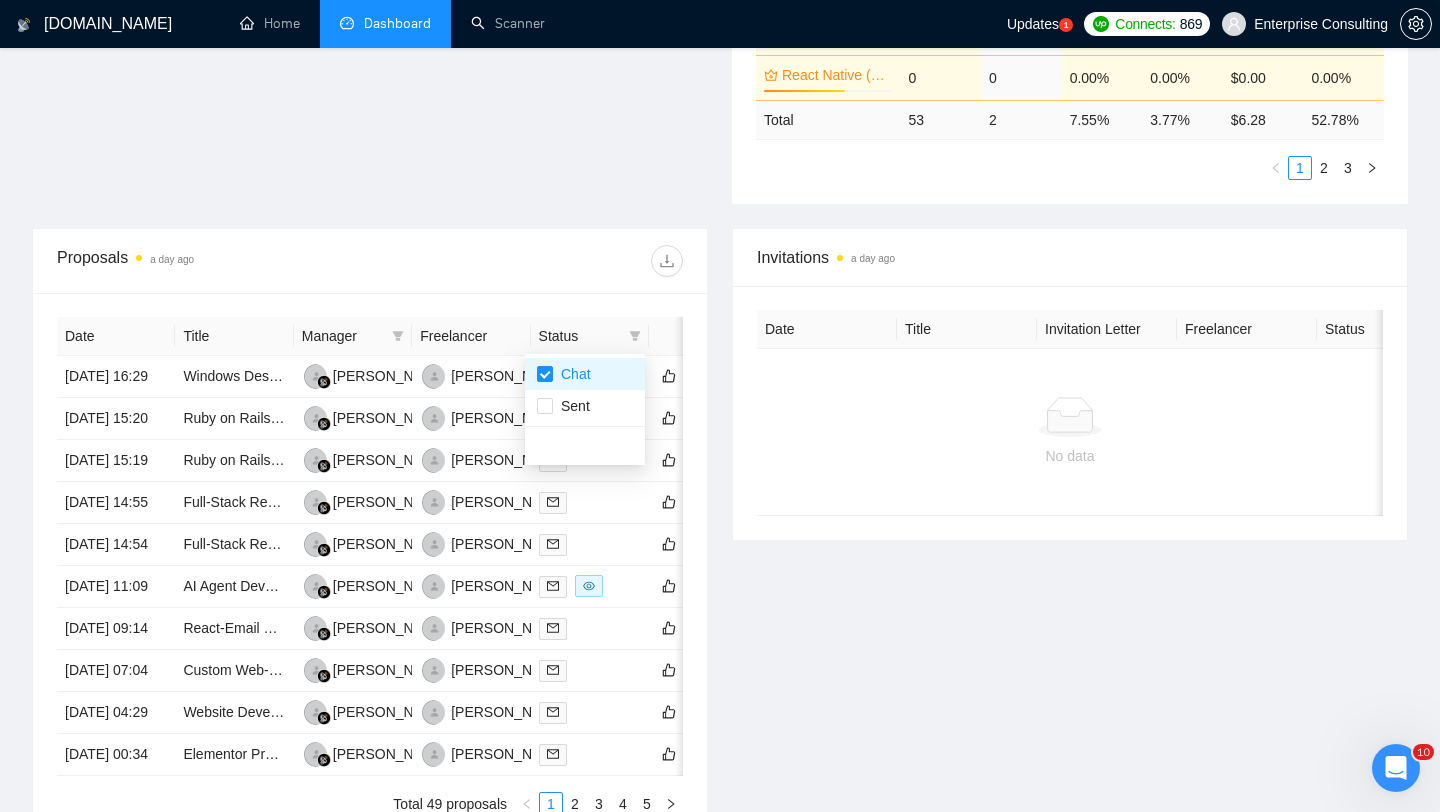 click on "Invitations a day ago Date Title Invitation Letter Freelancer Status           No data" at bounding box center [1070, 534] 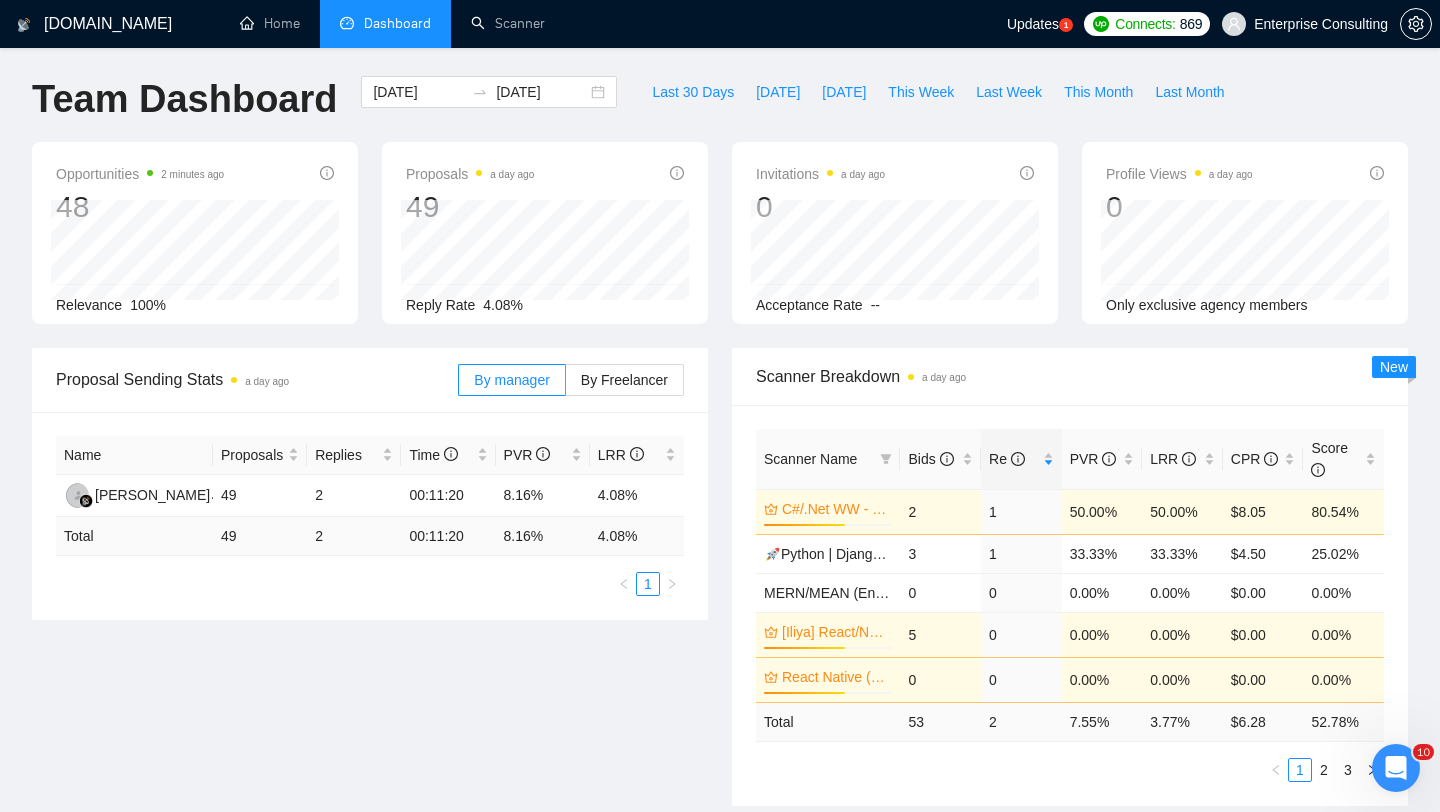 scroll, scrollTop: 0, scrollLeft: 0, axis: both 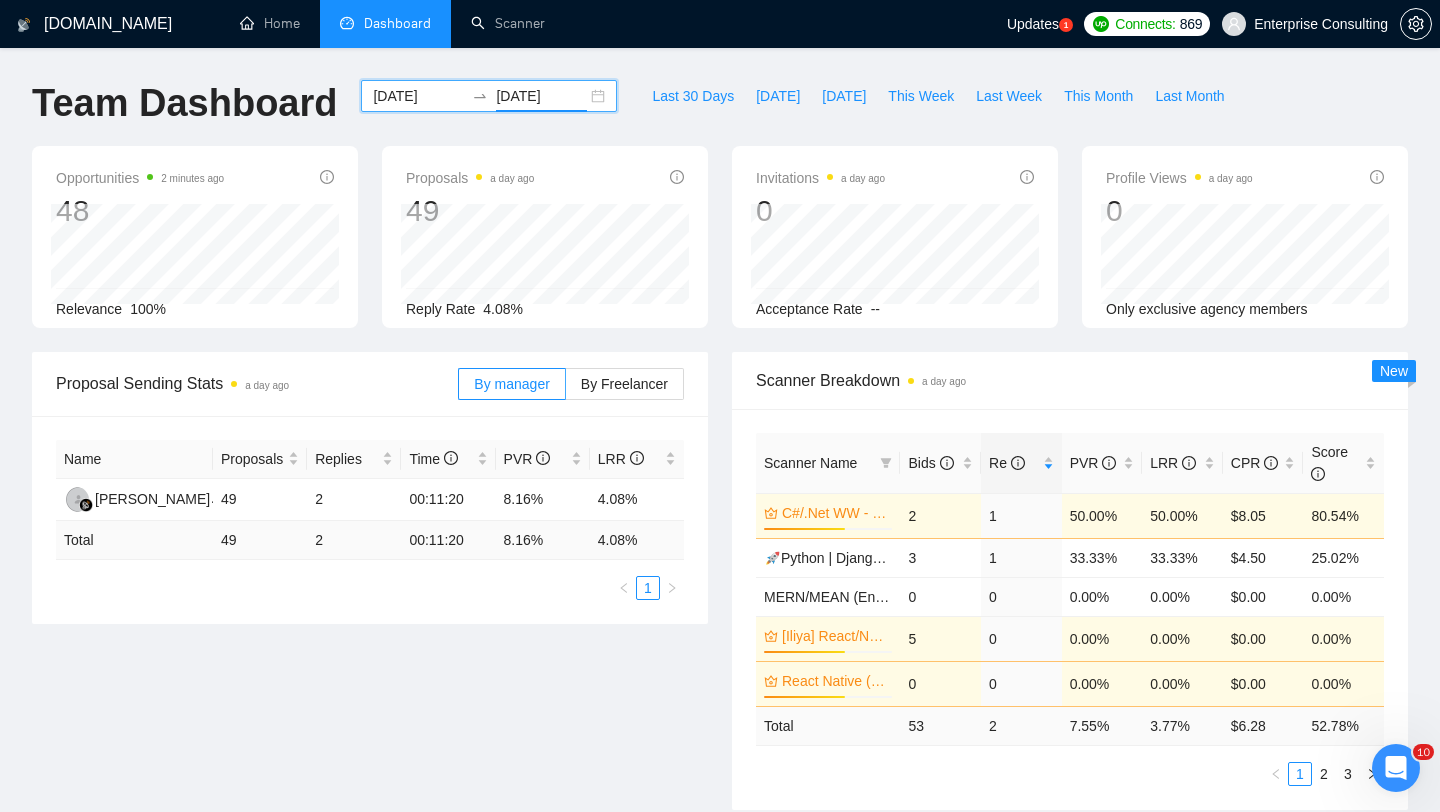 click on "[DATE]" at bounding box center [541, 96] 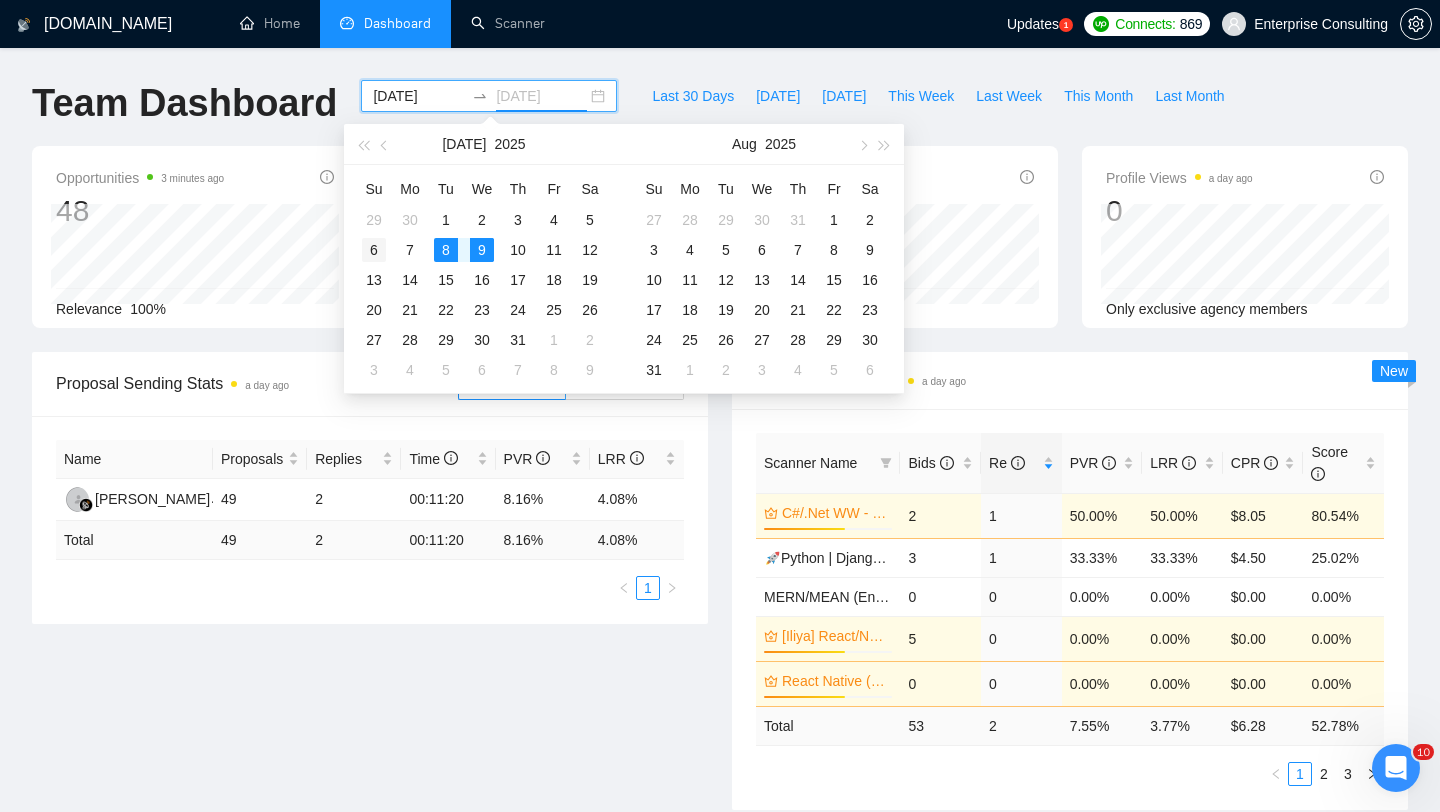type on "[DATE]" 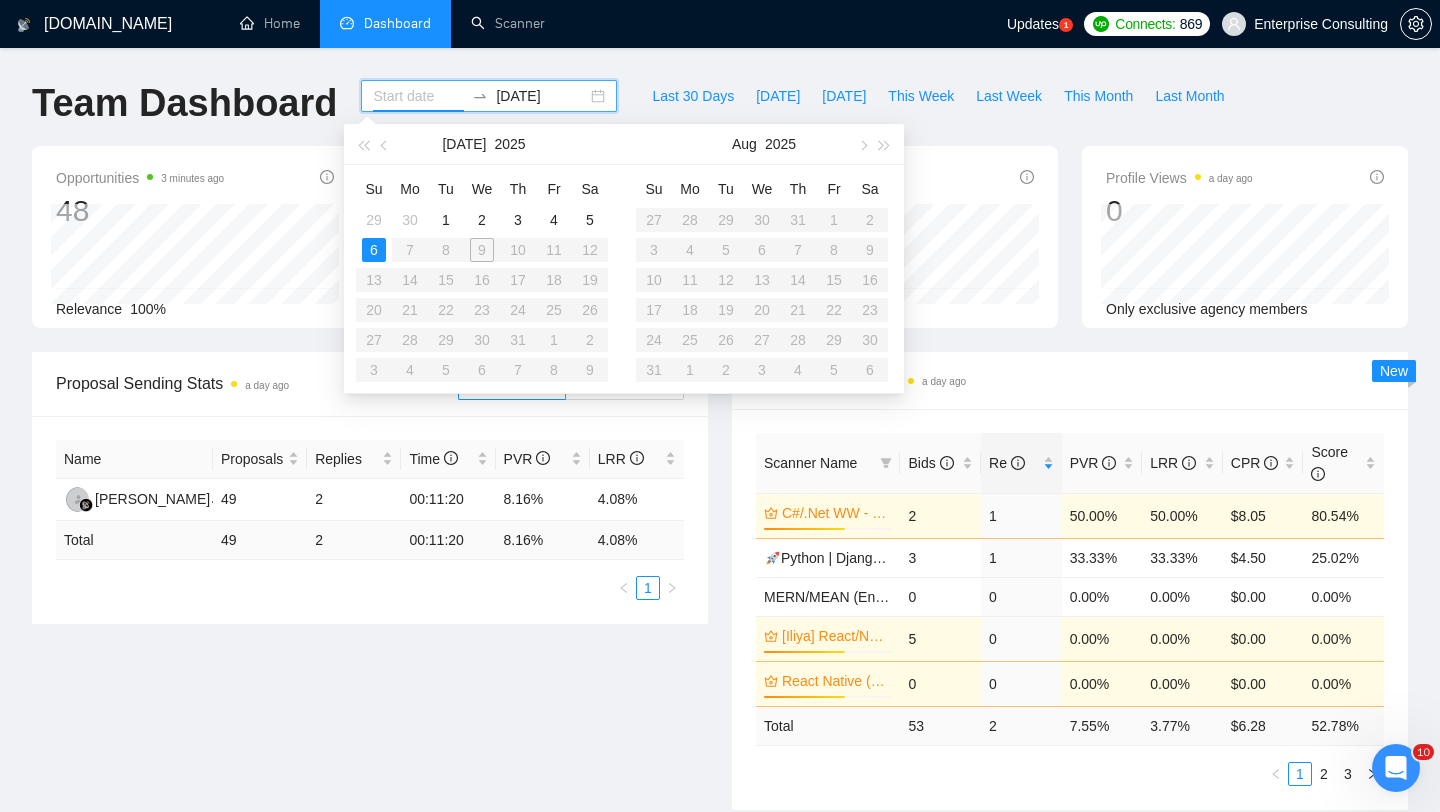 type on "[DATE]" 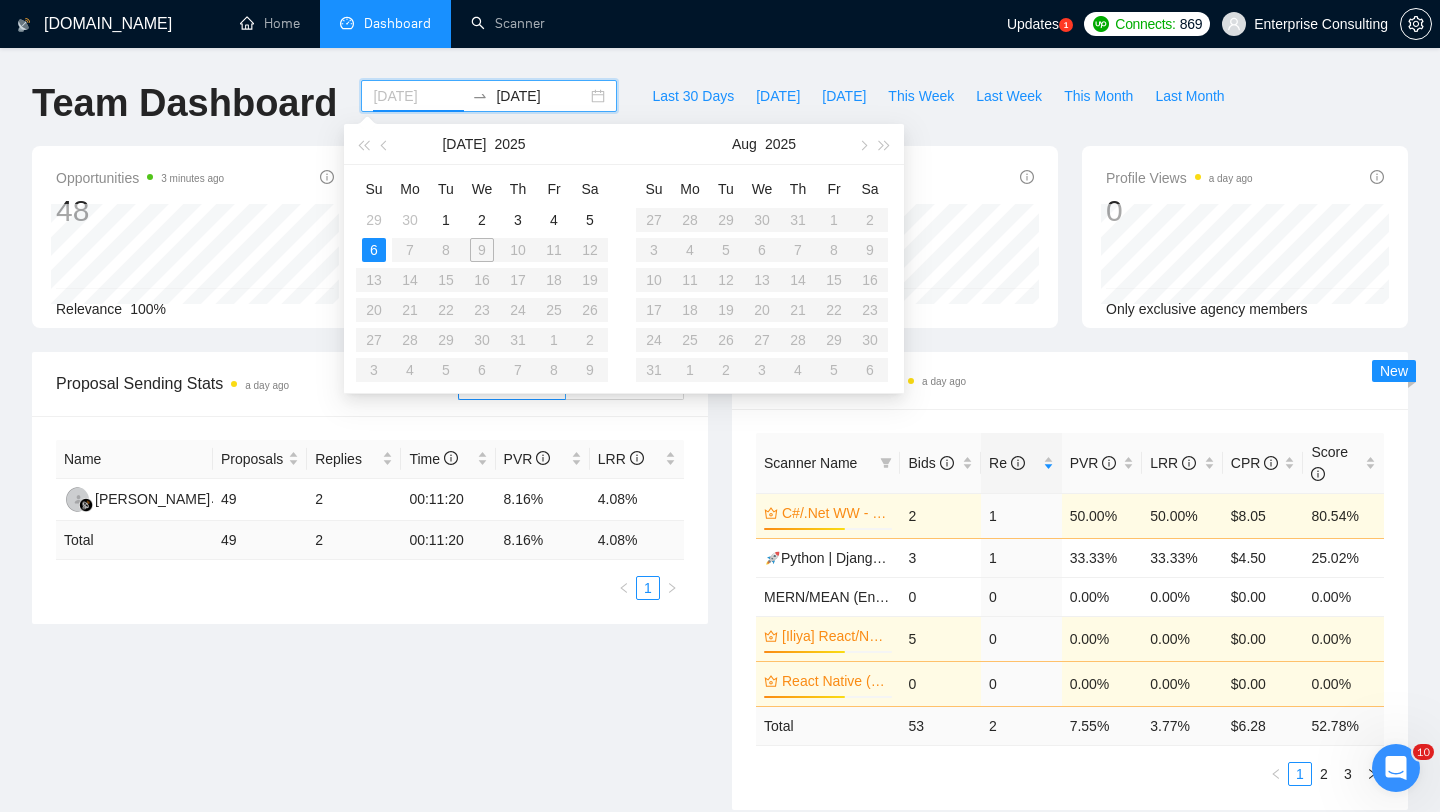click on "6" at bounding box center [374, 250] 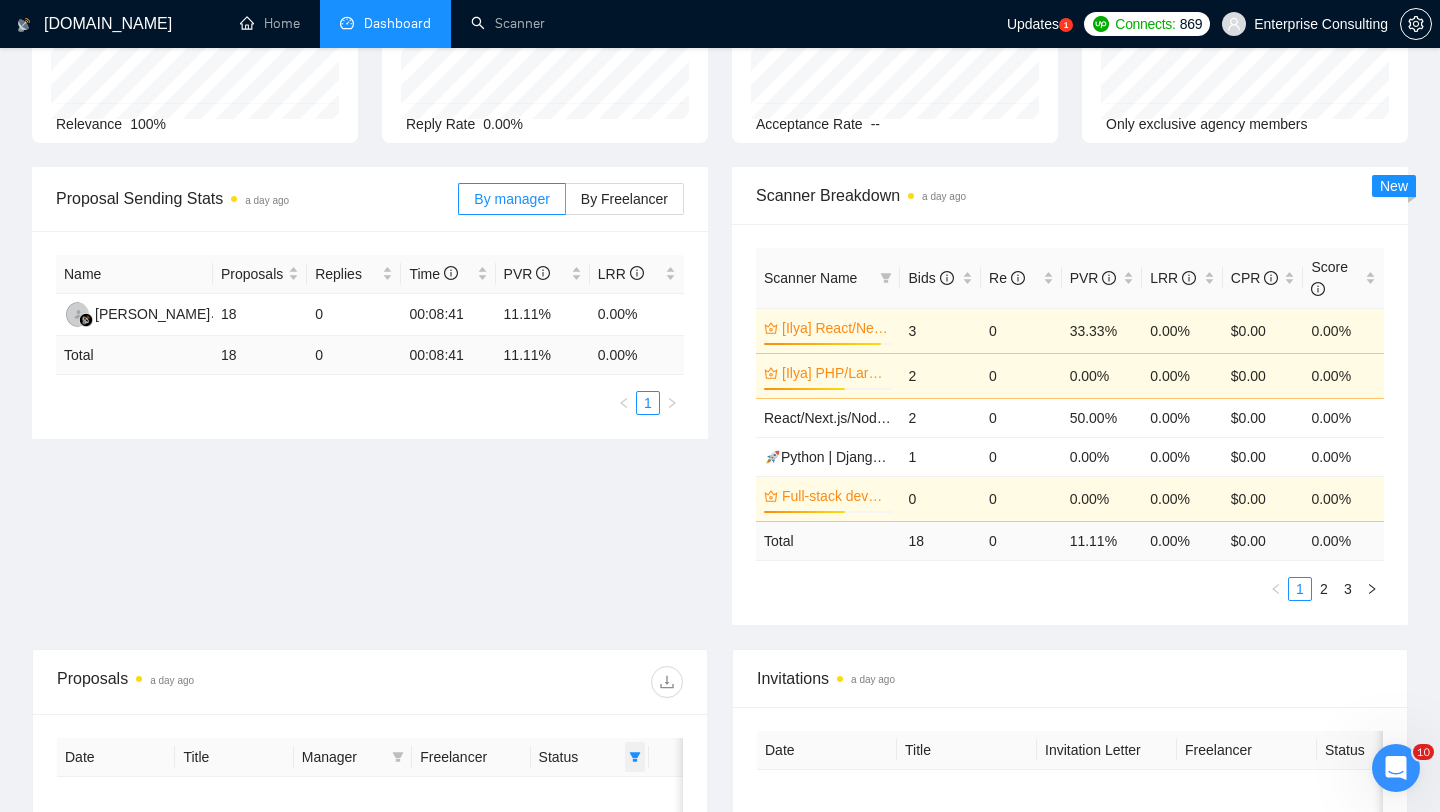 scroll, scrollTop: 0, scrollLeft: 0, axis: both 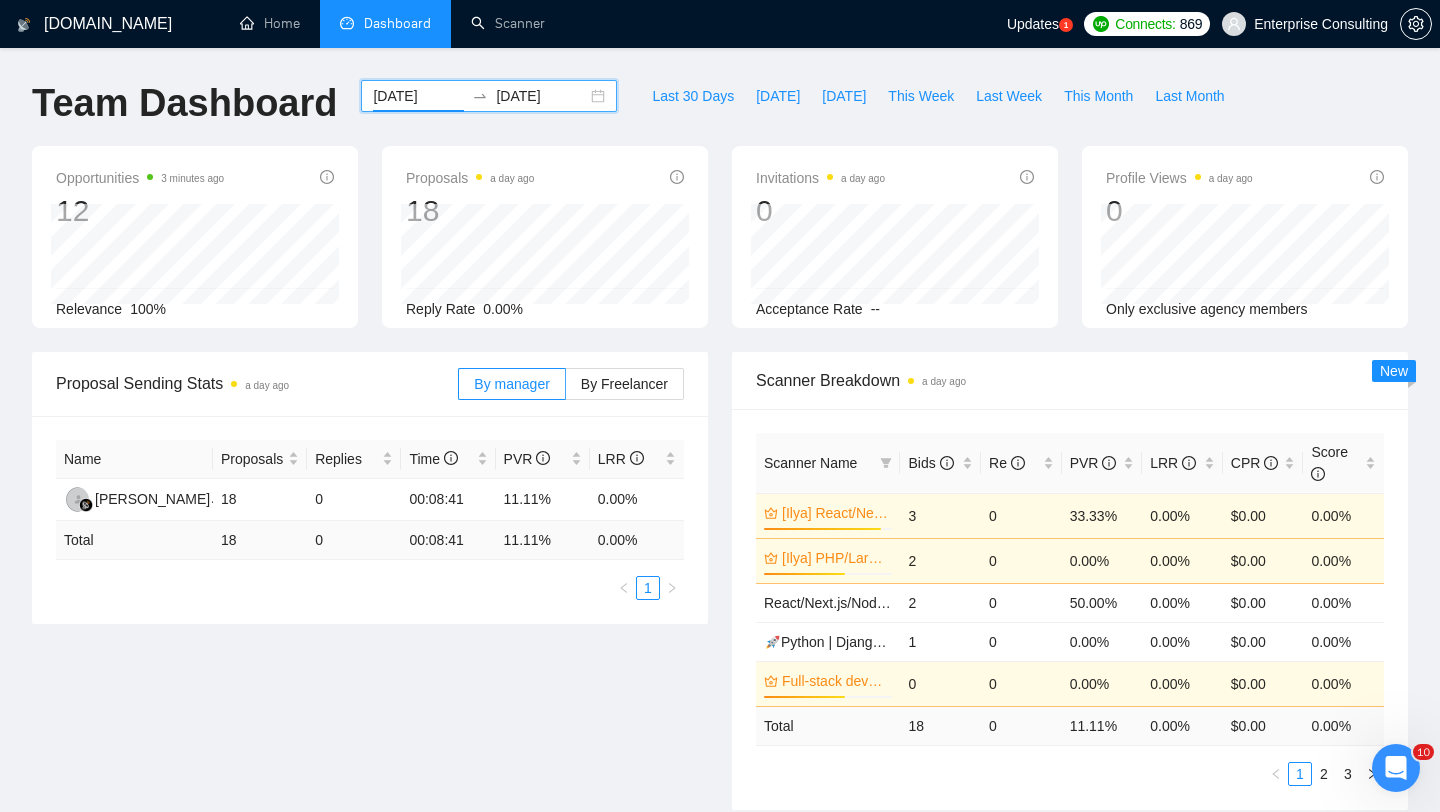 click on "[DATE]" at bounding box center [541, 96] 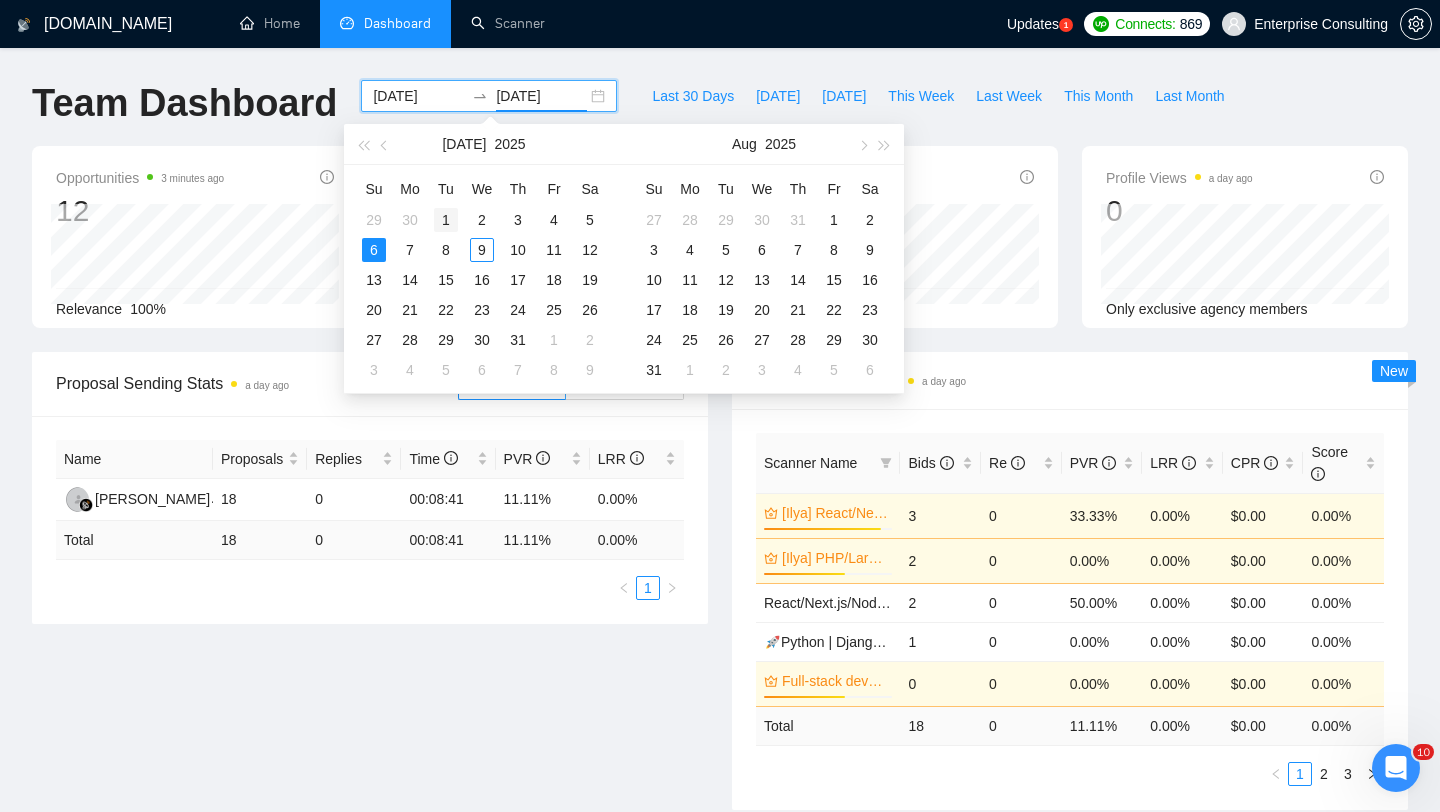 type on "[DATE]" 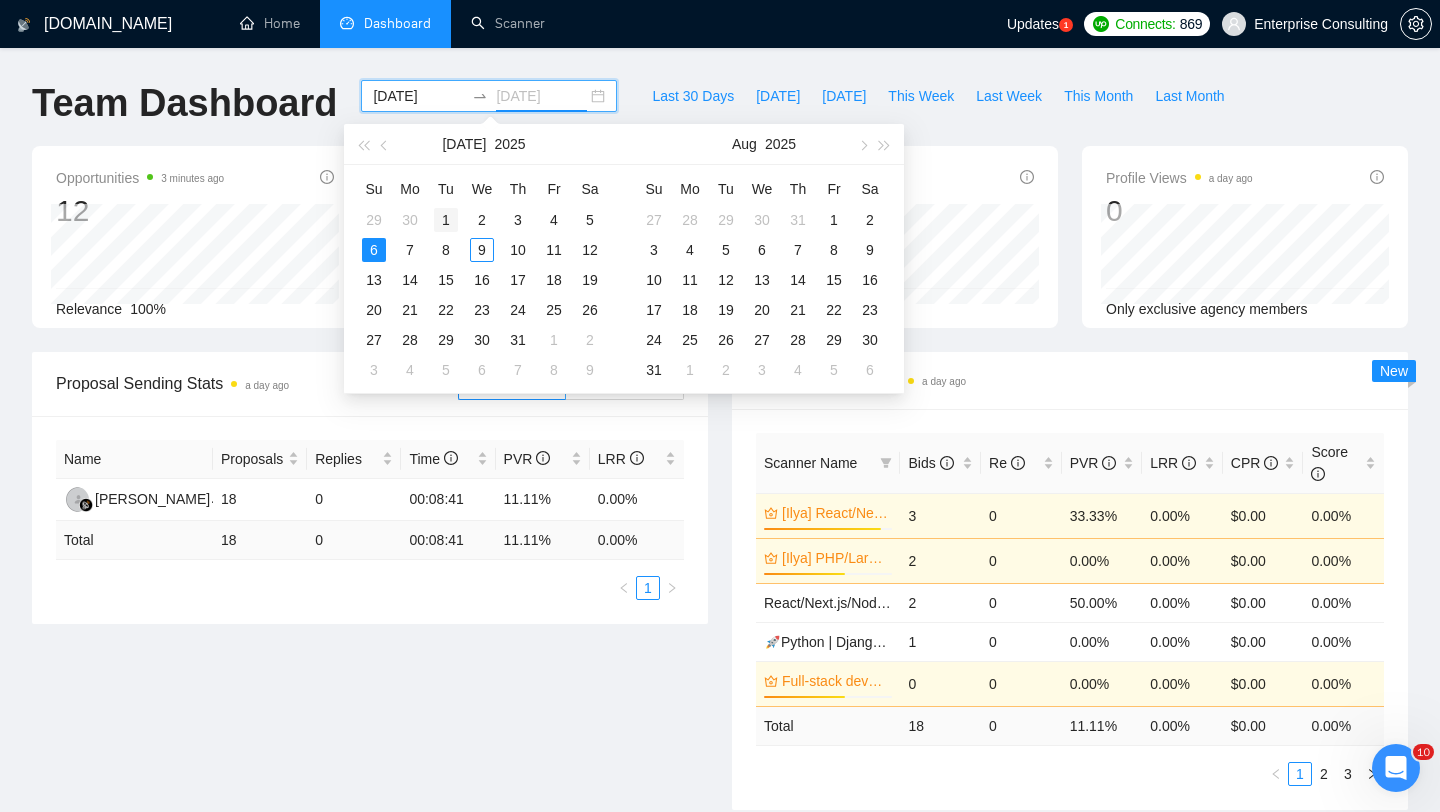 click on "1" at bounding box center [446, 220] 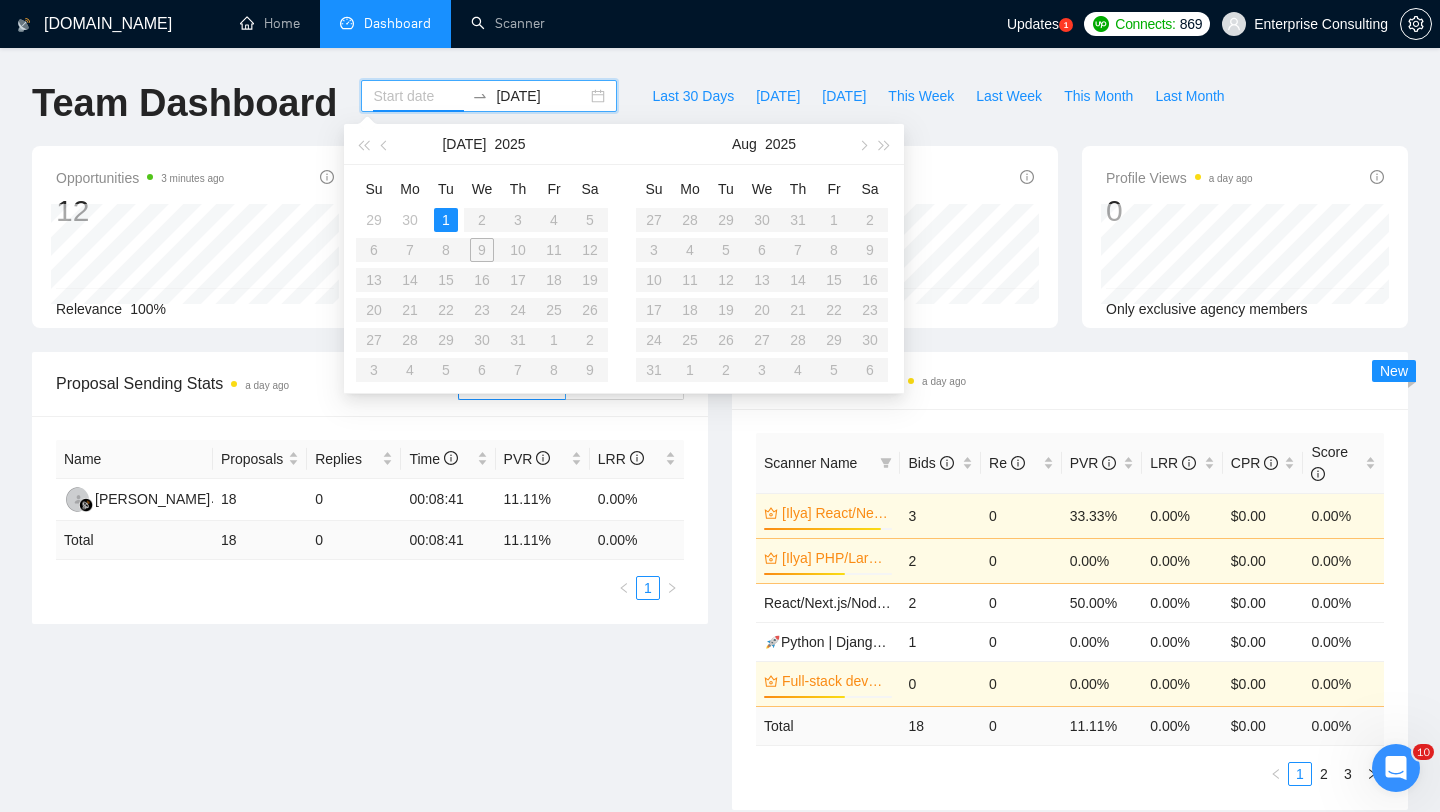 click on "Su Mo Tu We Th Fr Sa 29 30 1 2 3 4 5 6 7 8 9 10 11 12 13 14 15 16 17 18 19 20 21 22 23 24 25 26 27 28 29 30 31 1 2 3 4 5 6 7 8 9" at bounding box center (482, 279) 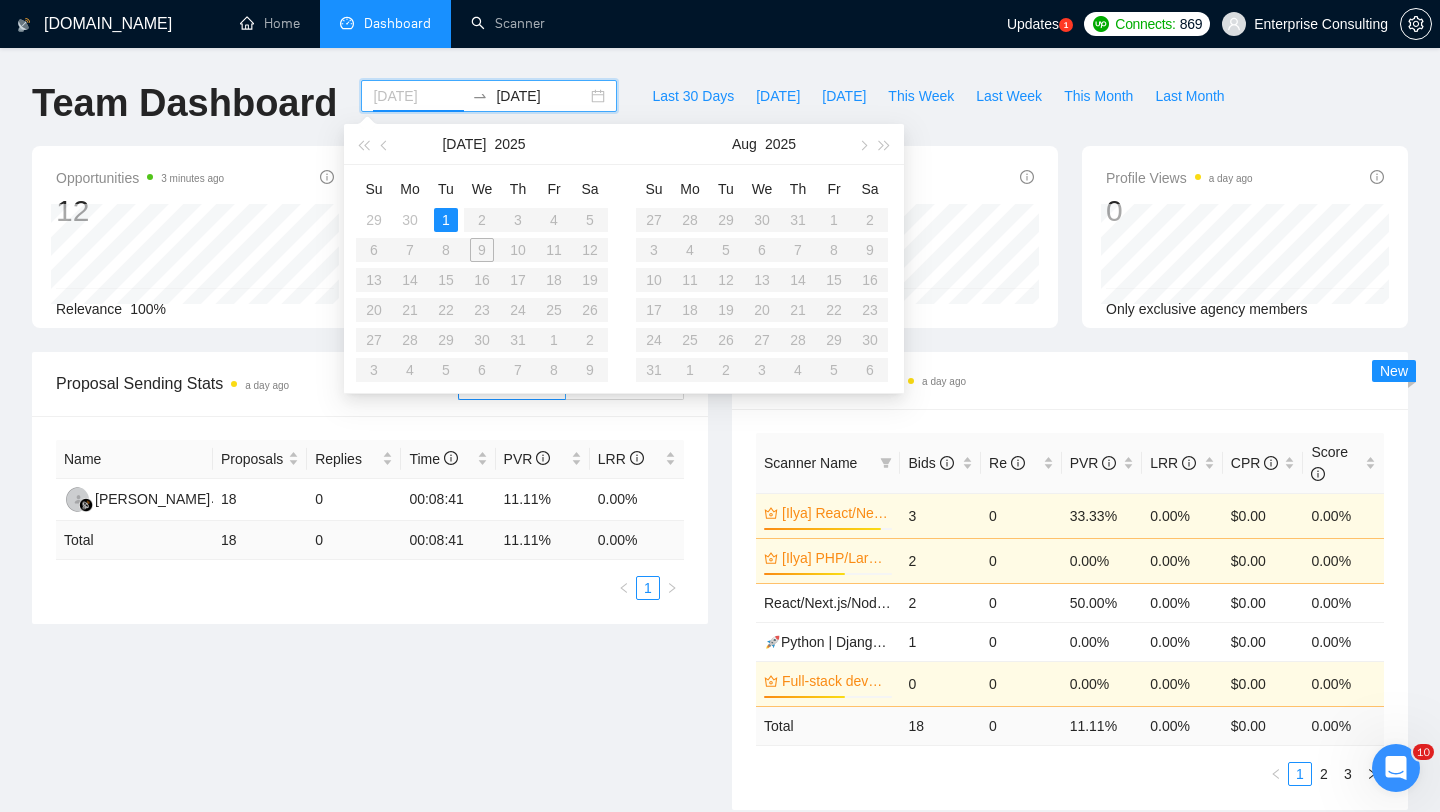 click on "1" at bounding box center [446, 220] 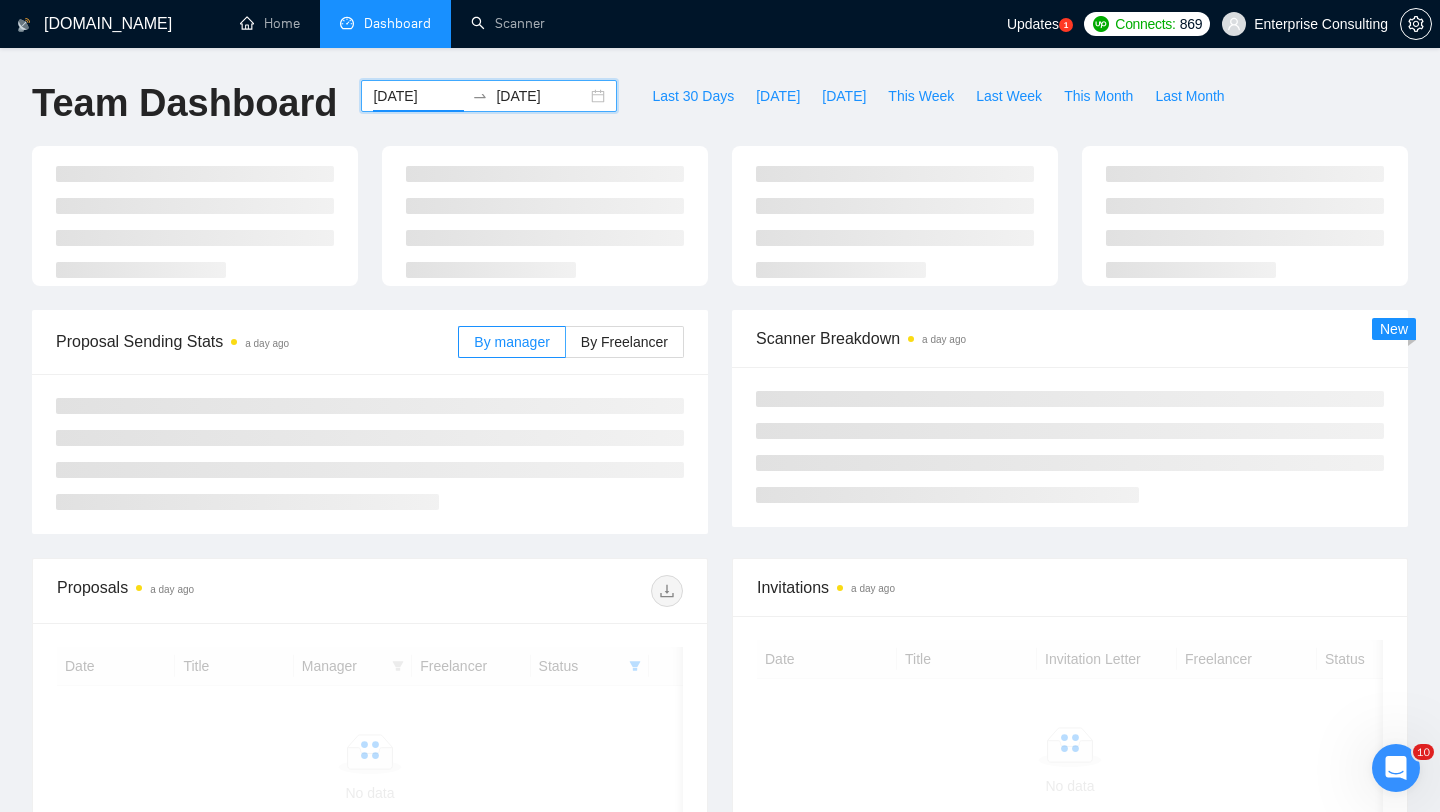 click at bounding box center [545, 222] 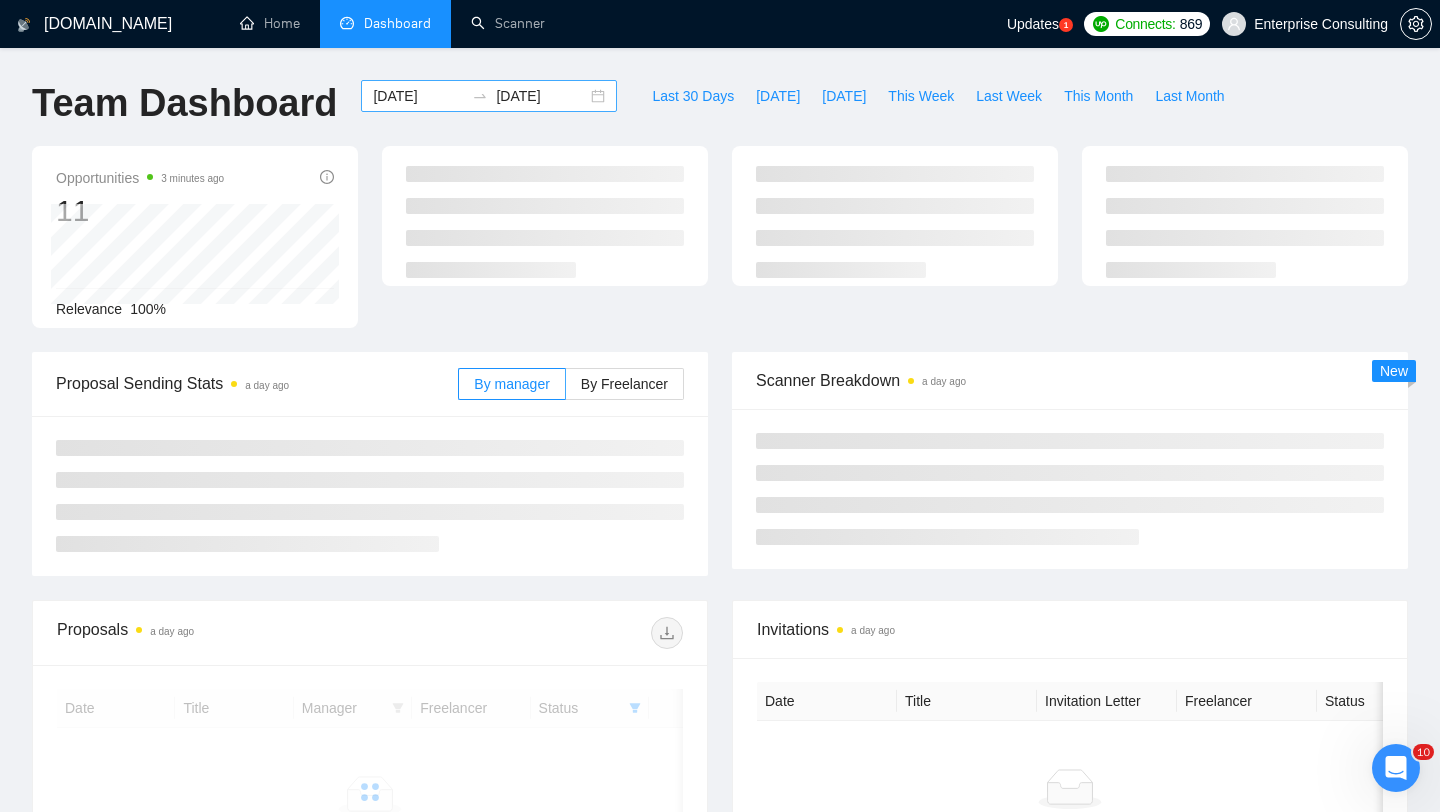 click on "[DATE]" at bounding box center [418, 96] 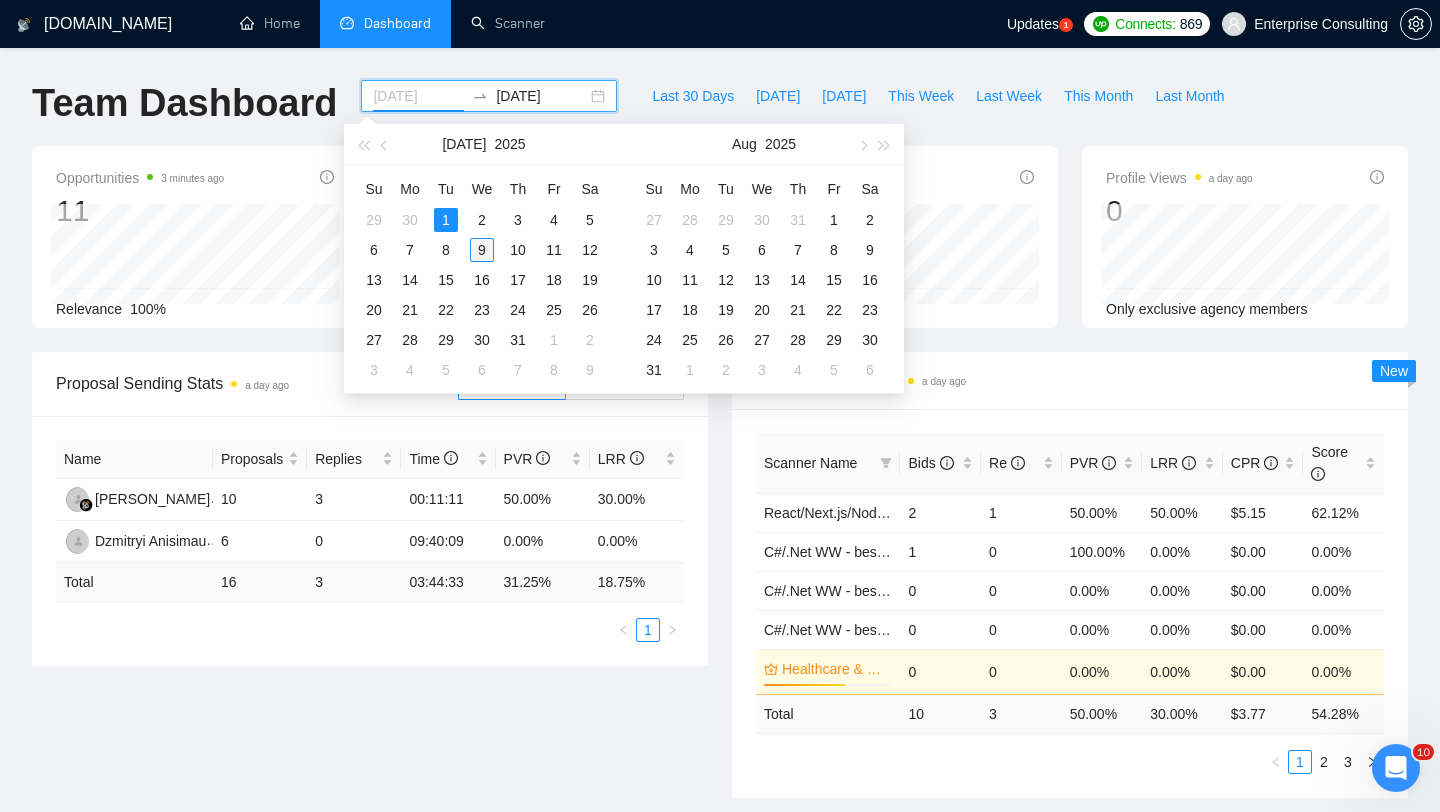 type on "[DATE]" 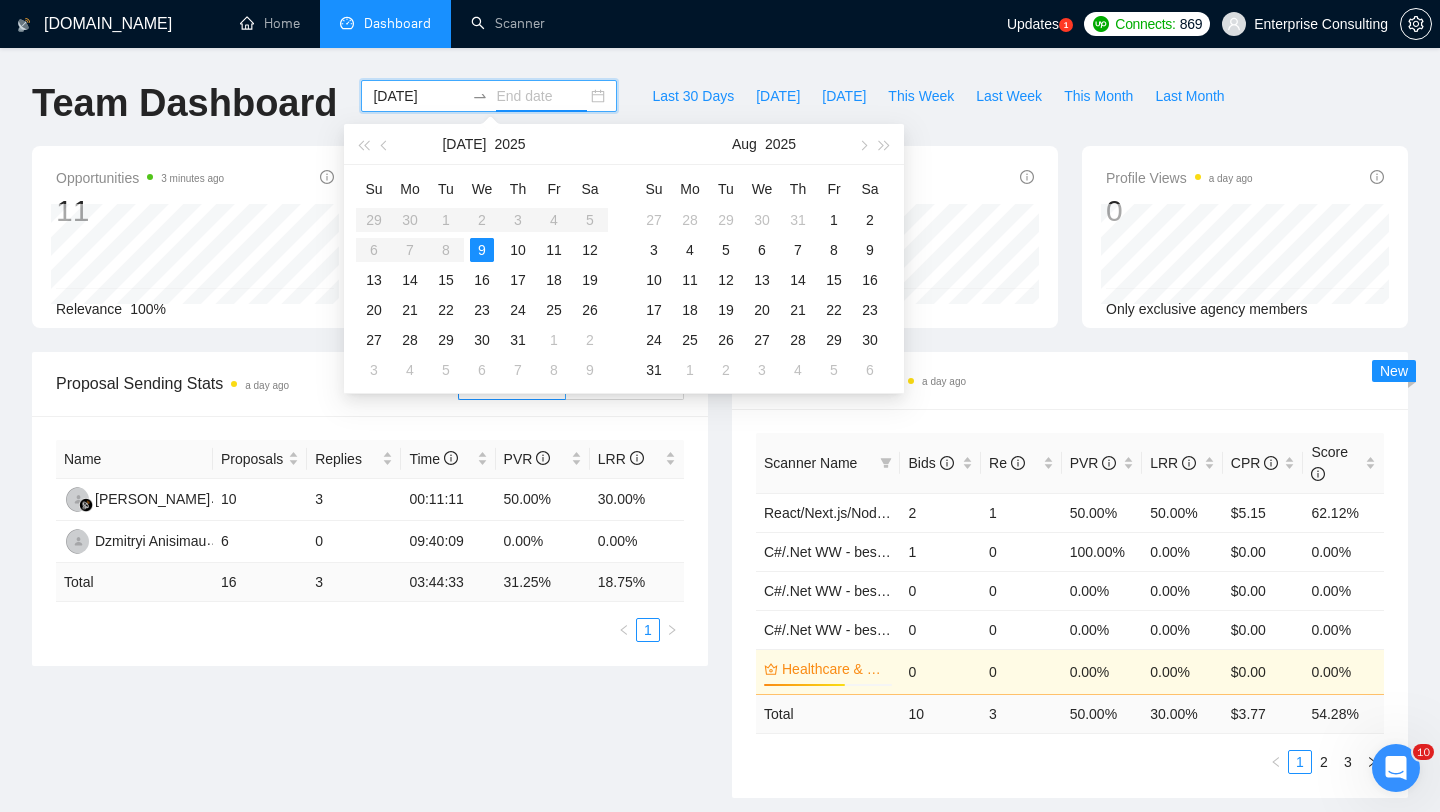 click on "Su Mo Tu We Th Fr Sa 29 30 1 2 3 4 5 6 7 8 9 10 11 12 13 14 15 16 17 18 19 20 21 22 23 24 25 26 27 28 29 30 31 1 2 3 4 5 6 7 8 9" at bounding box center [482, 279] 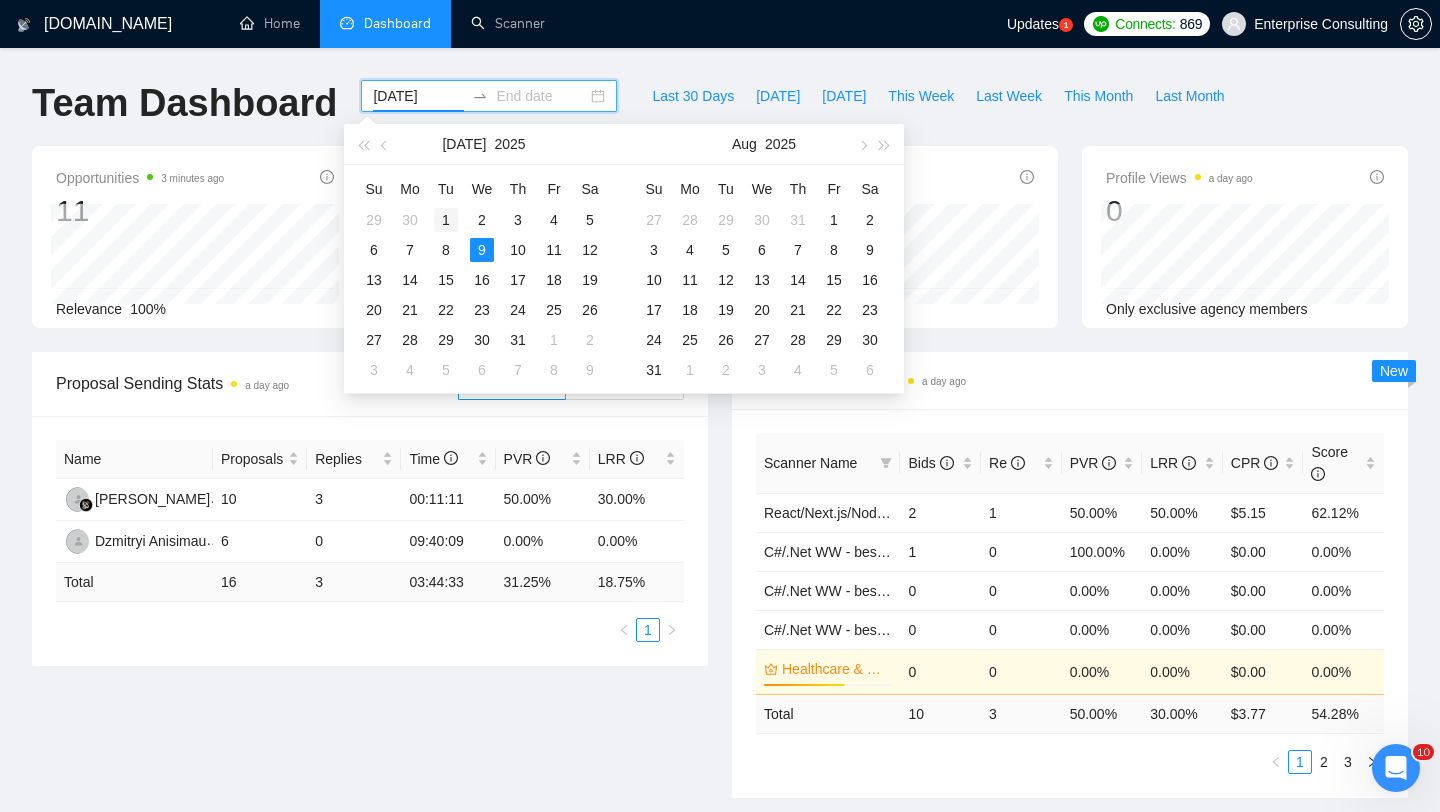 type on "[DATE]" 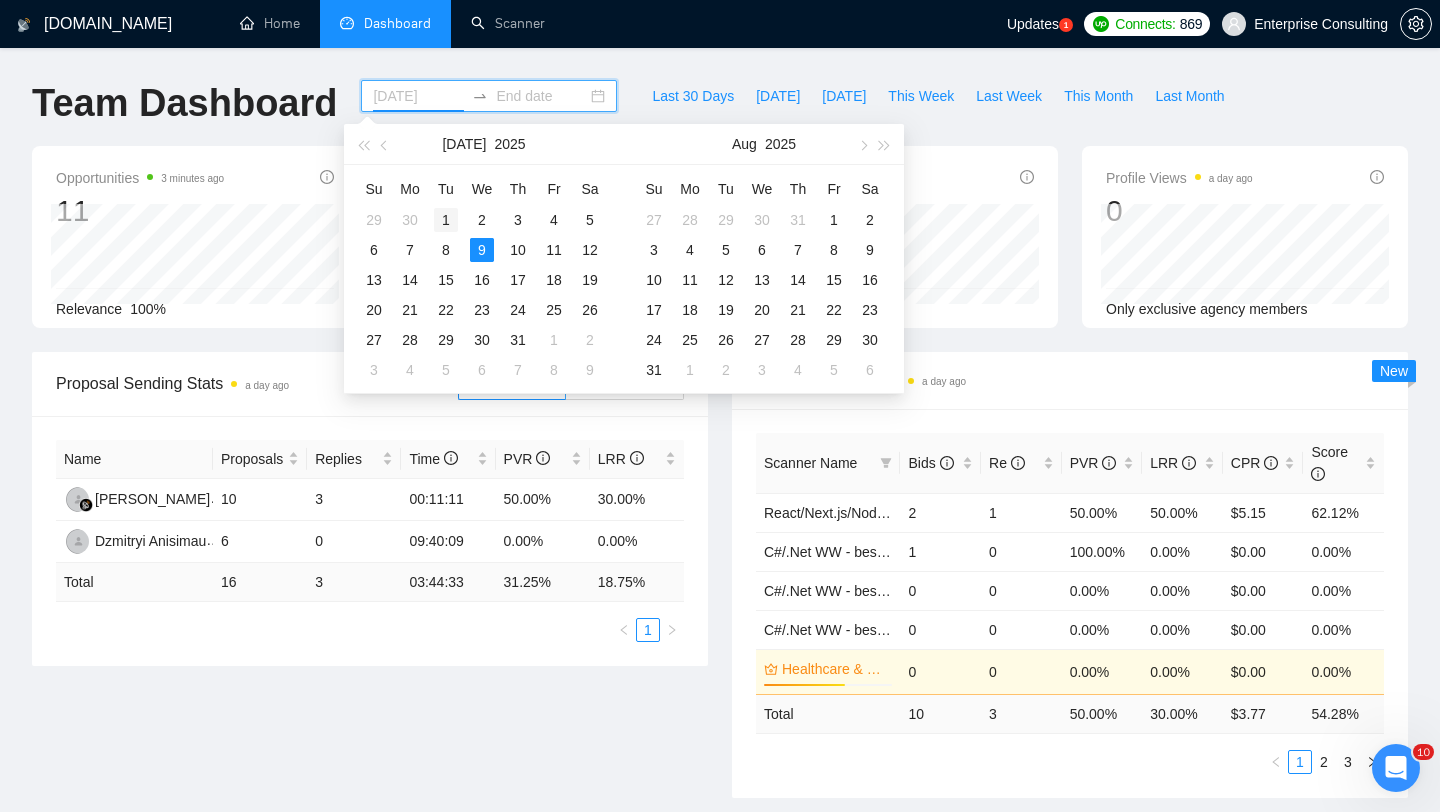 click on "1" at bounding box center (446, 220) 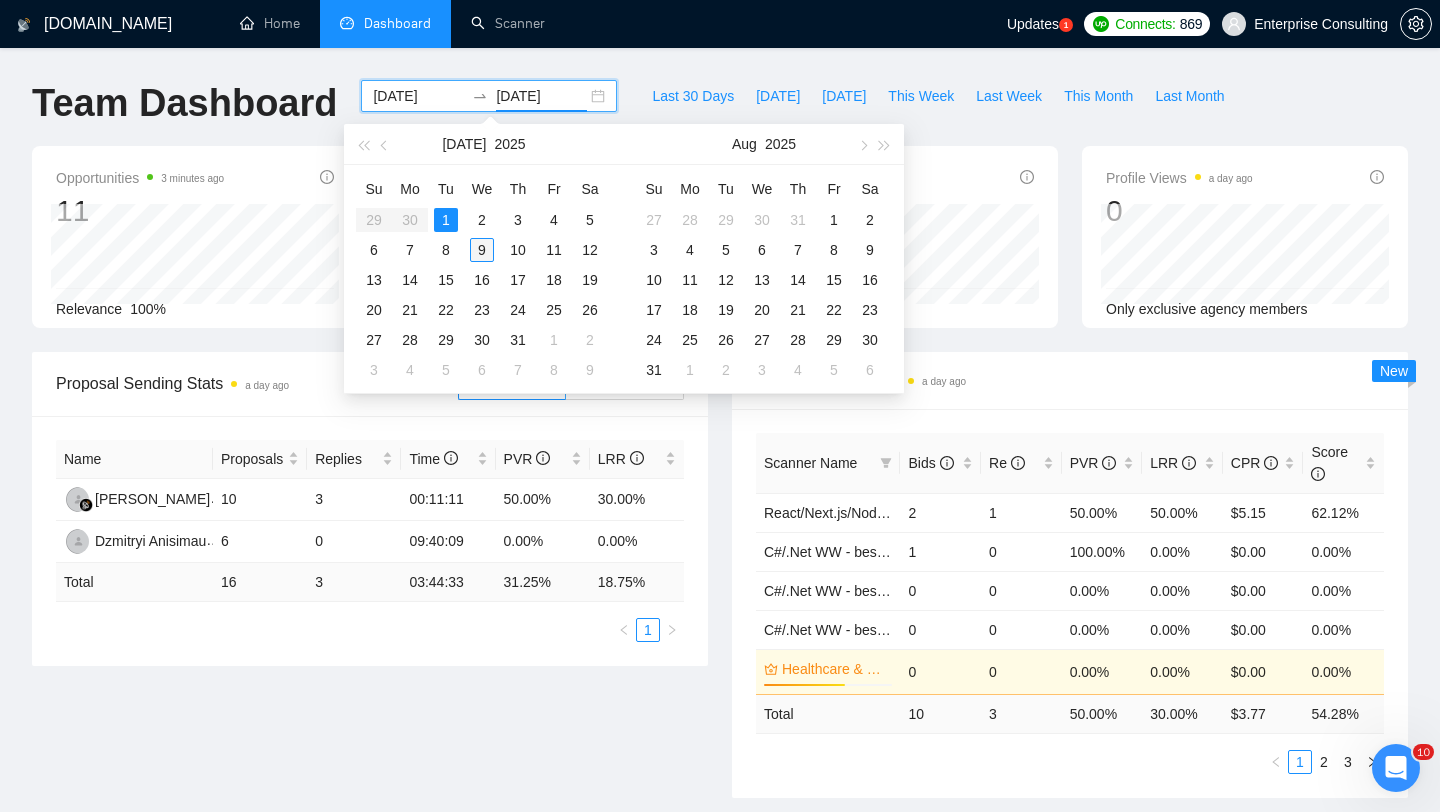 type on "[DATE]" 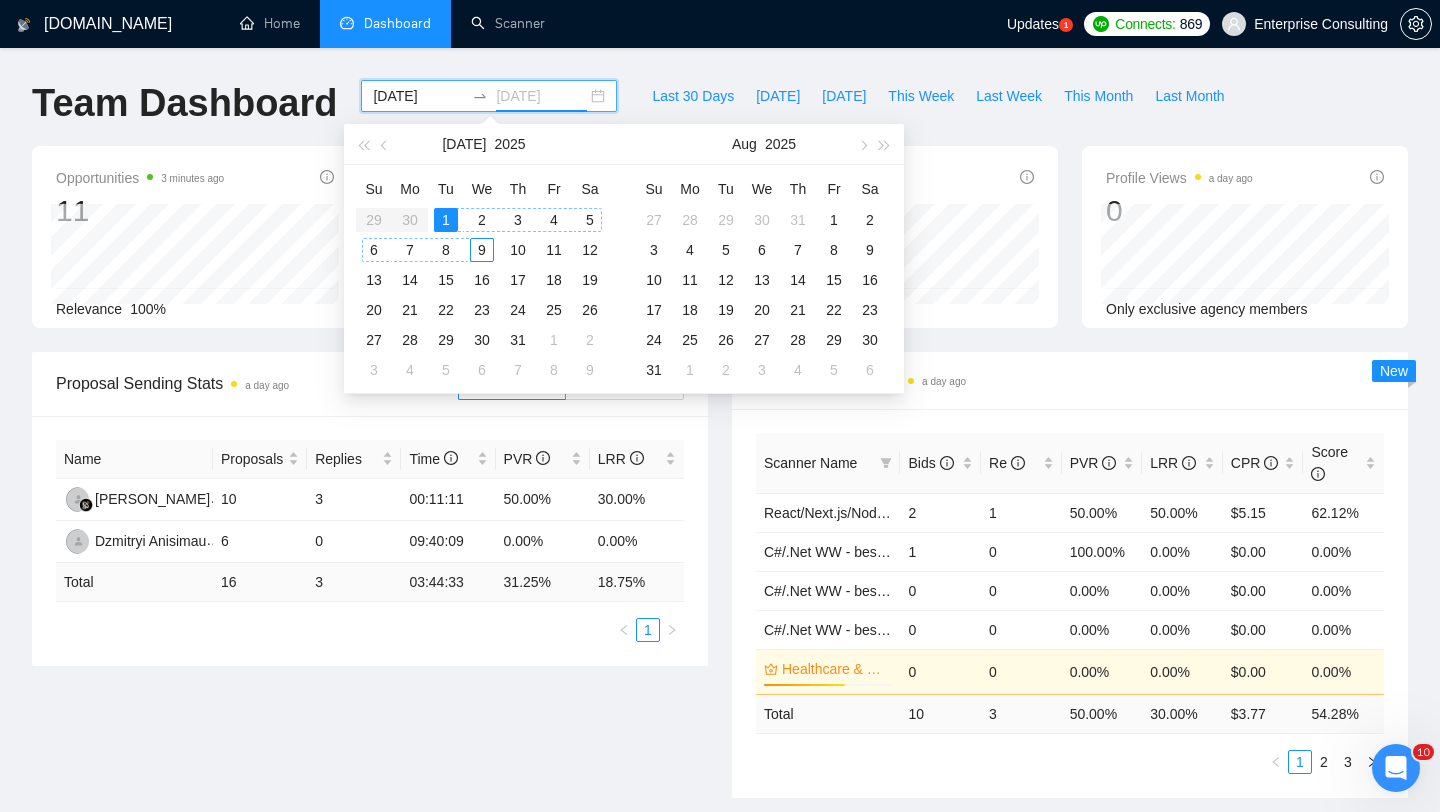 click on "9" at bounding box center [482, 250] 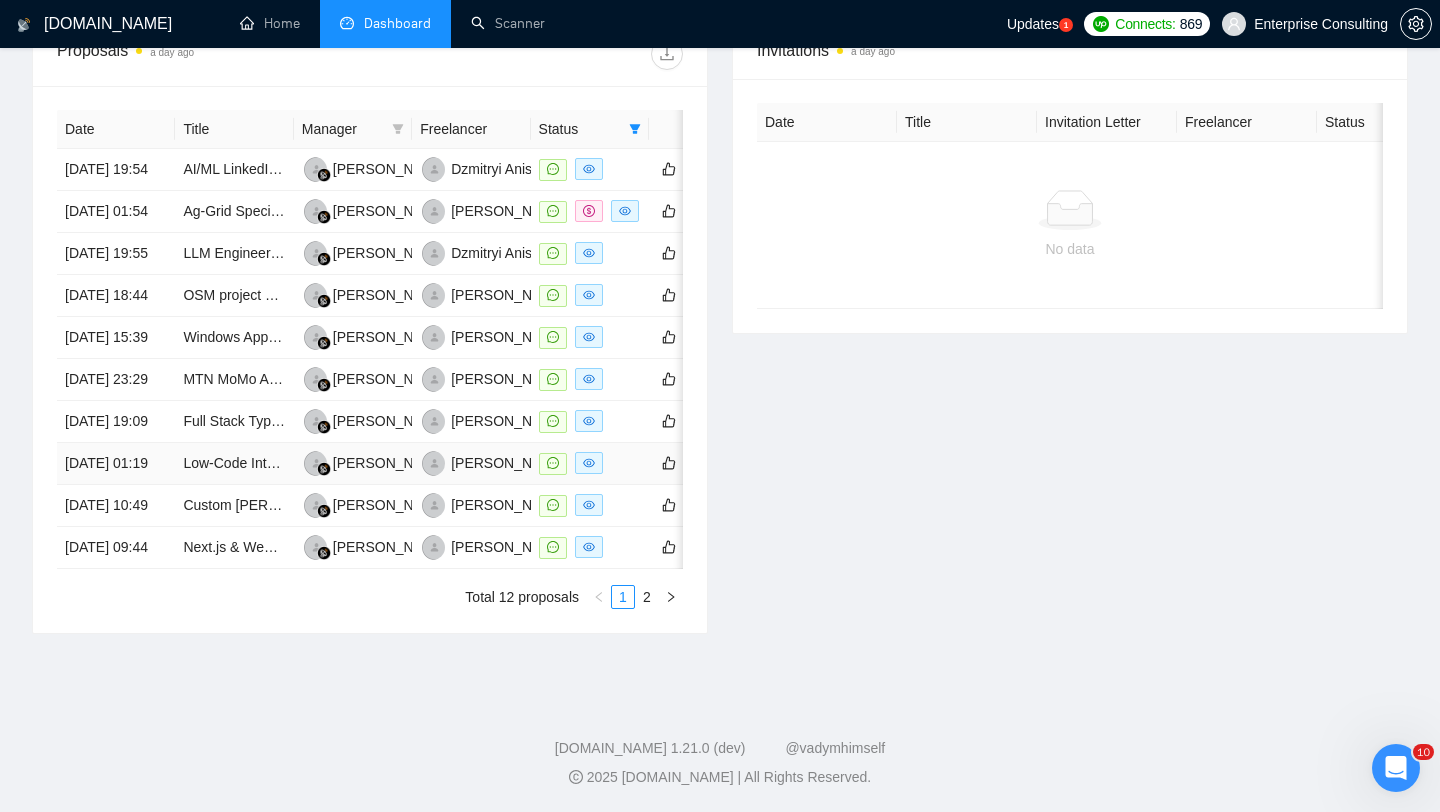 scroll, scrollTop: 715, scrollLeft: 0, axis: vertical 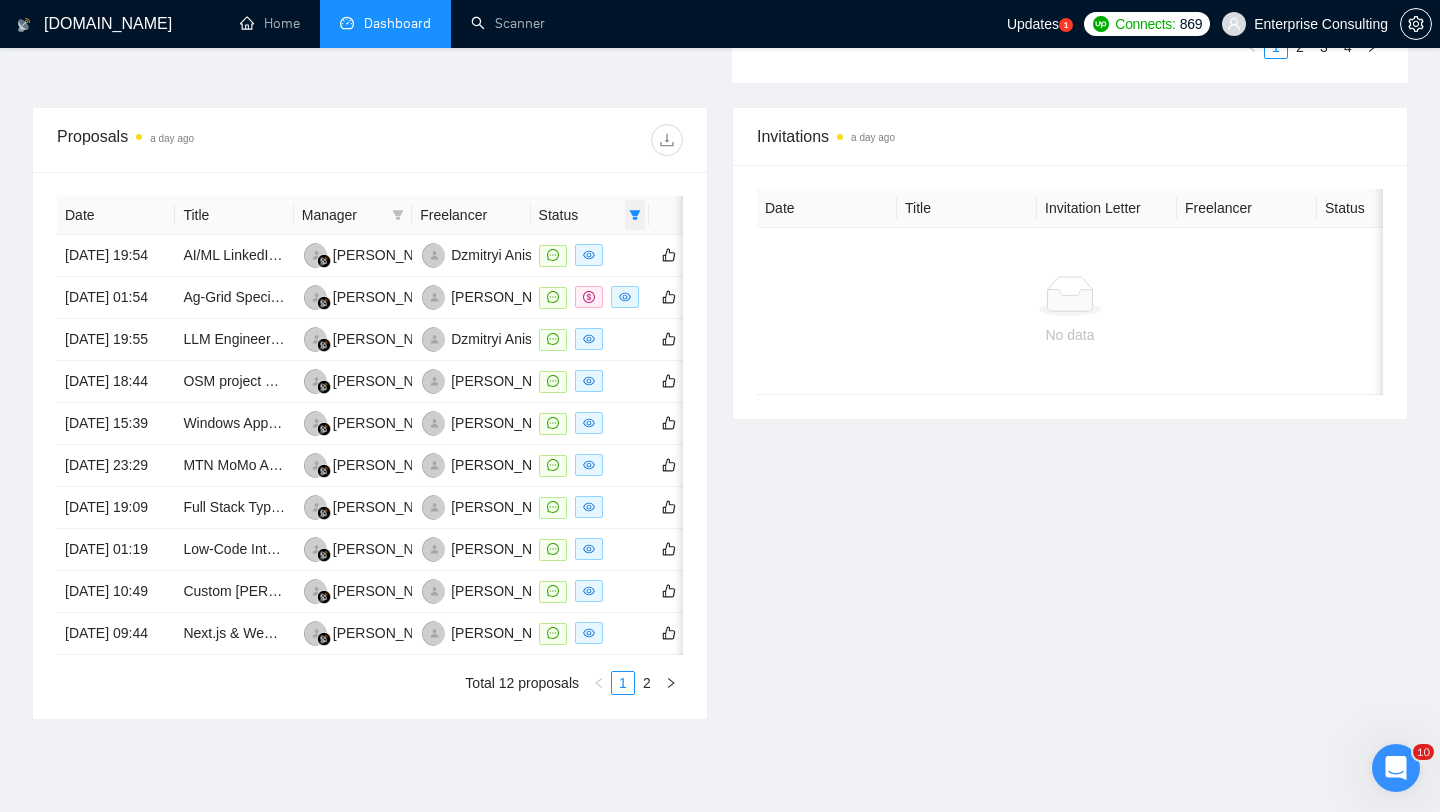 click at bounding box center (635, 215) 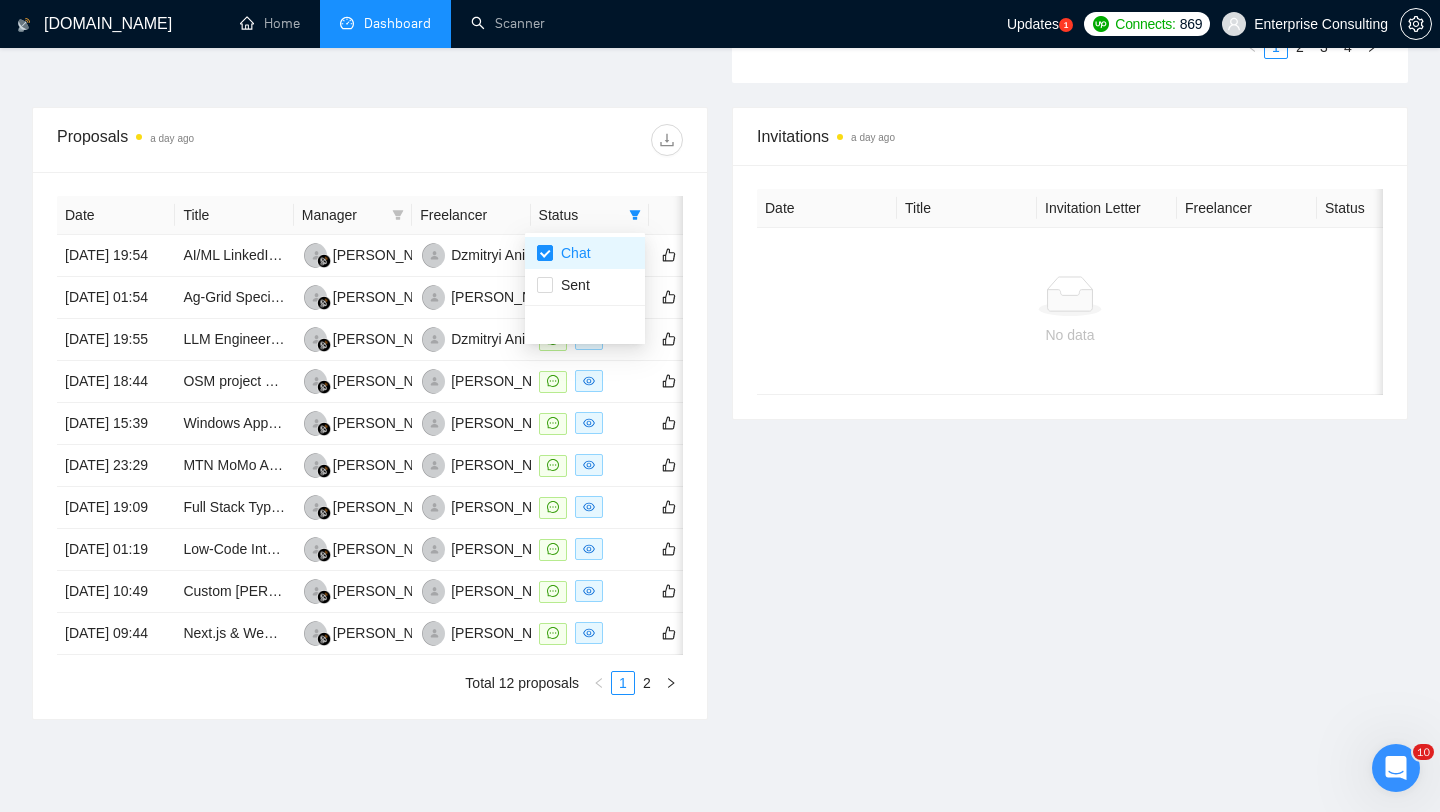 click on "Invitations a day ago Date Title Invitation Letter Freelancer Status           No data" at bounding box center (1070, 413) 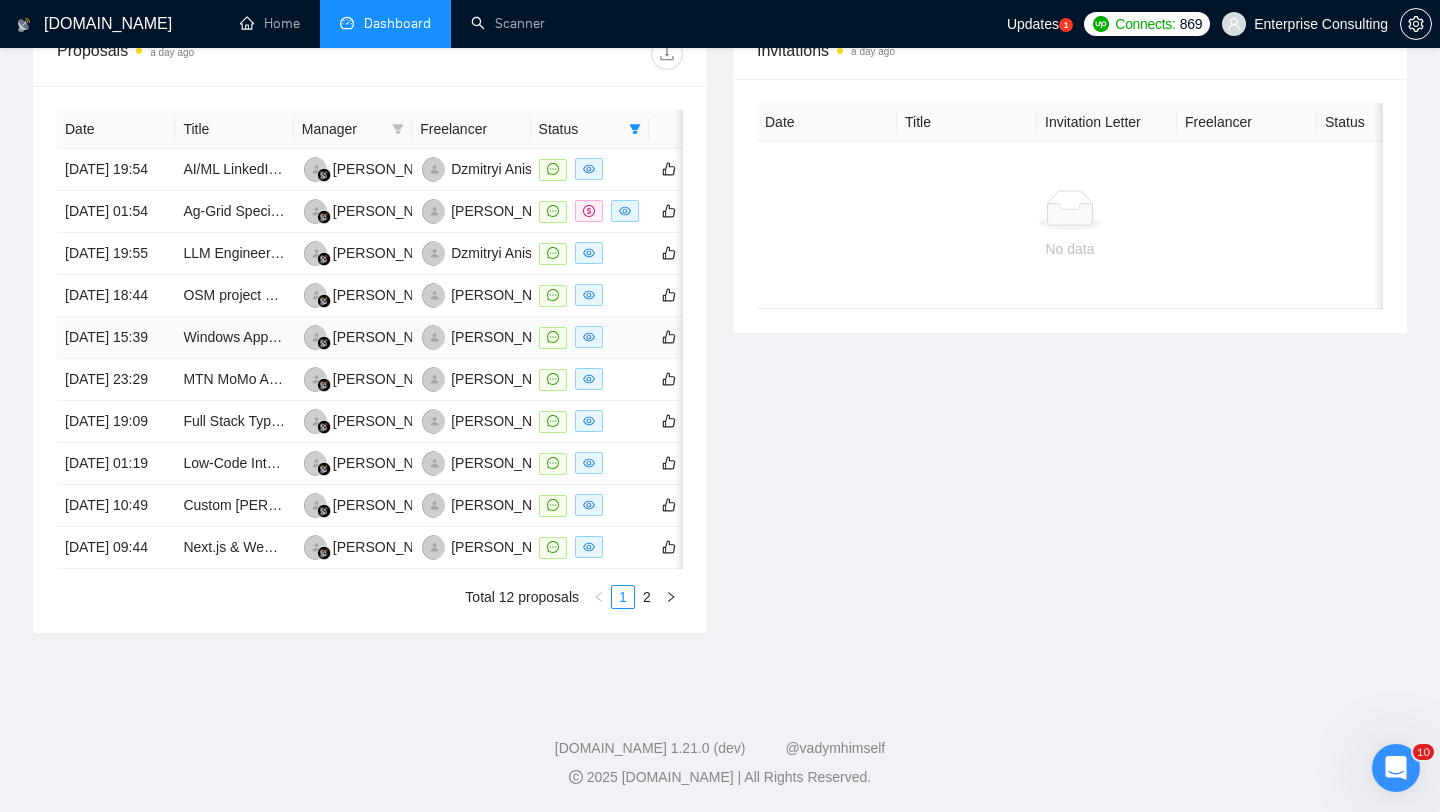 scroll, scrollTop: 805, scrollLeft: 0, axis: vertical 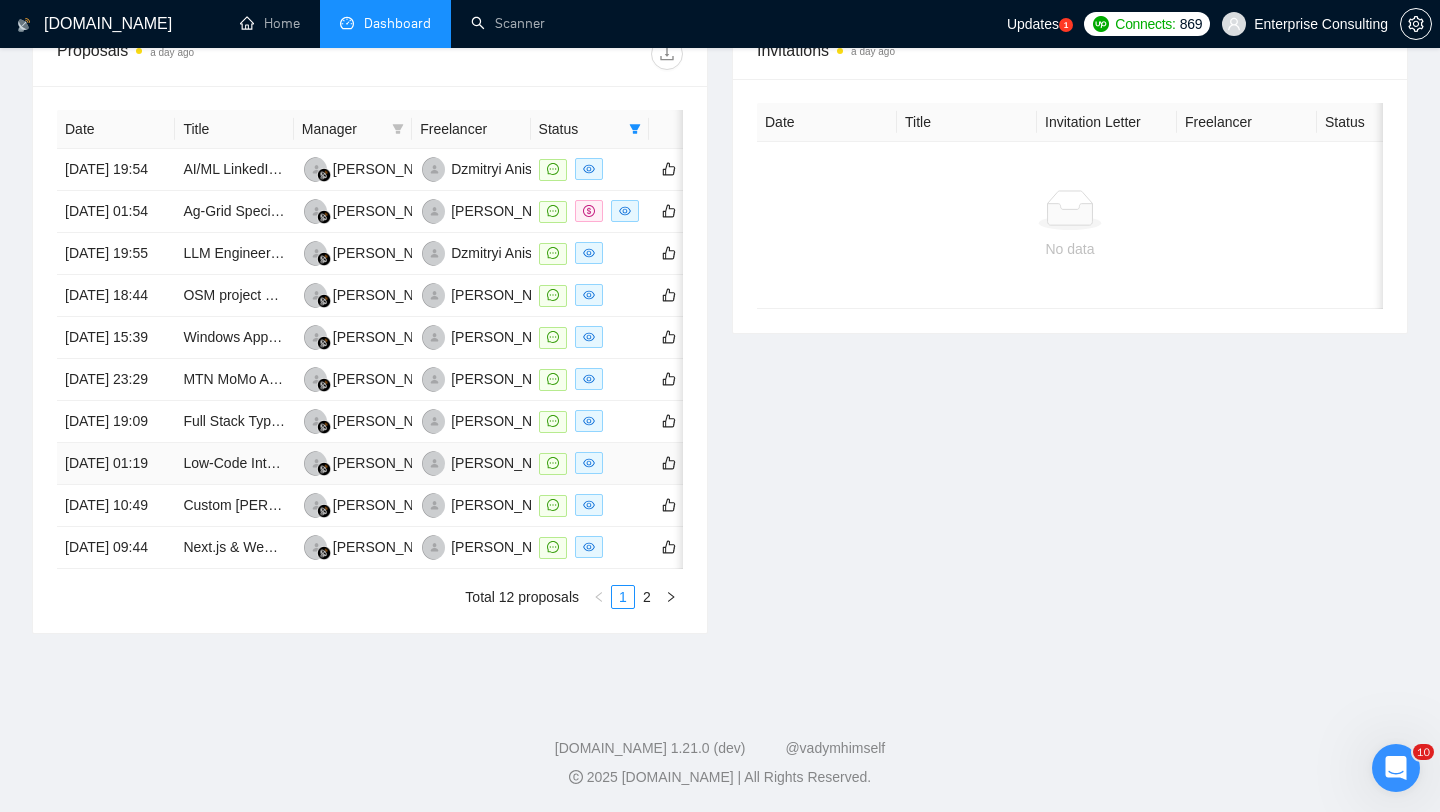 click on "[DATE] 01:19" at bounding box center [116, 464] 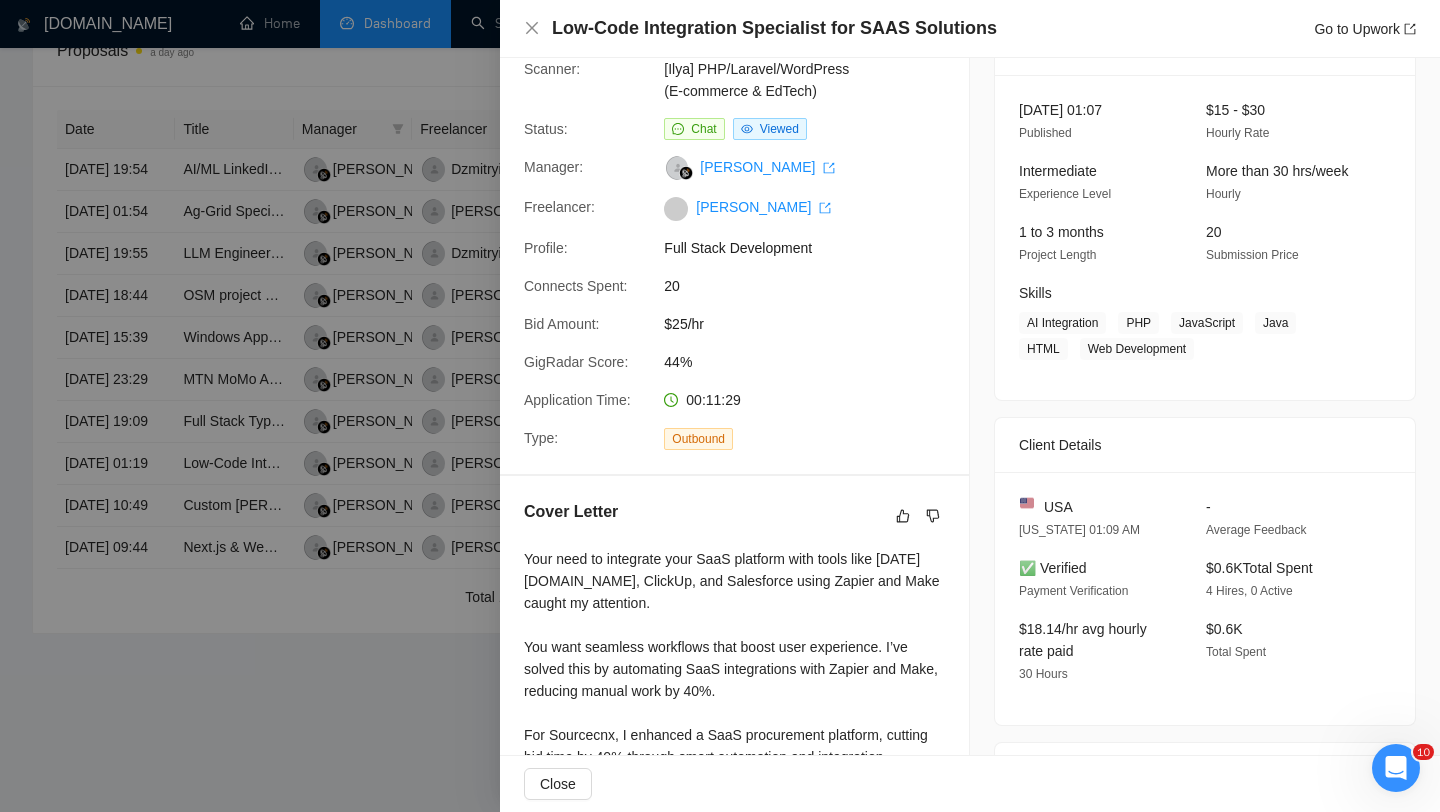 scroll, scrollTop: 0, scrollLeft: 0, axis: both 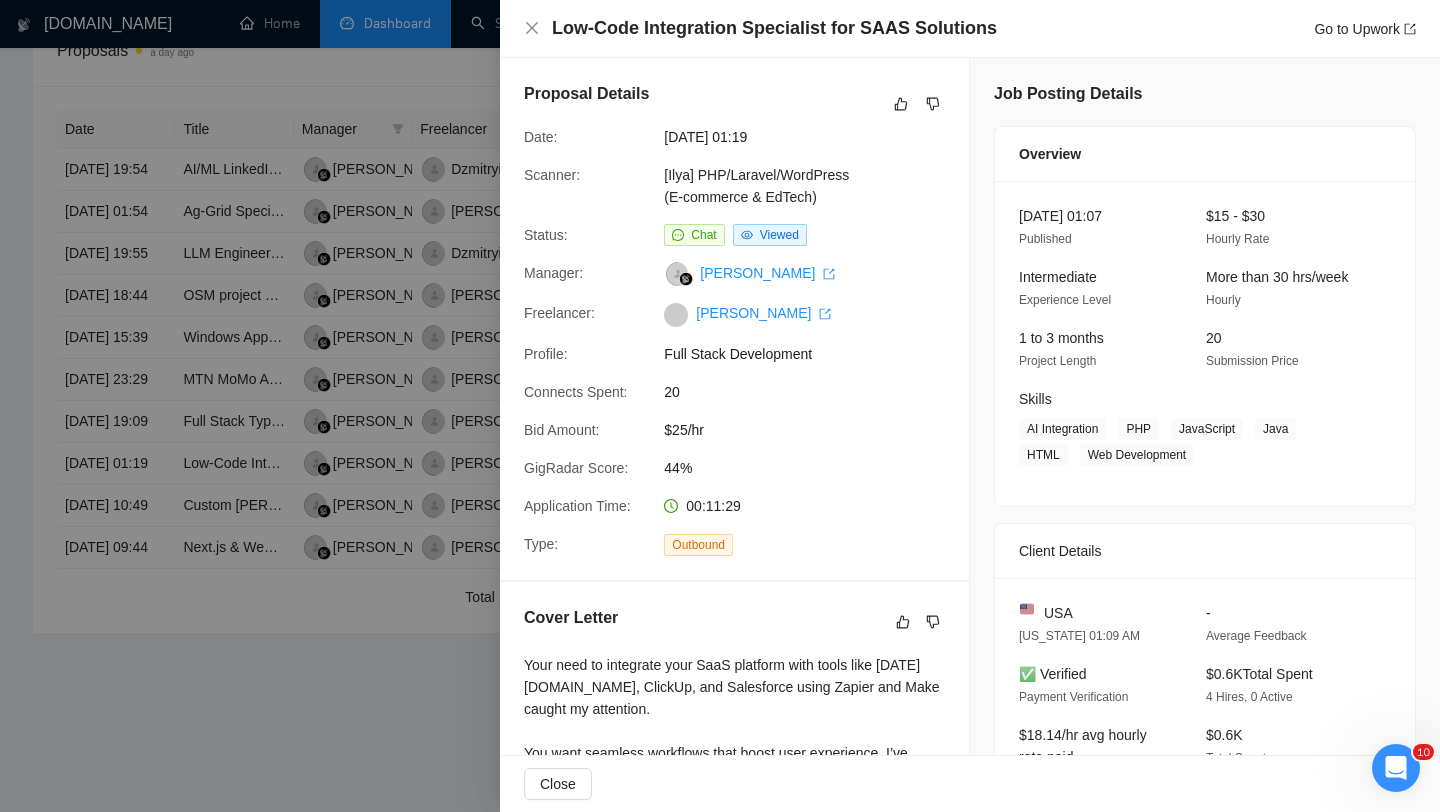click at bounding box center (720, 406) 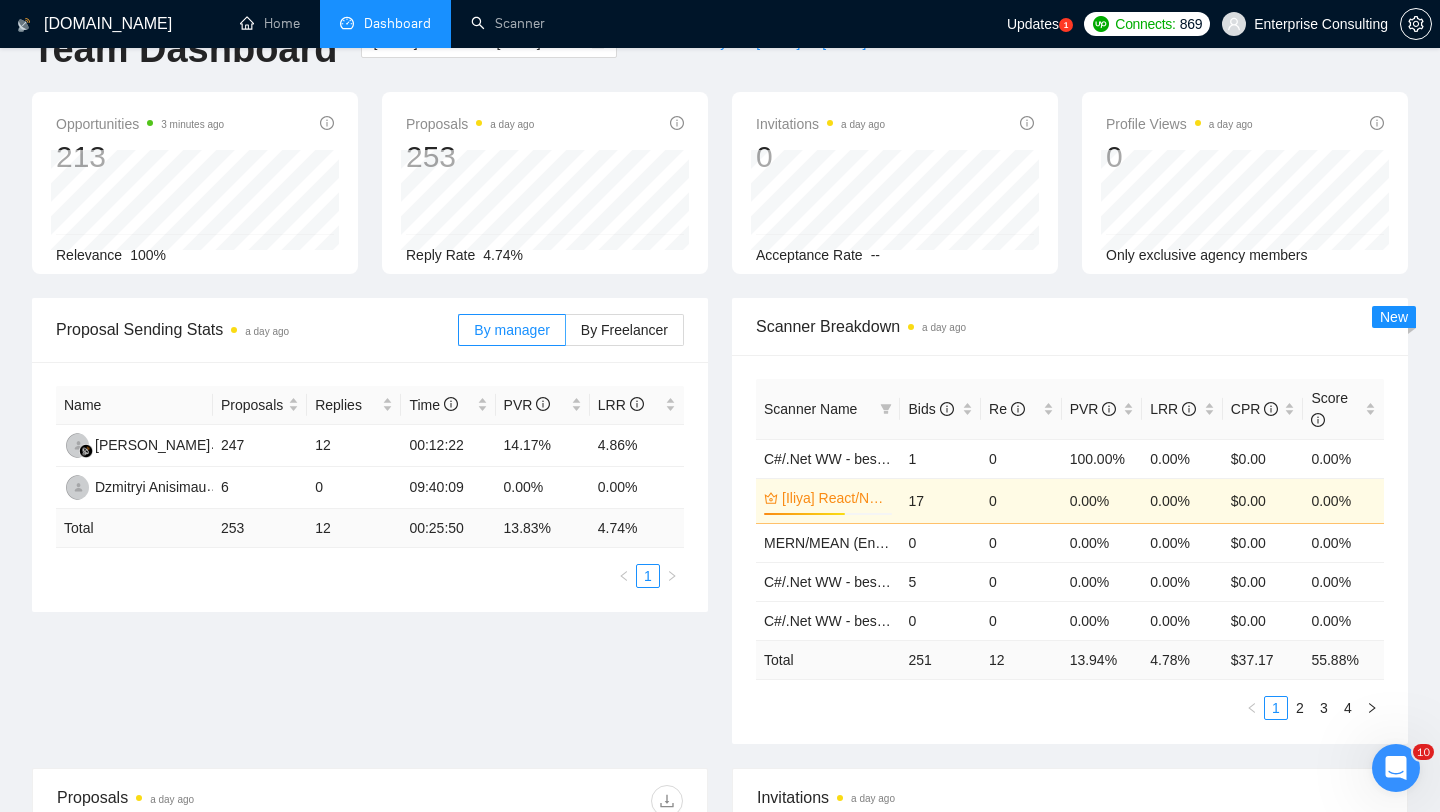 scroll, scrollTop: 0, scrollLeft: 0, axis: both 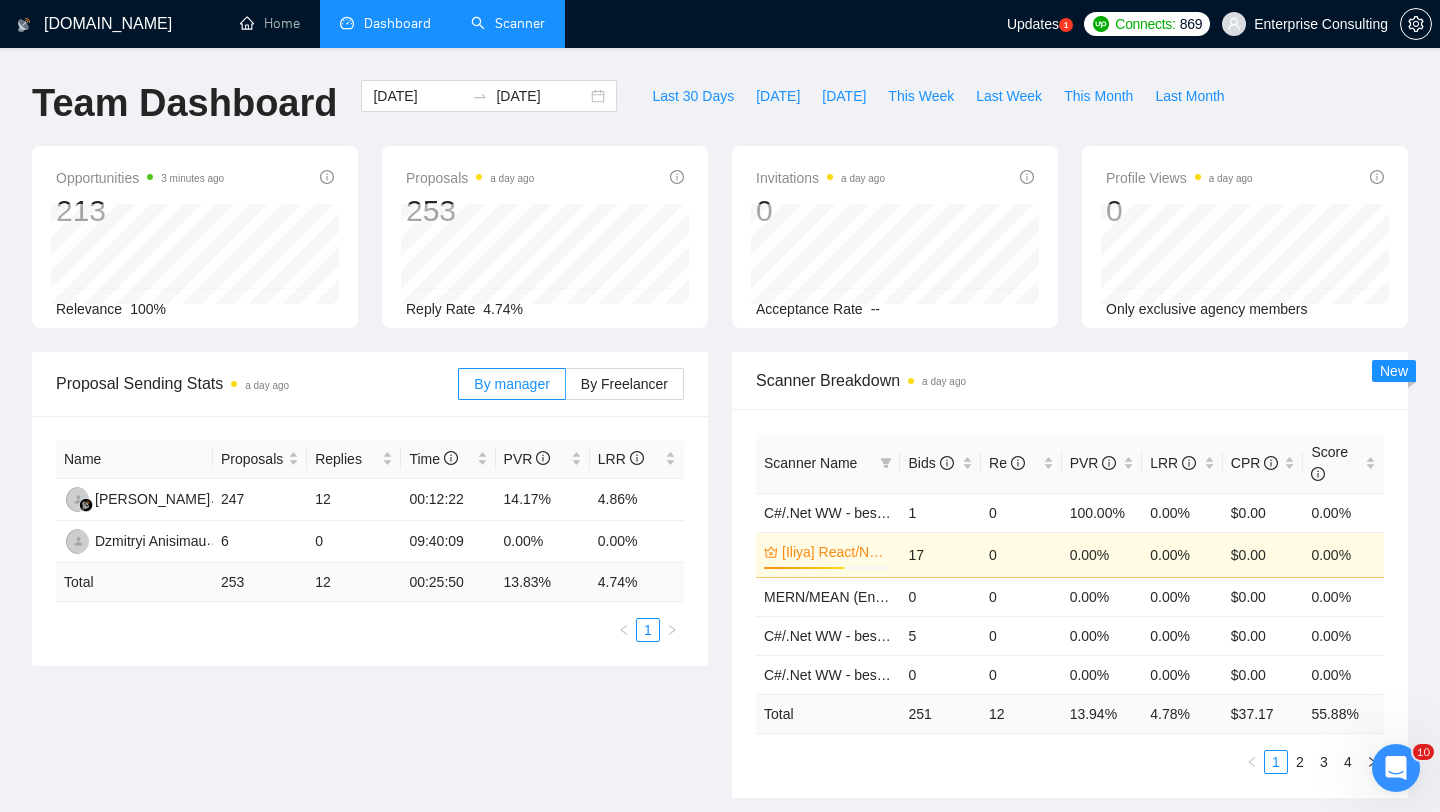 click on "Scanner" at bounding box center (508, 23) 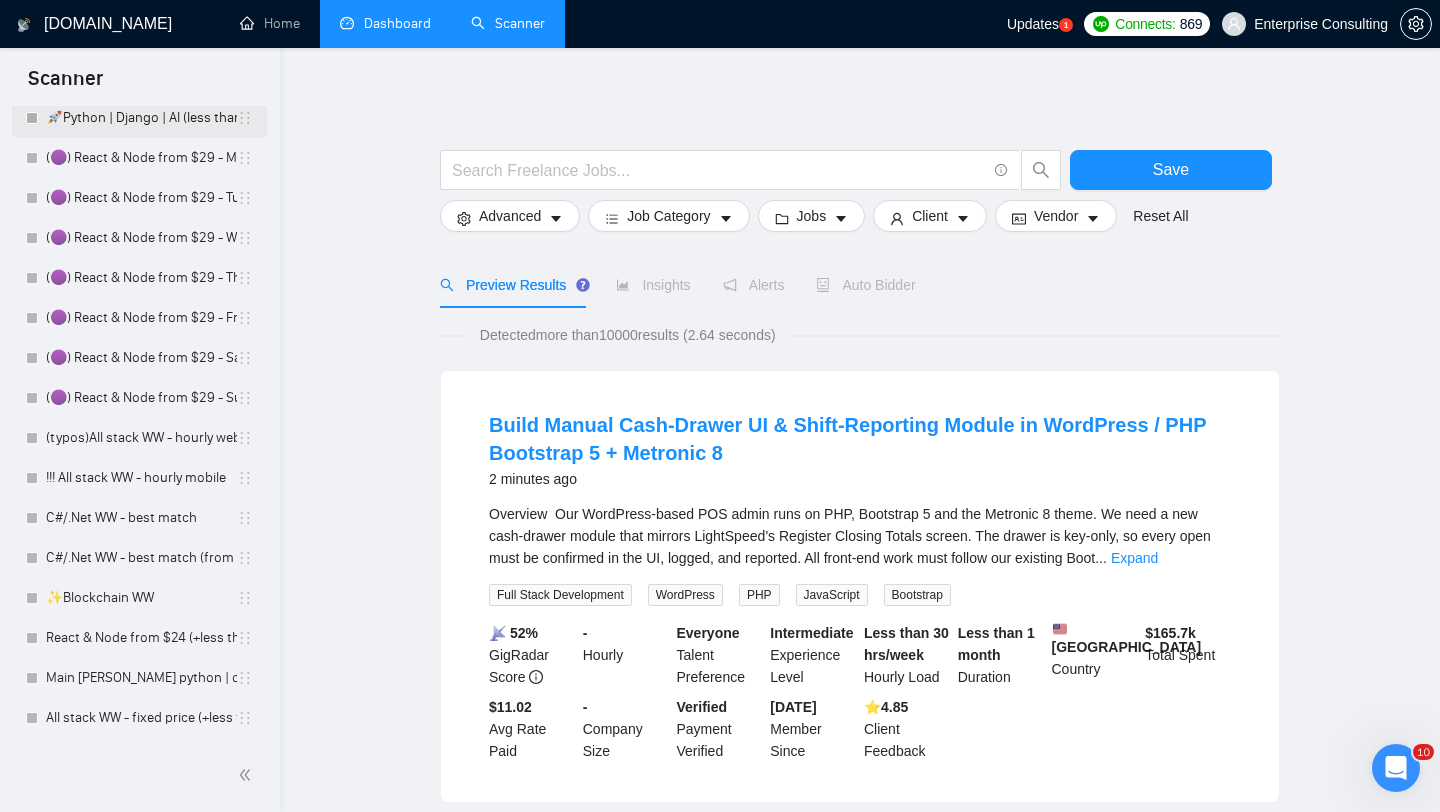 scroll, scrollTop: 1105, scrollLeft: 0, axis: vertical 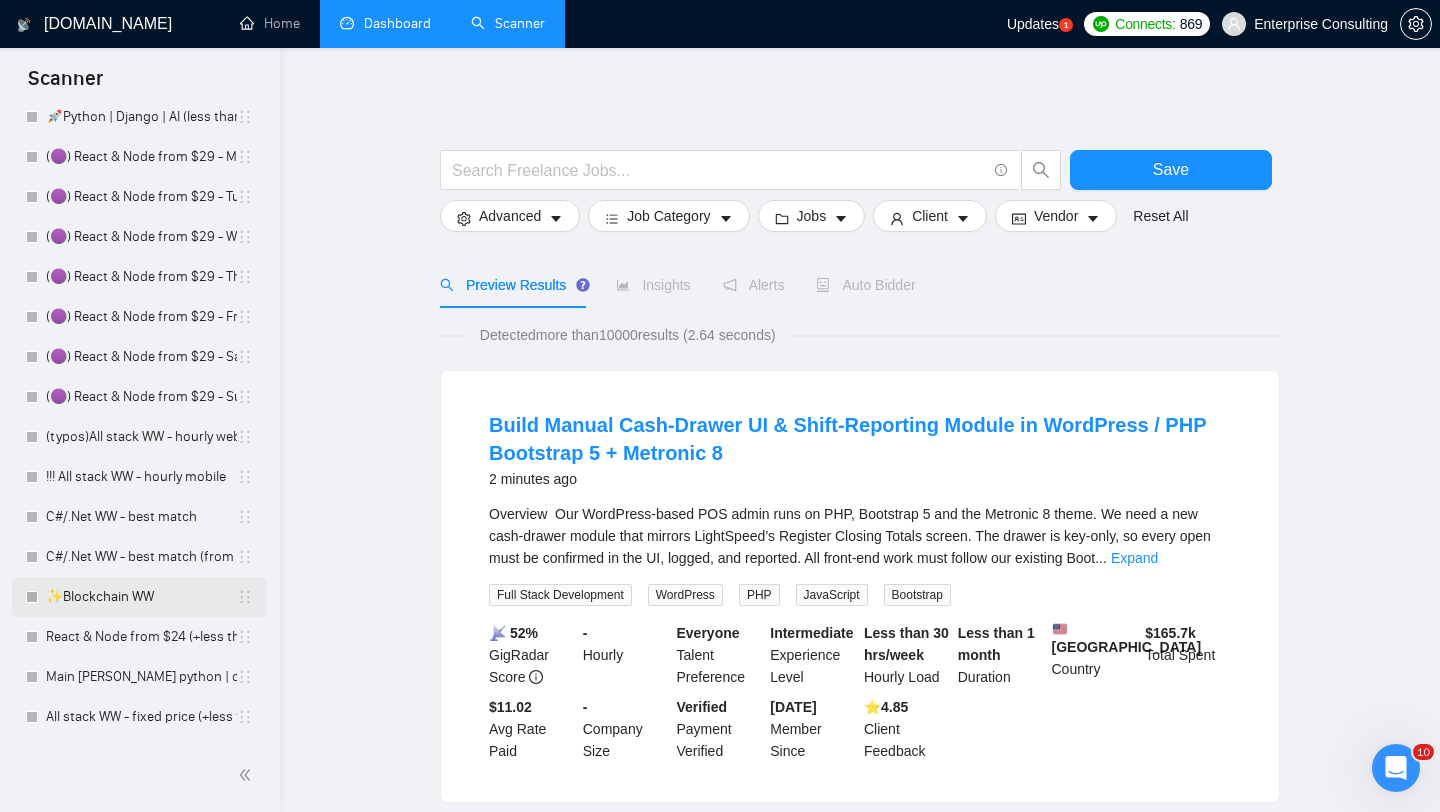 click on "✨Blockchain WW" at bounding box center (141, 597) 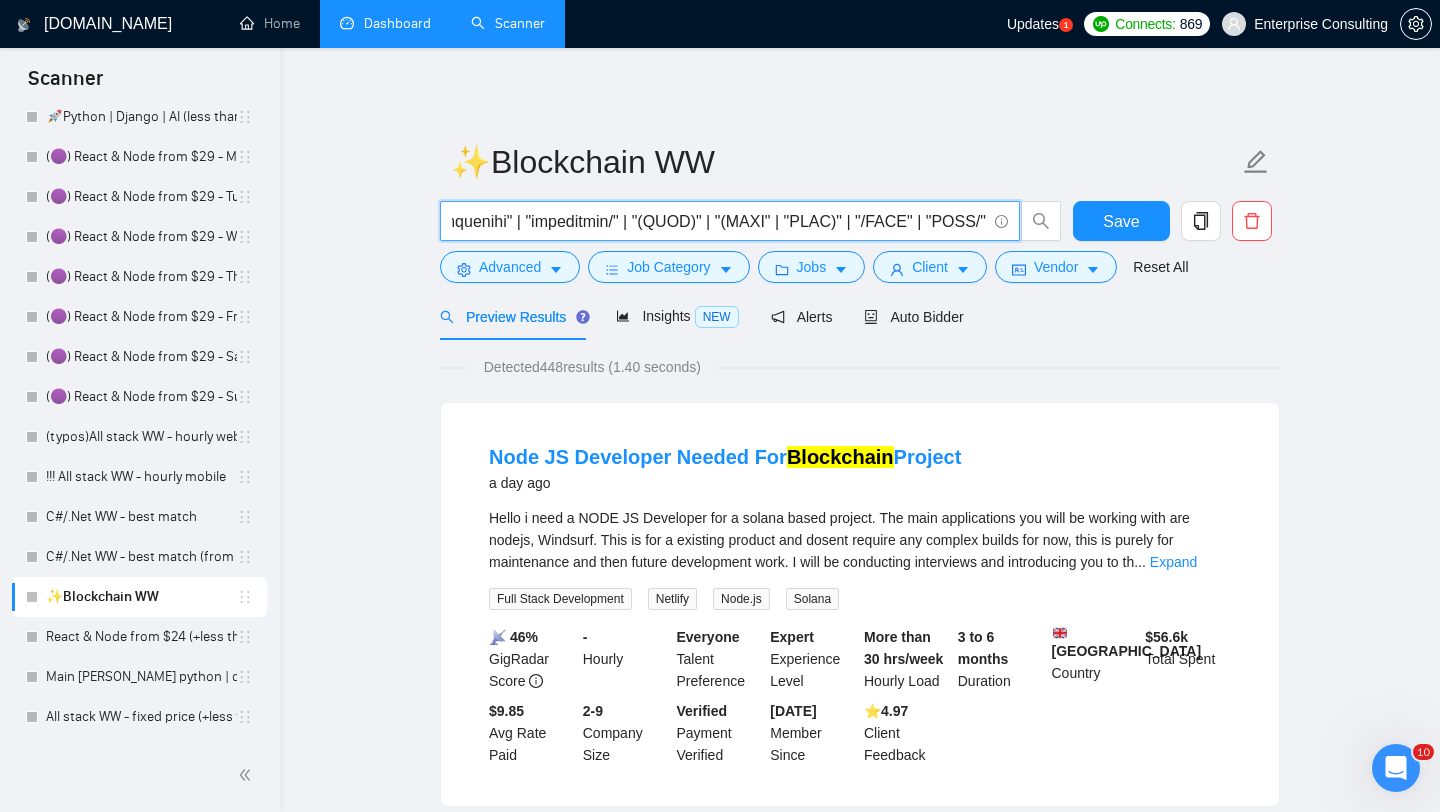 scroll, scrollTop: 0, scrollLeft: 9411, axis: horizontal 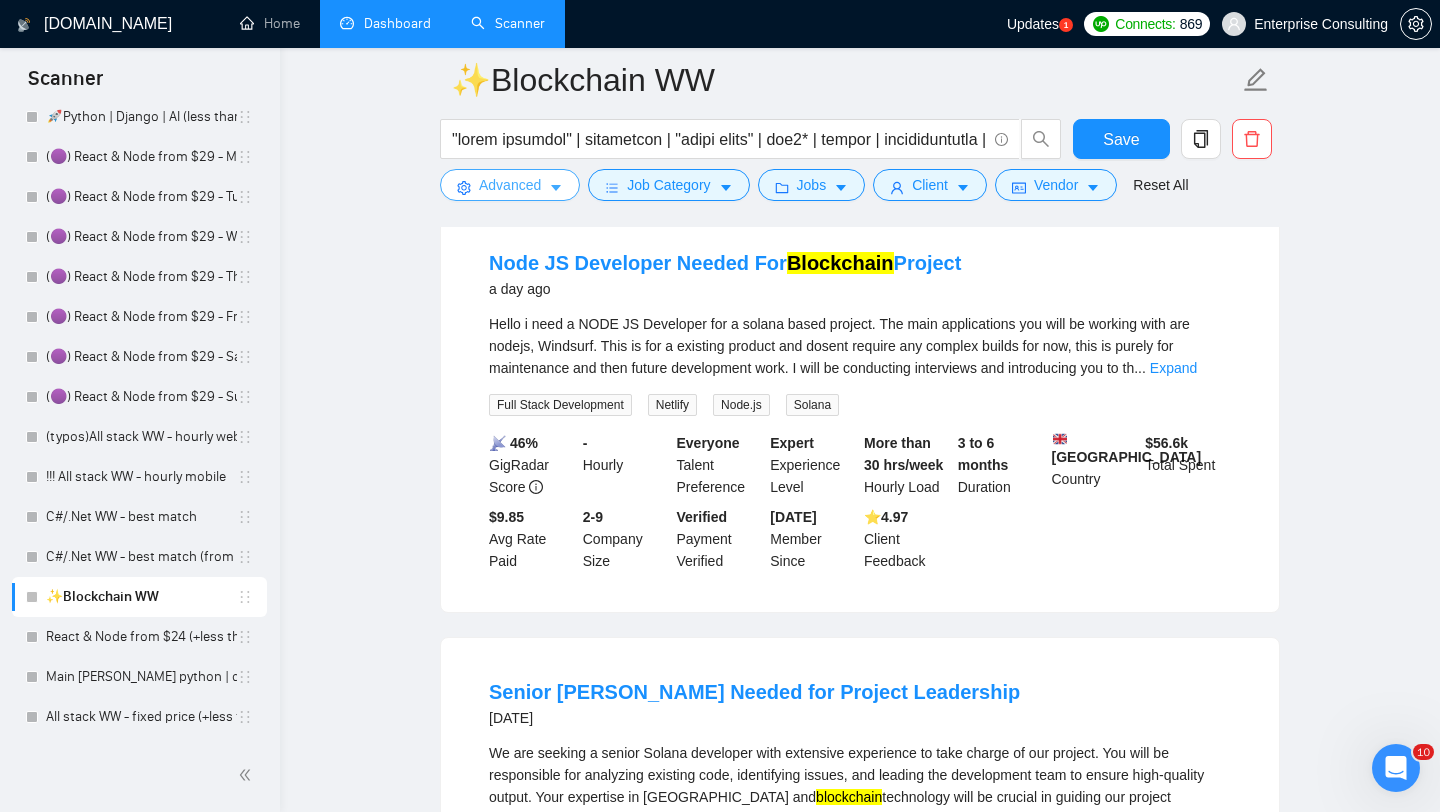 click on "Advanced" at bounding box center [510, 185] 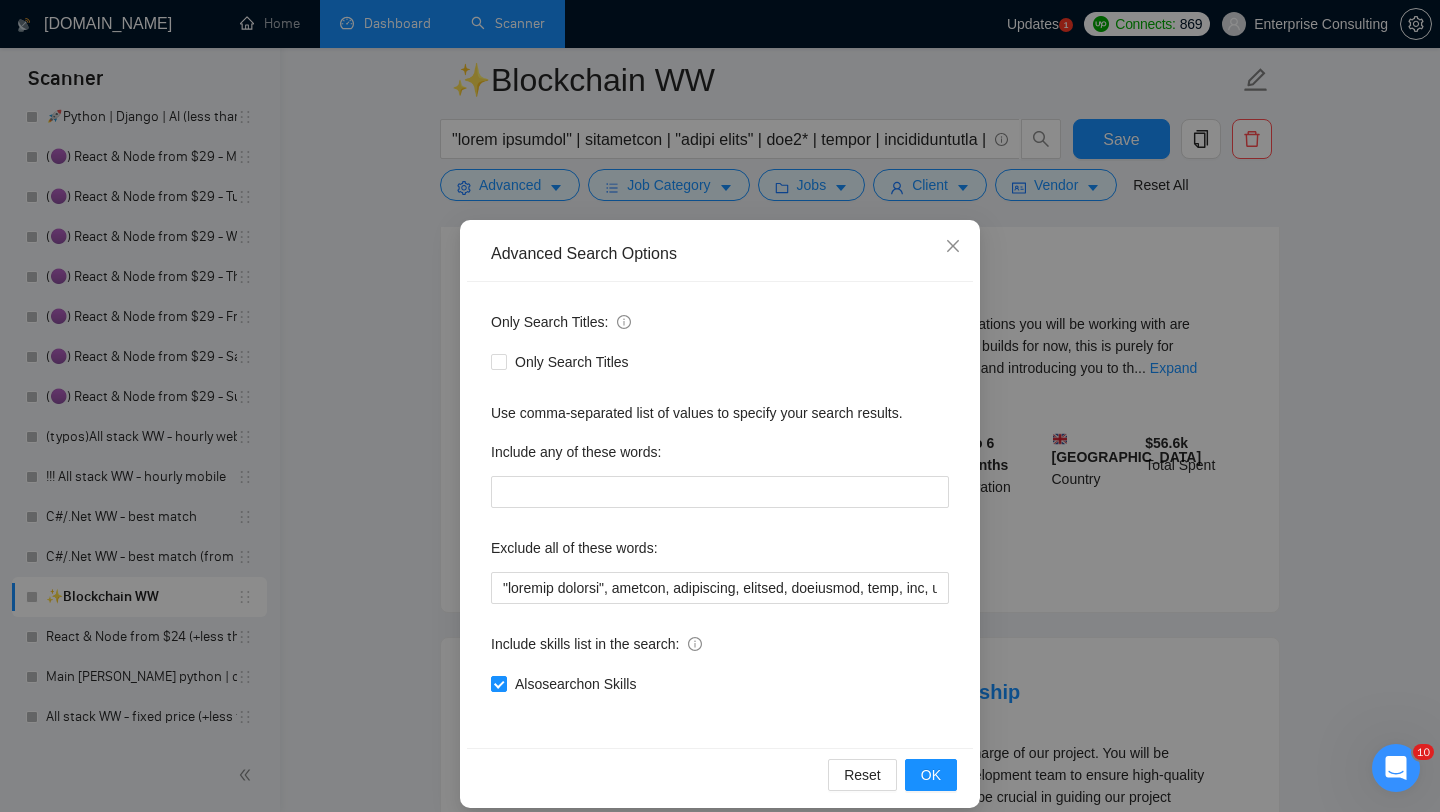 click on "Advanced Search Options Only Search Titles:   Only Search Titles Use comma-separated list of values to specify your search results. Include any of these words: Exclude all of these words: Include skills list in the search:   Also  search  on Skills Reset OK" at bounding box center [720, 406] 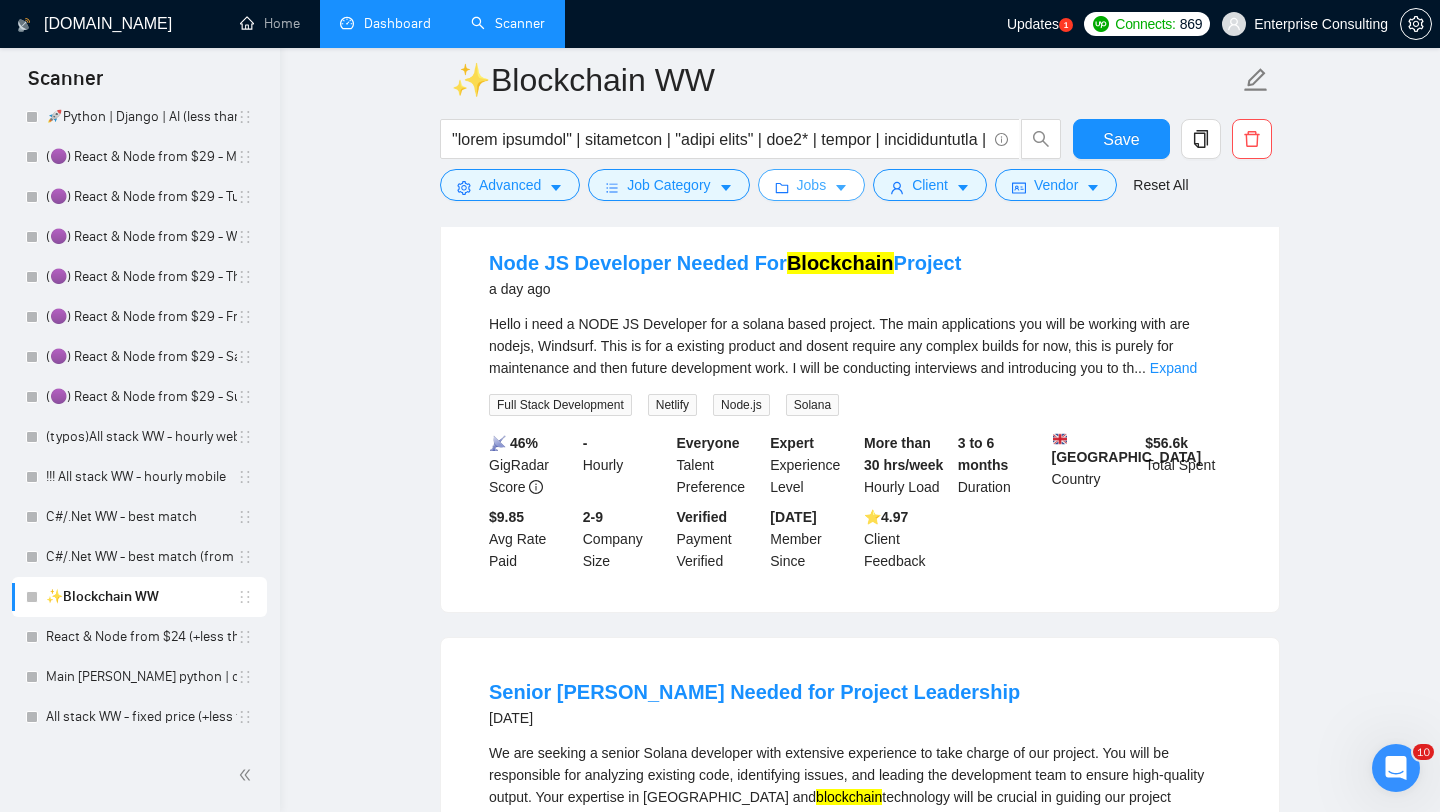 click on "Jobs" at bounding box center [812, 185] 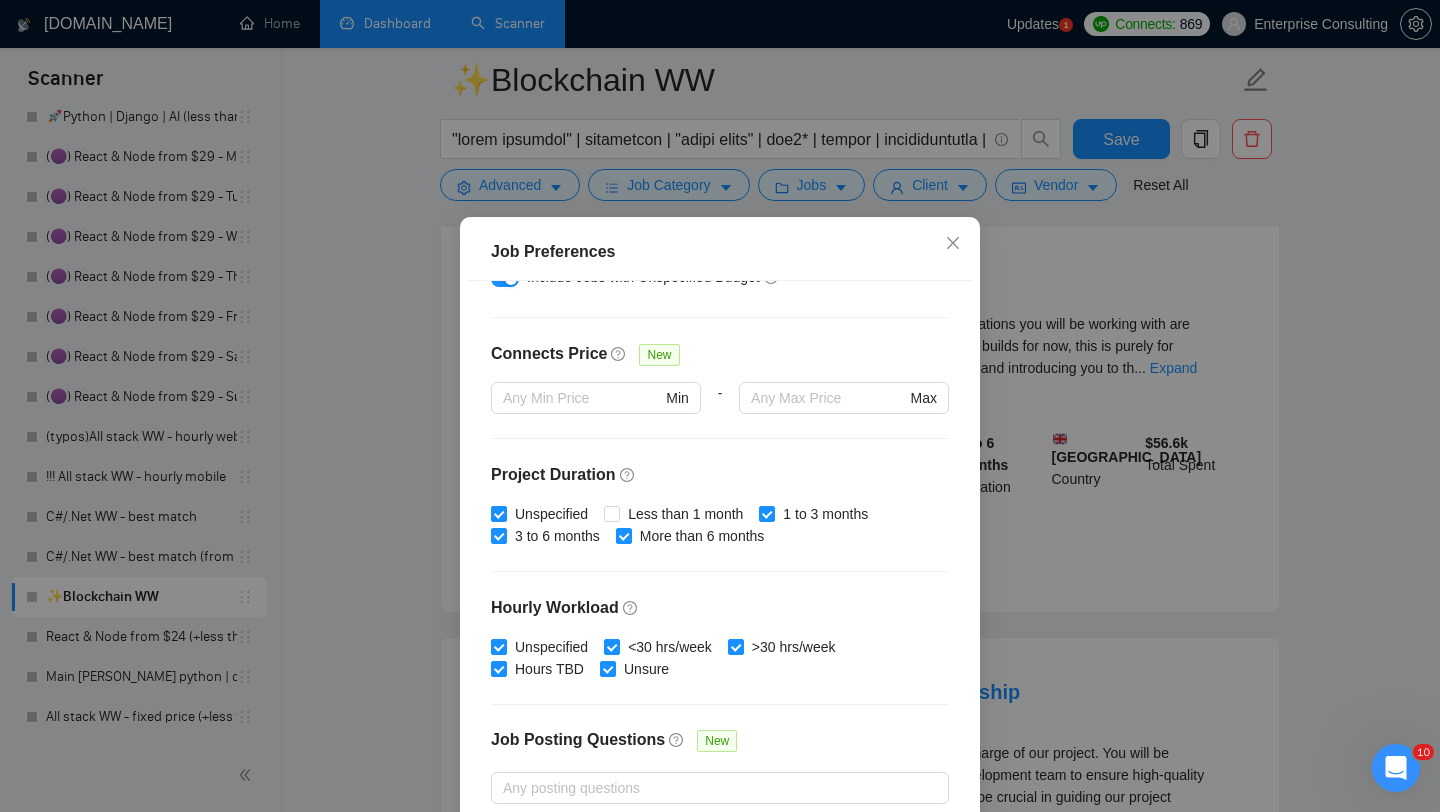 scroll, scrollTop: 429, scrollLeft: 0, axis: vertical 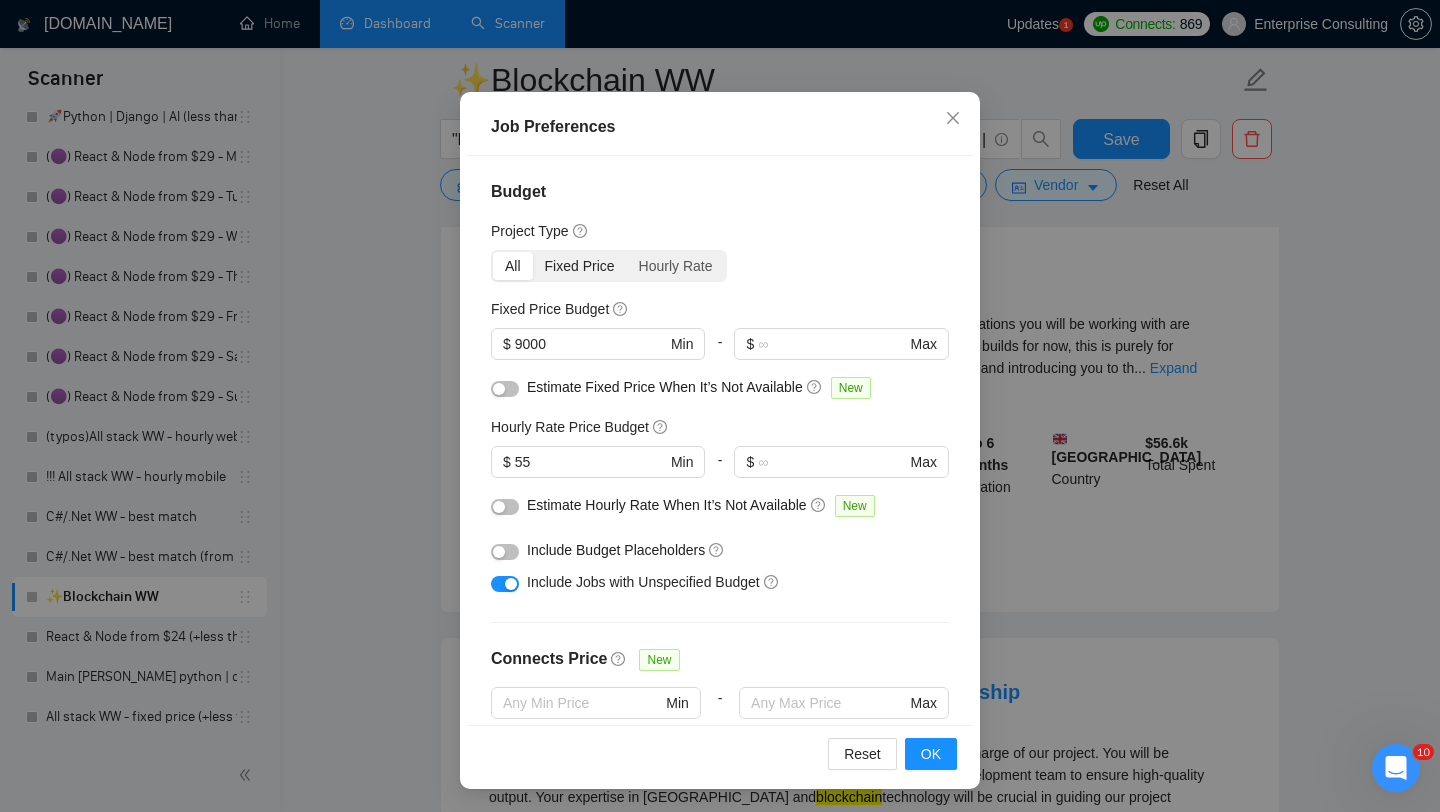 click on "Fixed Price" at bounding box center (580, 266) 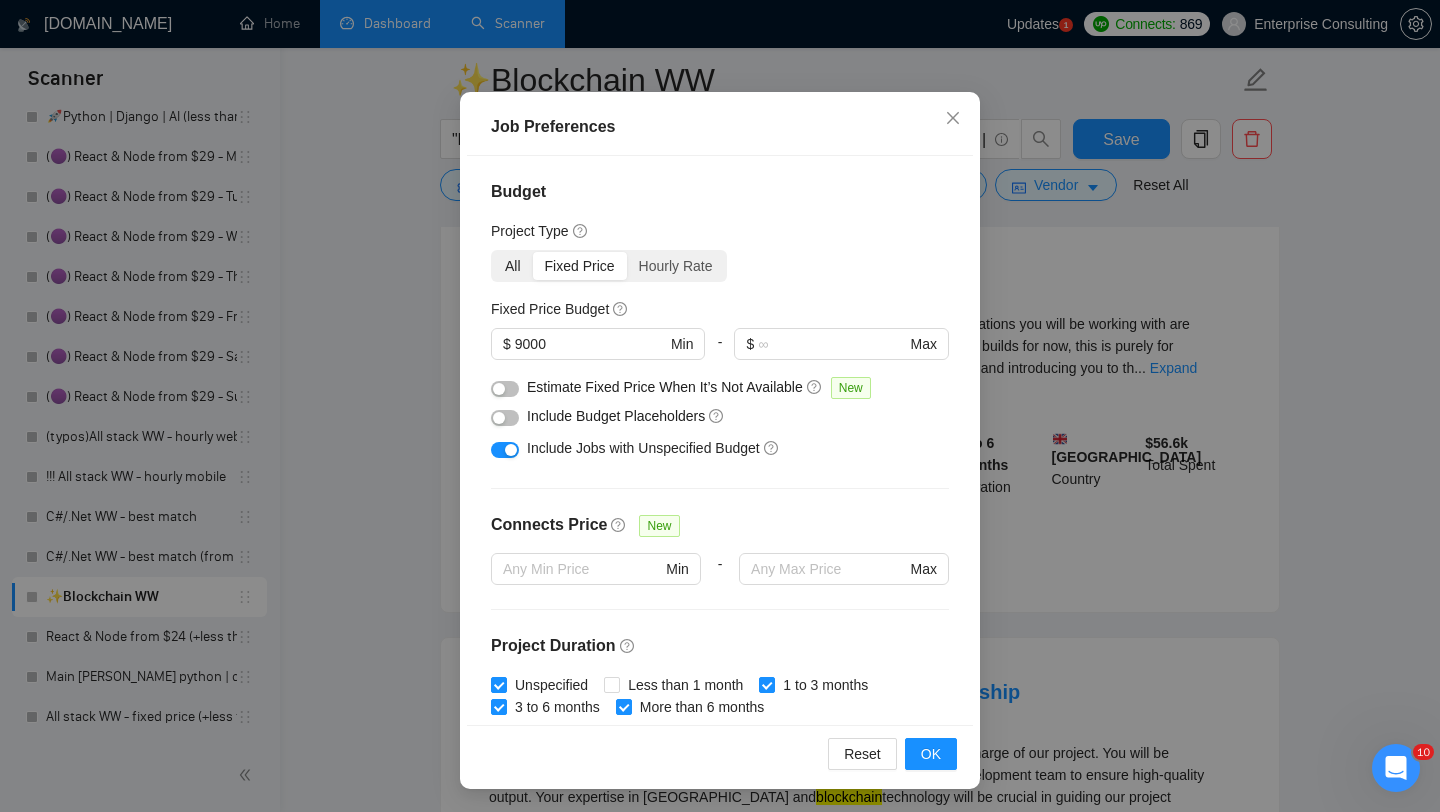 click on "All" at bounding box center [513, 266] 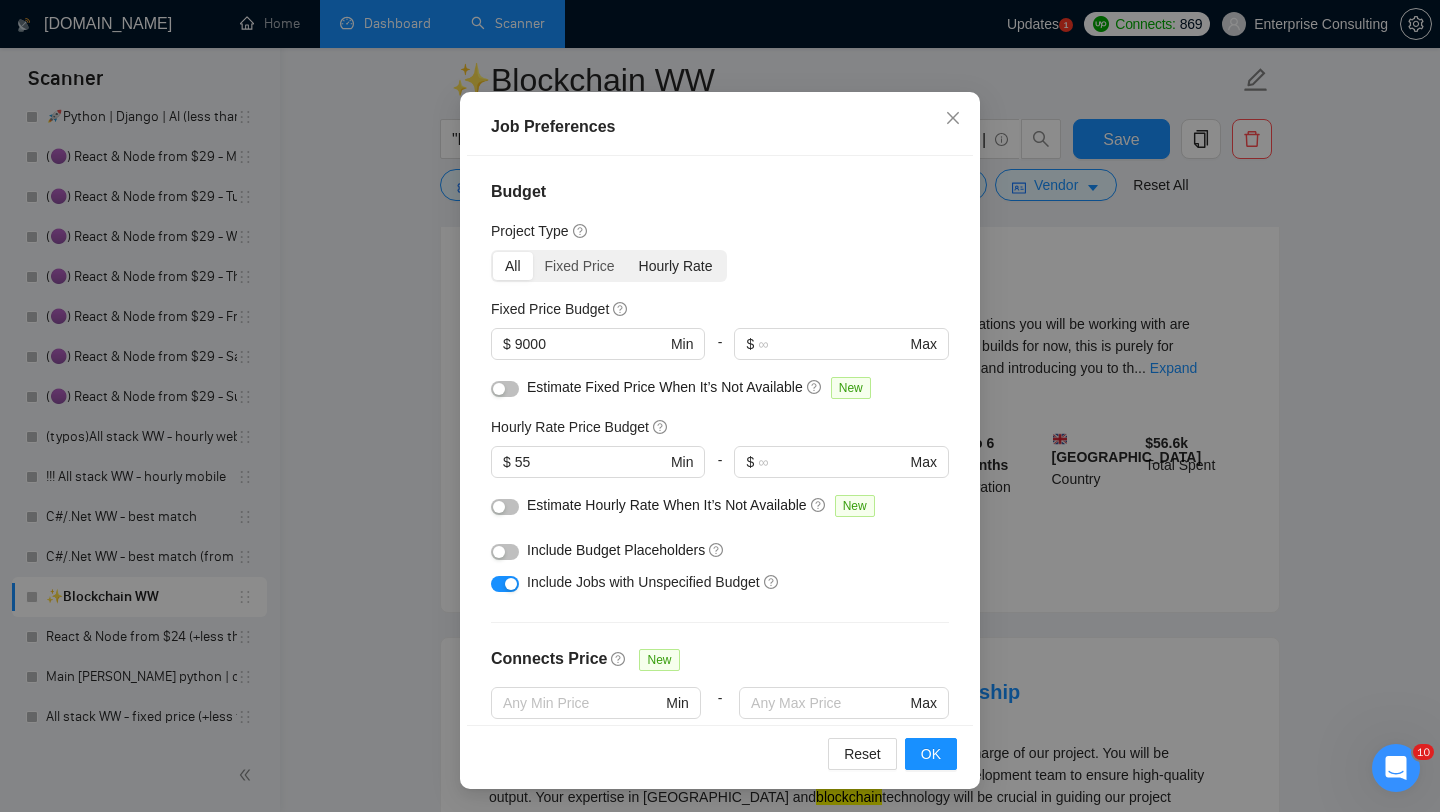 click on "Hourly Rate" at bounding box center (676, 266) 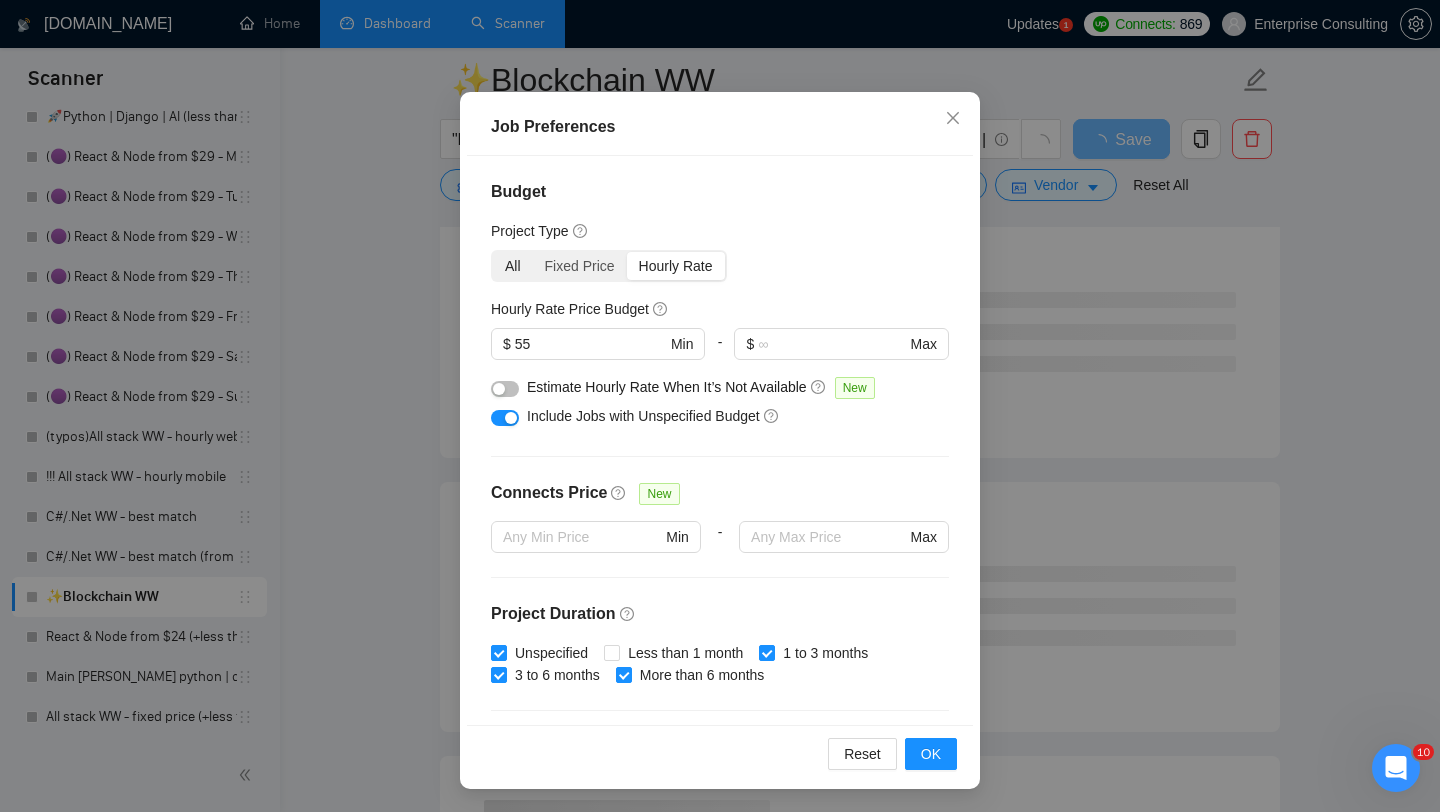 click on "All" at bounding box center [513, 266] 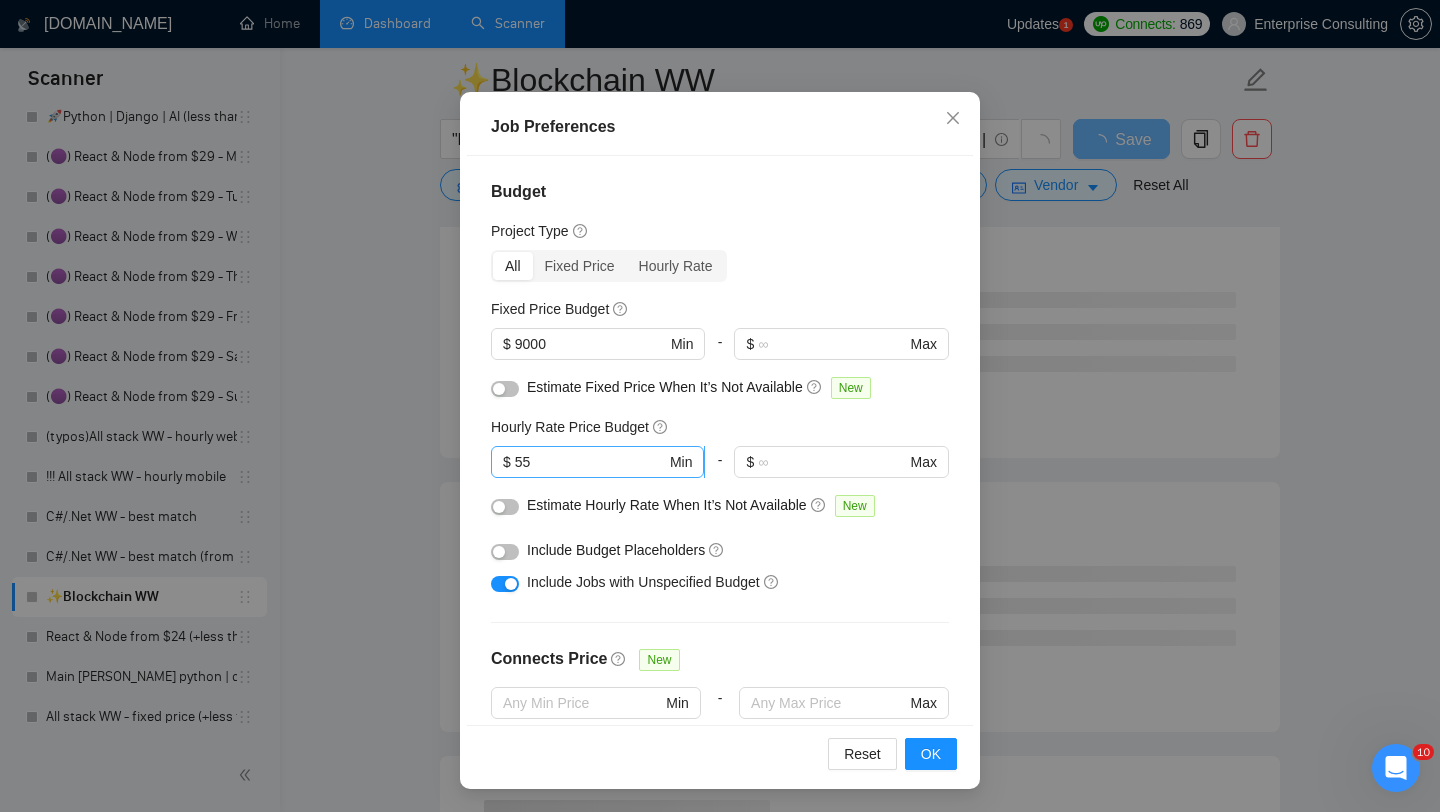 click on "55" at bounding box center [590, 462] 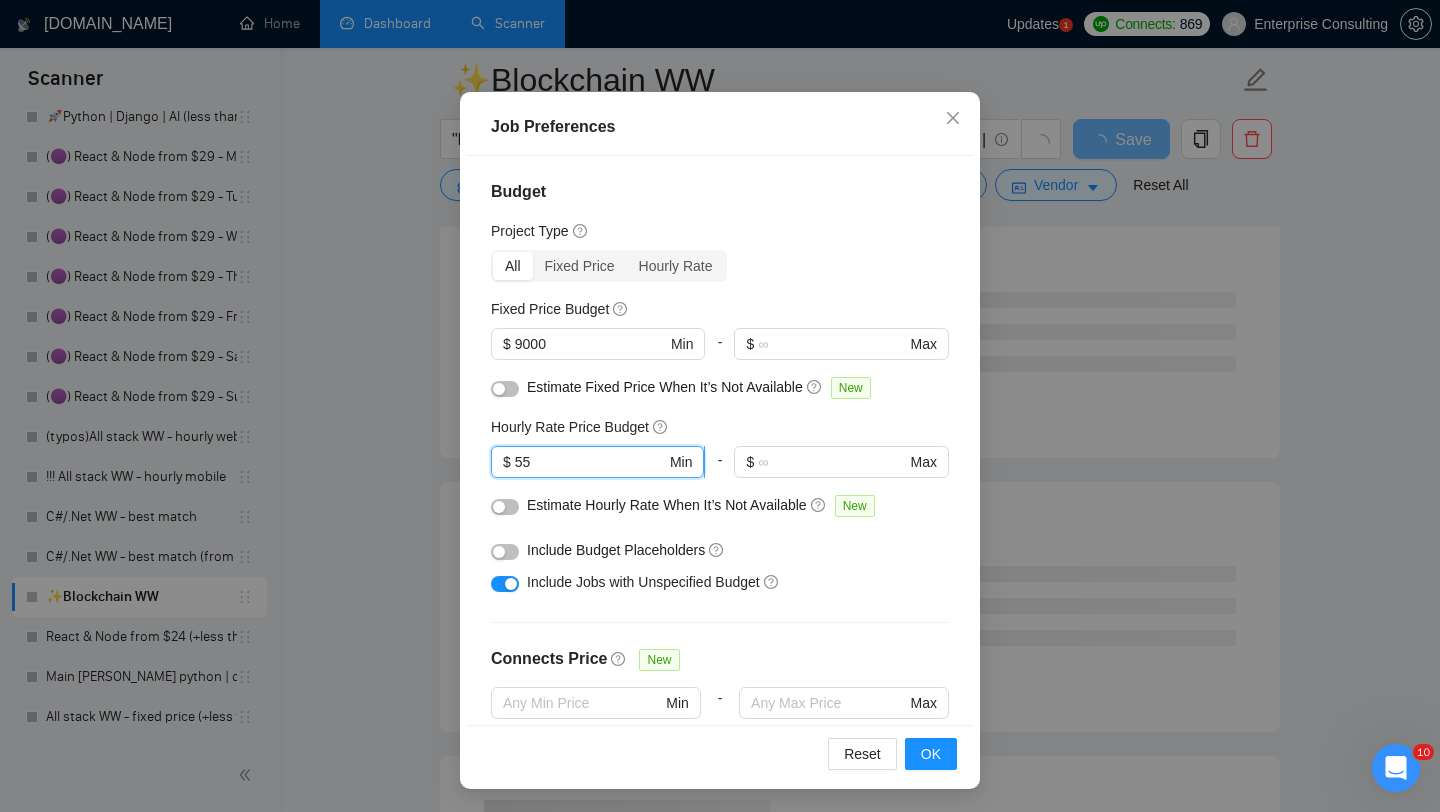 drag, startPoint x: 536, startPoint y: 461, endPoint x: 511, endPoint y: 463, distance: 25.079872 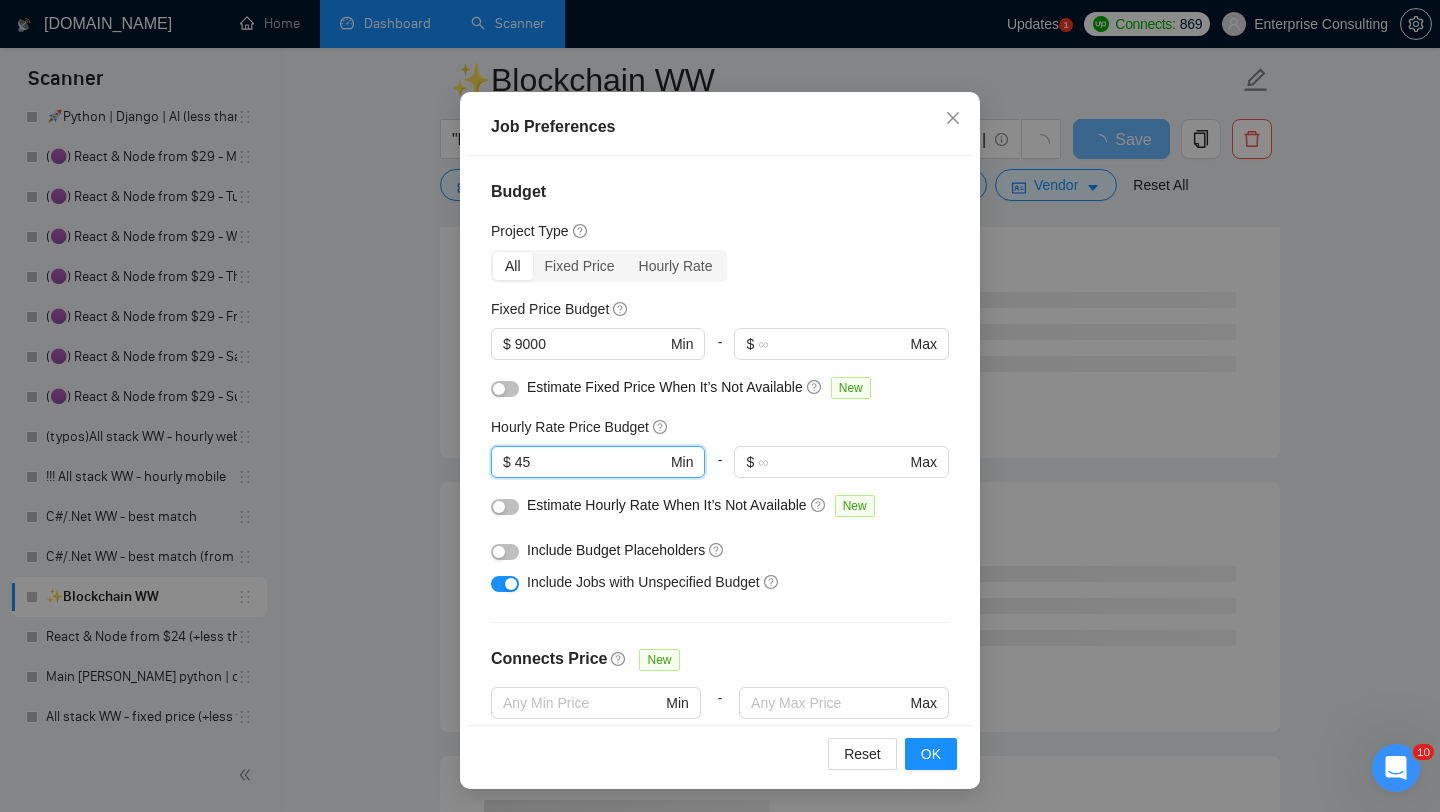 type on "45" 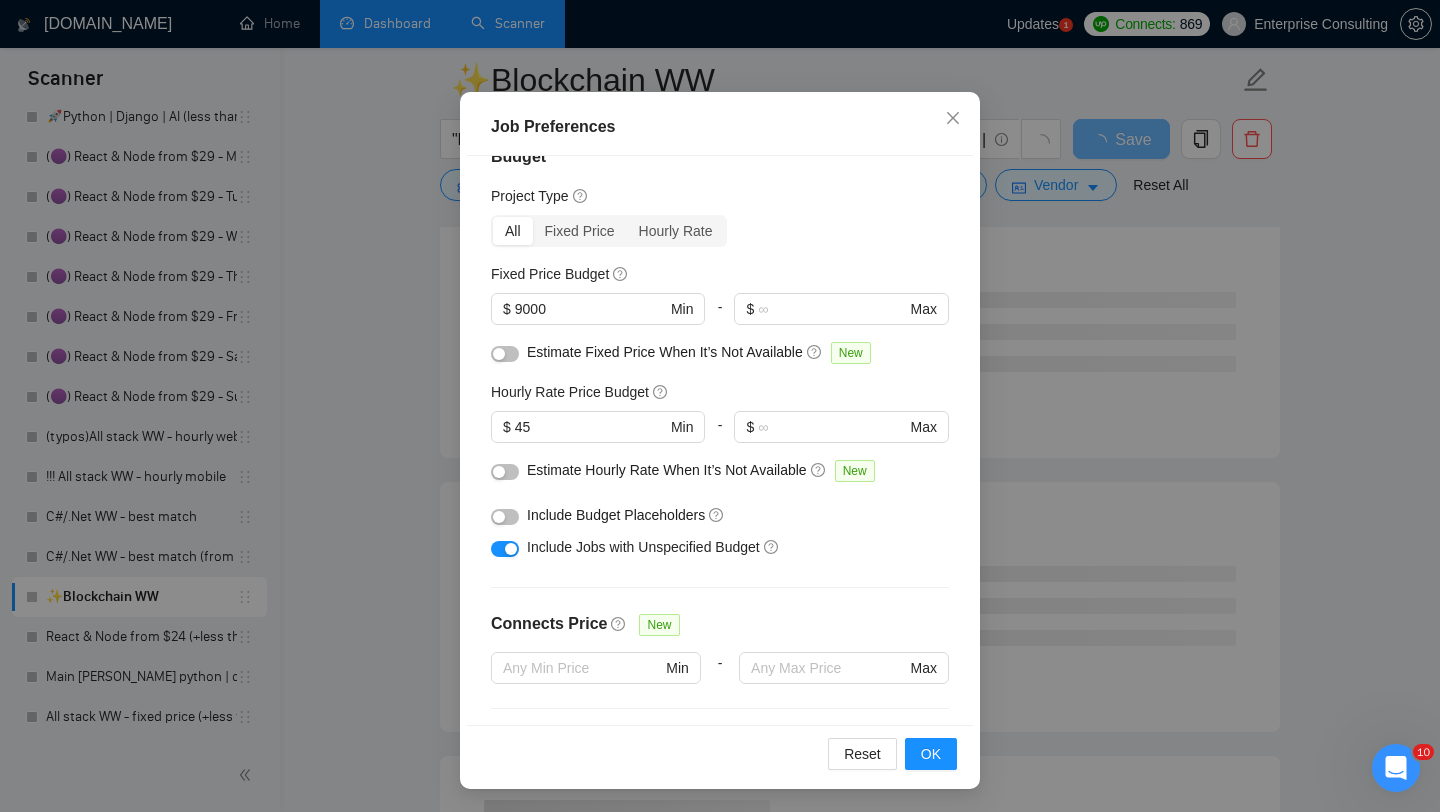 scroll, scrollTop: 54, scrollLeft: 0, axis: vertical 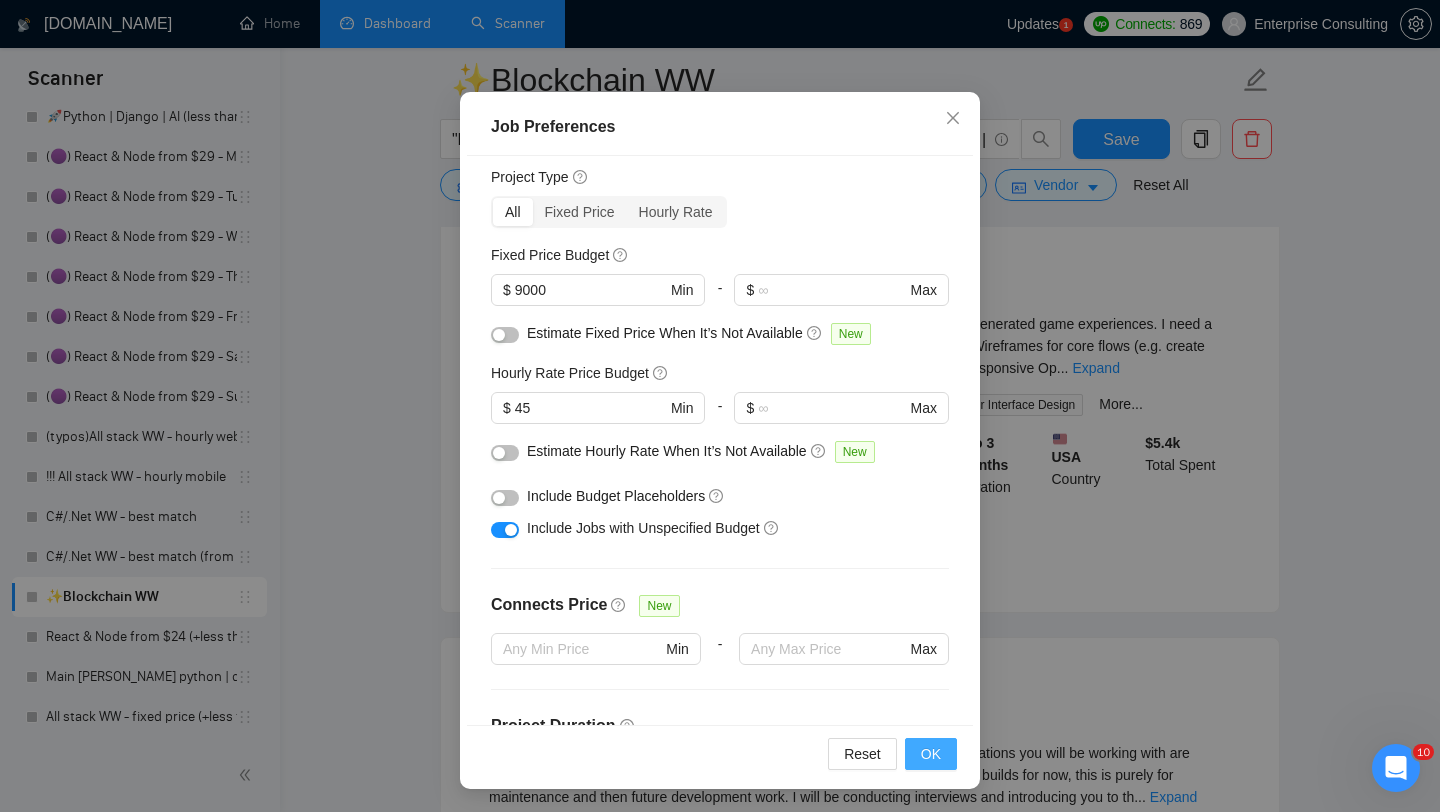 click on "OK" at bounding box center (931, 754) 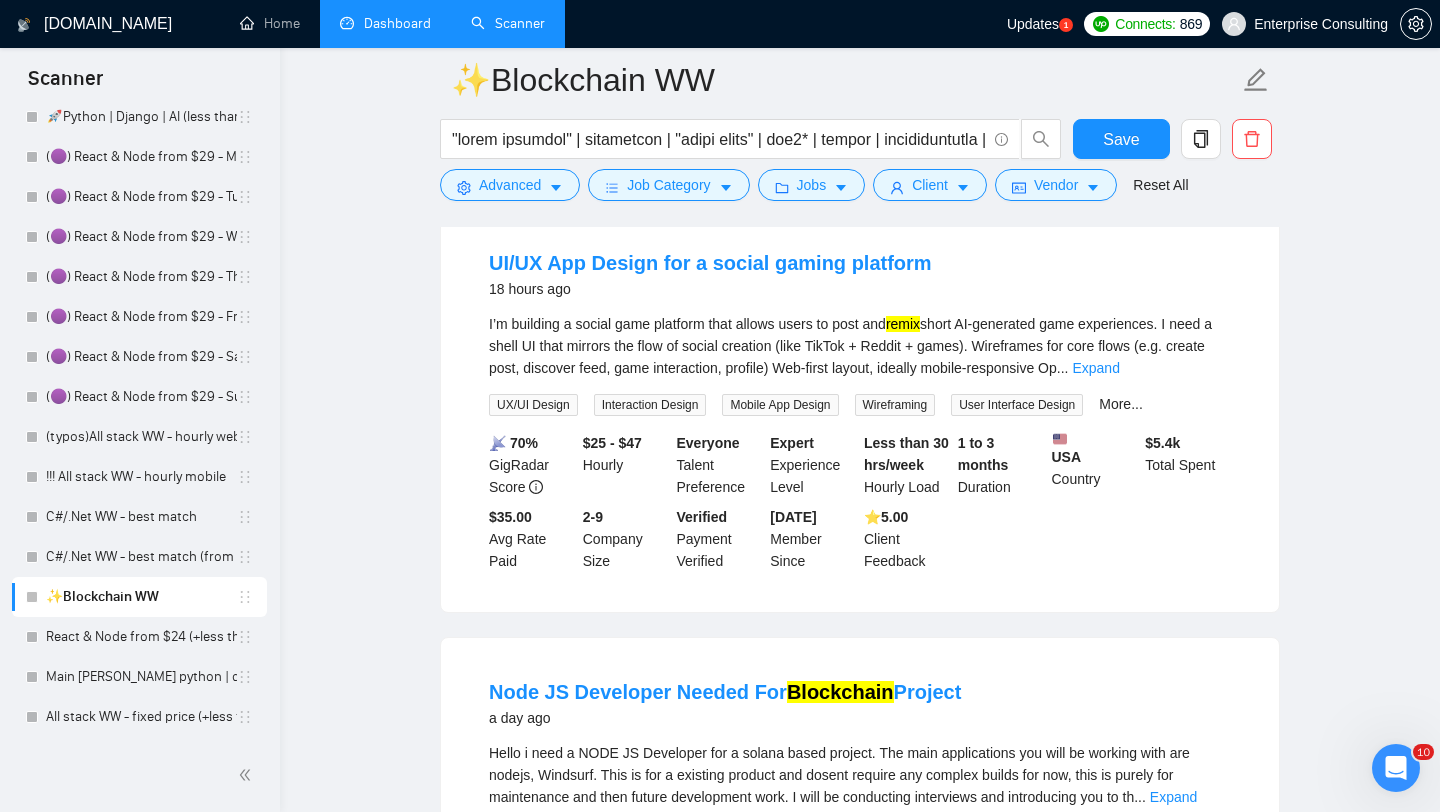 scroll, scrollTop: 28, scrollLeft: 0, axis: vertical 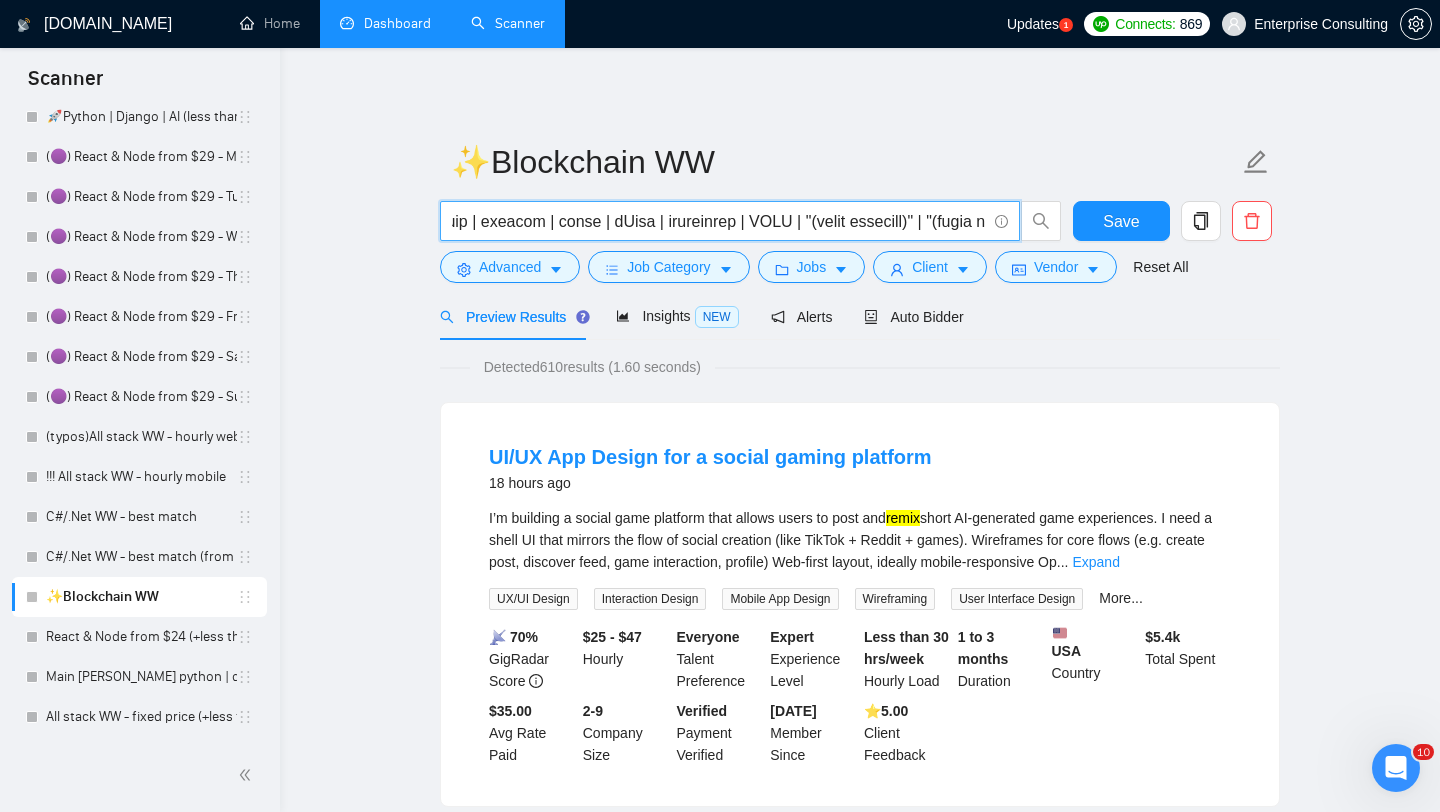 drag, startPoint x: 855, startPoint y: 217, endPoint x: 899, endPoint y: 245, distance: 52.153618 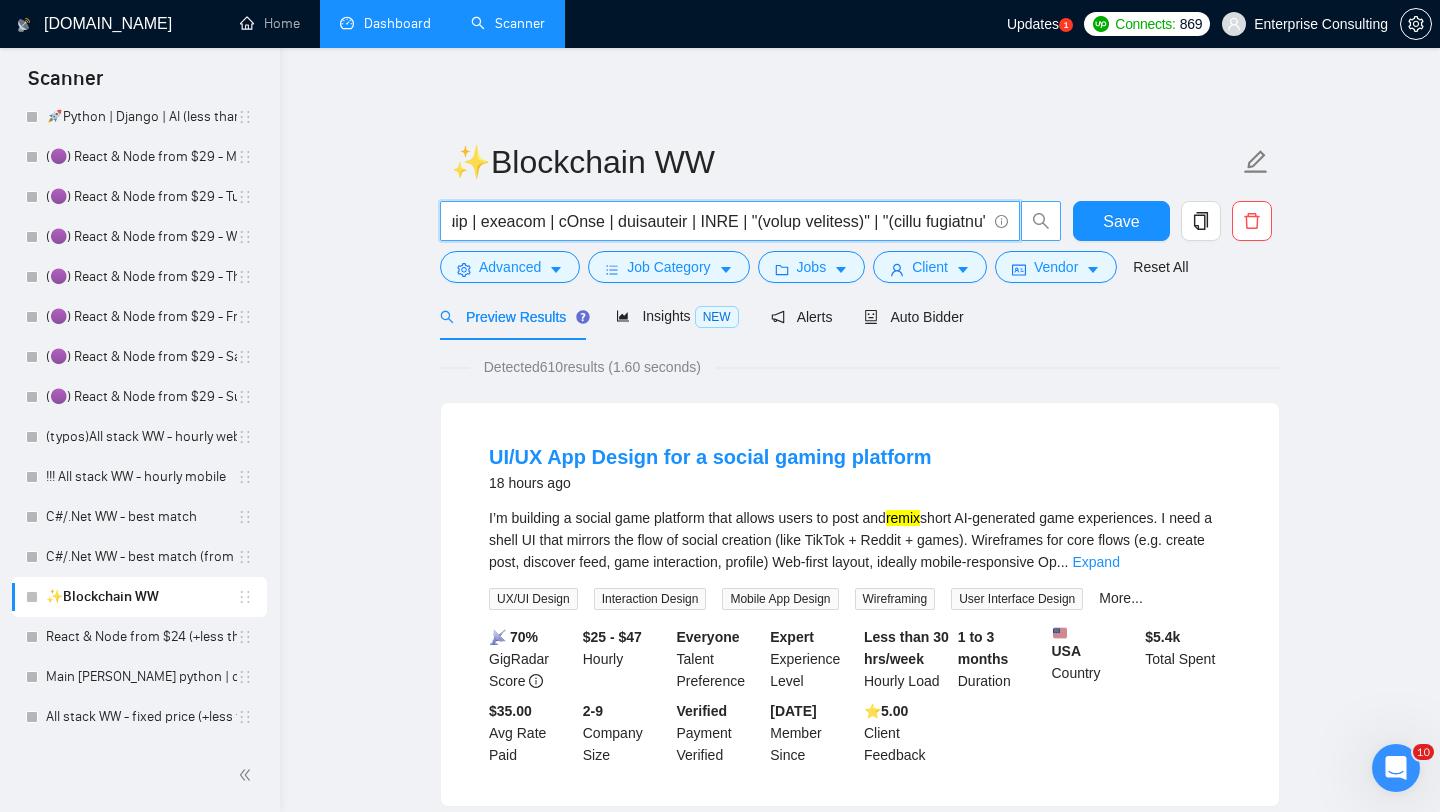 click 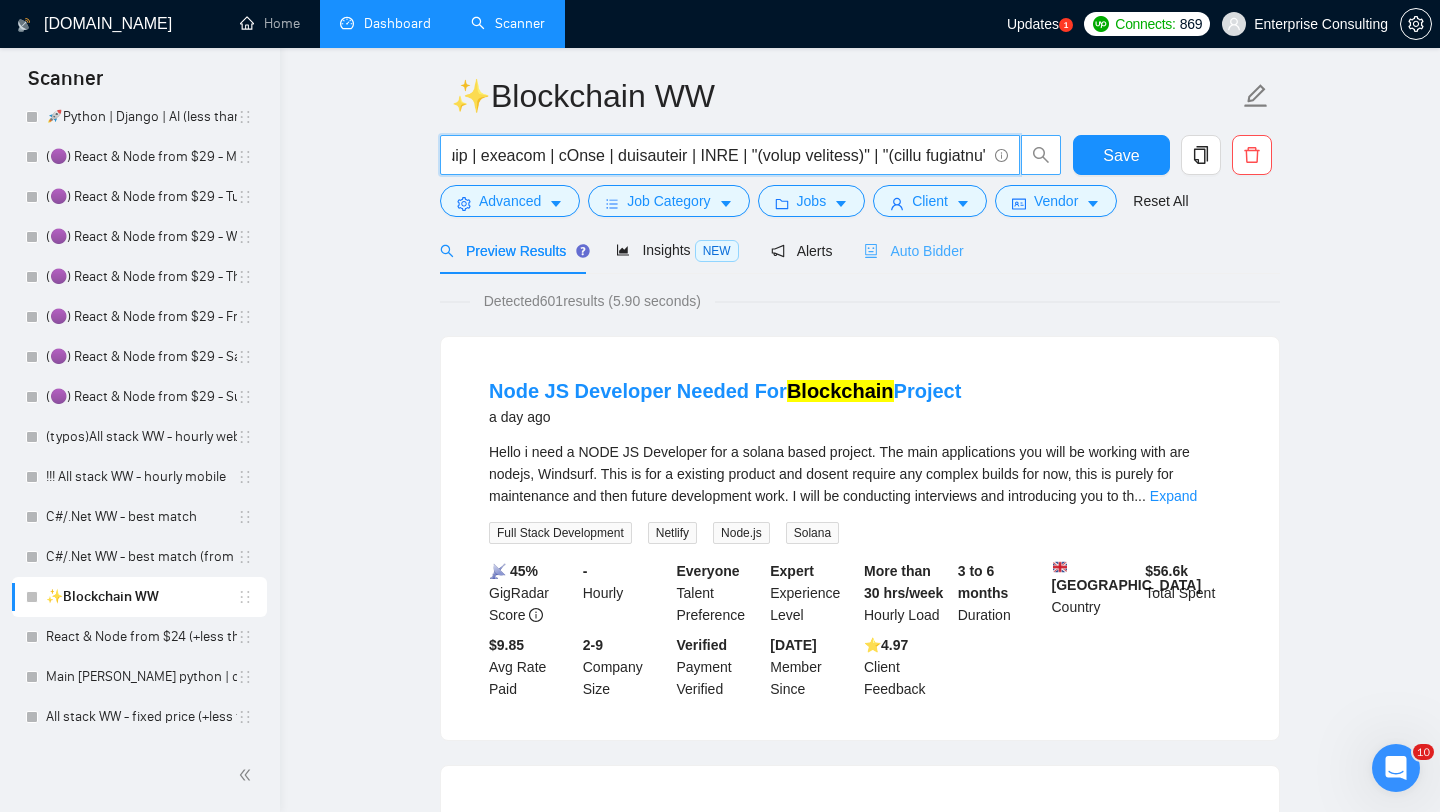 scroll, scrollTop: 0, scrollLeft: 0, axis: both 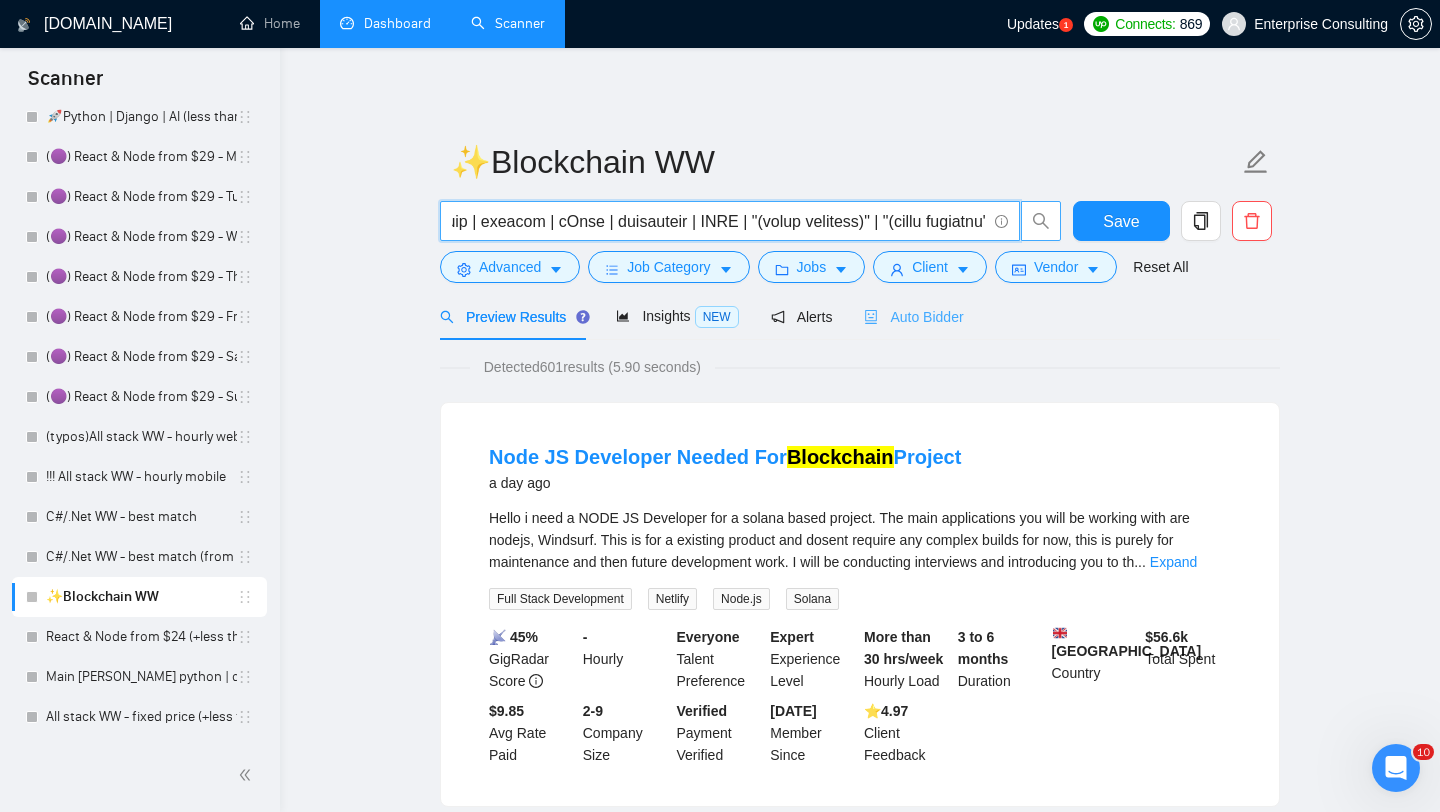 type on ""smart contract" | blockchain | "block chain" | web3* | crypto | cryptocurrency | nft | solidity | ethereum | rust | ethers | "ethers.js" | anchor | dex | staking | hardhat | dApps | tokenomics | IPFS | "(smart contract)" | "(smart contract" | "smart contract)" | "/smart contract" | "smart contract/" | "(blockchain)" | "(blockchain" | "blockchain)" | "/blockchain" | "blockchain/" | "(block chain)" | "(block chain" | "block chain)" | "/block chain" | "block chain/" | "(web3*") | "(web3*" | "web3*)" | "/web3*" | "web3*/" | "(crypto)" | "(crypto" | "crypto)" | "/crypto" | "crypto/" | "(cryptocurrency)" | "(cryptocurrency" | "cryptocurrency)" | "/cryptocurrency" | "cryptocurrency/" | "(nft)" | "(nft" | "nft)" | "/nft" | "nft/" | "(solidity)" | "(solidity" | "solidity)" | "/solidity" | "solidity/" | "(ethereum)" | "(ethereum" | "ethereum)" | "/ethereum" | "ethereum/" | "(rust)" | "(rust" | "rust)" | "/rust" | "rust/" | "(ethers)" | "(ethers" | "ethers)" | "/ethers" | "ethers/" | "(anchor)" | "(anchor" | "anchor..." 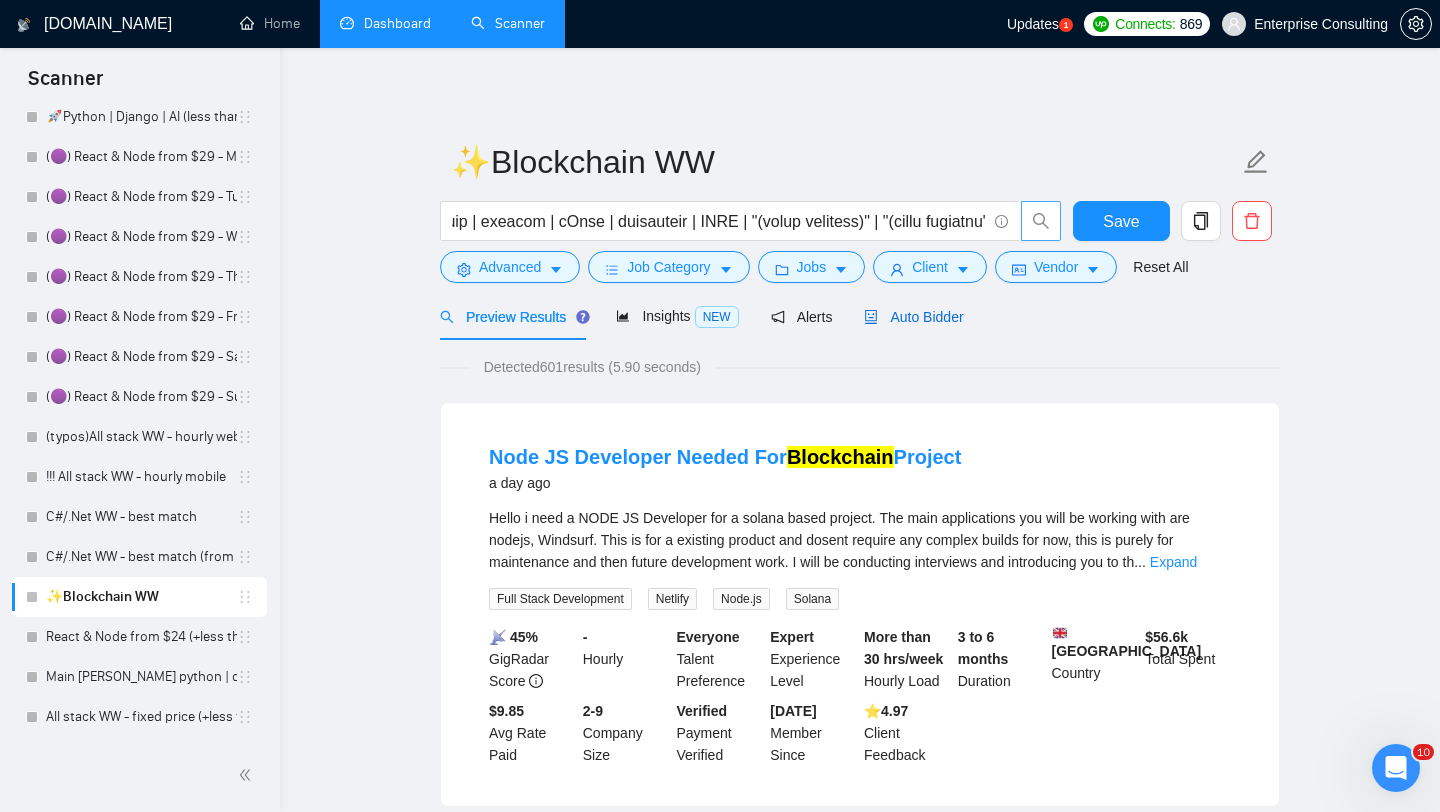 click on "Auto Bidder" at bounding box center (913, 317) 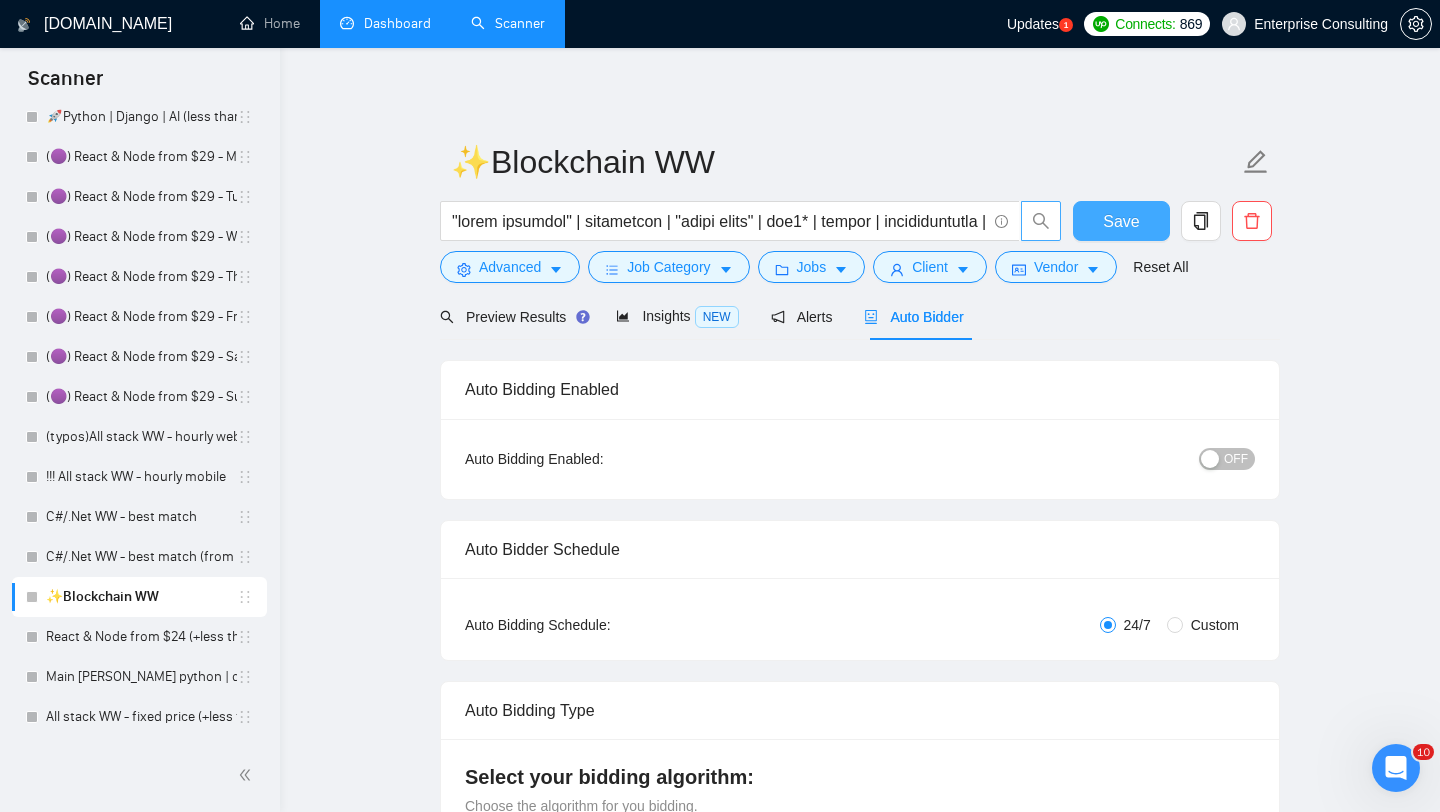 click on "Save" at bounding box center [1121, 221] 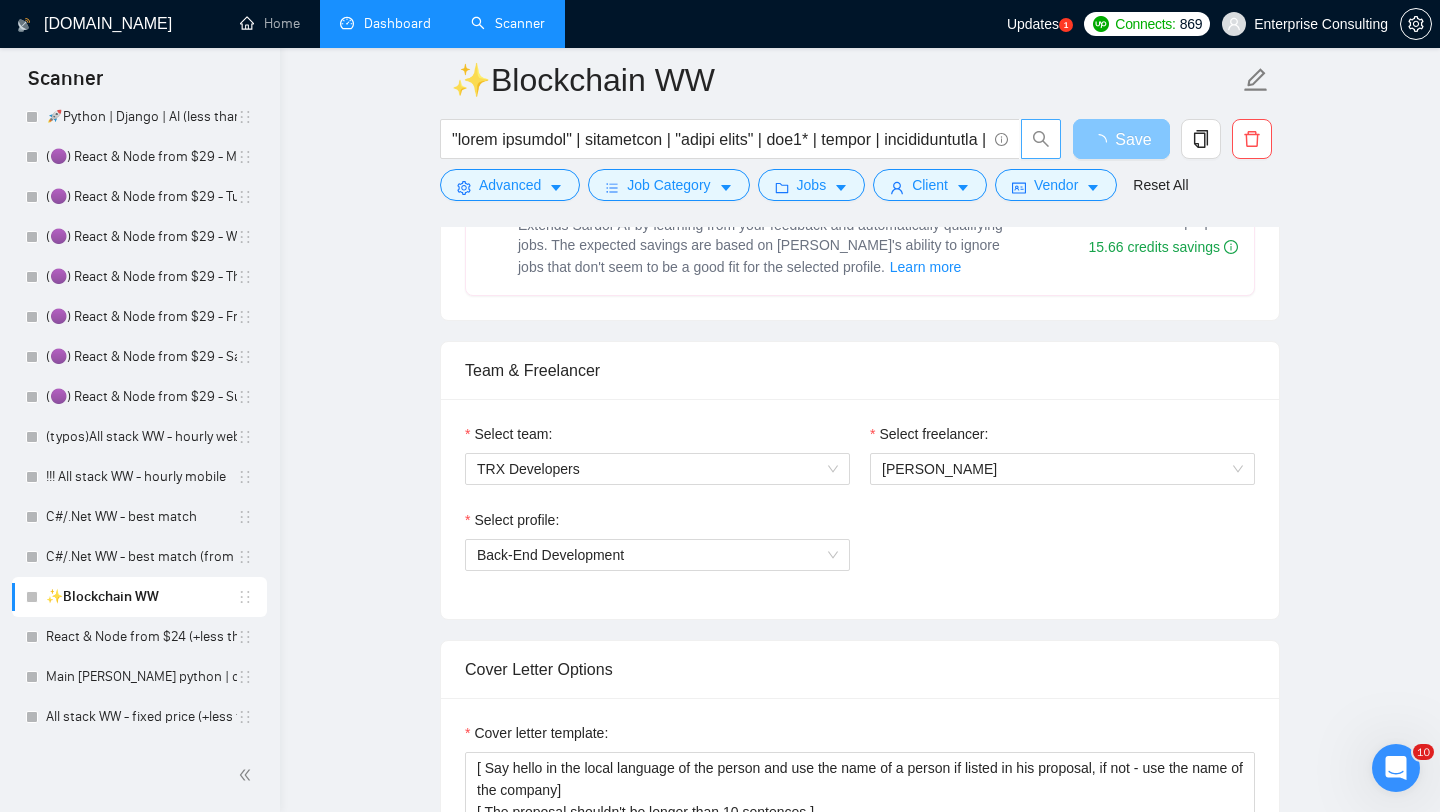scroll, scrollTop: 890, scrollLeft: 0, axis: vertical 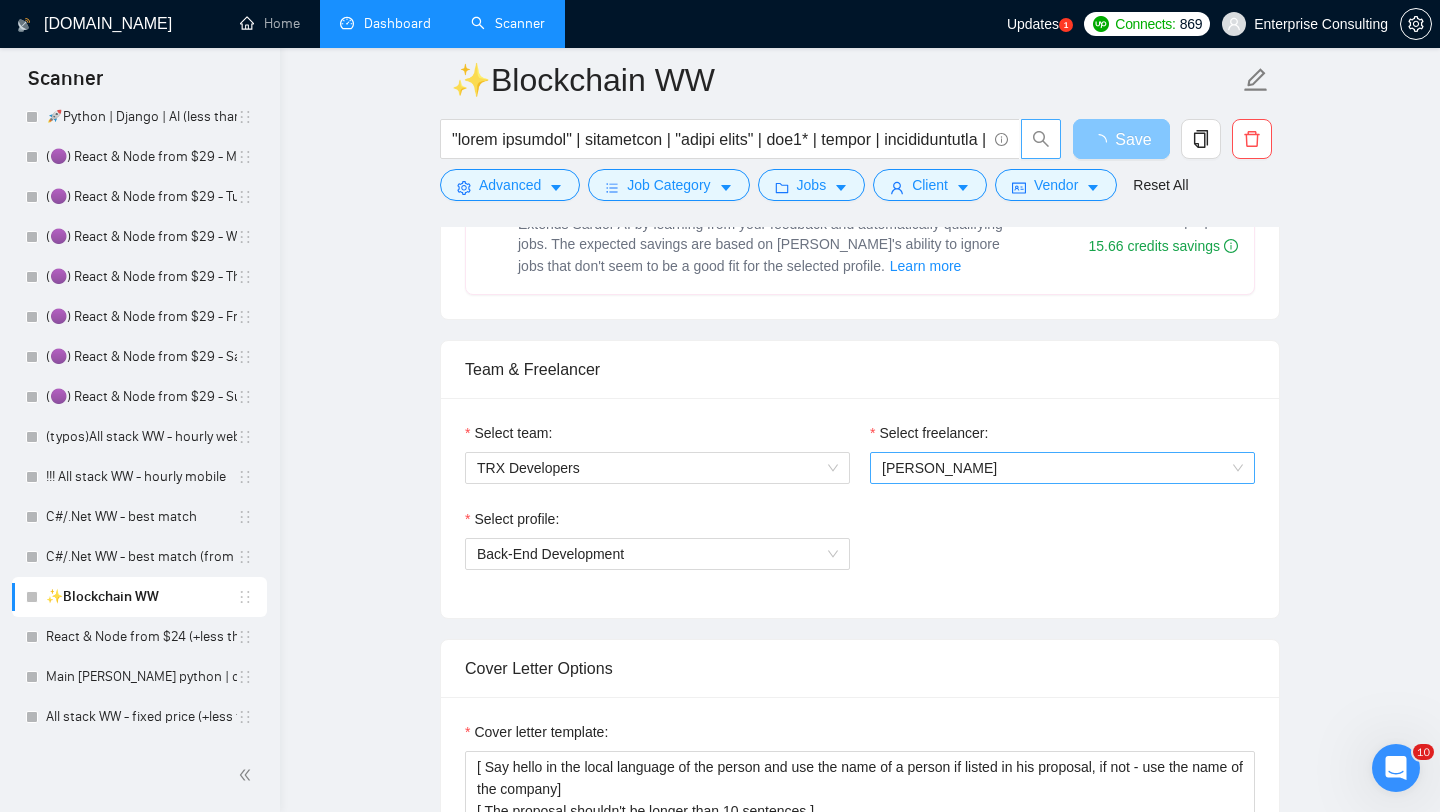 click on "[PERSON_NAME]" at bounding box center [939, 468] 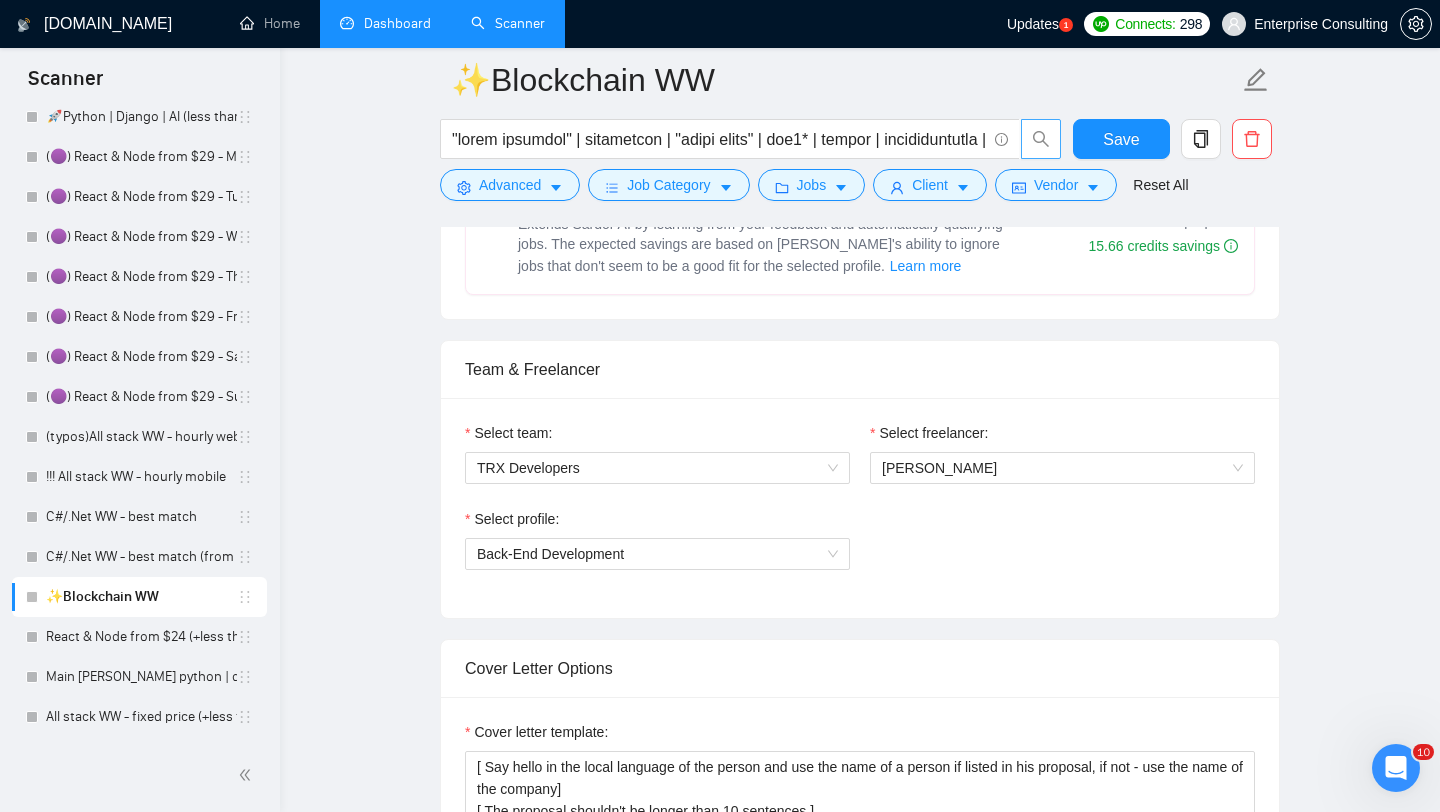 type 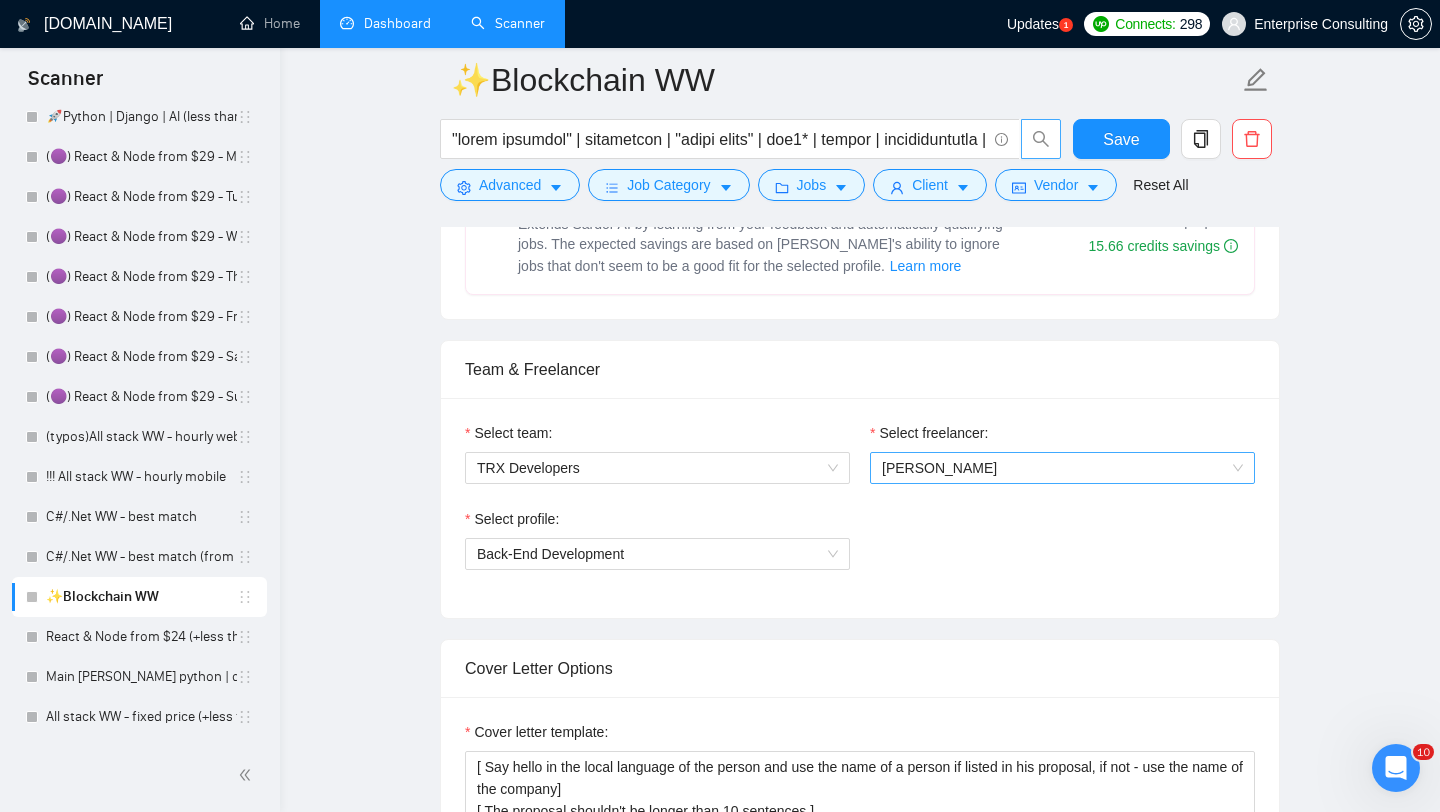 click on "[PERSON_NAME]" at bounding box center (1062, 468) 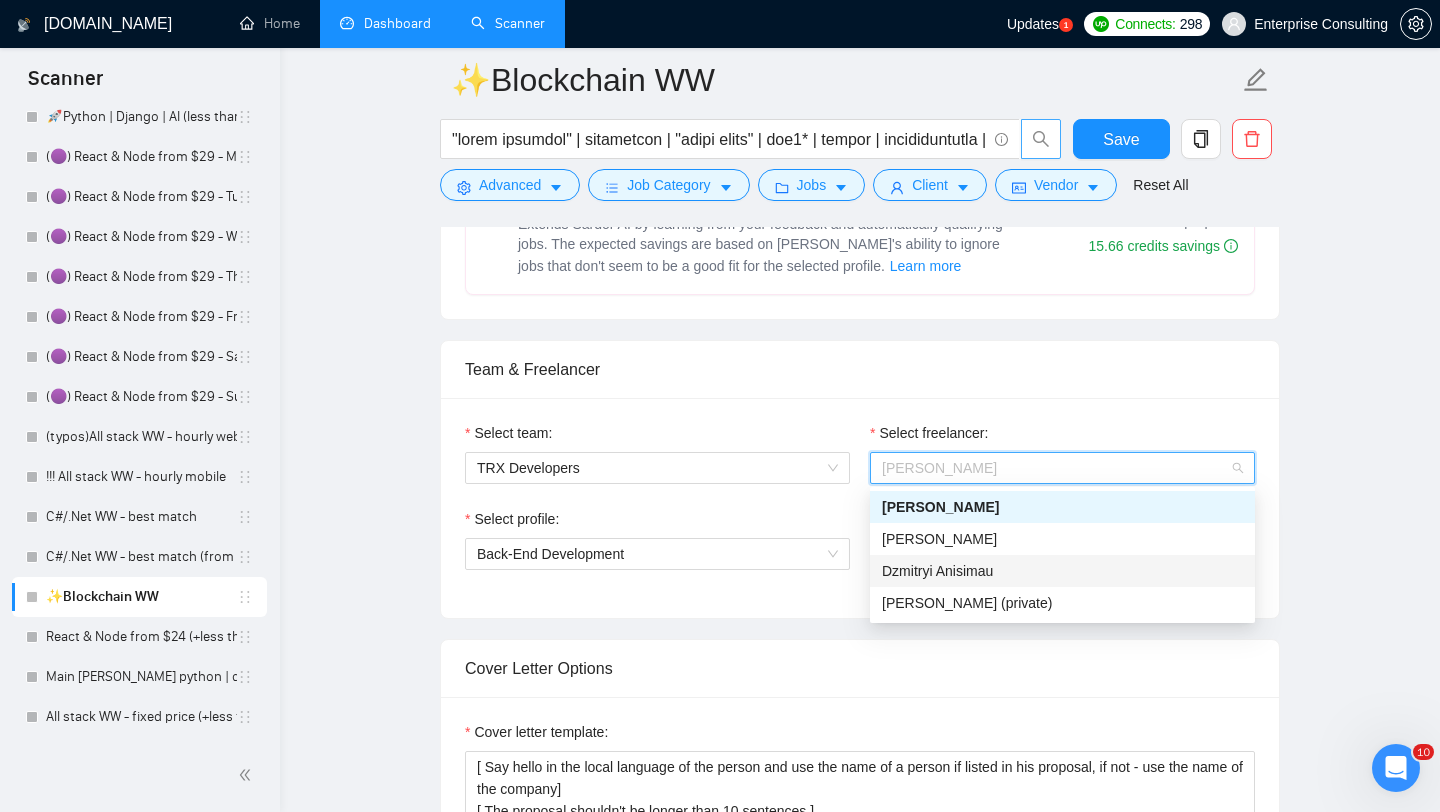 click on "Dzmitryi  Anisimau" at bounding box center [1062, 571] 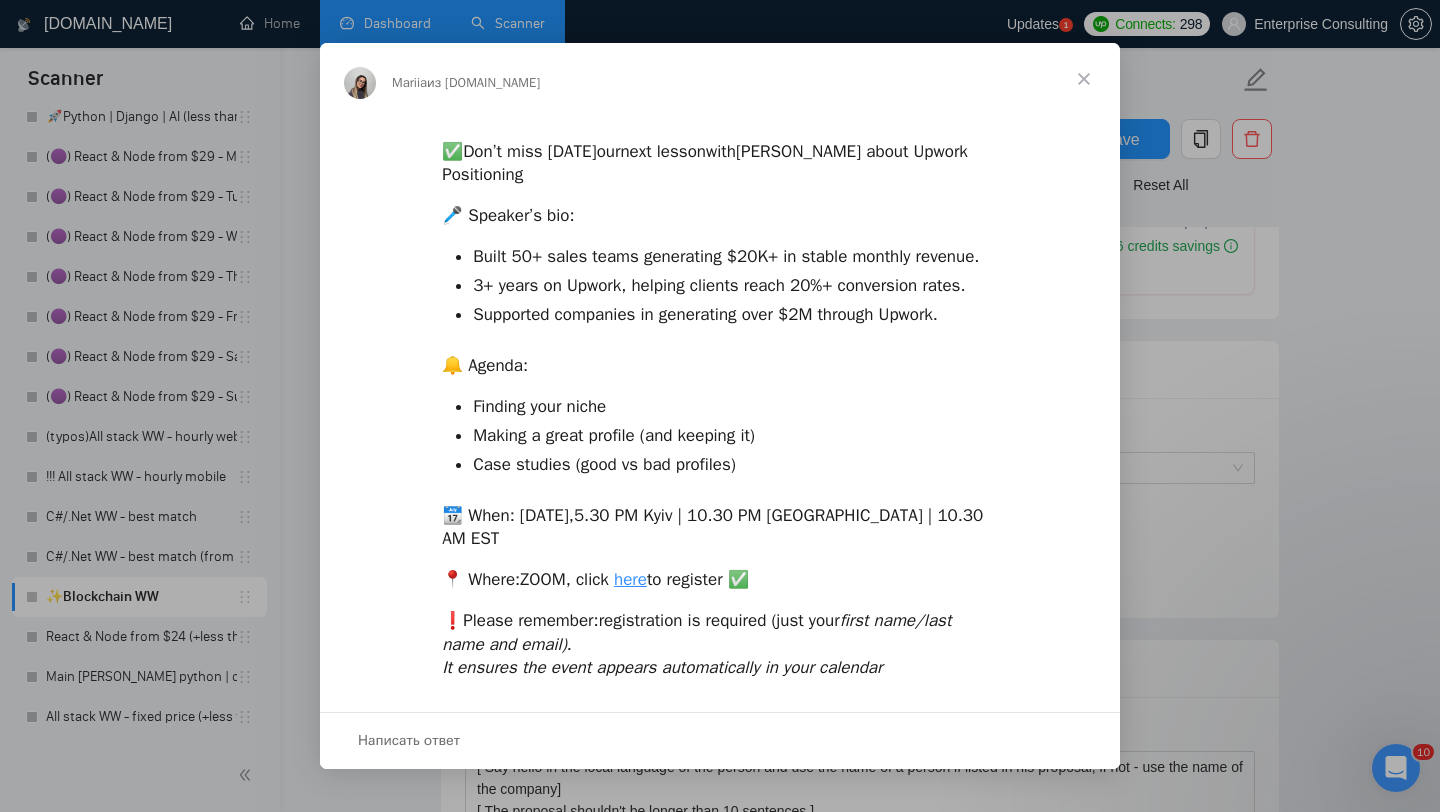 scroll, scrollTop: 0, scrollLeft: 0, axis: both 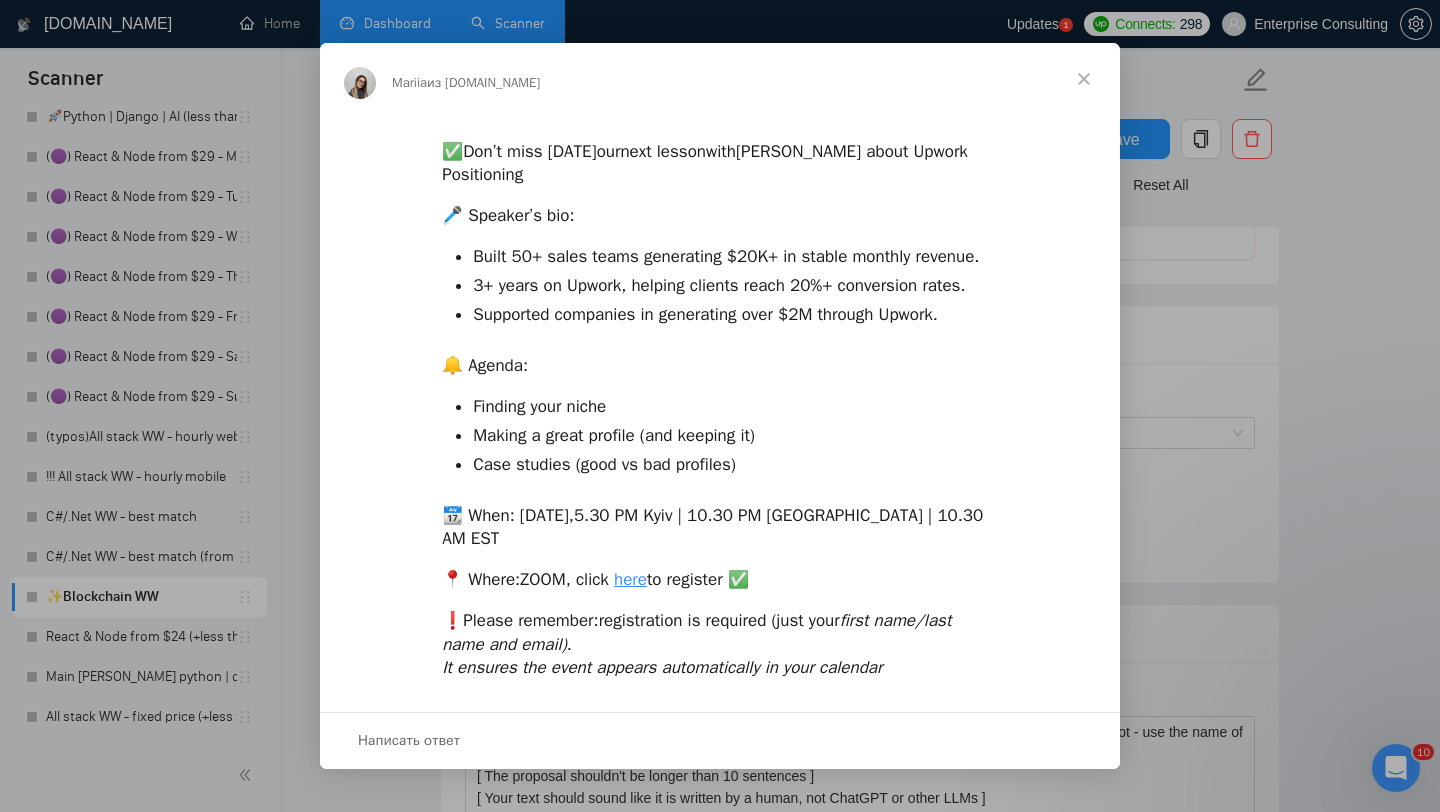 click at bounding box center [1084, 79] 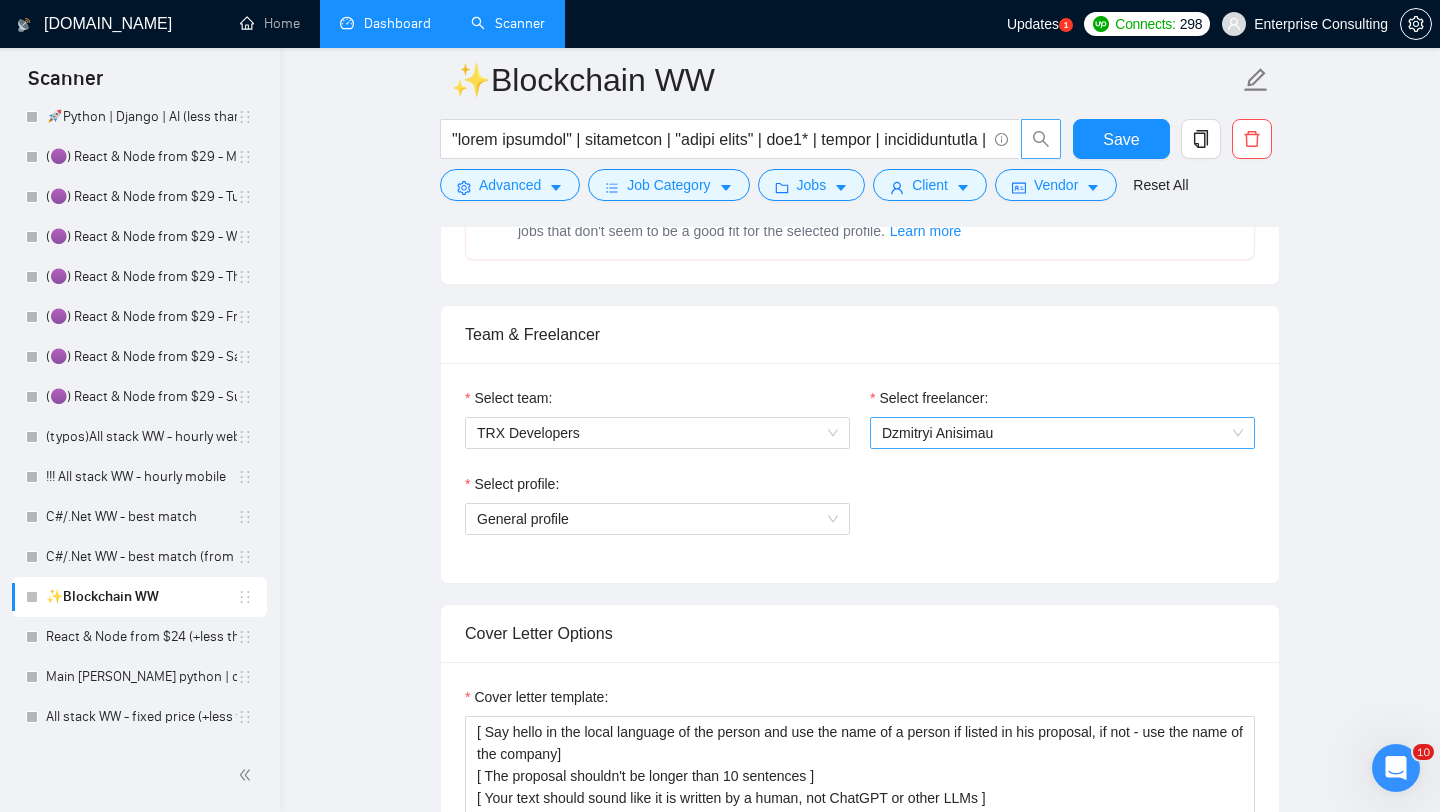 click on "Dzmitryi  Anisimau" at bounding box center (1062, 433) 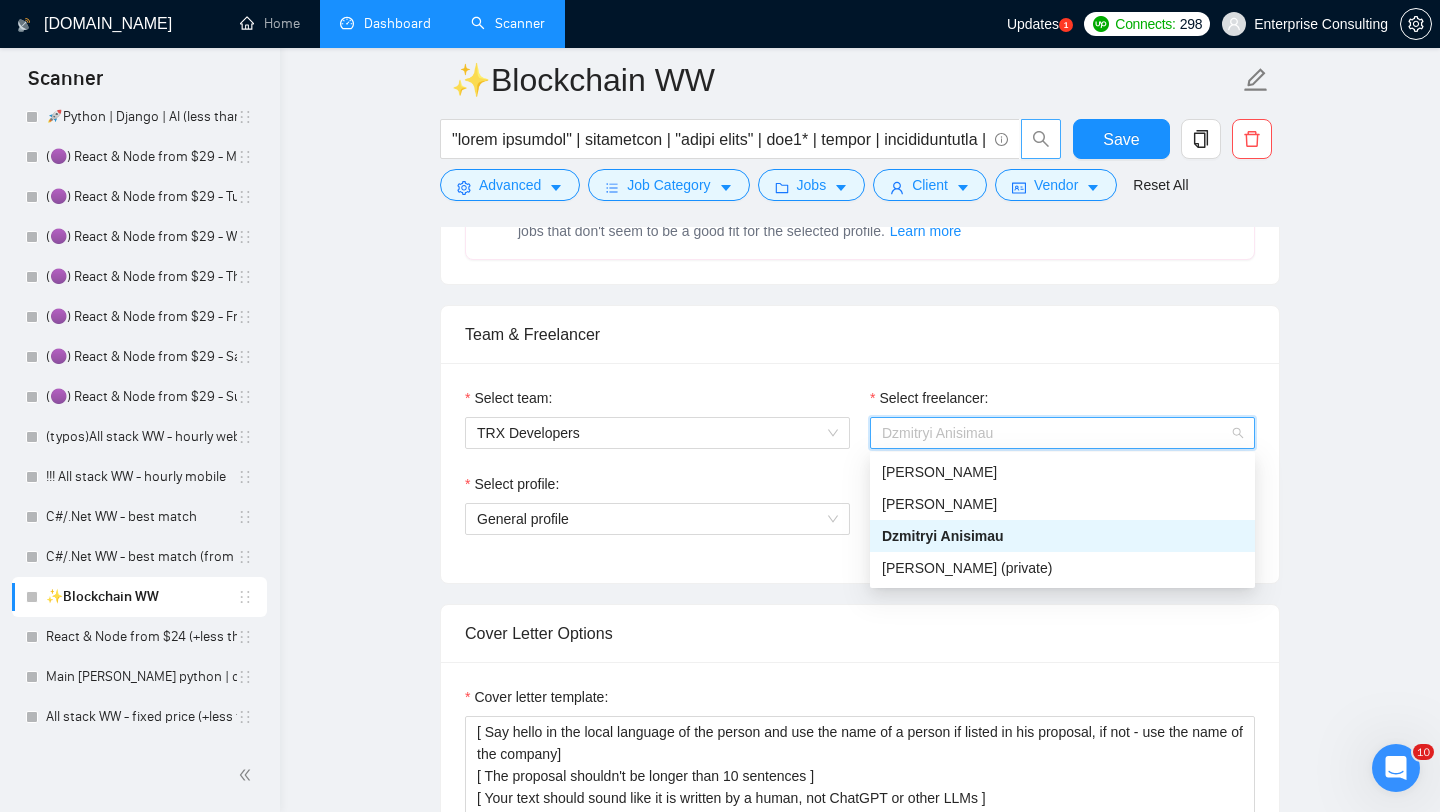 click on "Dzmitryi  Anisimau" at bounding box center [1062, 433] 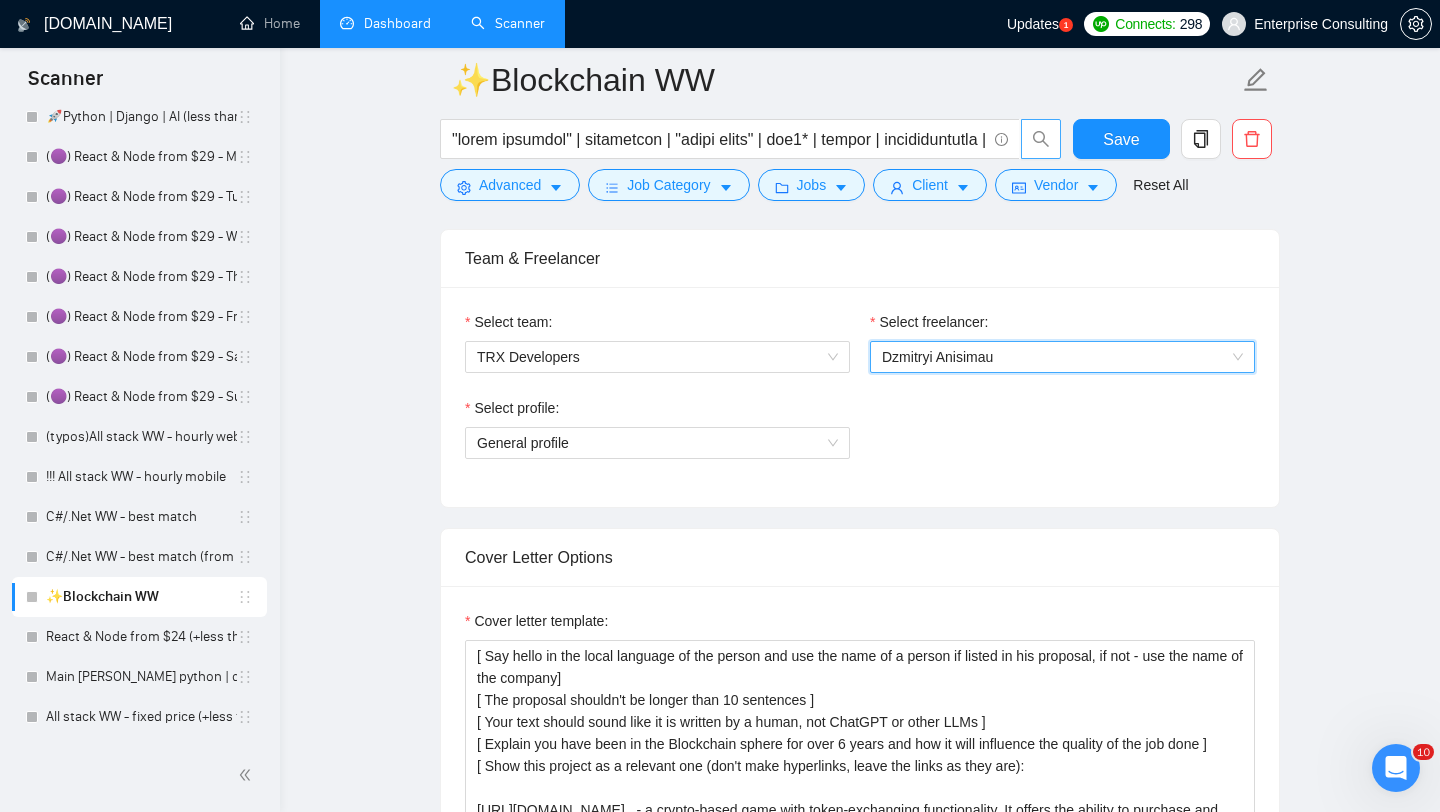 scroll, scrollTop: 1023, scrollLeft: 0, axis: vertical 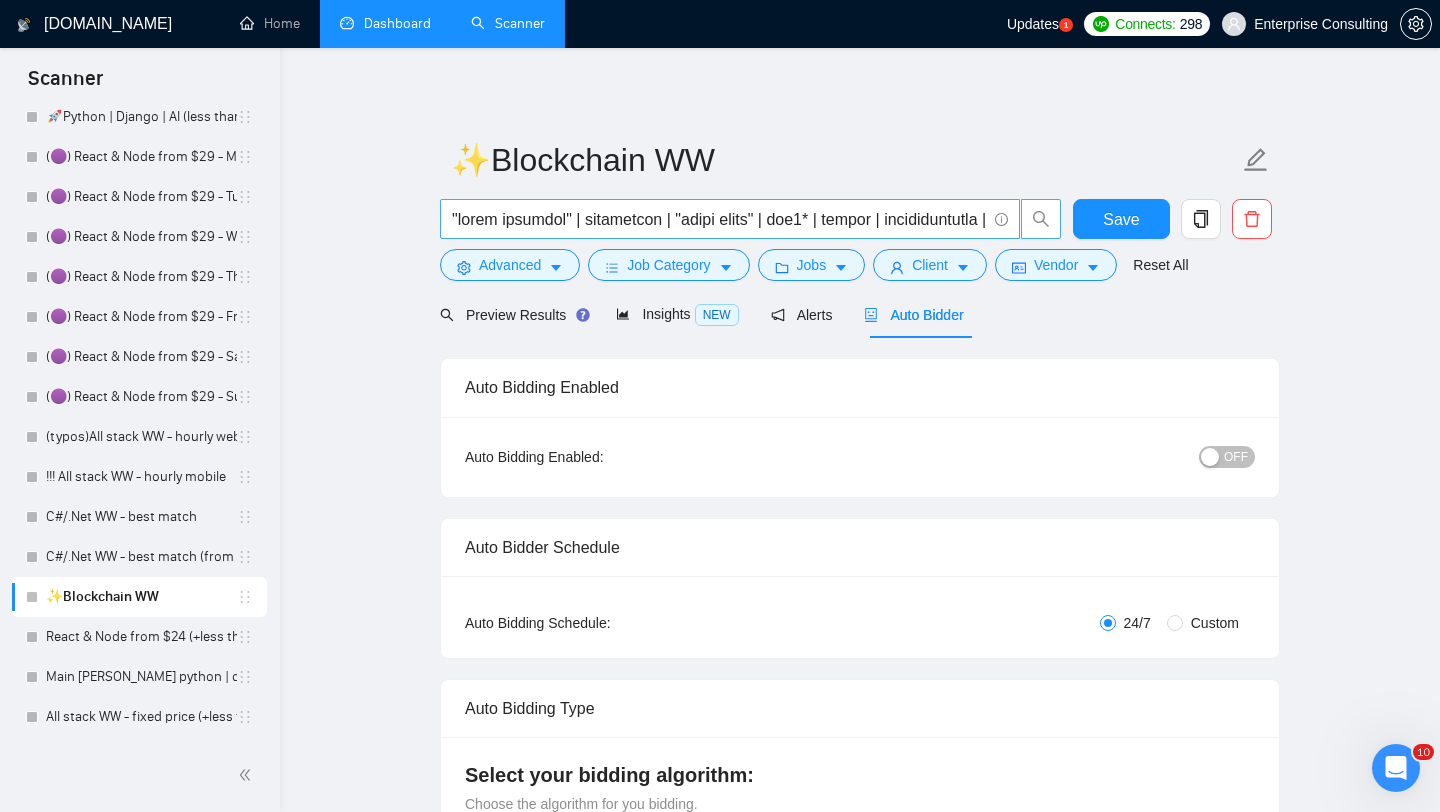 click at bounding box center (730, 219) 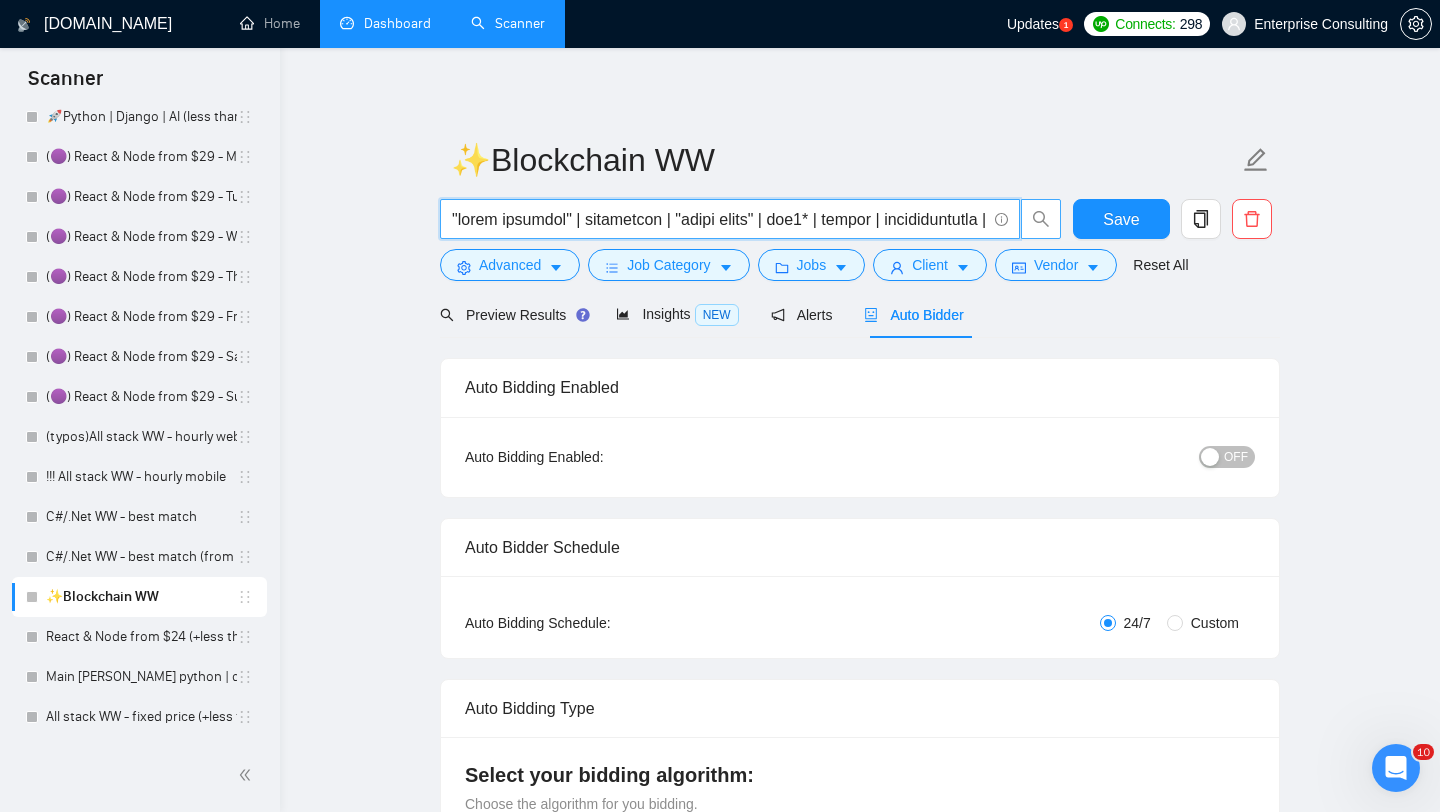 scroll, scrollTop: 0, scrollLeft: 894, axis: horizontal 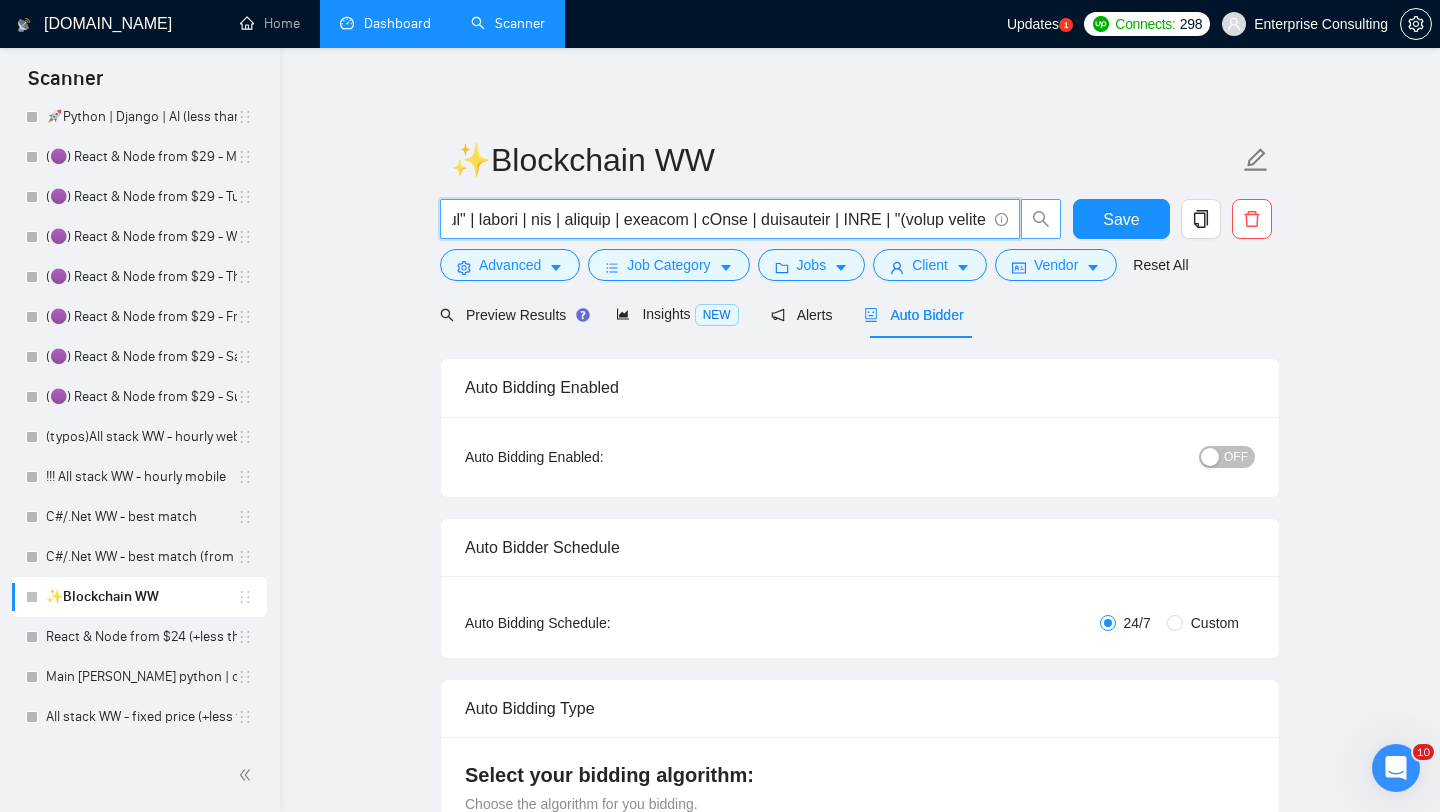 click at bounding box center [719, 219] 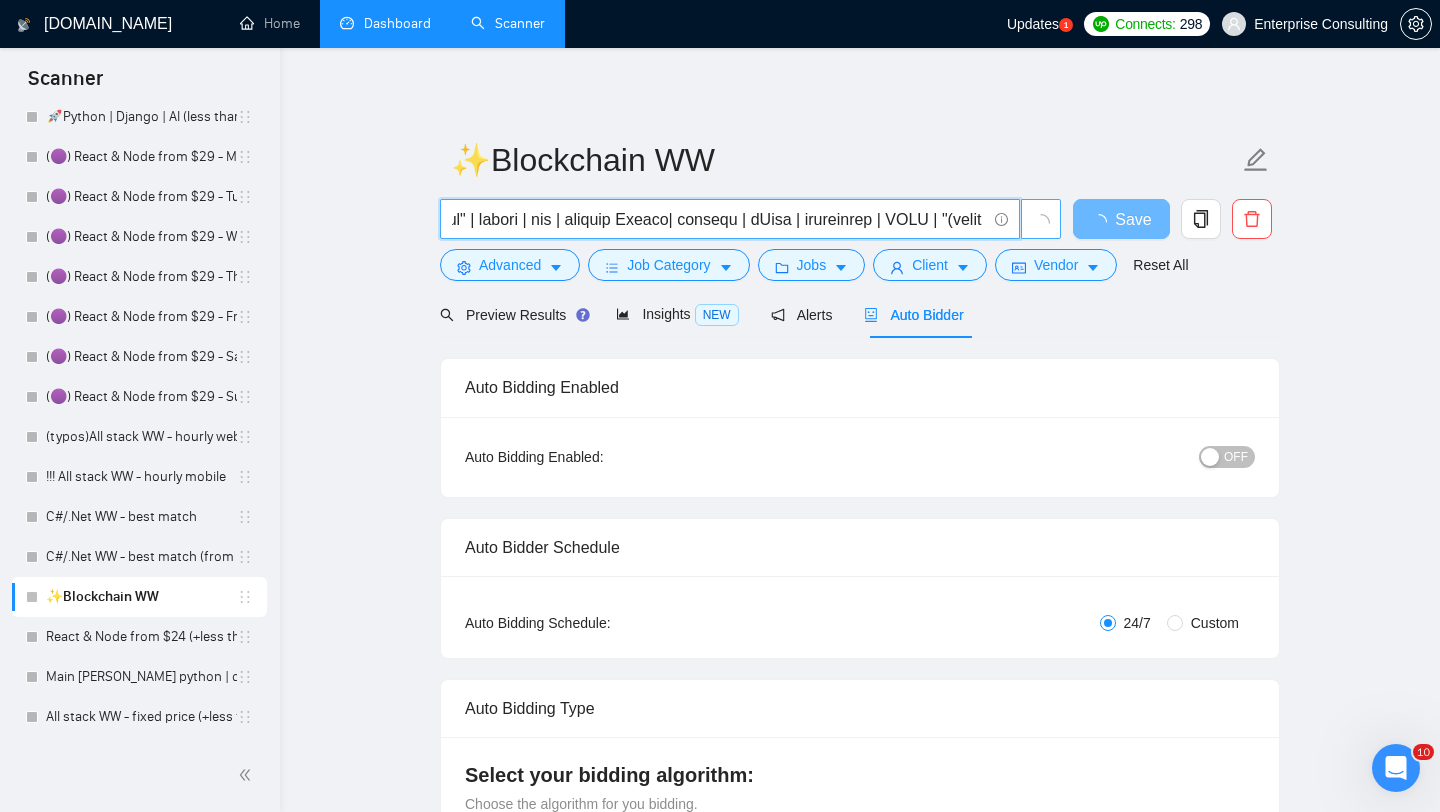 click at bounding box center (719, 219) 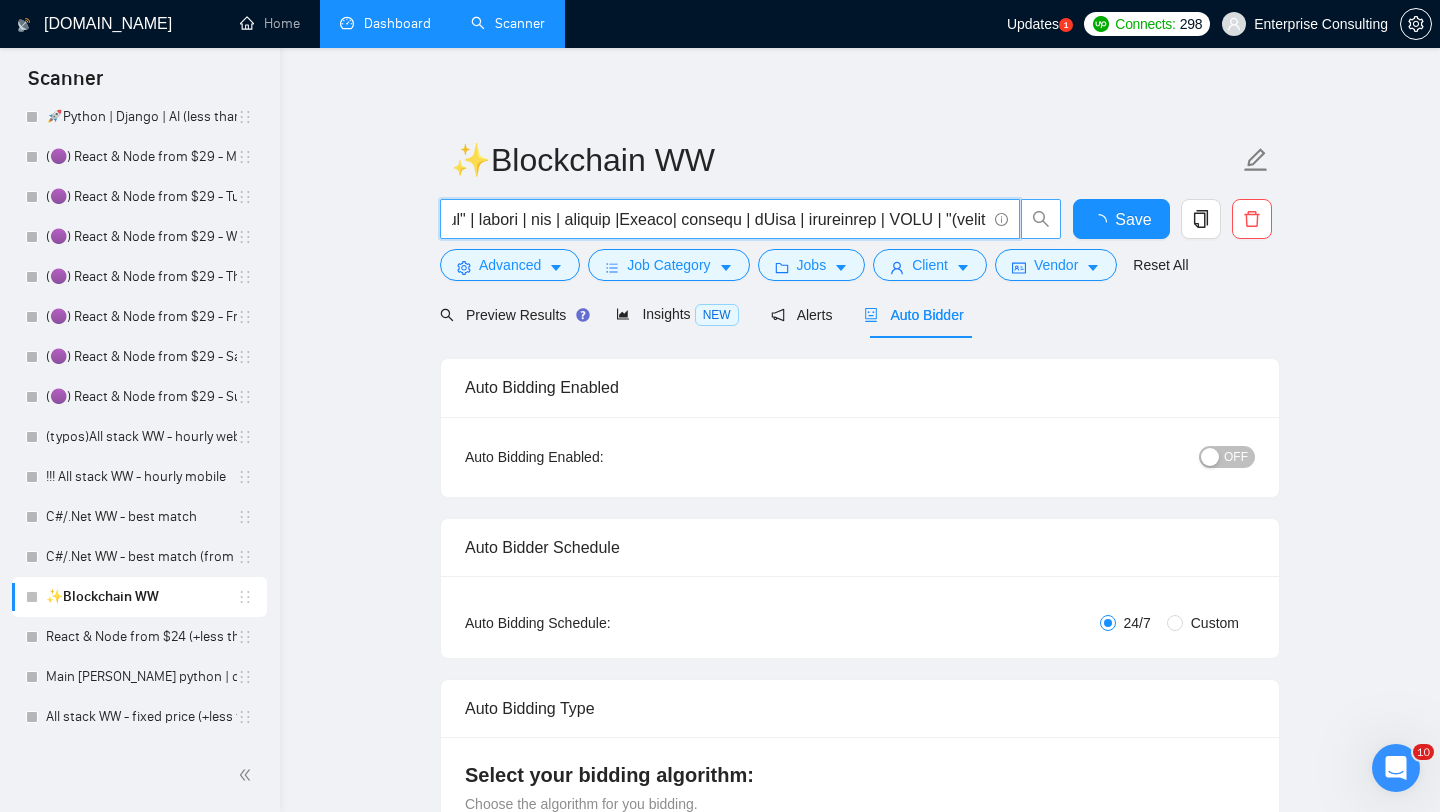 type 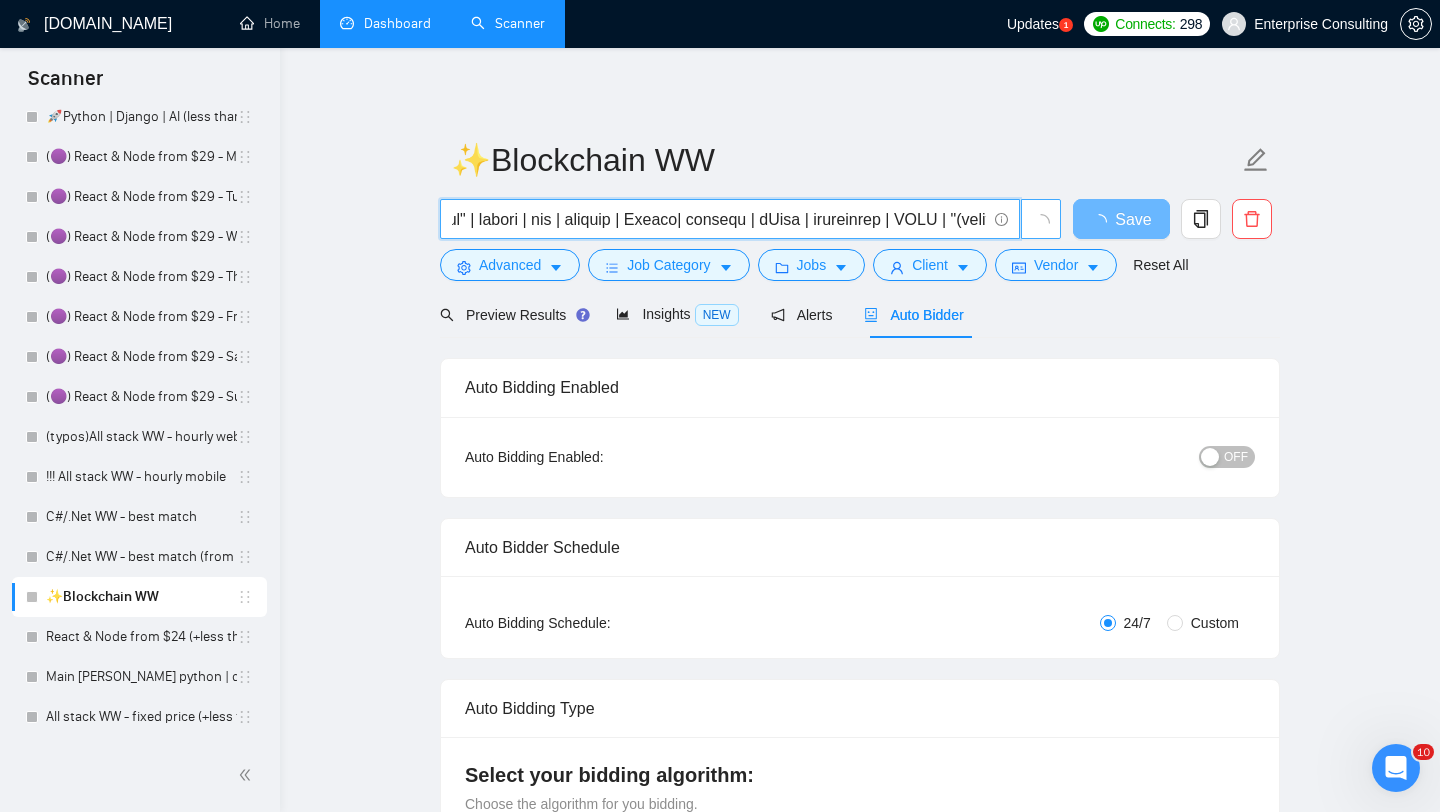 click at bounding box center [719, 219] 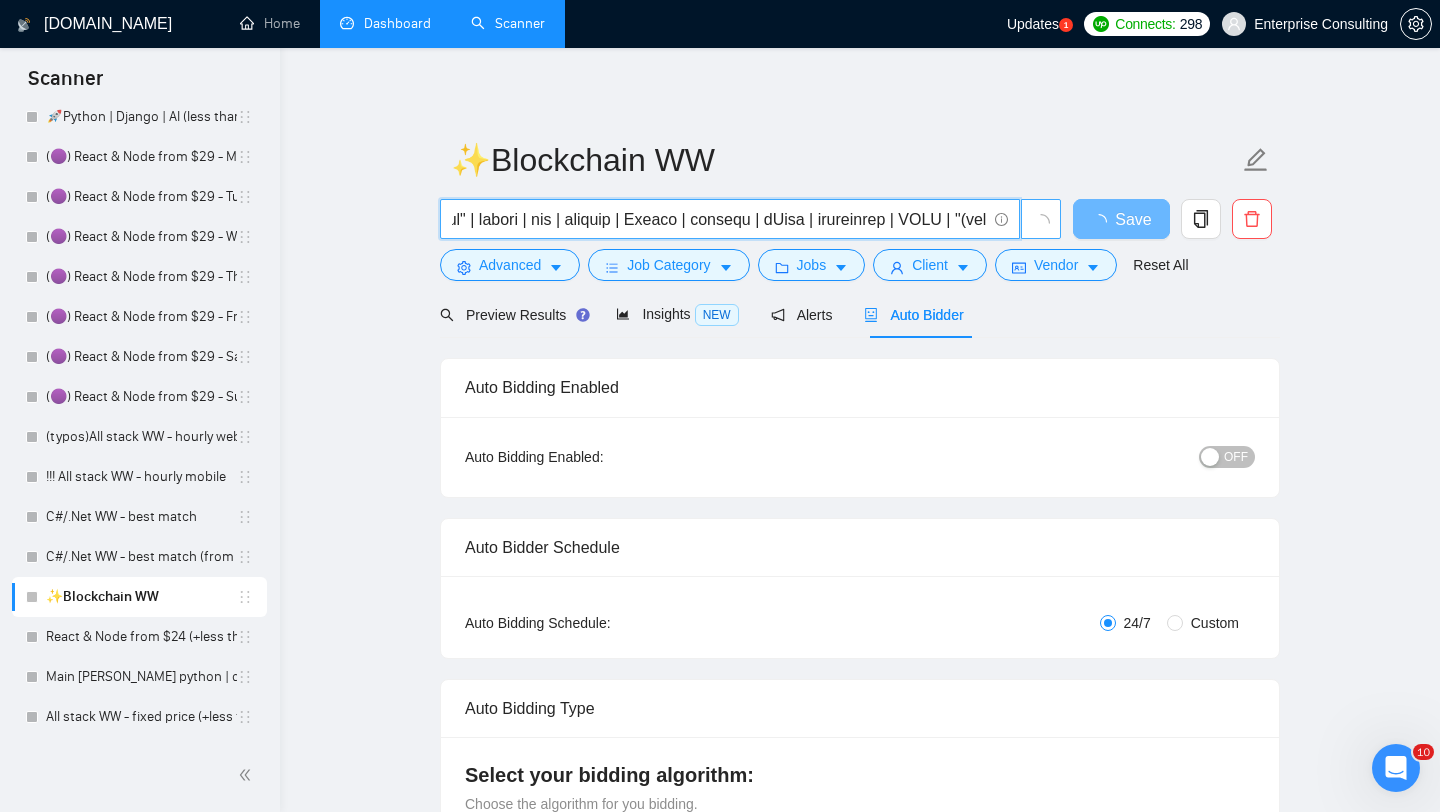 click at bounding box center [719, 219] 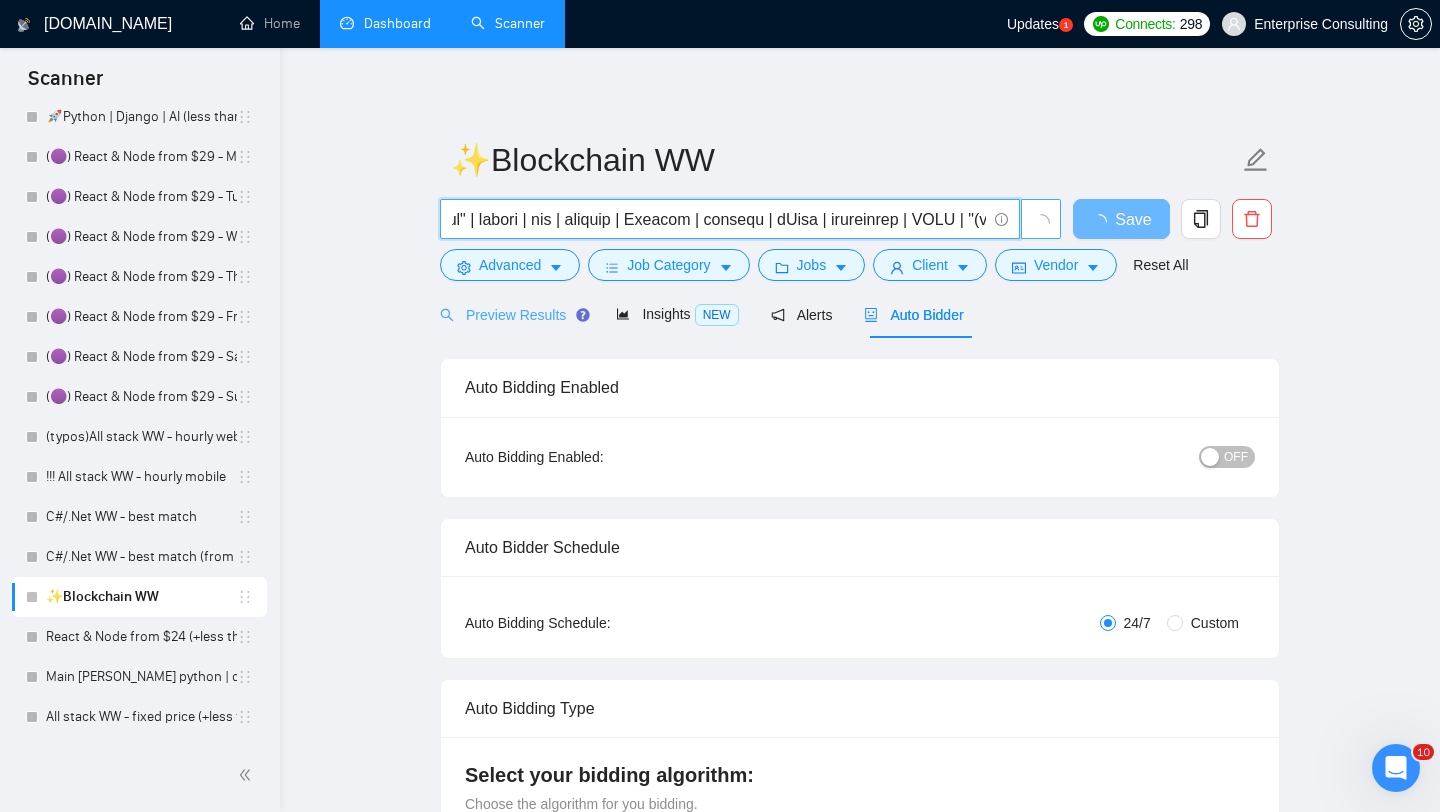 type 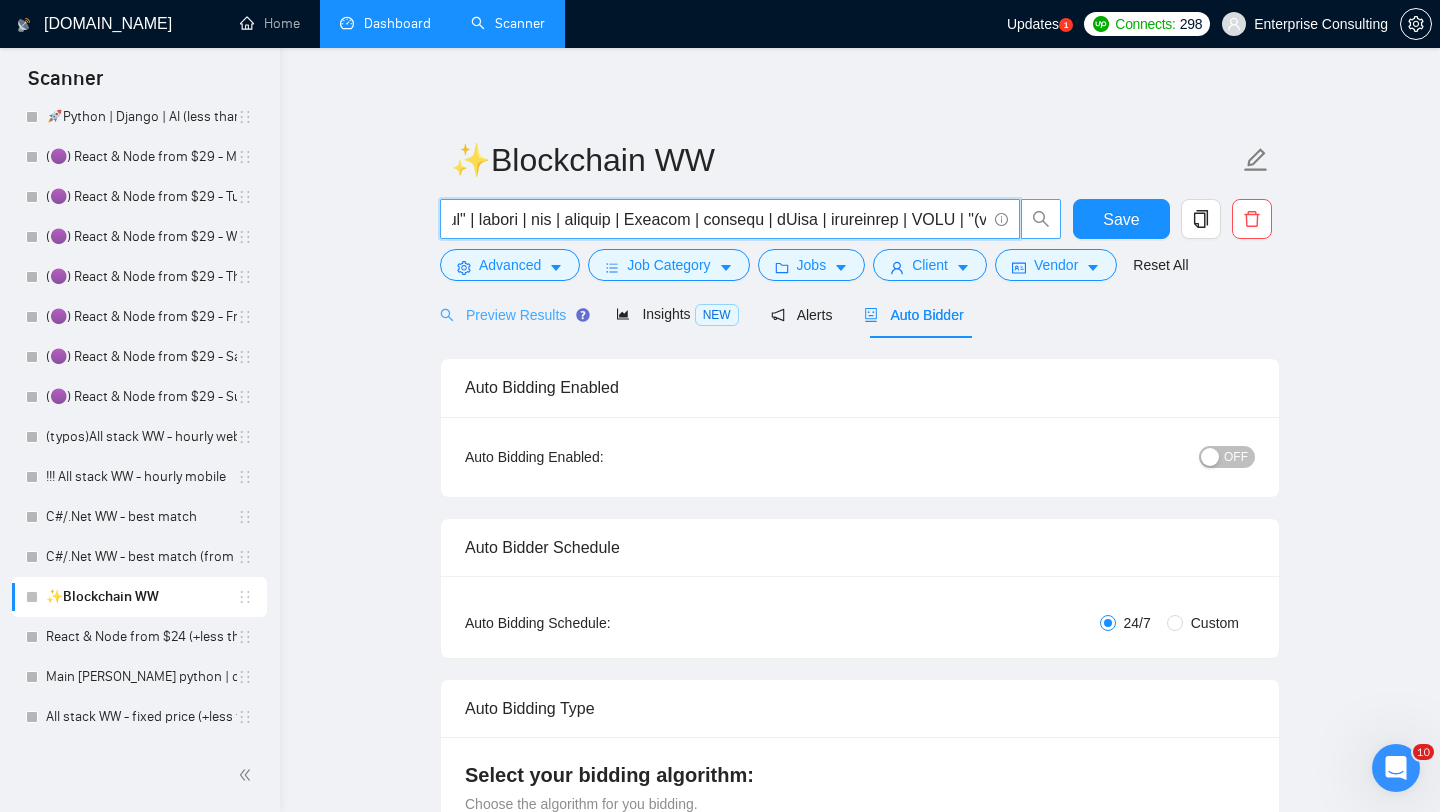 type on ""smart contract" | blockchain | "block chain" | web3* | crypto | cryptocurrency | nft | solidity | ethereum | rust | ethers | "ethers.js" | anchor | dex | staking | Fintech | hardhat | dApps | tokenomics | IPFS | "(smart contract)" | "(smart contract" | "smart contract)" | "/smart contract" | "smart contract/" | "(blockchain)" | "(blockchain" | "blockchain)" | "/blockchain" | "blockchain/" | "(block chain)" | "(block chain" | "block chain)" | "/block chain" | "block chain/" | "(web3*") | "(web3*" | "web3*)" | "/web3*" | "web3*/" | "(crypto)" | "(crypto" | "crypto)" | "/crypto" | "crypto/" | "(cryptocurrency)" | "(cryptocurrency" | "cryptocurrency)" | "/cryptocurrency" | "cryptocurrency/" | "(nft)" | "(nft" | "nft)" | "/nft" | "nft/" | "(solidity)" | "(solidity" | "solidity)" | "/solidity" | "solidity/" | "(ethereum)" | "(ethereum" | "ethereum)" | "/ethereum" | "ethereum/" | "(rust)" | "(rust" | "rust)" | "/rust" | "rust/" | "(ethers)" | "(ethers" | "ethers)" | "/ethers" | "ethers/" | "(anchor)" | "(anchor"..." 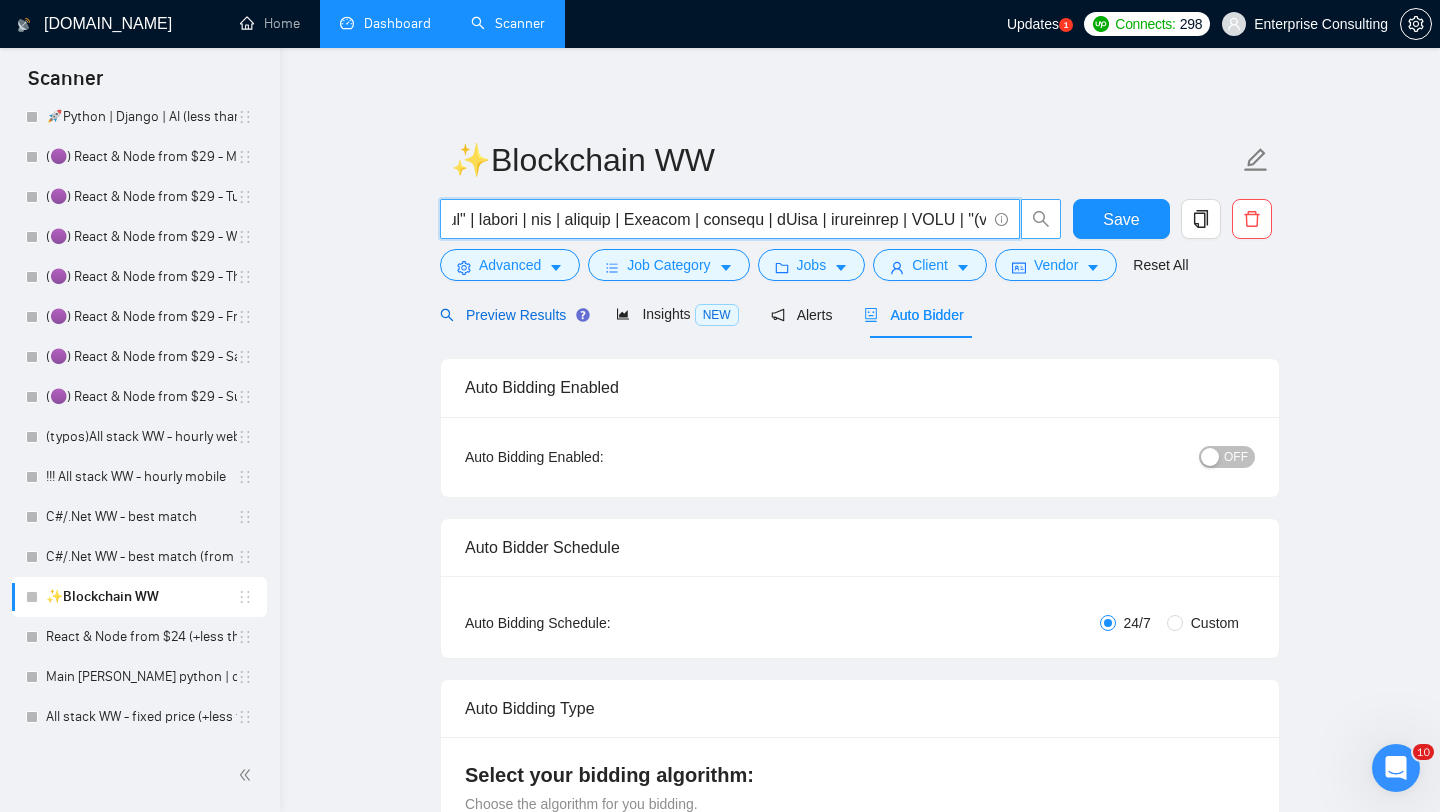 scroll, scrollTop: 0, scrollLeft: 0, axis: both 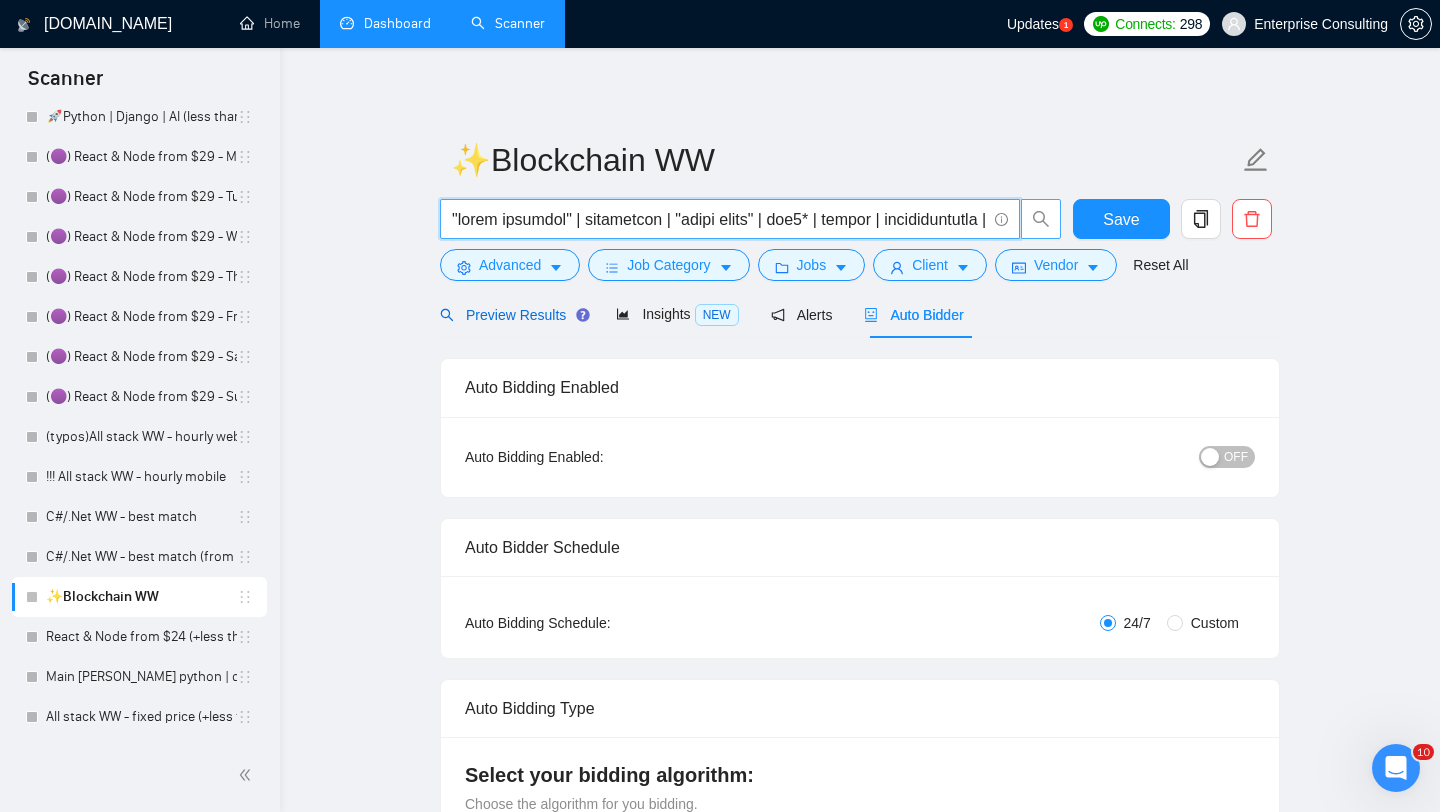 click on "Preview Results" at bounding box center [512, 315] 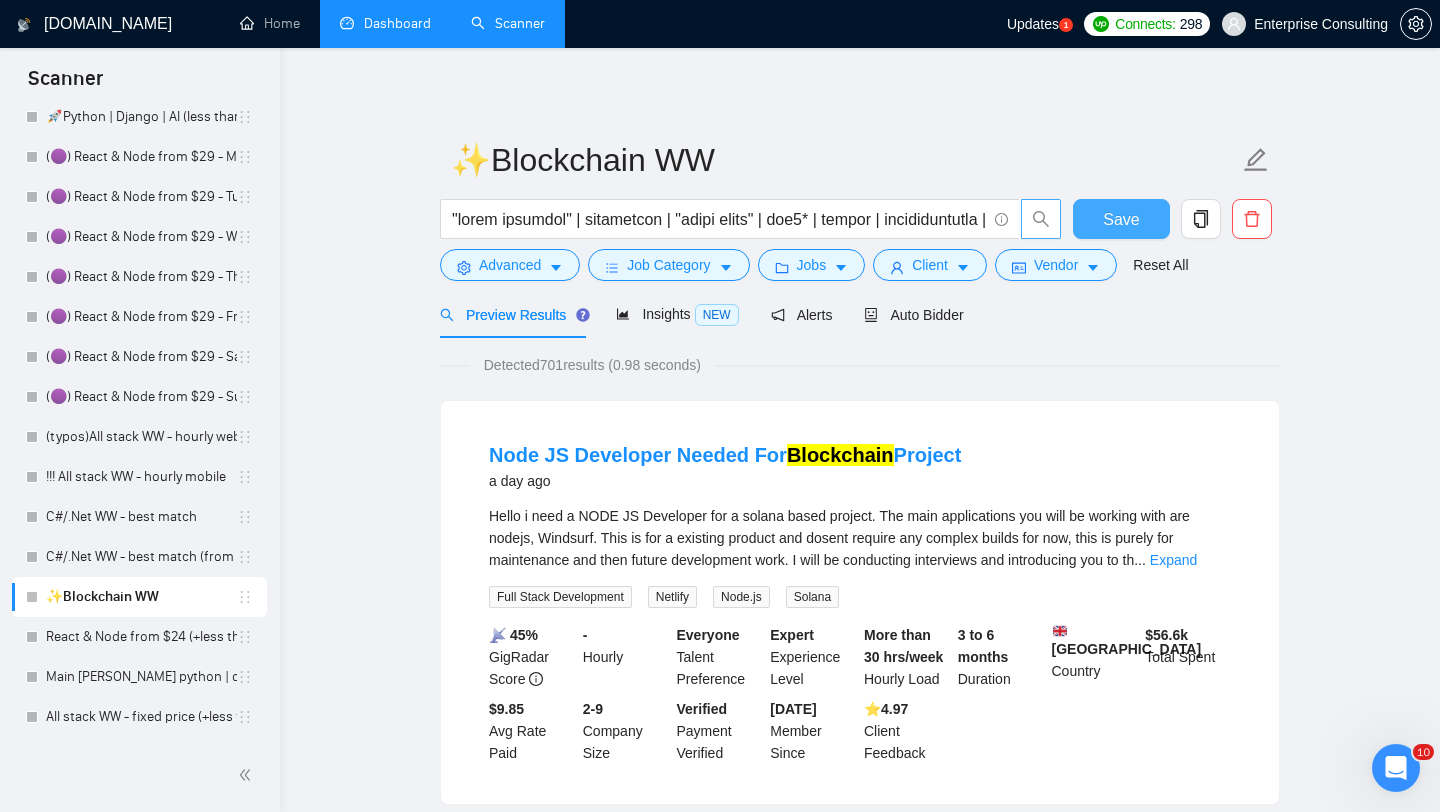 click on "Save" at bounding box center [1121, 219] 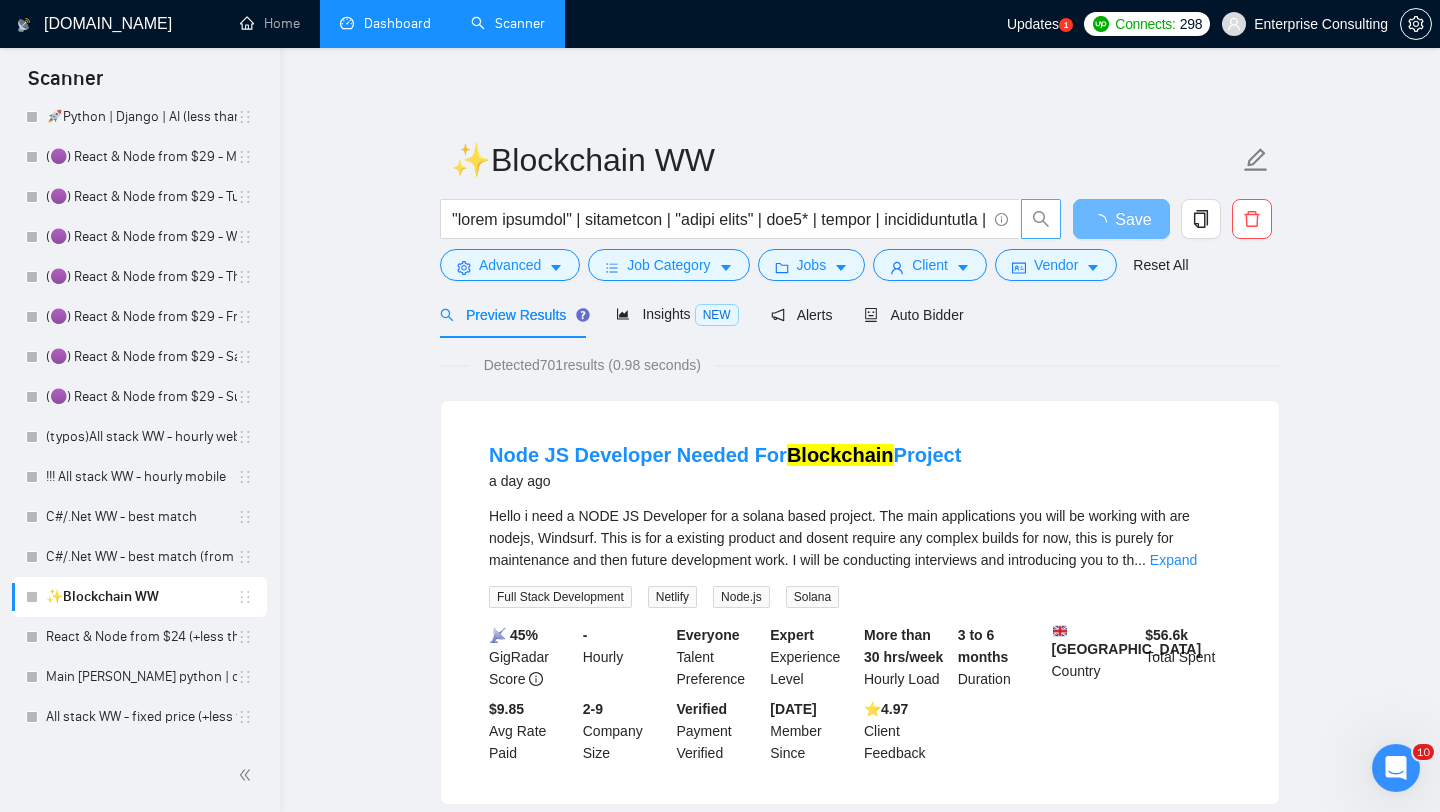click 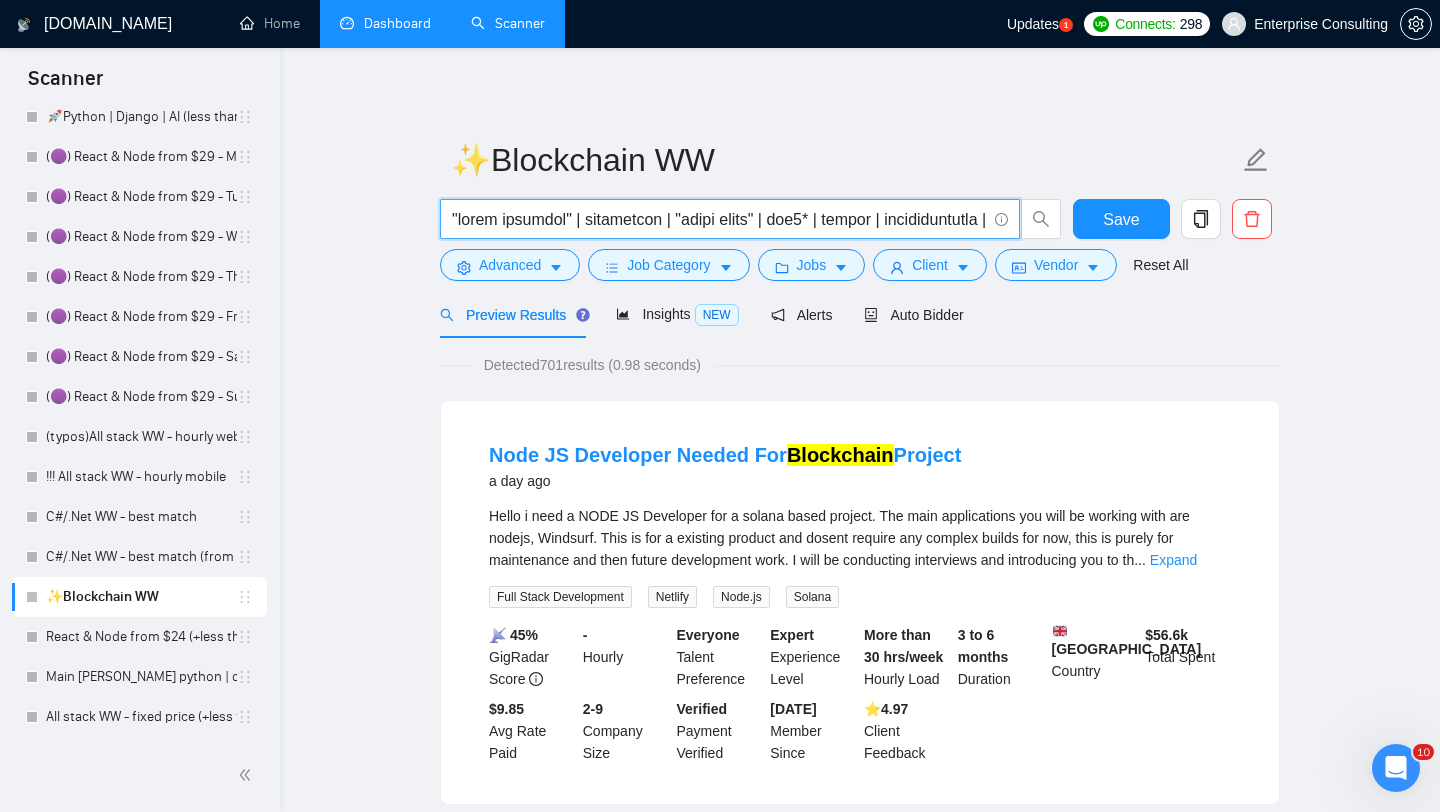 click at bounding box center (719, 219) 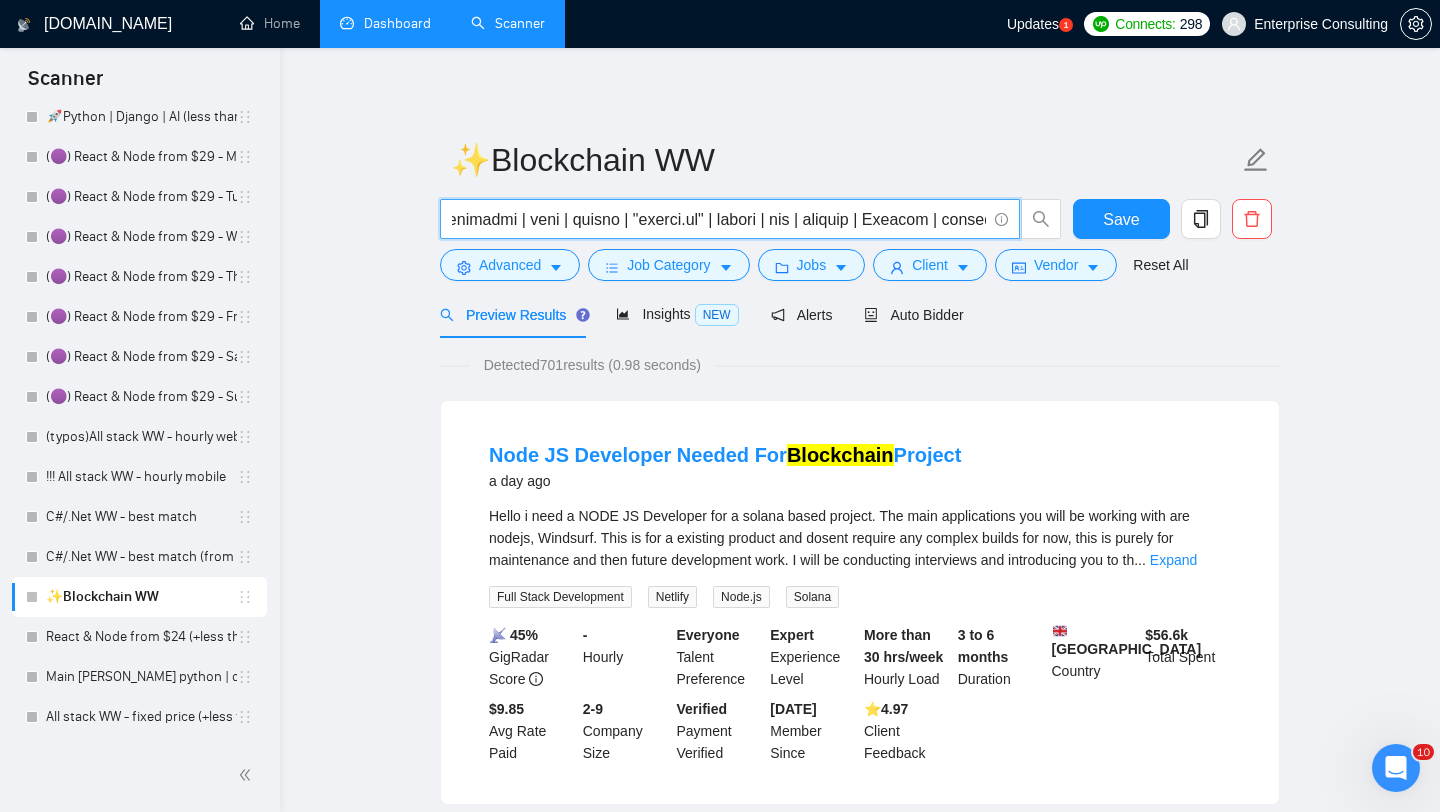 scroll, scrollTop: 0, scrollLeft: 768, axis: horizontal 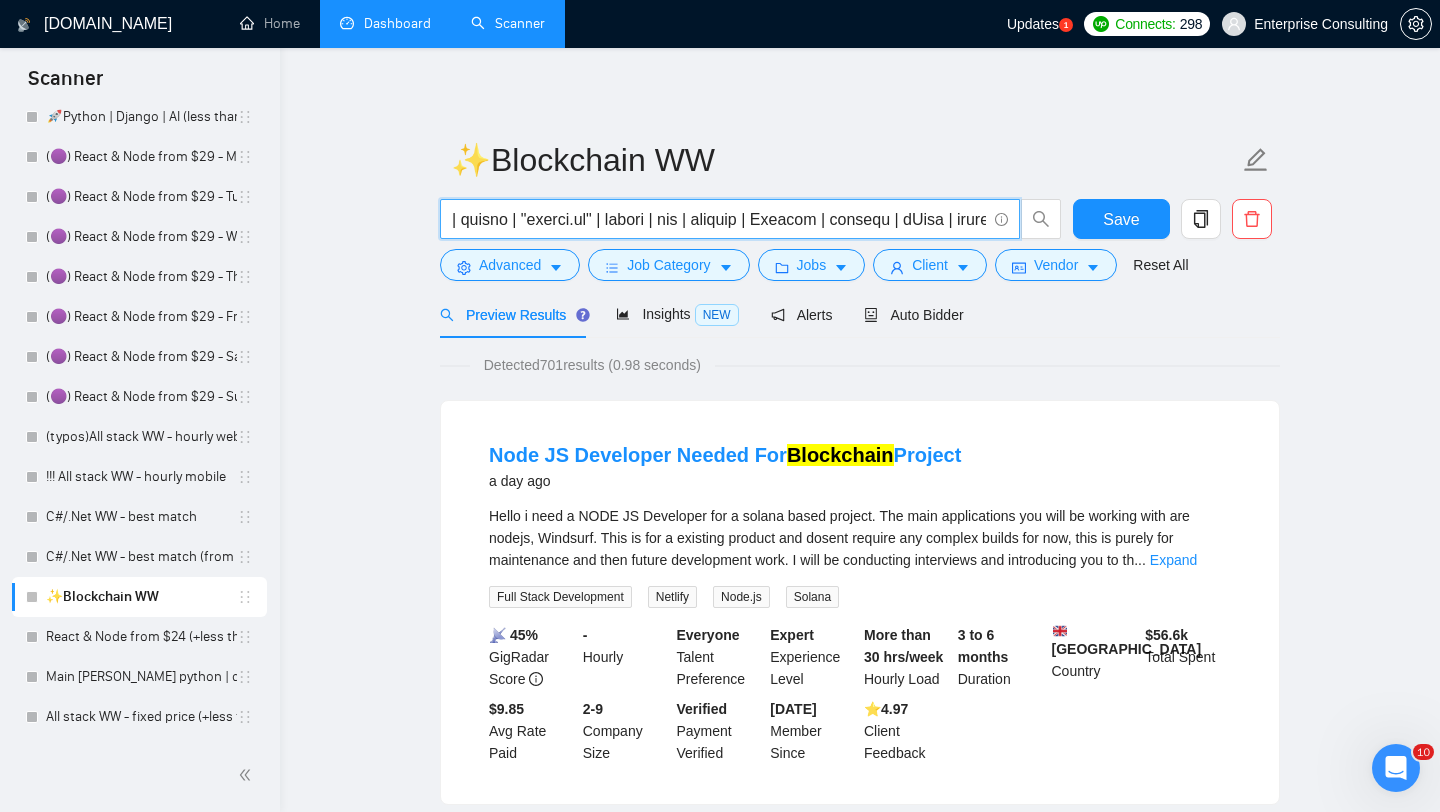 click at bounding box center (719, 219) 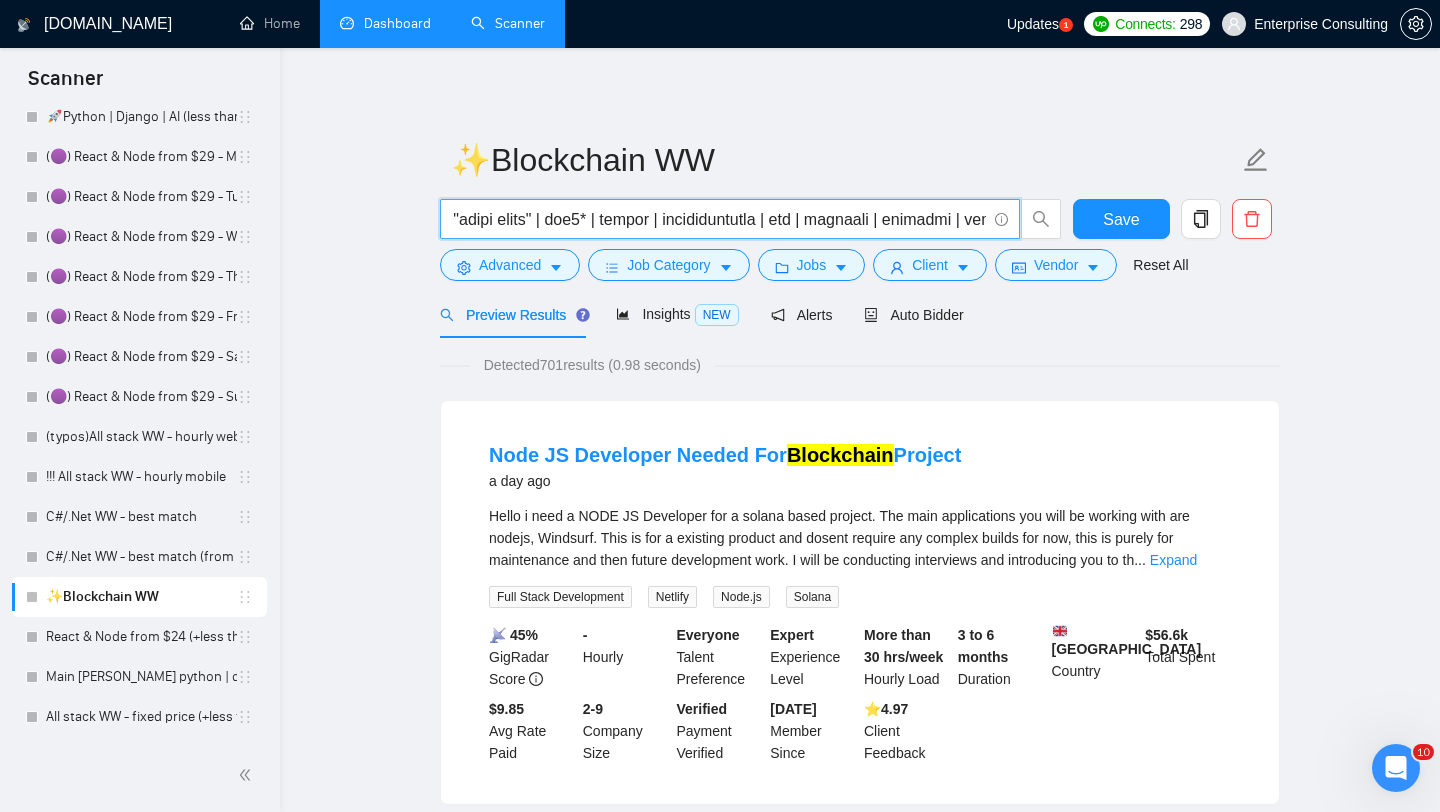 scroll, scrollTop: 0, scrollLeft: 263, axis: horizontal 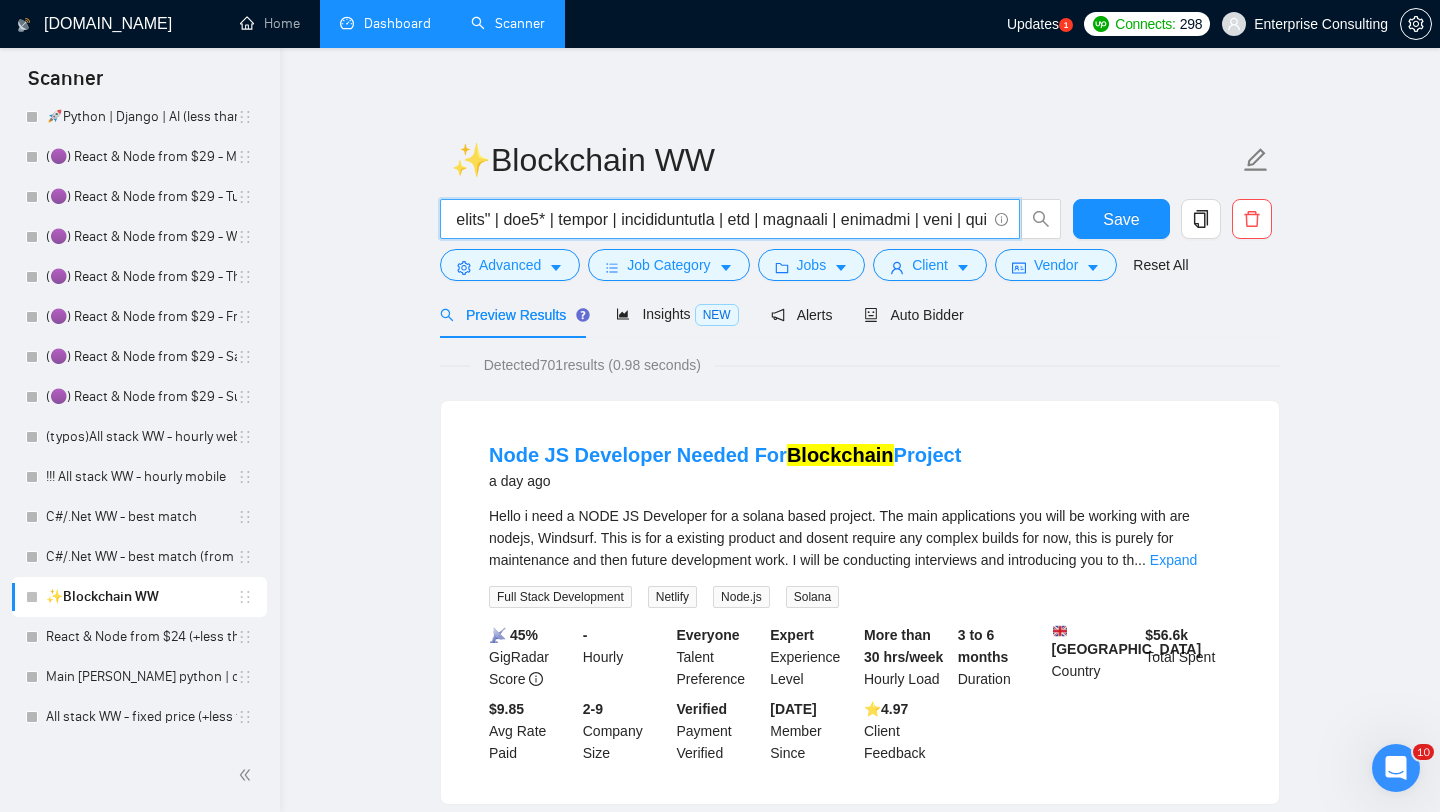 click at bounding box center (719, 219) 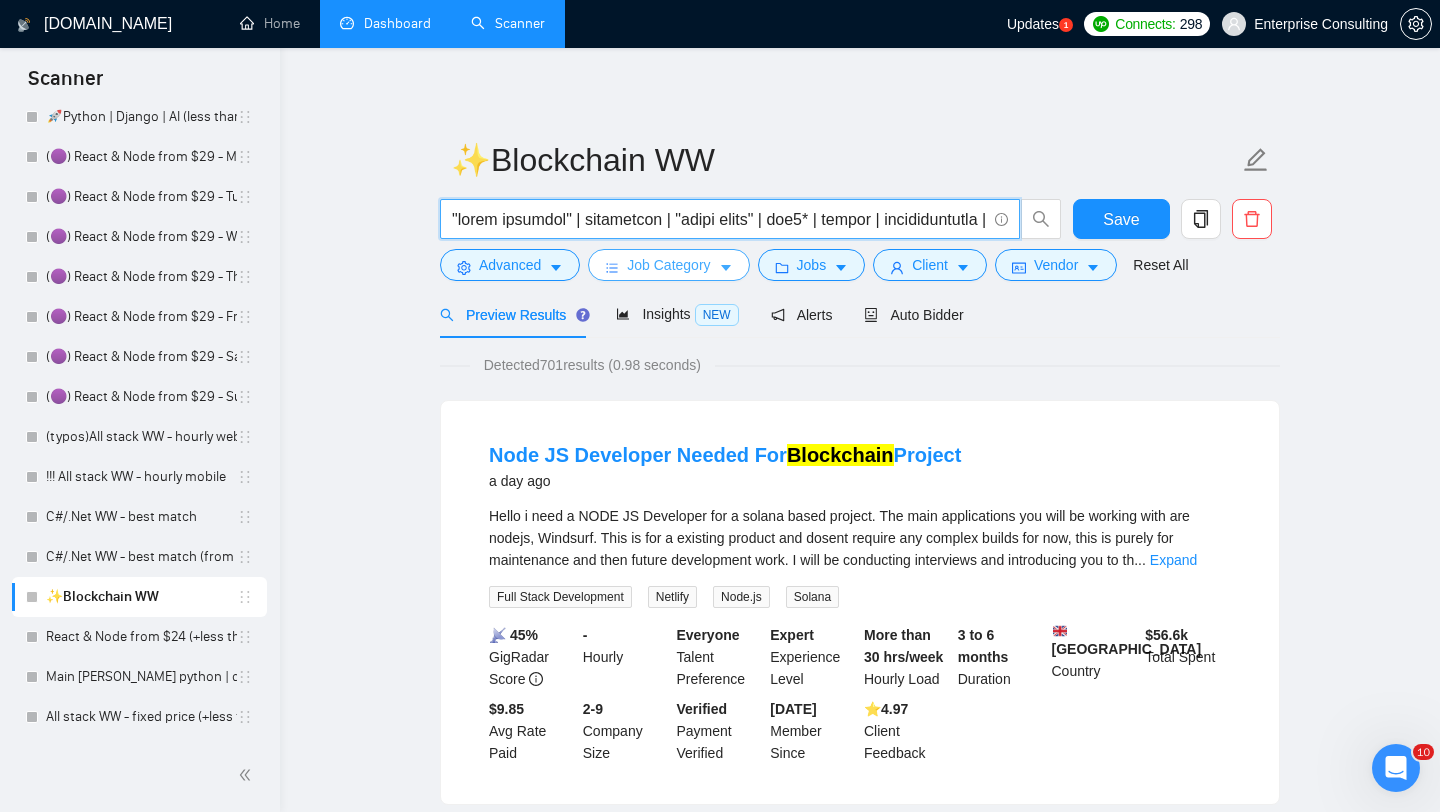 click on "Job Category" at bounding box center [668, 265] 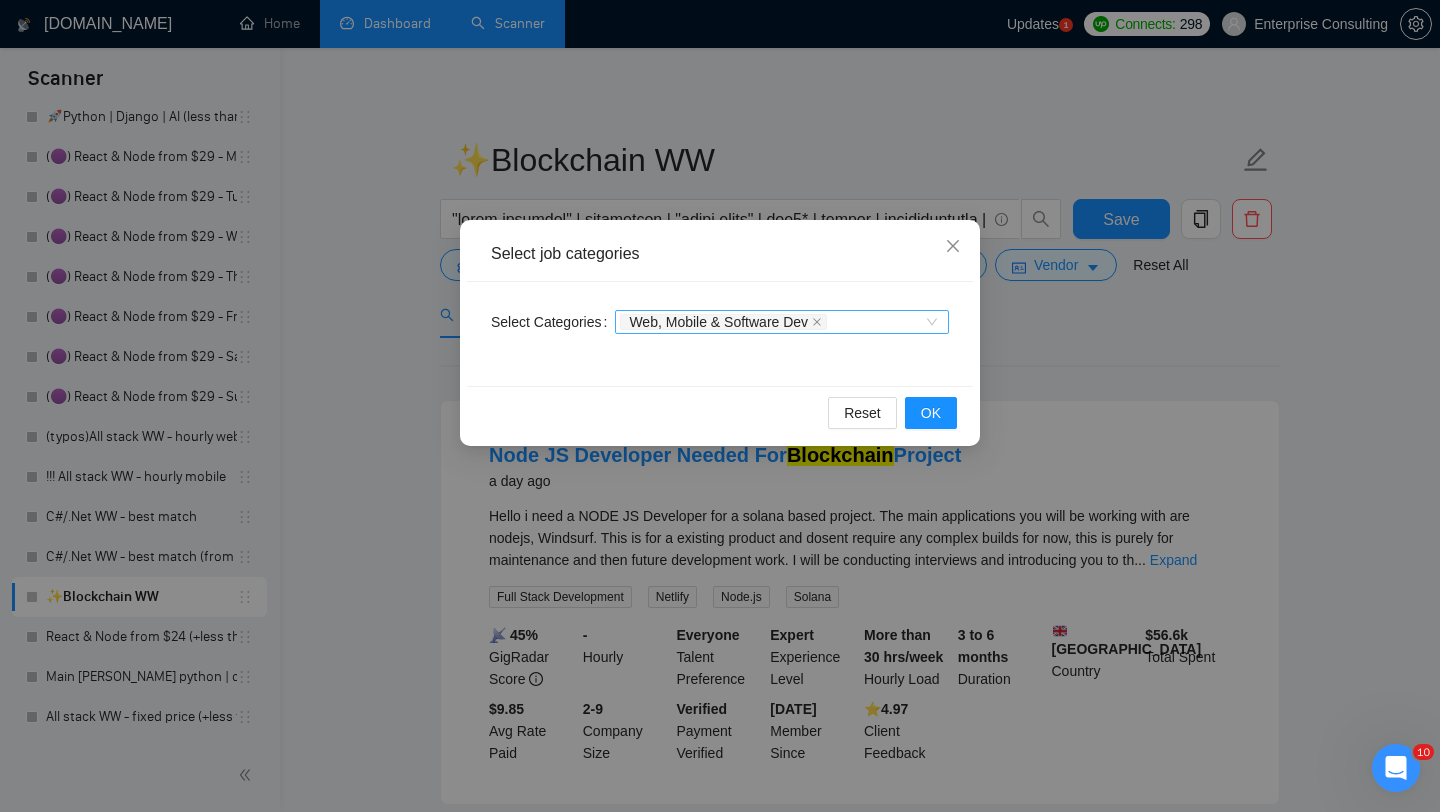 click on "Web, Mobile & Software Dev" at bounding box center (772, 322) 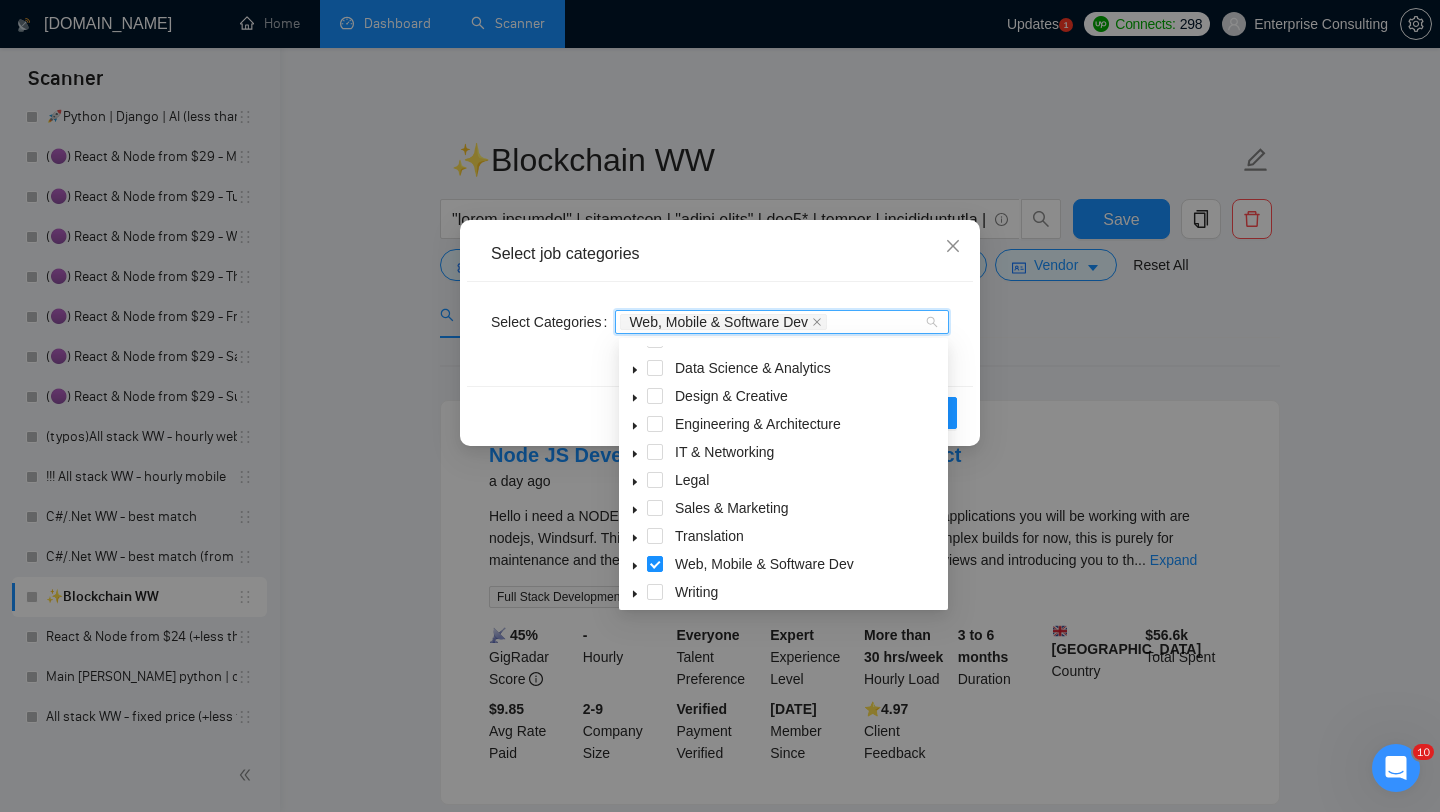 scroll, scrollTop: 80, scrollLeft: 0, axis: vertical 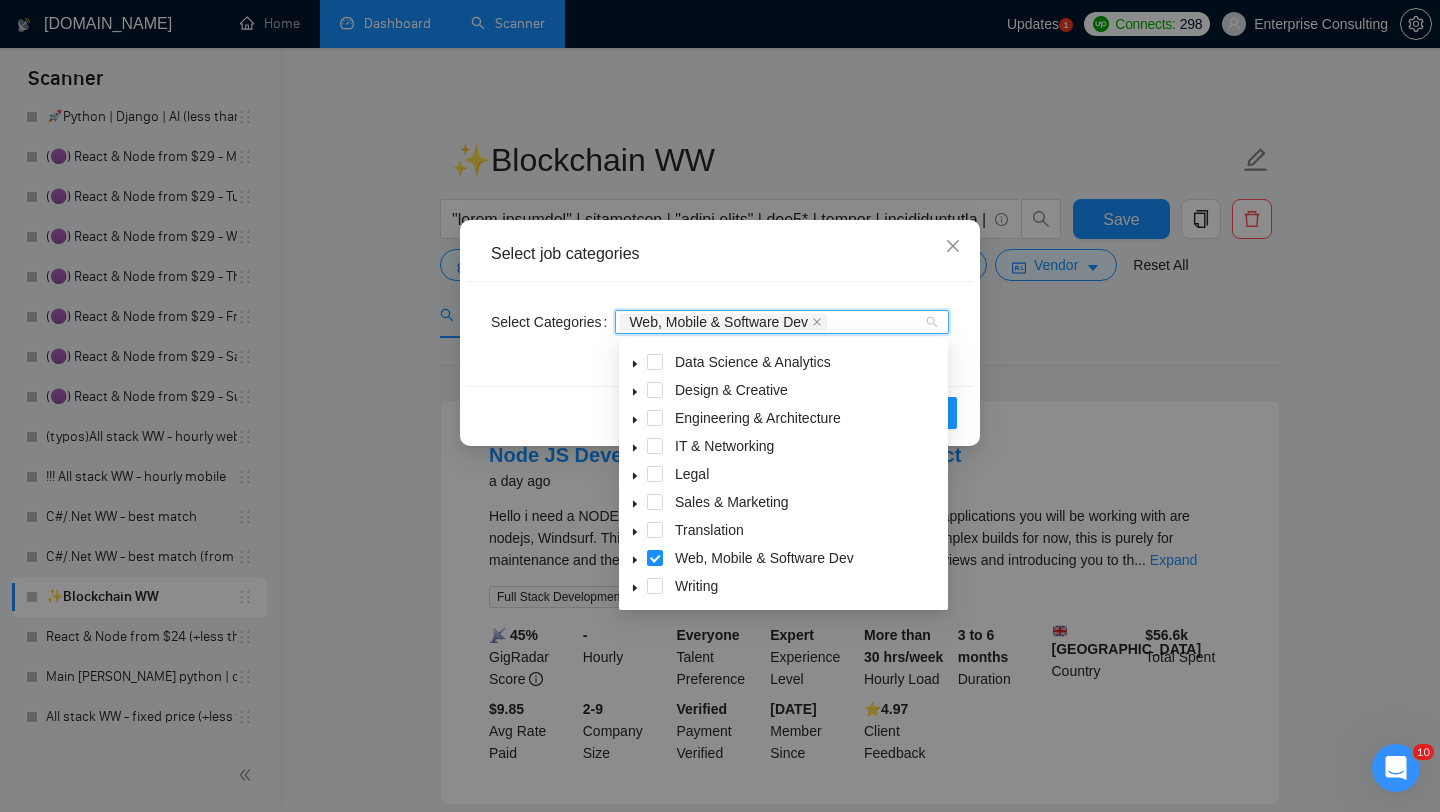 click at bounding box center [635, 418] 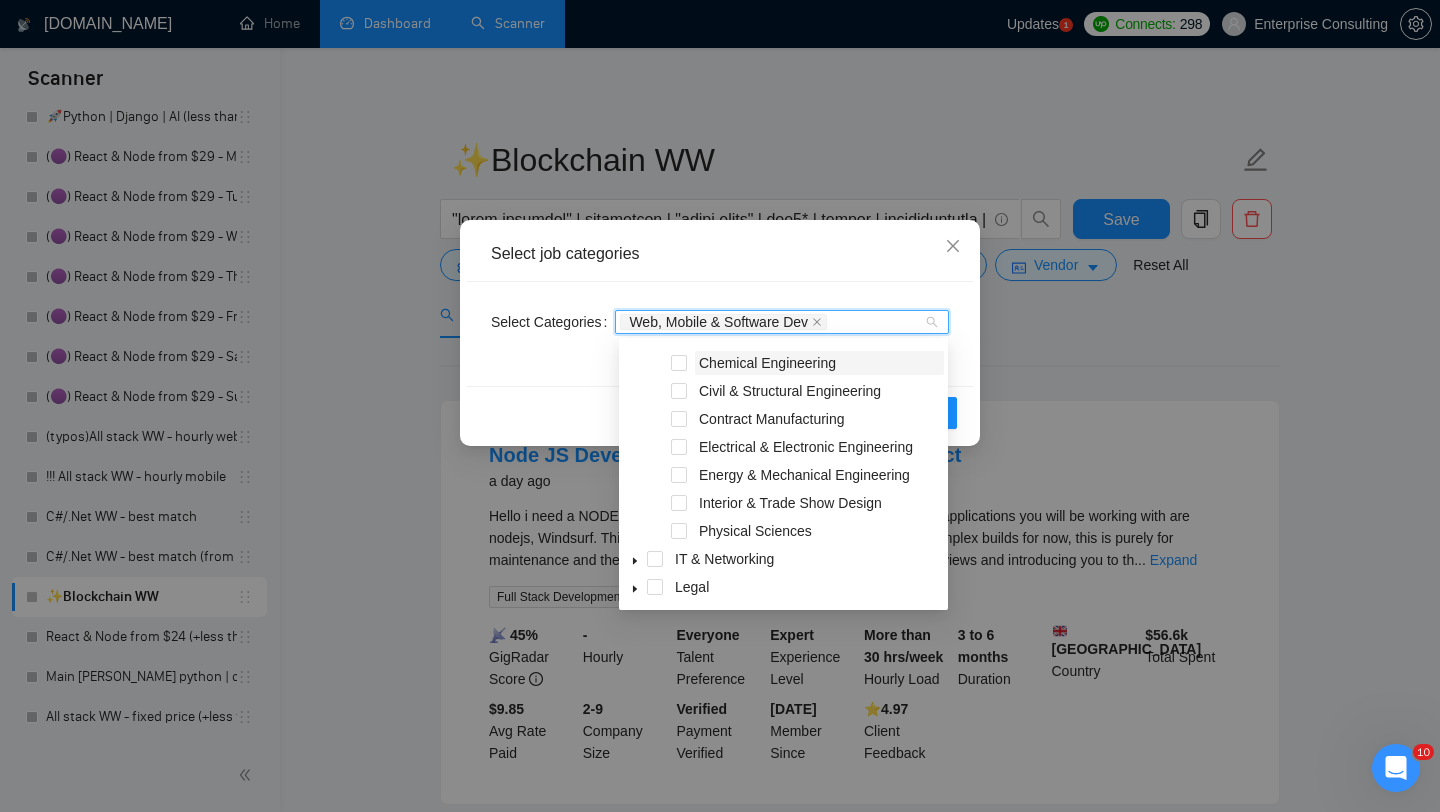 scroll, scrollTop: 293, scrollLeft: 0, axis: vertical 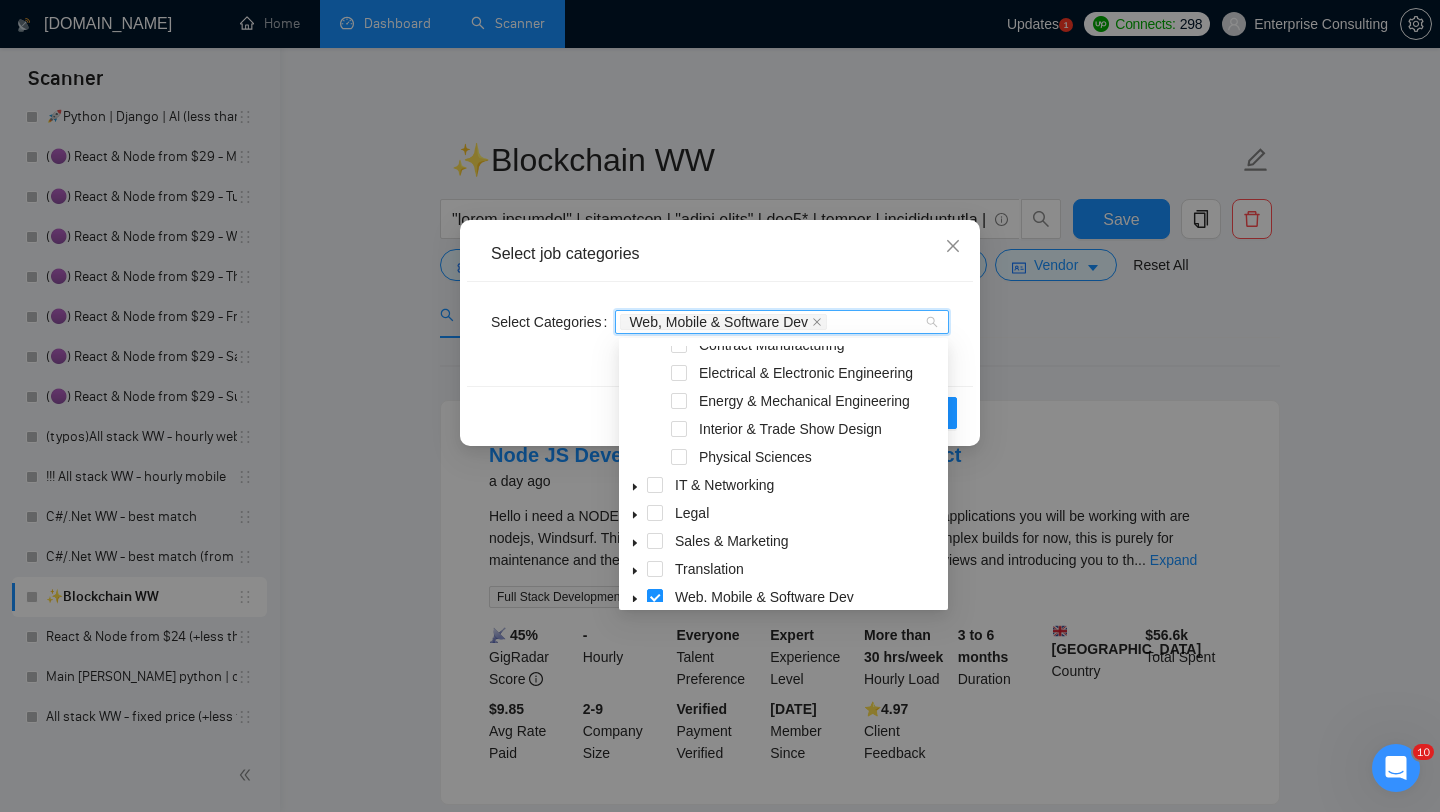 click 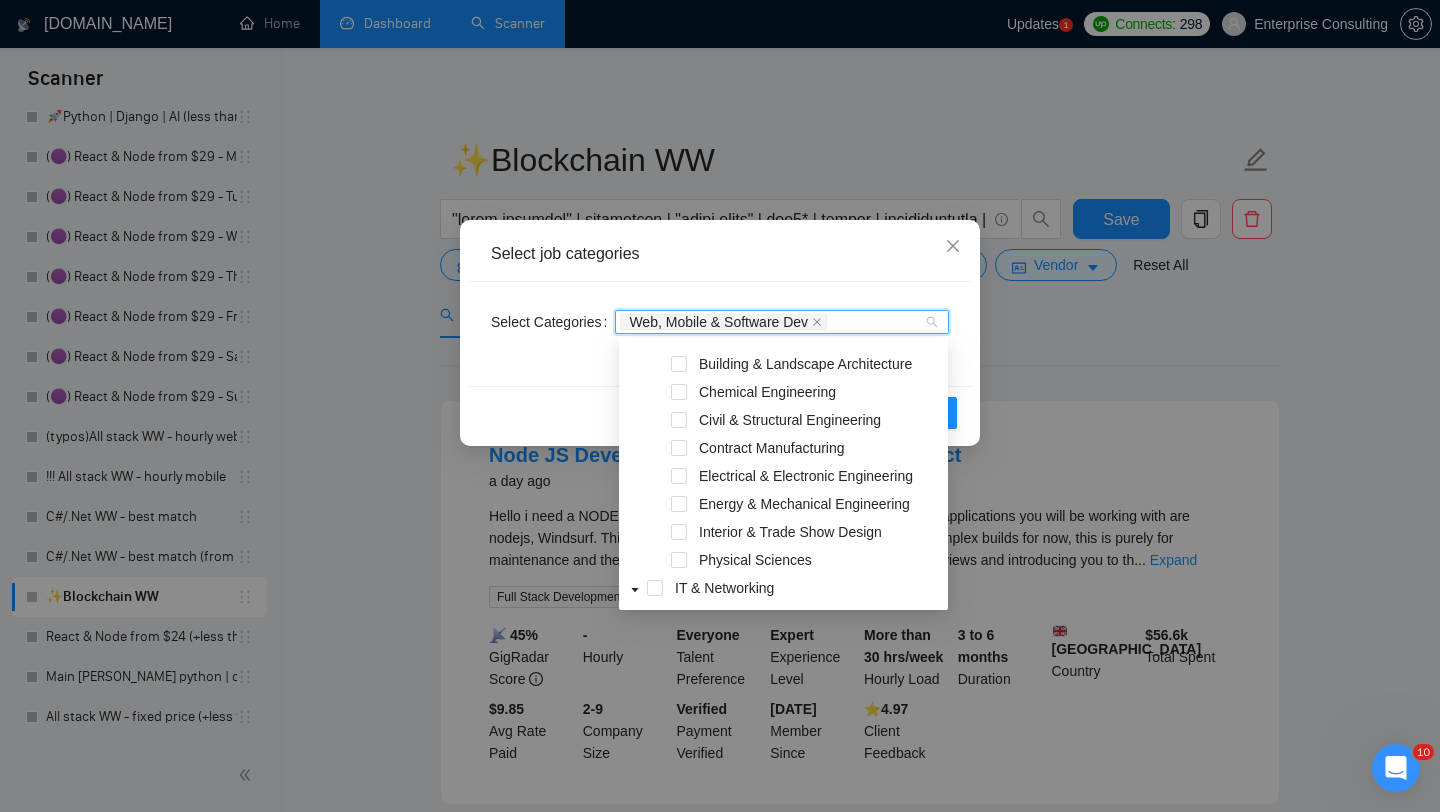 scroll, scrollTop: 0, scrollLeft: 0, axis: both 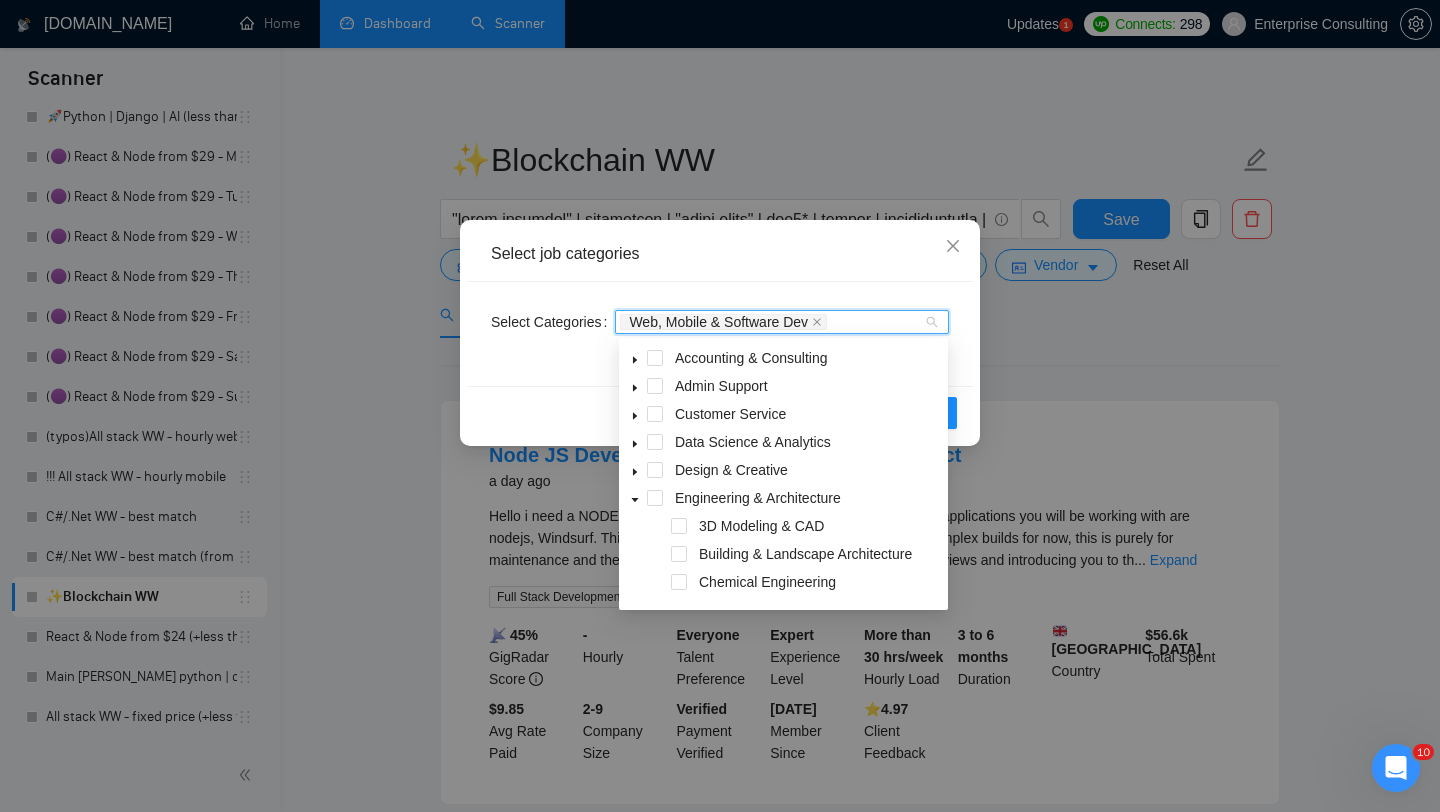 click at bounding box center [635, 470] 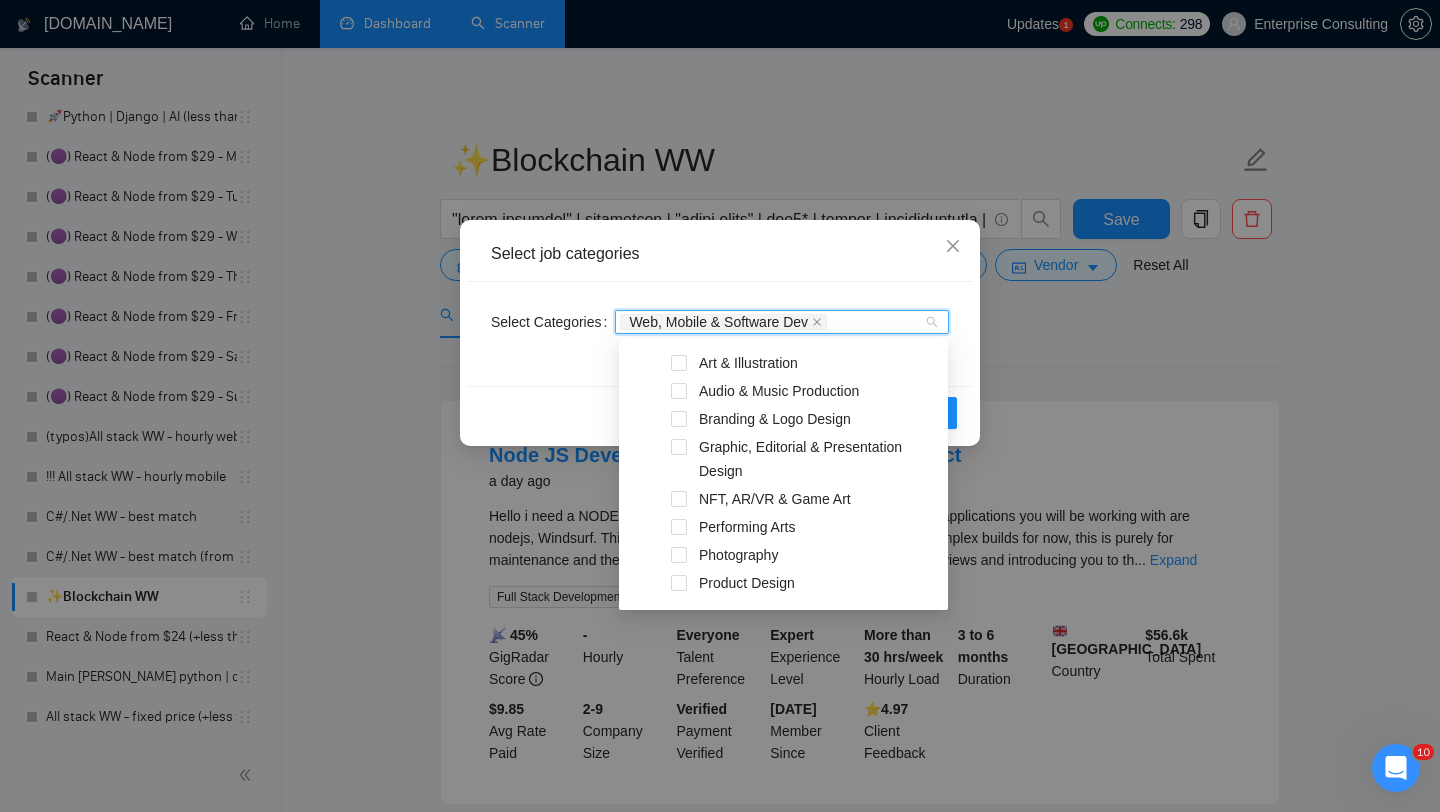 scroll, scrollTop: 0, scrollLeft: 0, axis: both 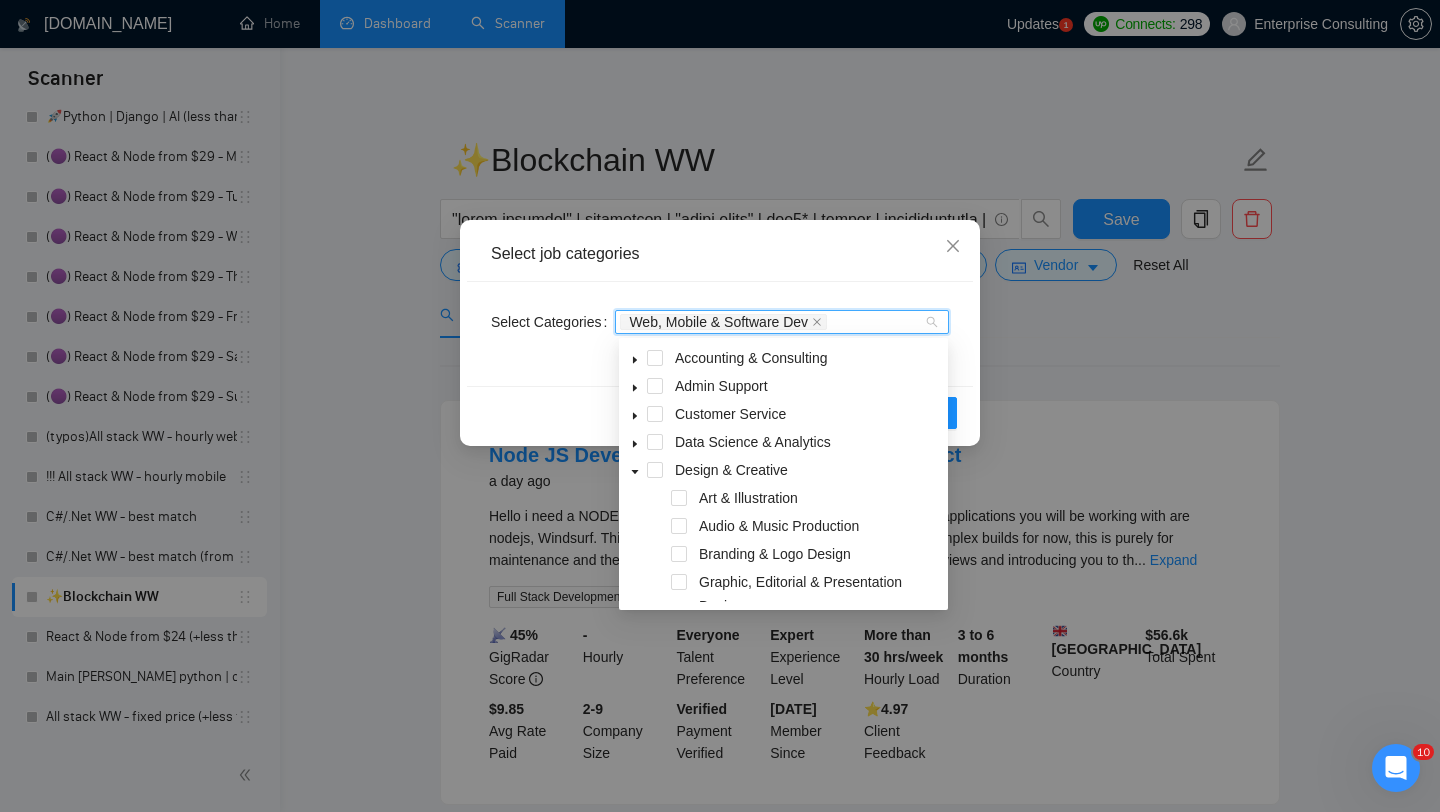 click at bounding box center [635, 470] 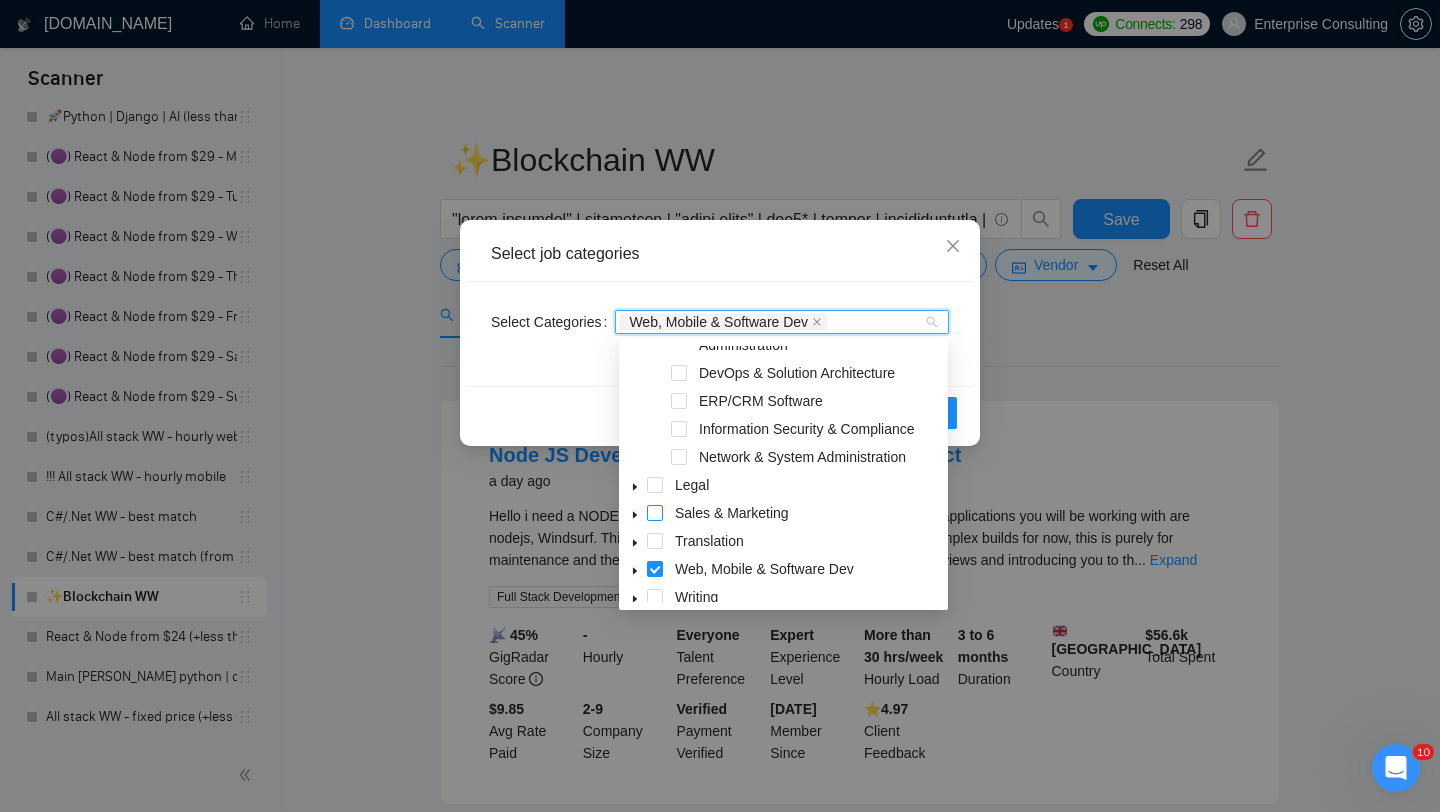 scroll, scrollTop: 496, scrollLeft: 0, axis: vertical 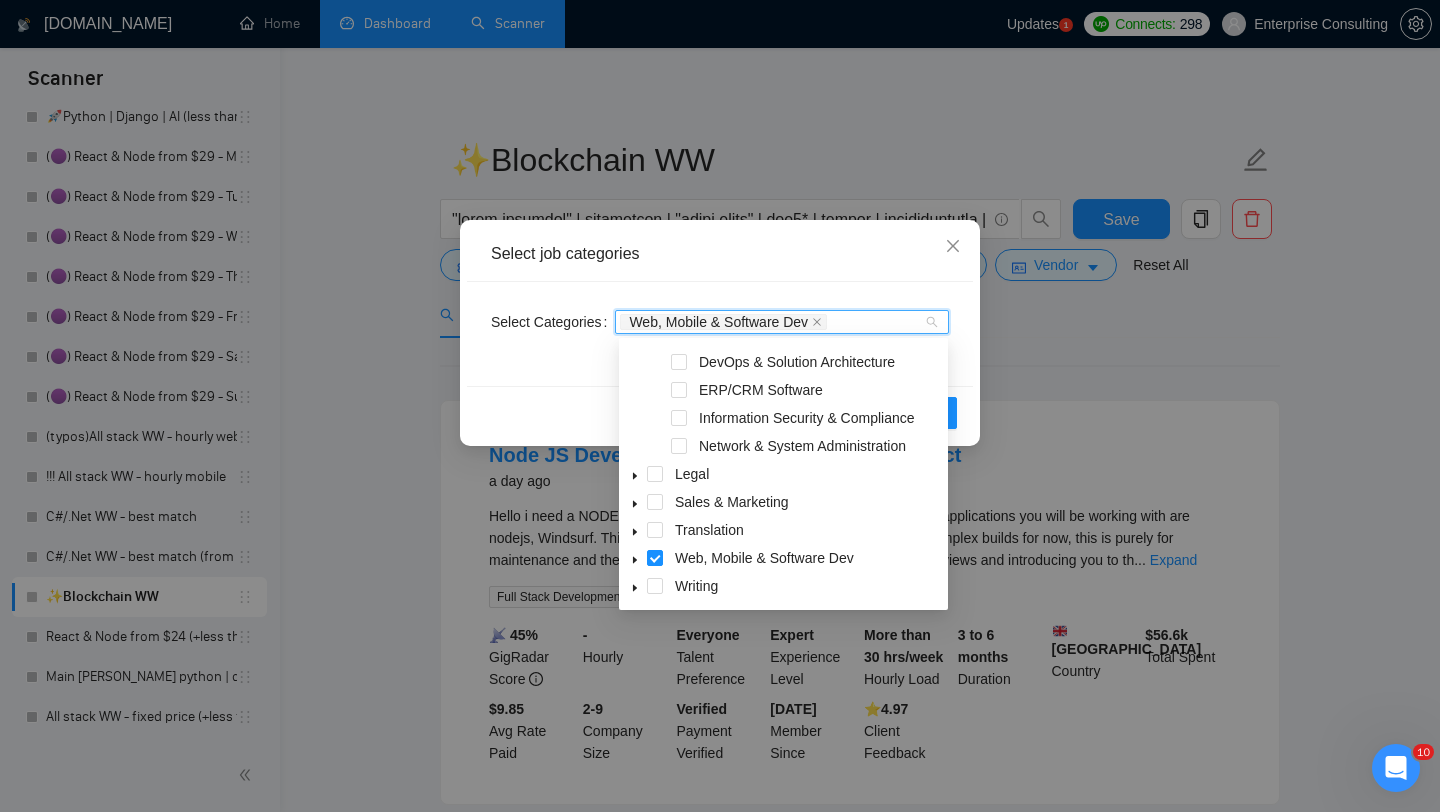click on "Select Categories Web, Mobile & Software Dev" at bounding box center (720, 334) 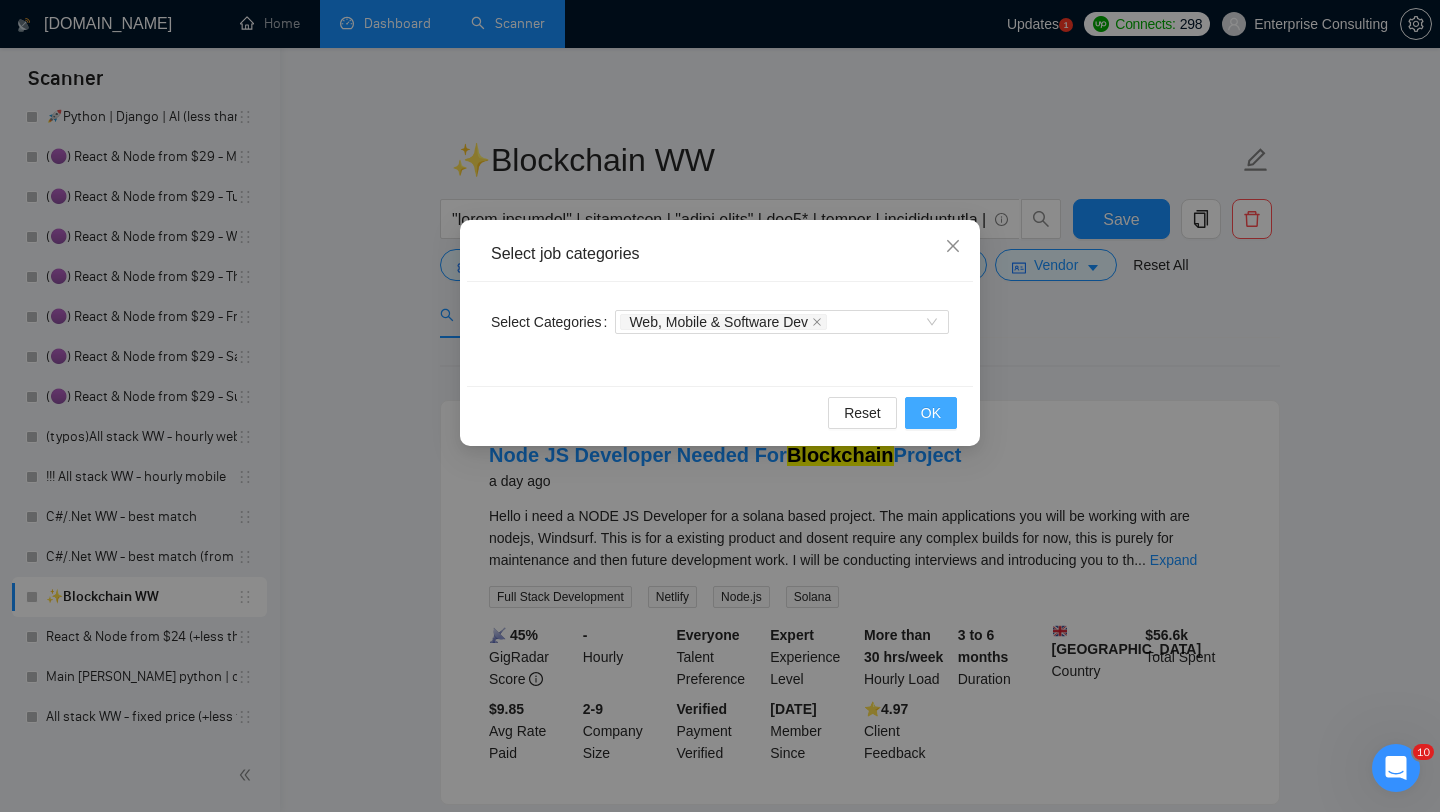 click on "OK" at bounding box center (931, 413) 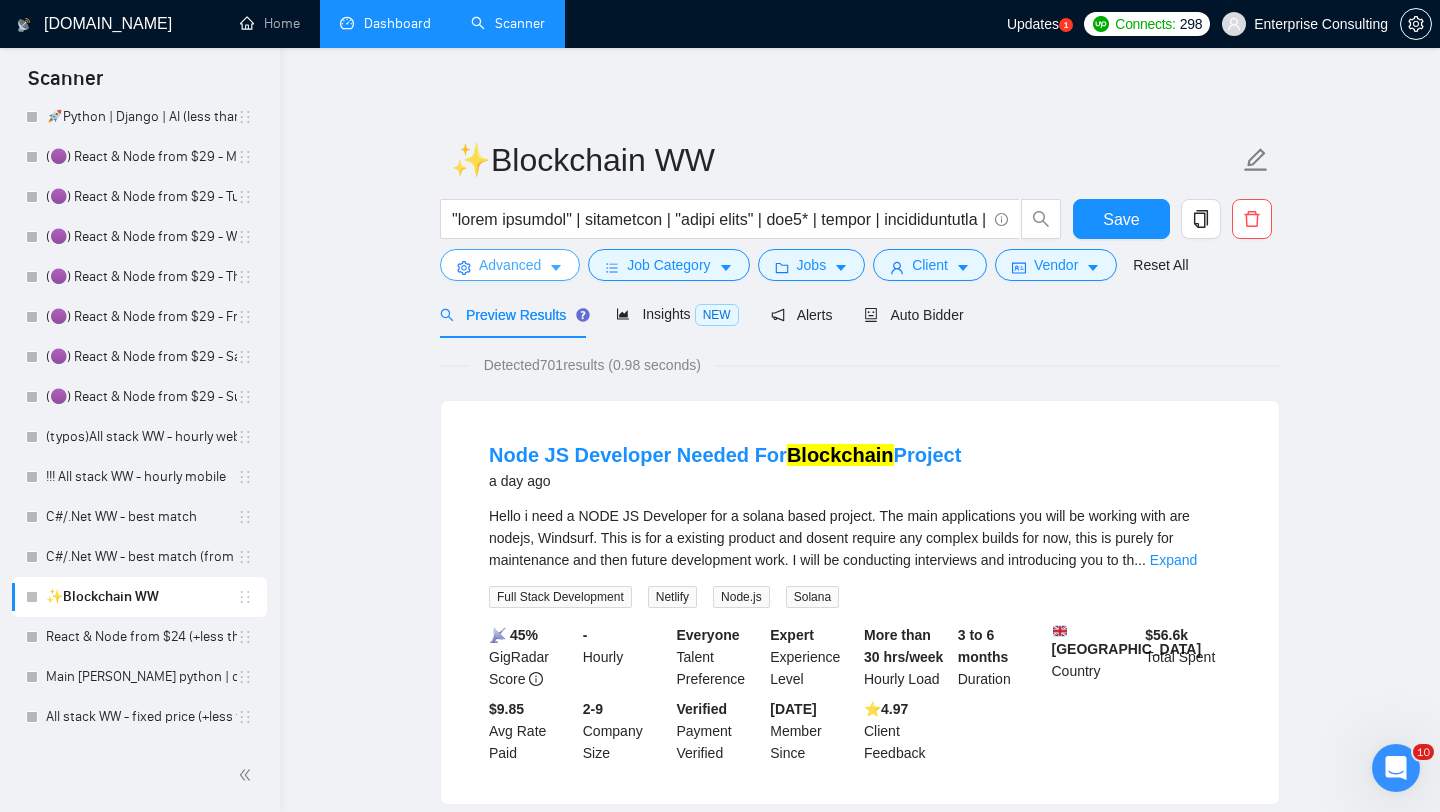click on "Advanced" at bounding box center (510, 265) 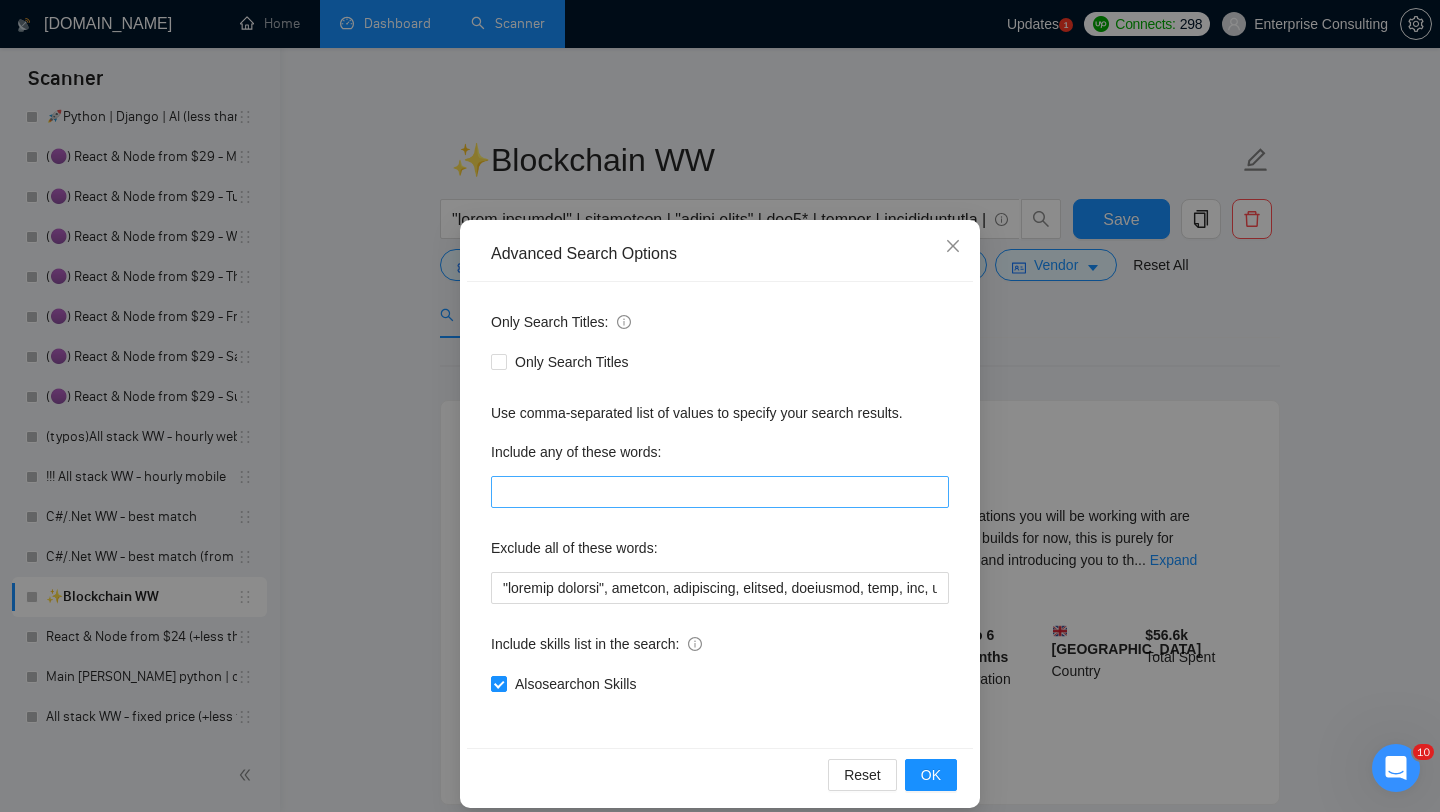 scroll, scrollTop: 20, scrollLeft: 0, axis: vertical 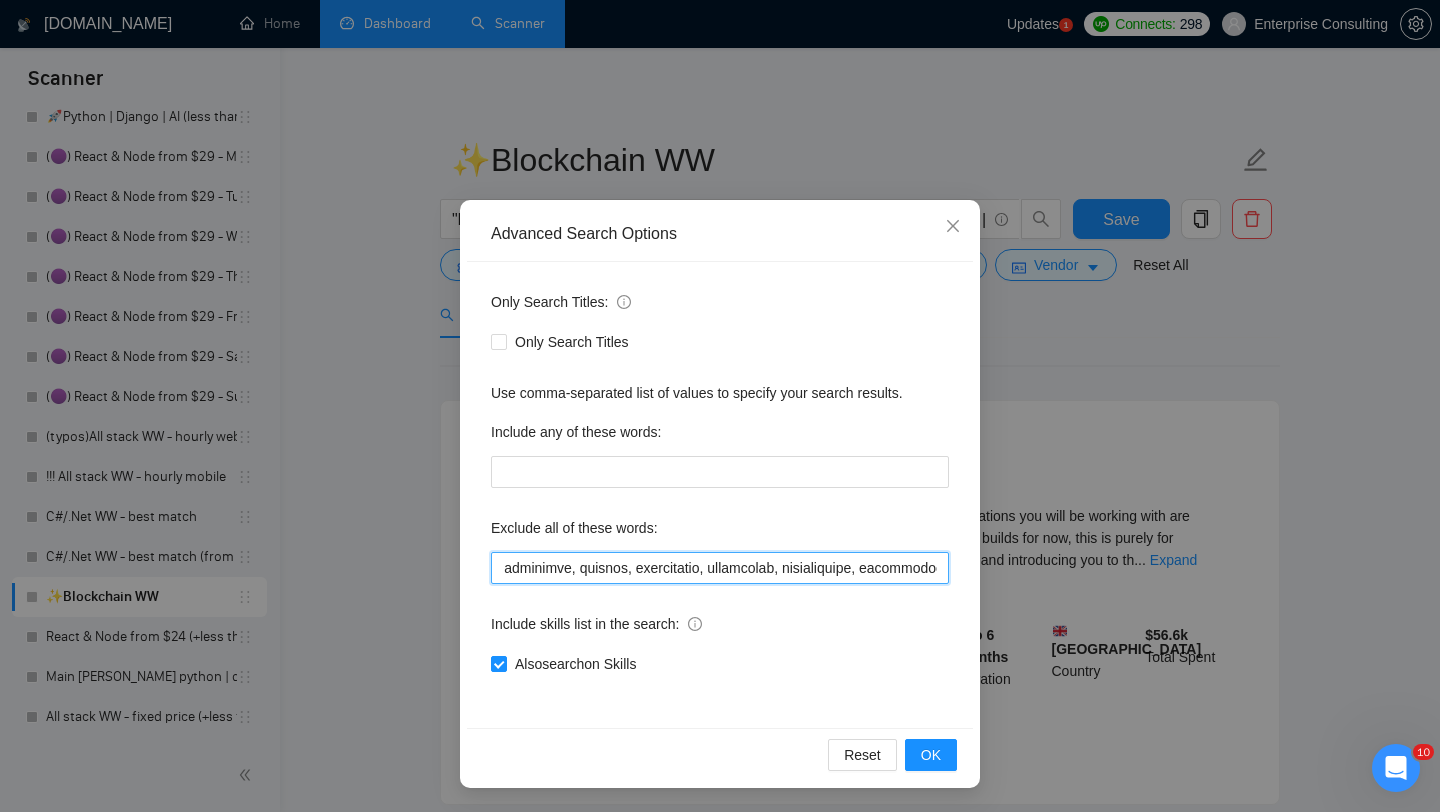 drag, startPoint x: 716, startPoint y: 572, endPoint x: 914, endPoint y: 598, distance: 199.69977 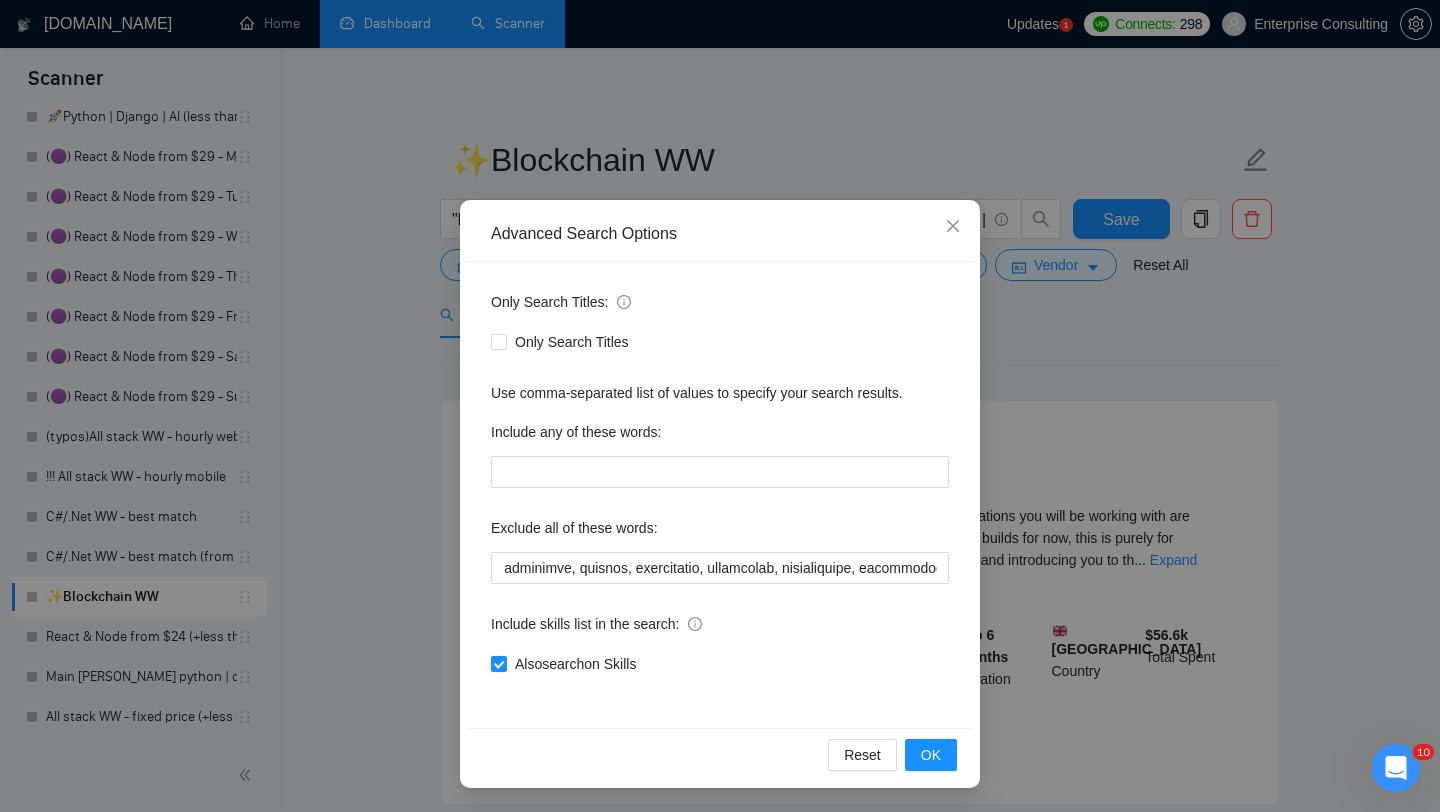 click on "Include skills list in the search:" at bounding box center [720, 628] 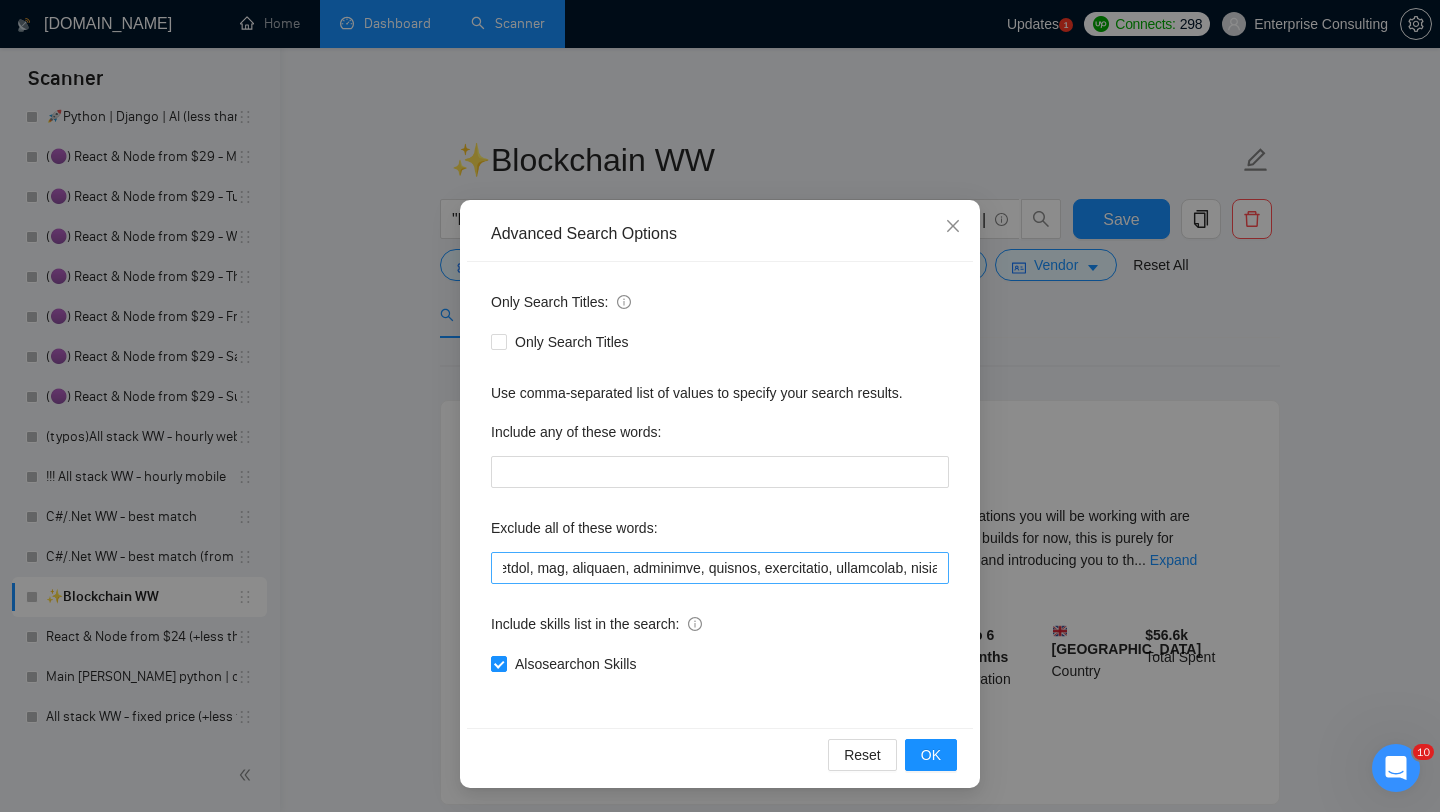 scroll, scrollTop: 0, scrollLeft: 417, axis: horizontal 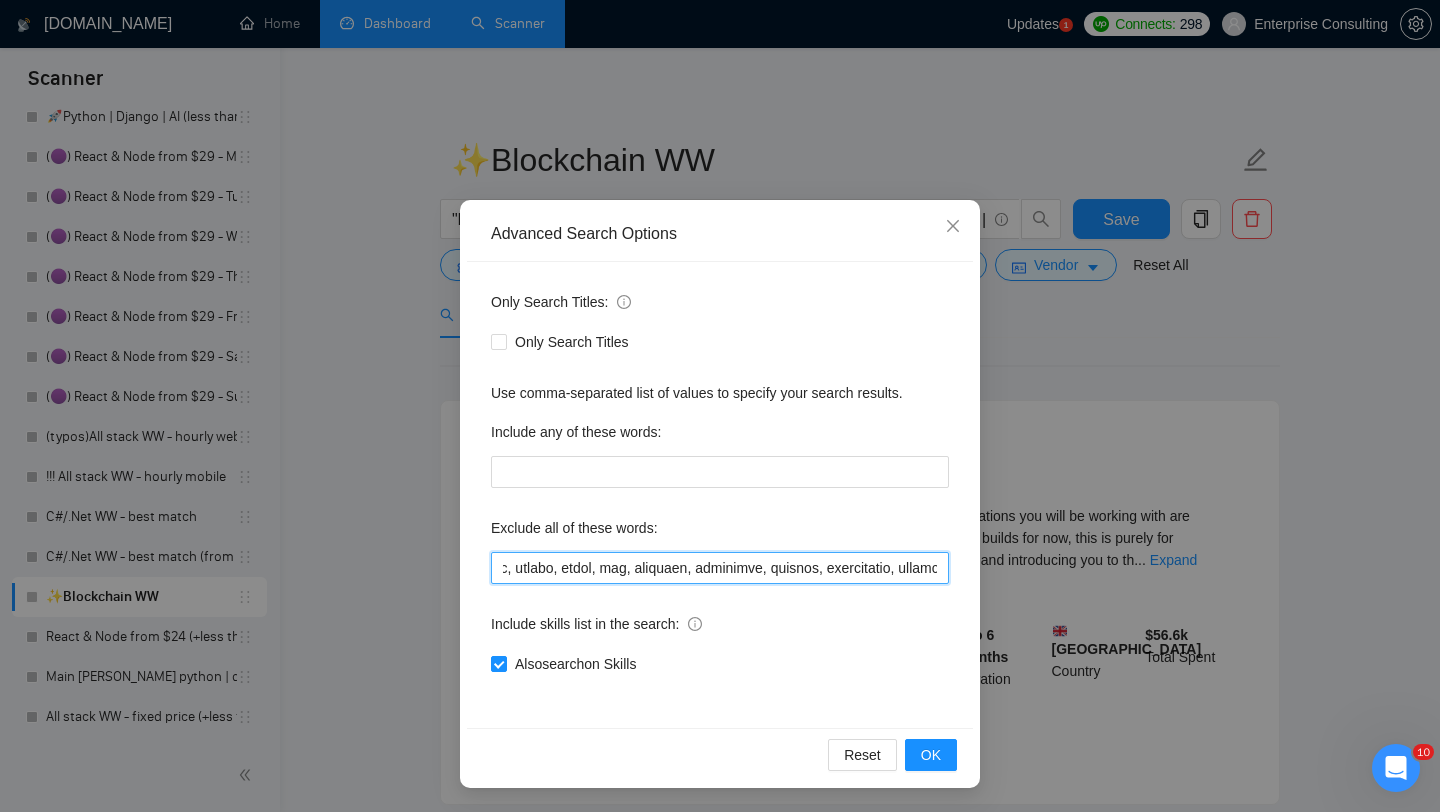 drag, startPoint x: 736, startPoint y: 569, endPoint x: 797, endPoint y: 570, distance: 61.008198 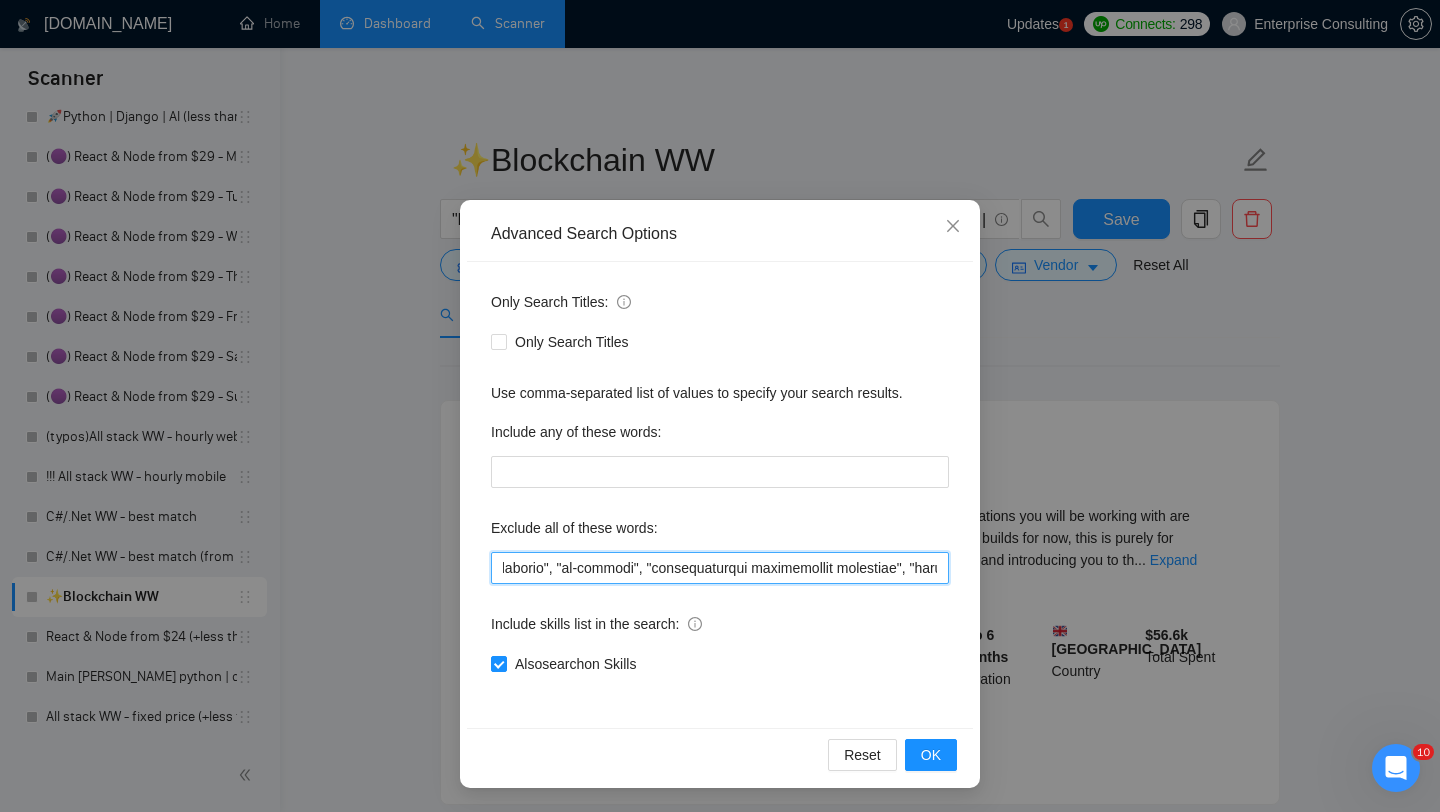 scroll, scrollTop: 0, scrollLeft: 5628, axis: horizontal 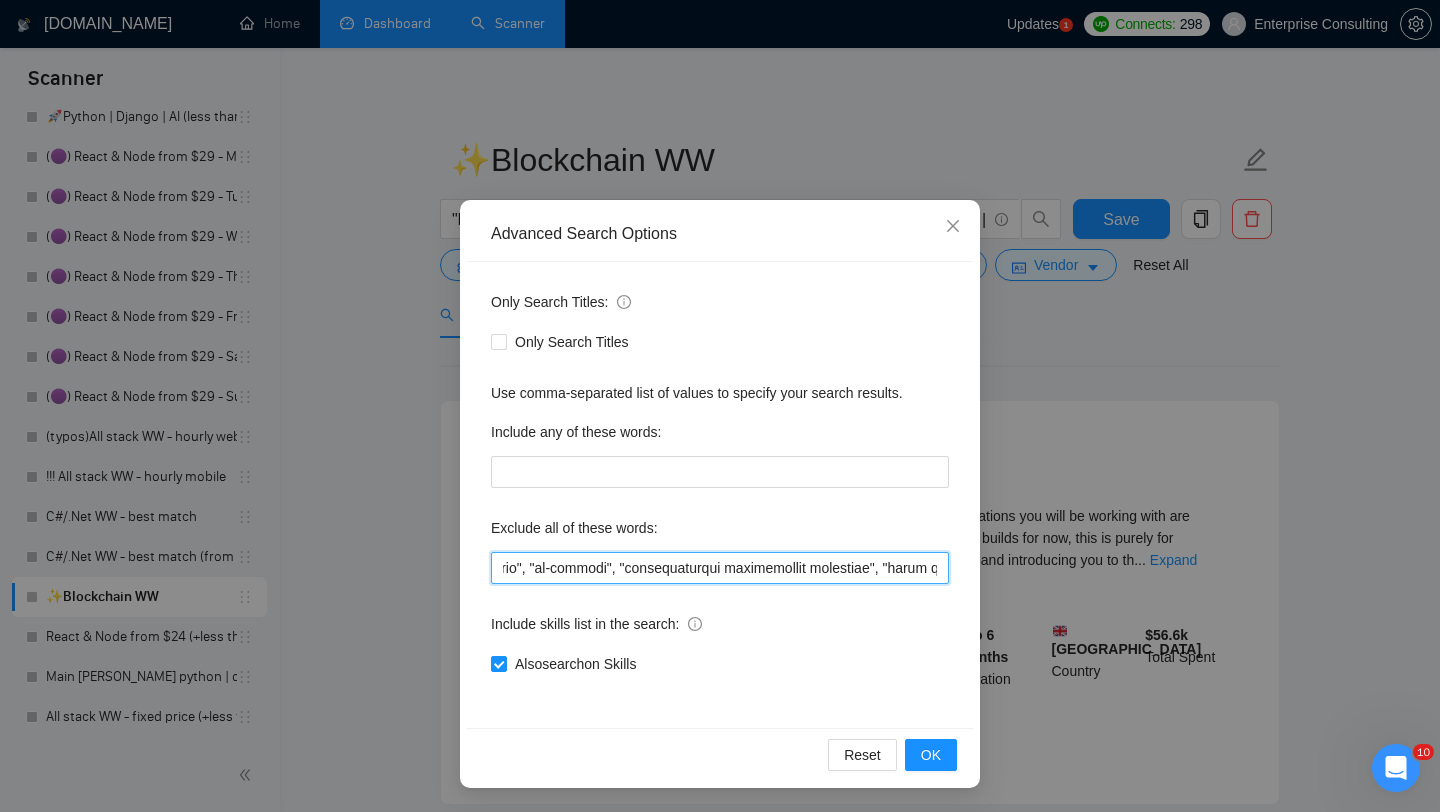 drag, startPoint x: 736, startPoint y: 567, endPoint x: 709, endPoint y: 570, distance: 27.166155 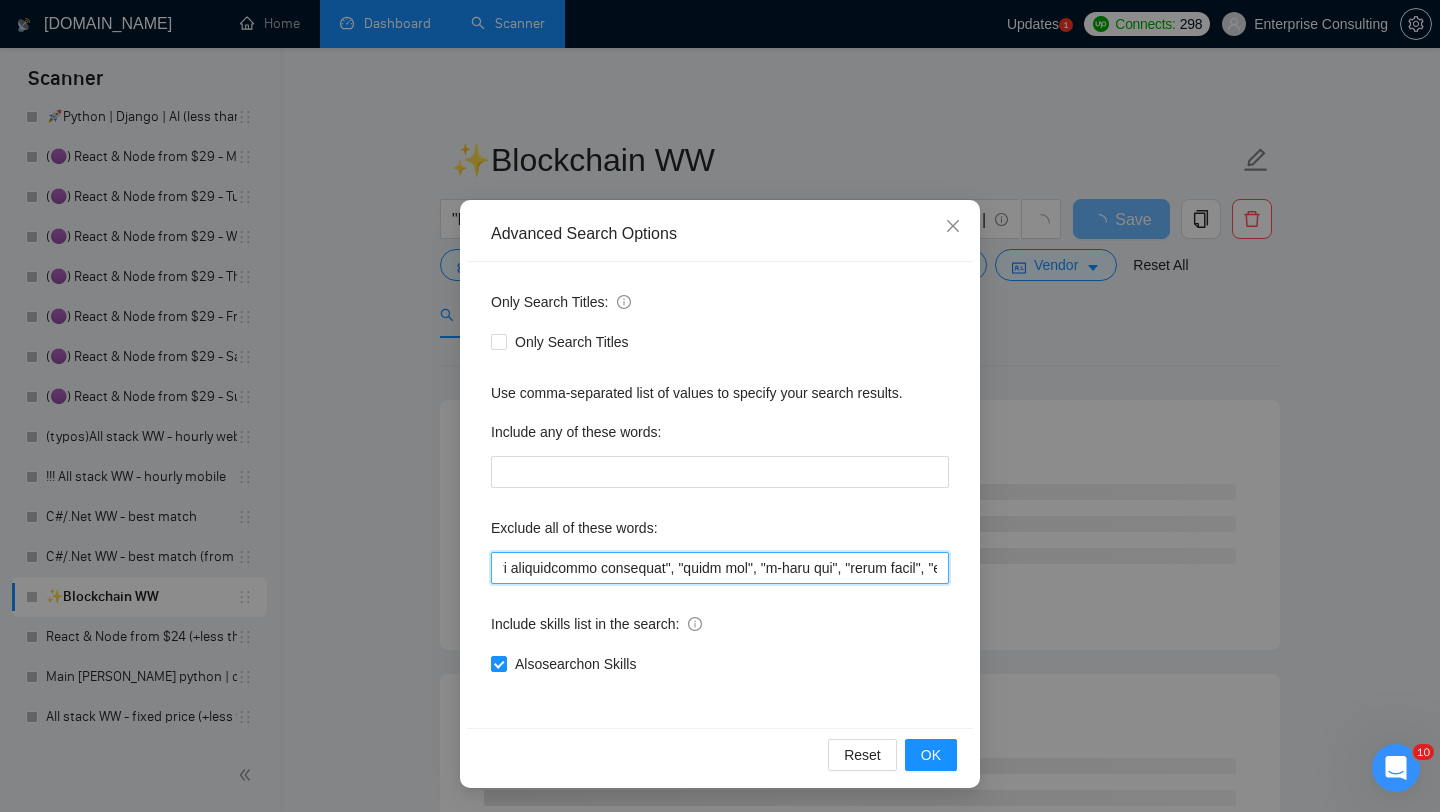 scroll, scrollTop: 0, scrollLeft: 5664, axis: horizontal 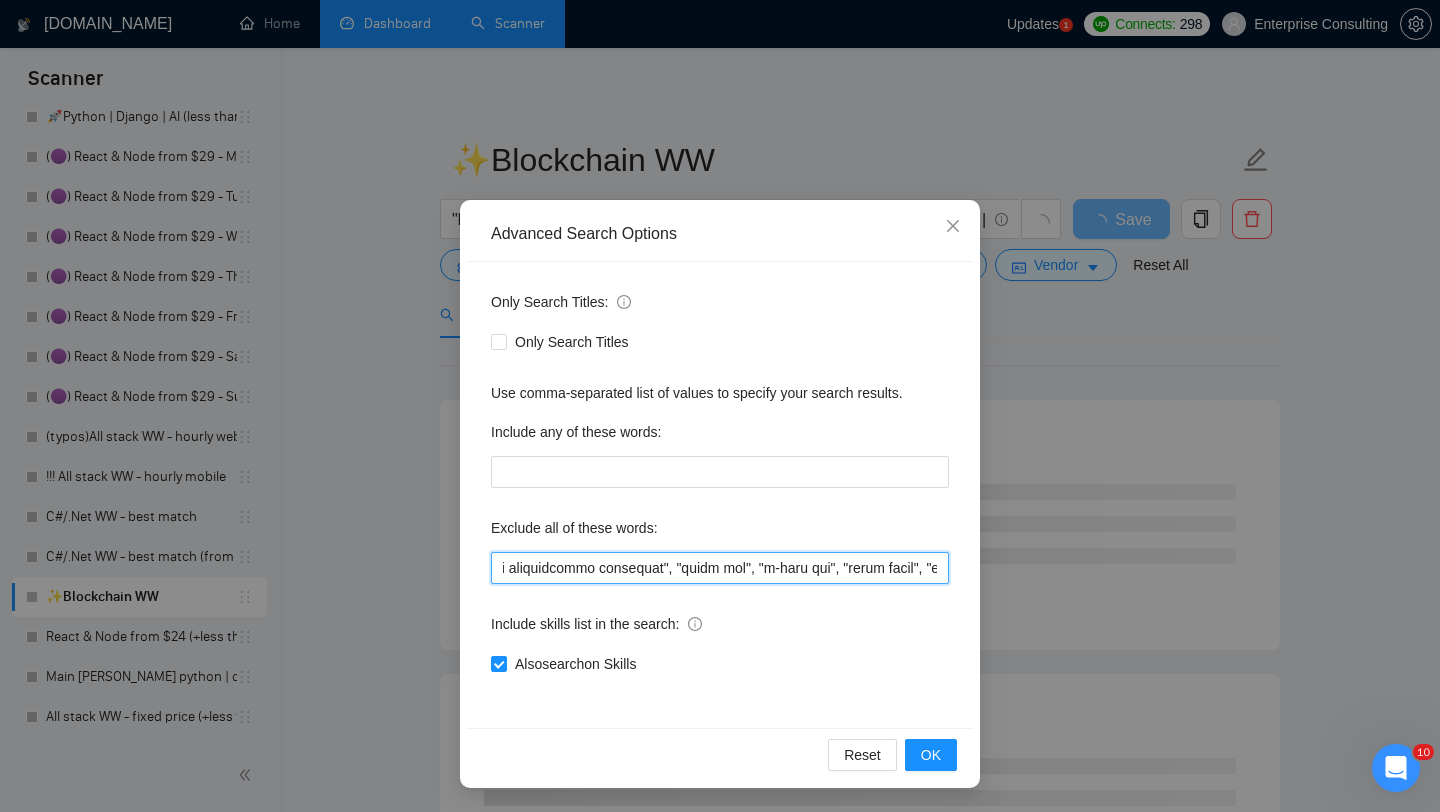 drag, startPoint x: 732, startPoint y: 569, endPoint x: 632, endPoint y: 576, distance: 100.2447 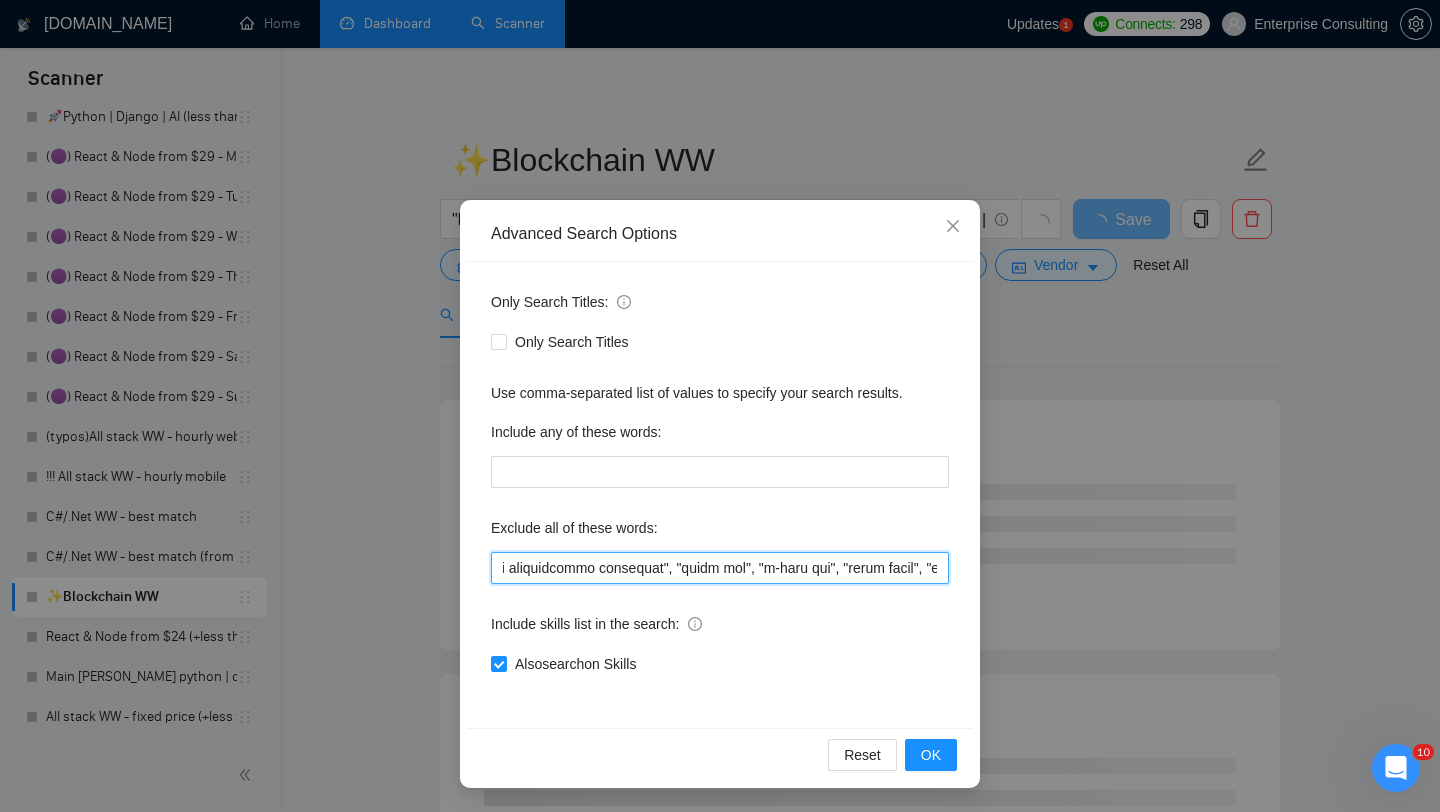click at bounding box center [720, 568] 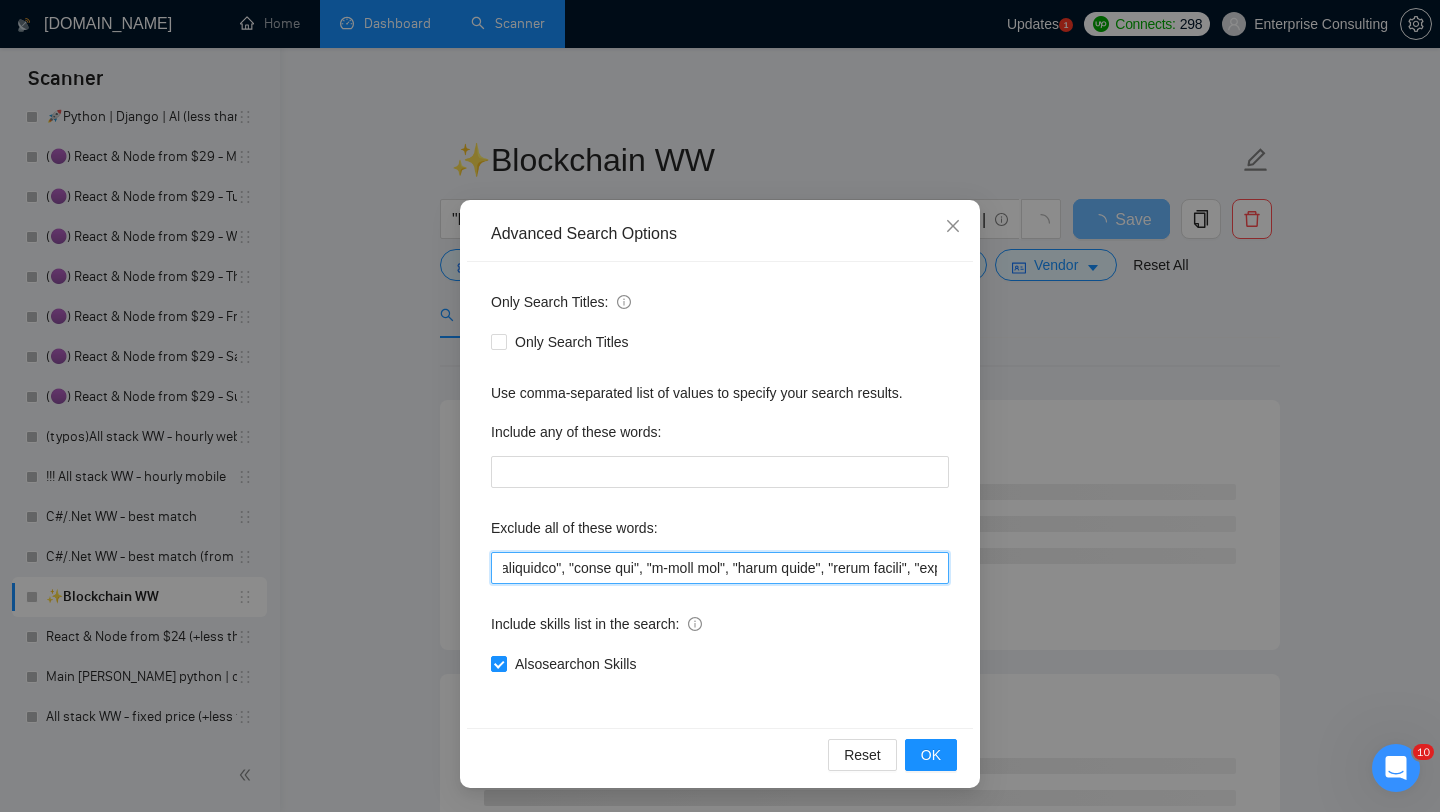 drag, startPoint x: 711, startPoint y: 569, endPoint x: 771, endPoint y: 569, distance: 60 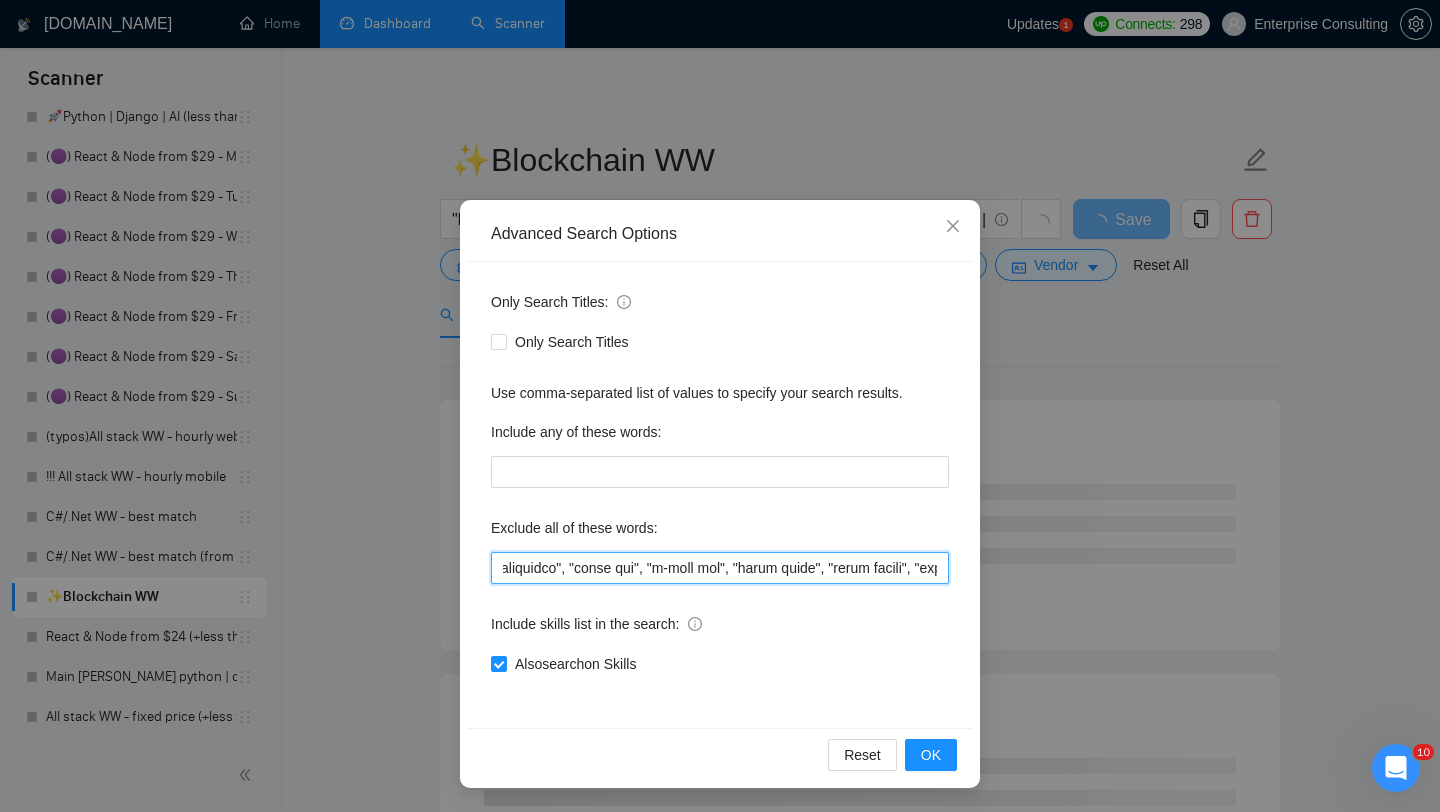click at bounding box center (720, 568) 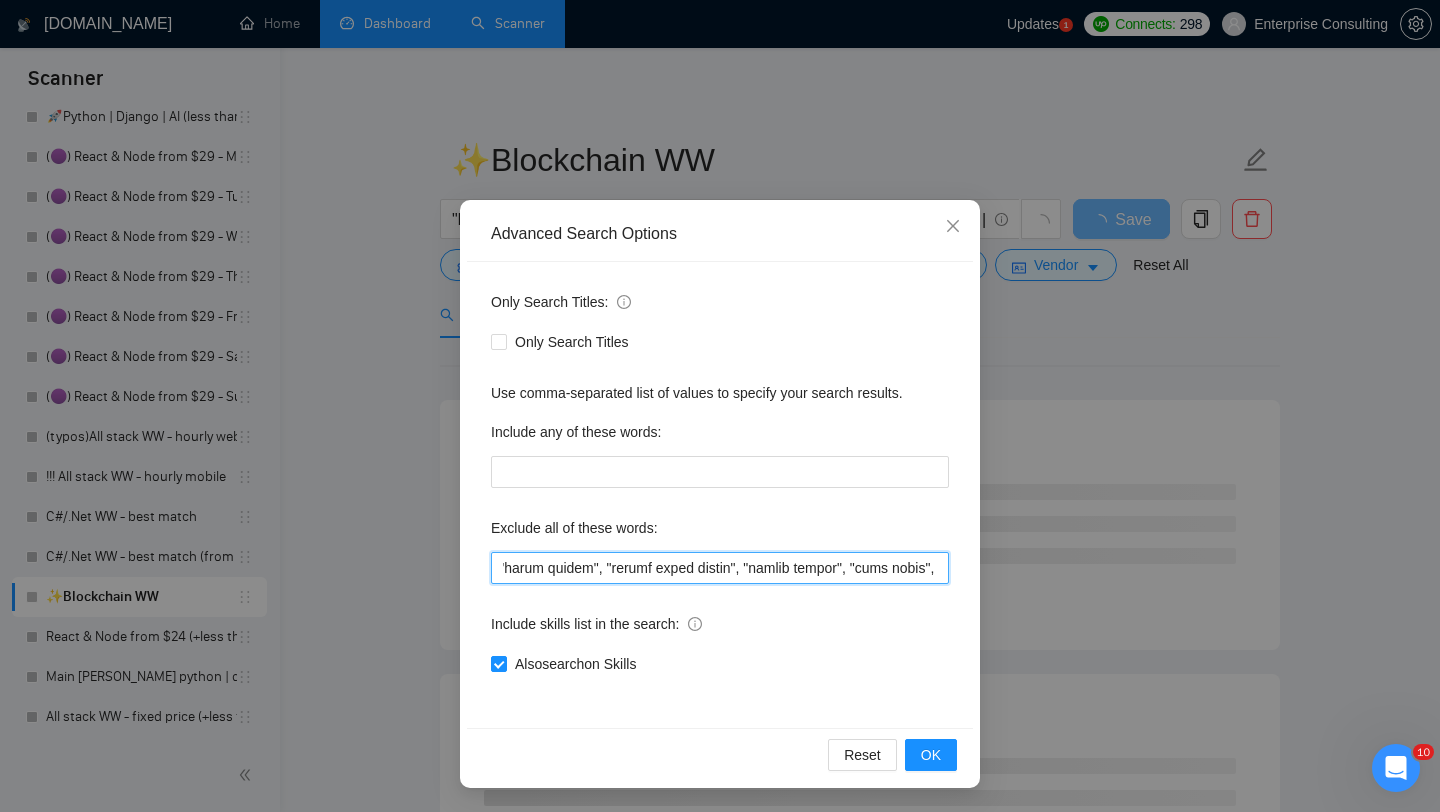 scroll, scrollTop: 0, scrollLeft: 5932, axis: horizontal 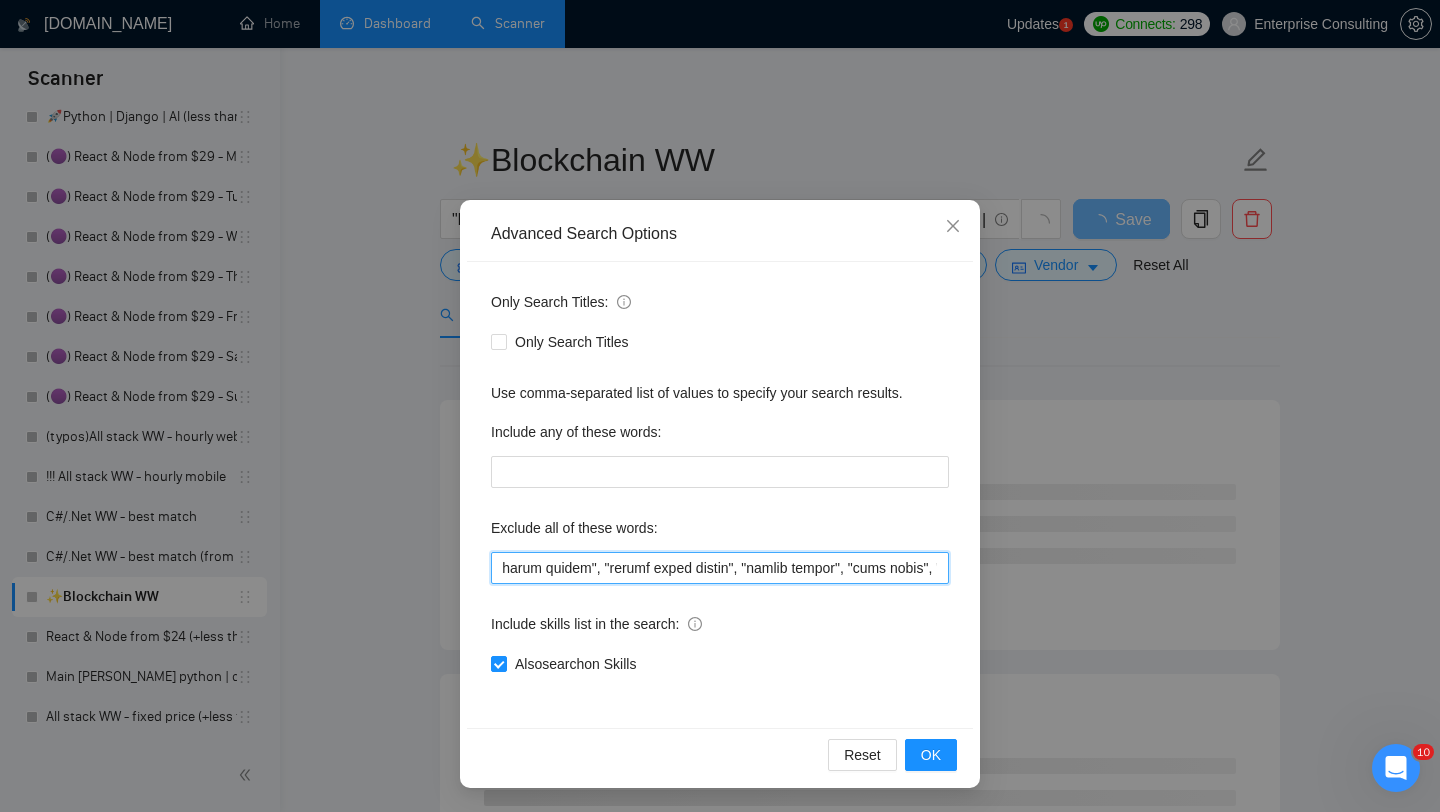 drag, startPoint x: 808, startPoint y: 572, endPoint x: 620, endPoint y: 574, distance: 188.01064 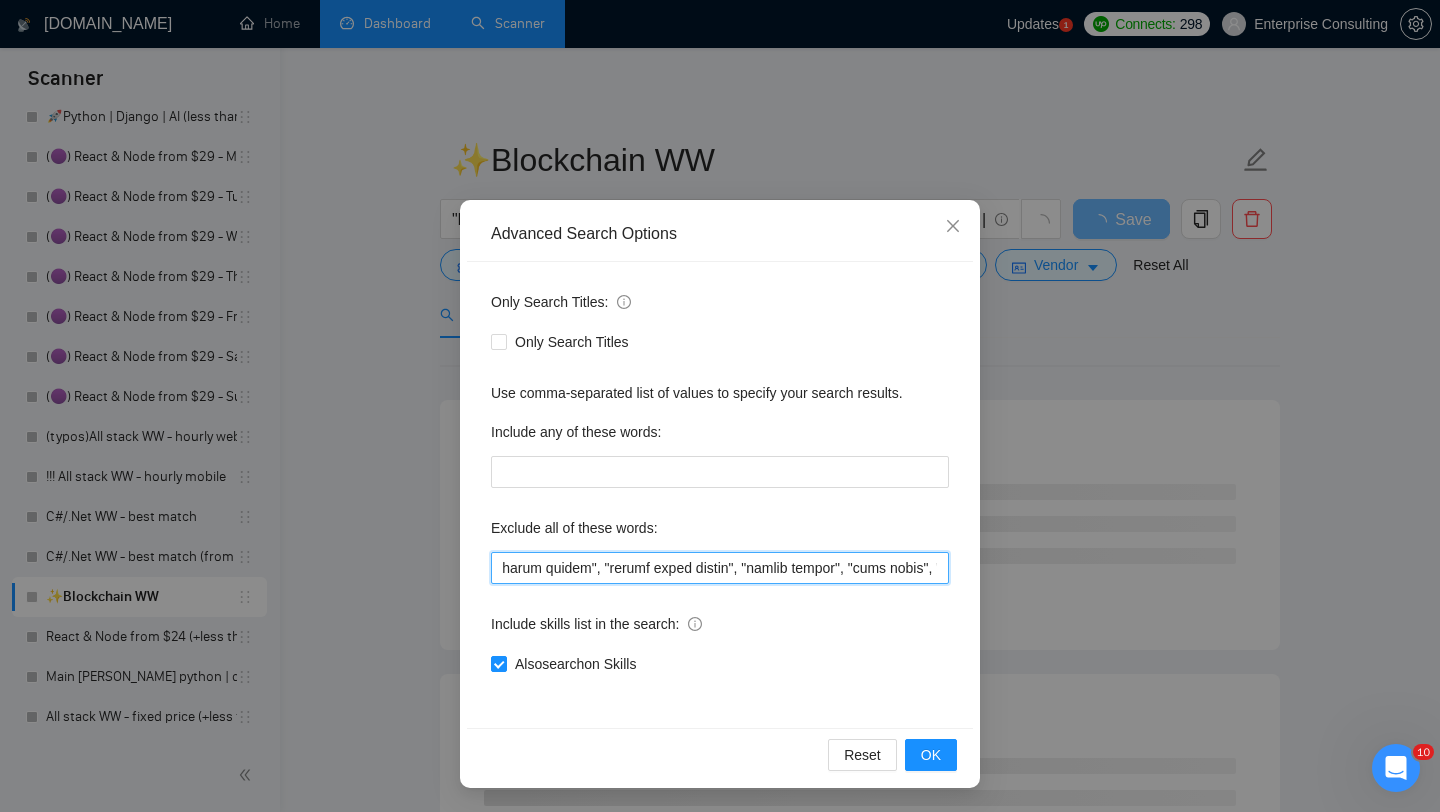 click at bounding box center [720, 568] 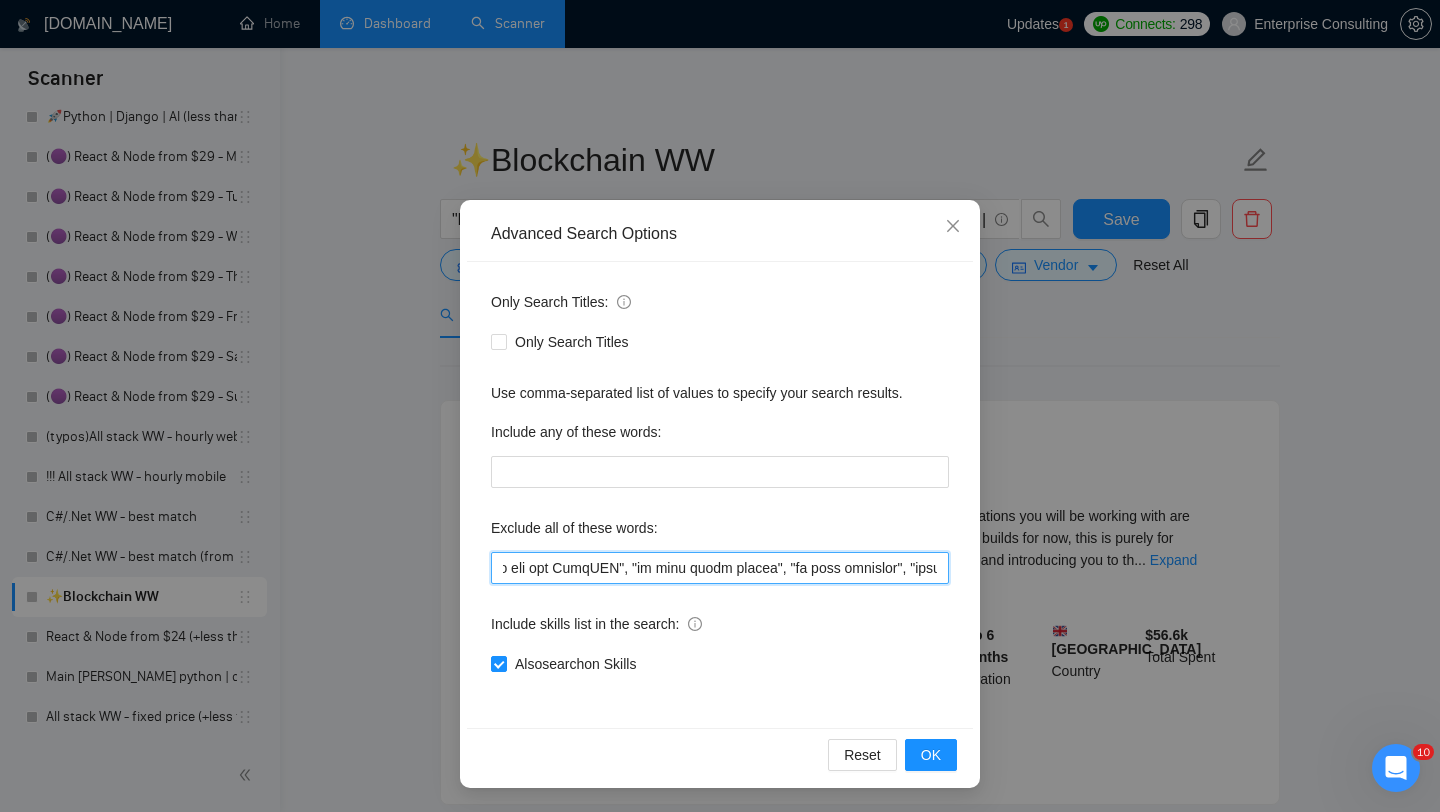 scroll, scrollTop: 0, scrollLeft: 6311, axis: horizontal 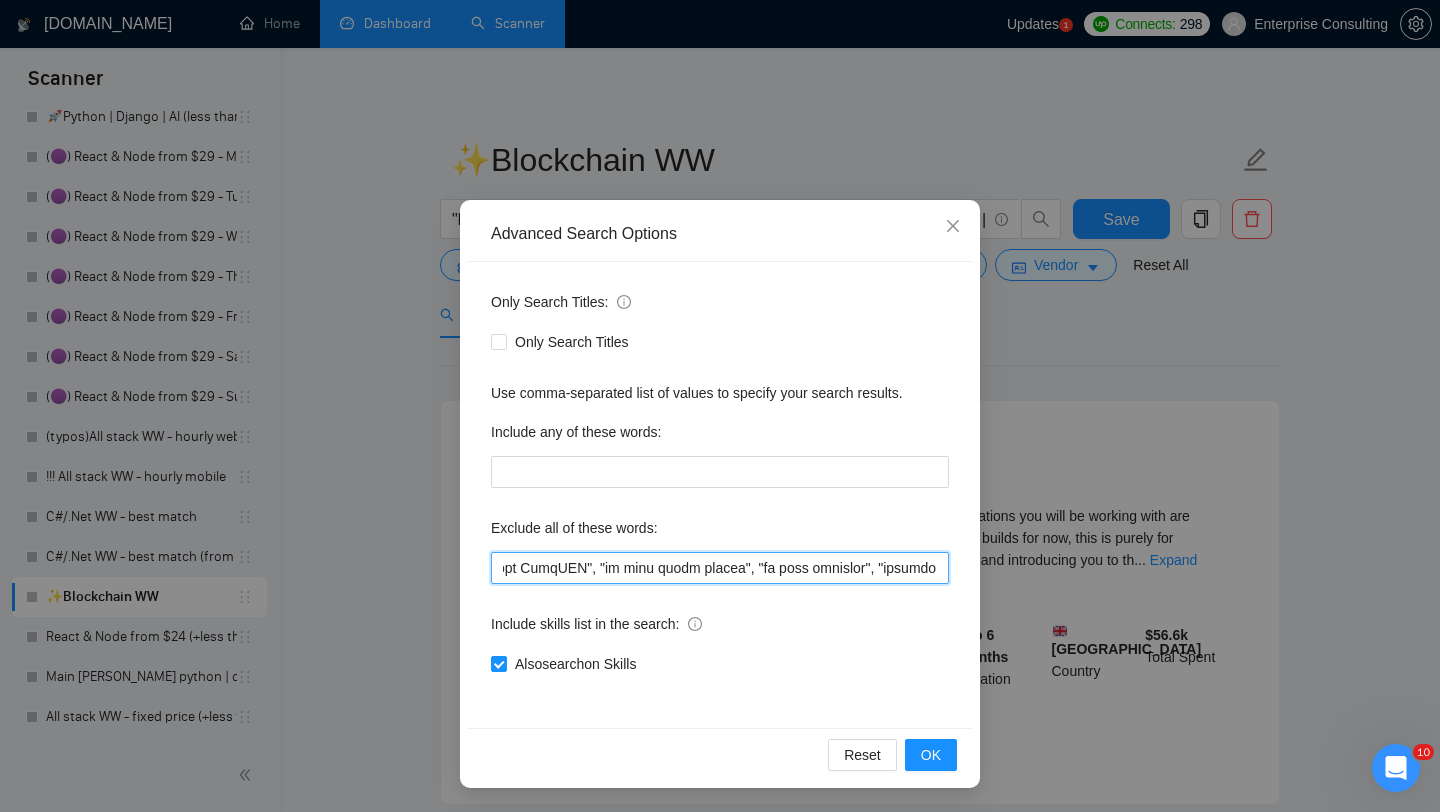 drag, startPoint x: 830, startPoint y: 569, endPoint x: 691, endPoint y: 570, distance: 139.0036 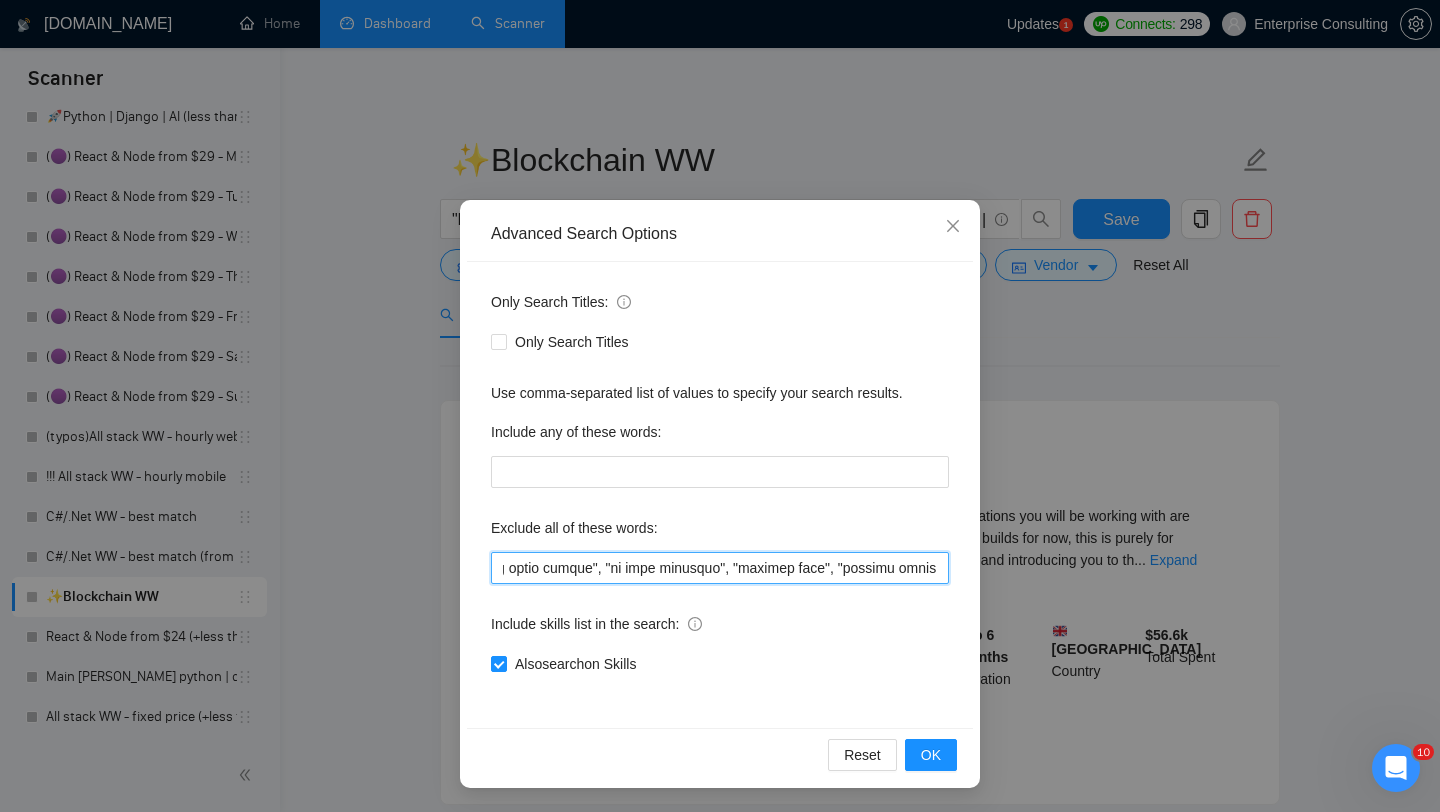 scroll, scrollTop: 0, scrollLeft: 6340, axis: horizontal 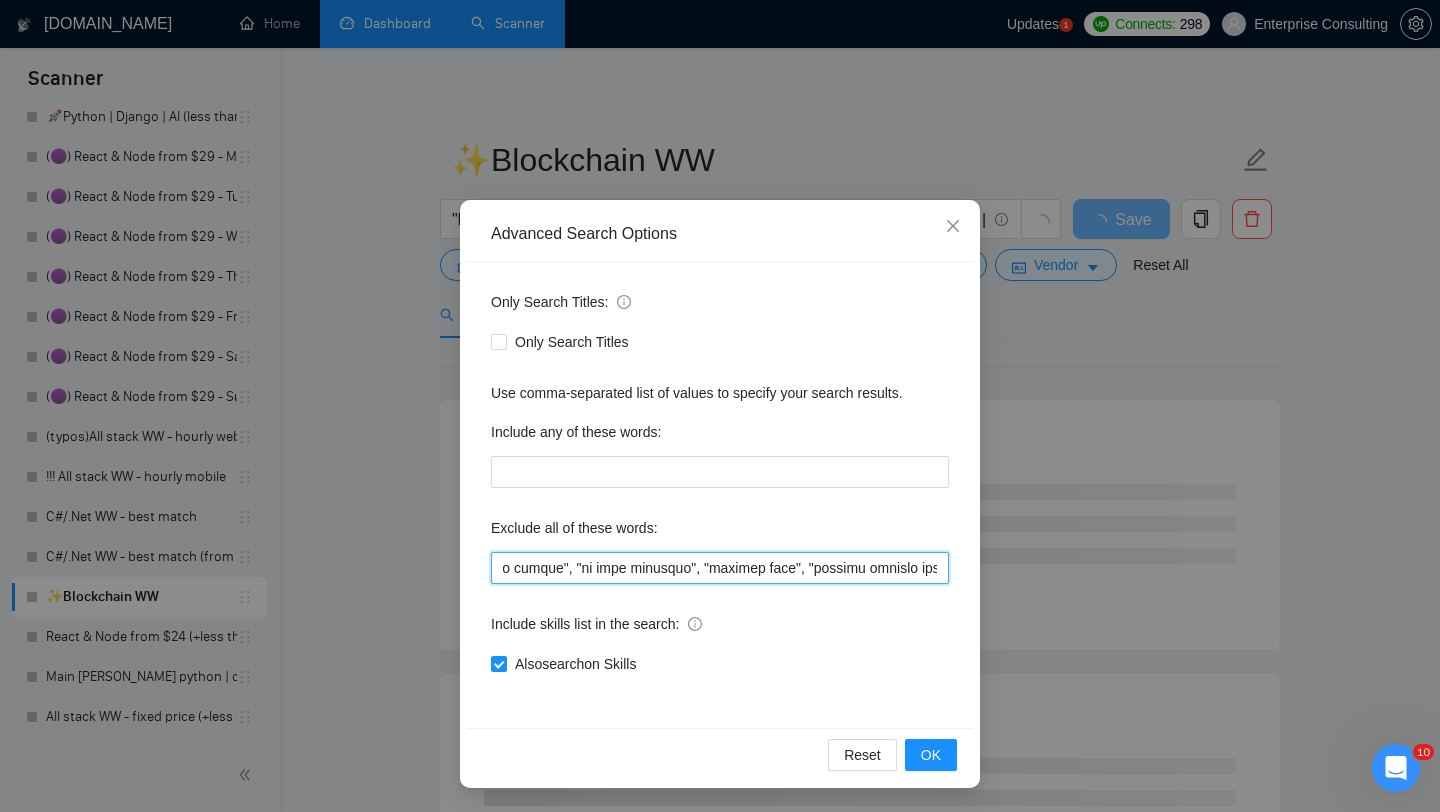drag, startPoint x: 806, startPoint y: 568, endPoint x: 691, endPoint y: 570, distance: 115.01739 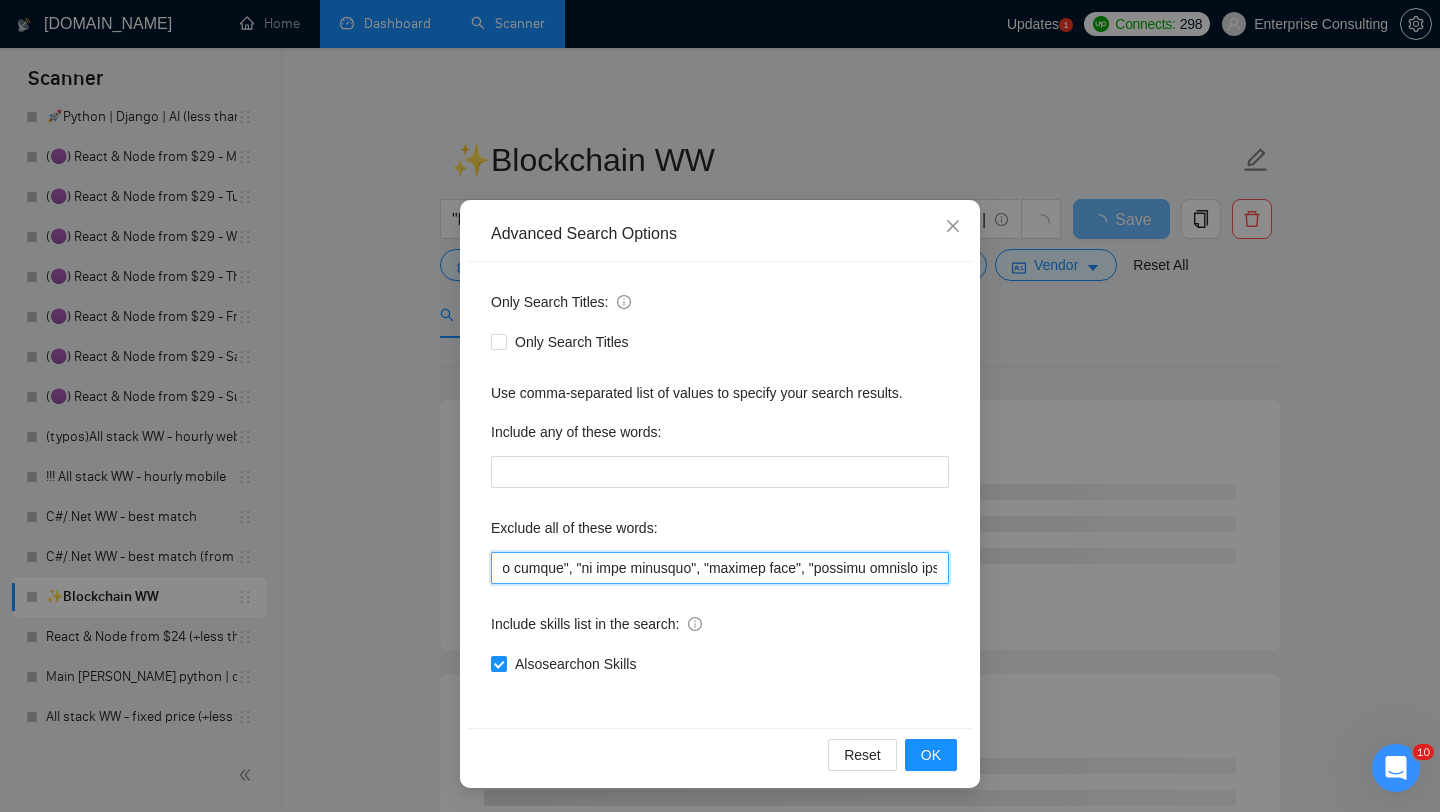 click at bounding box center (720, 568) 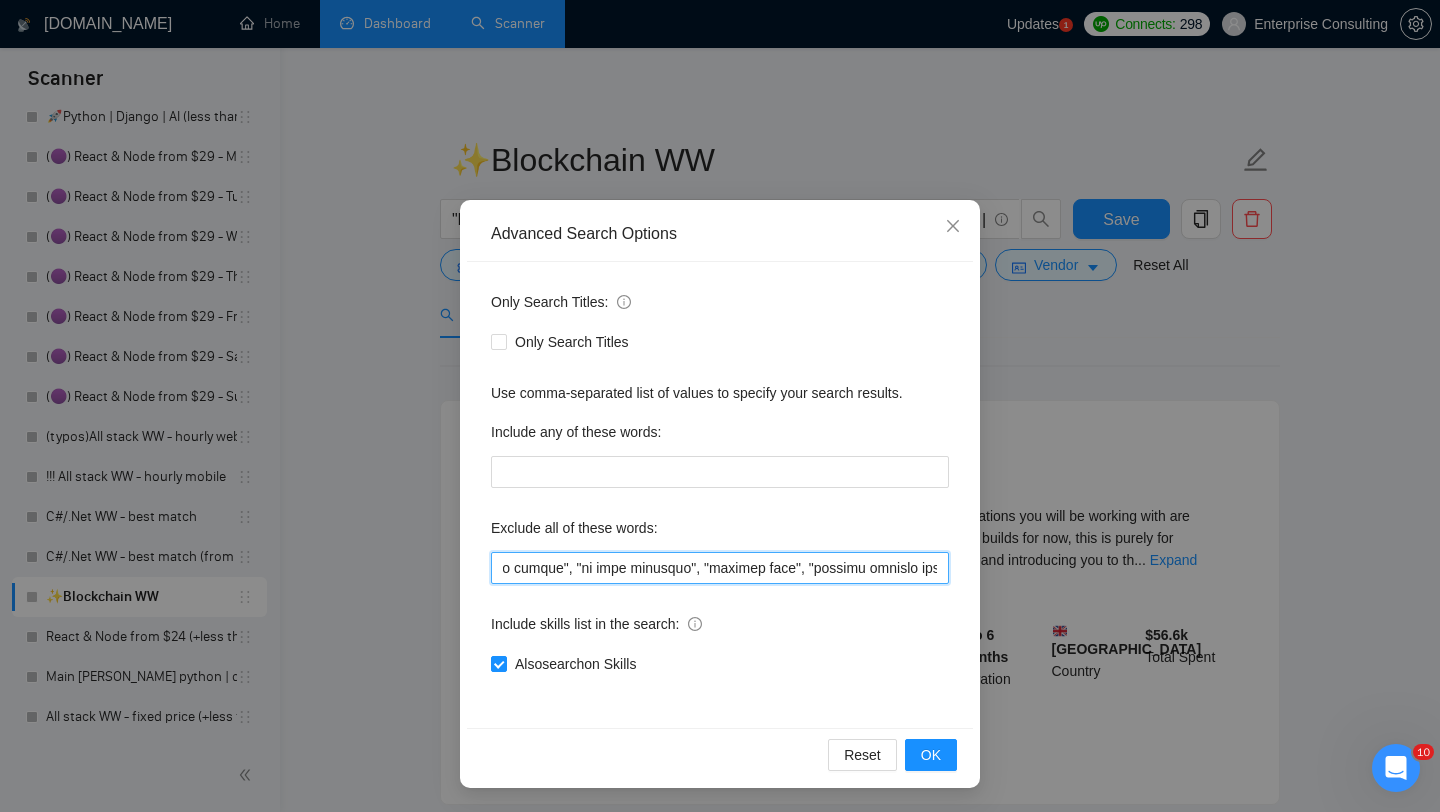 drag, startPoint x: 668, startPoint y: 567, endPoint x: 921, endPoint y: 563, distance: 253.03162 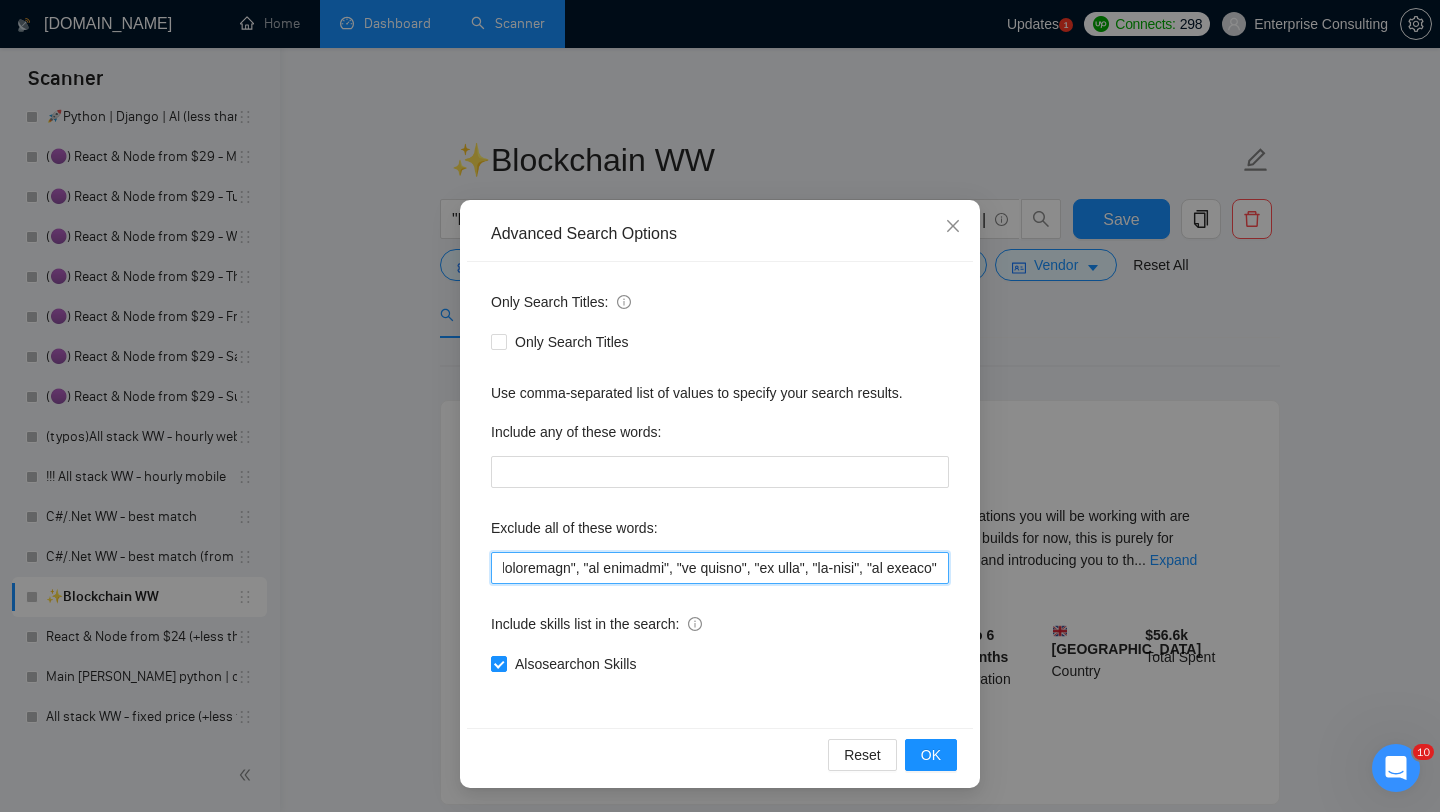 scroll, scrollTop: 0, scrollLeft: 7194, axis: horizontal 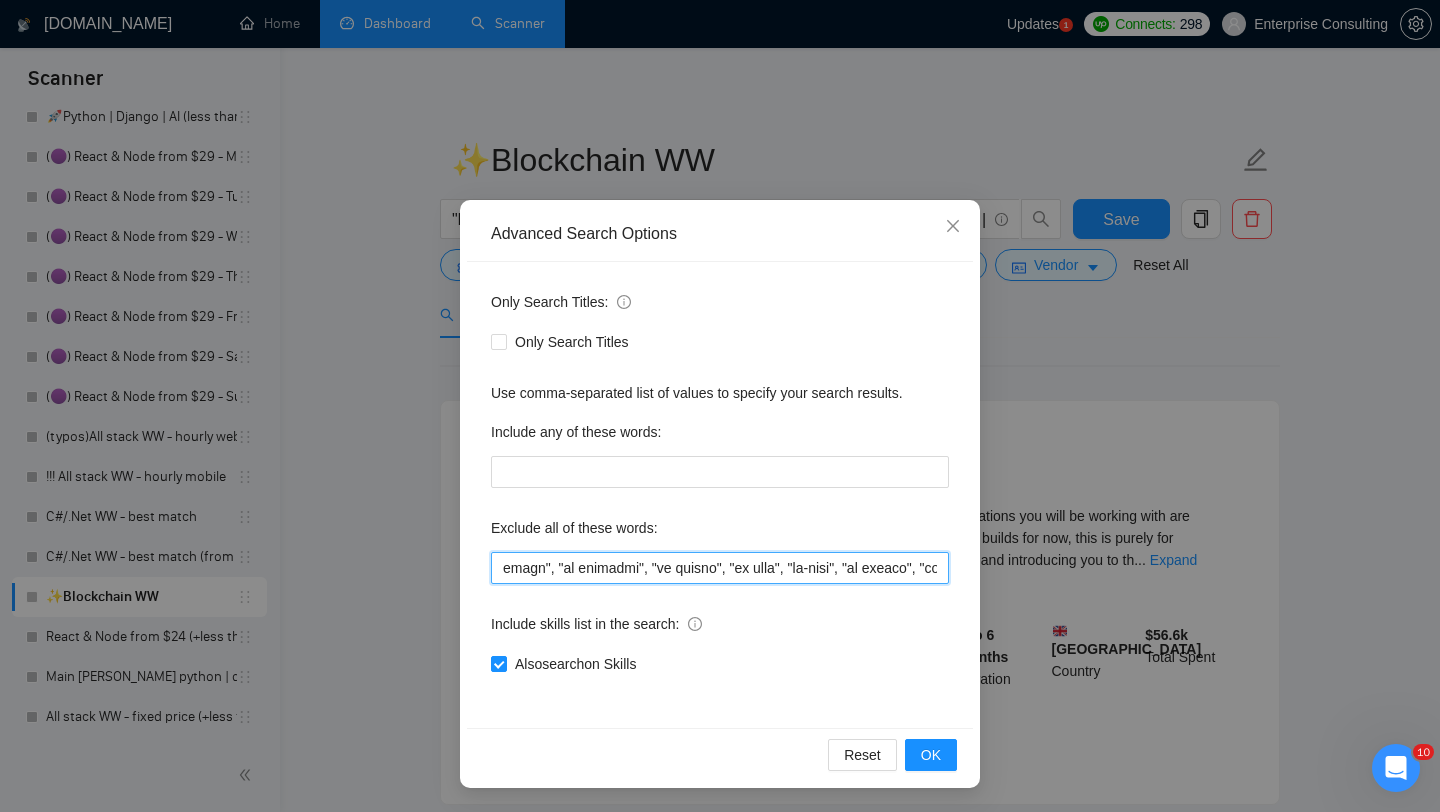 drag, startPoint x: 663, startPoint y: 568, endPoint x: 677, endPoint y: 569, distance: 14.035668 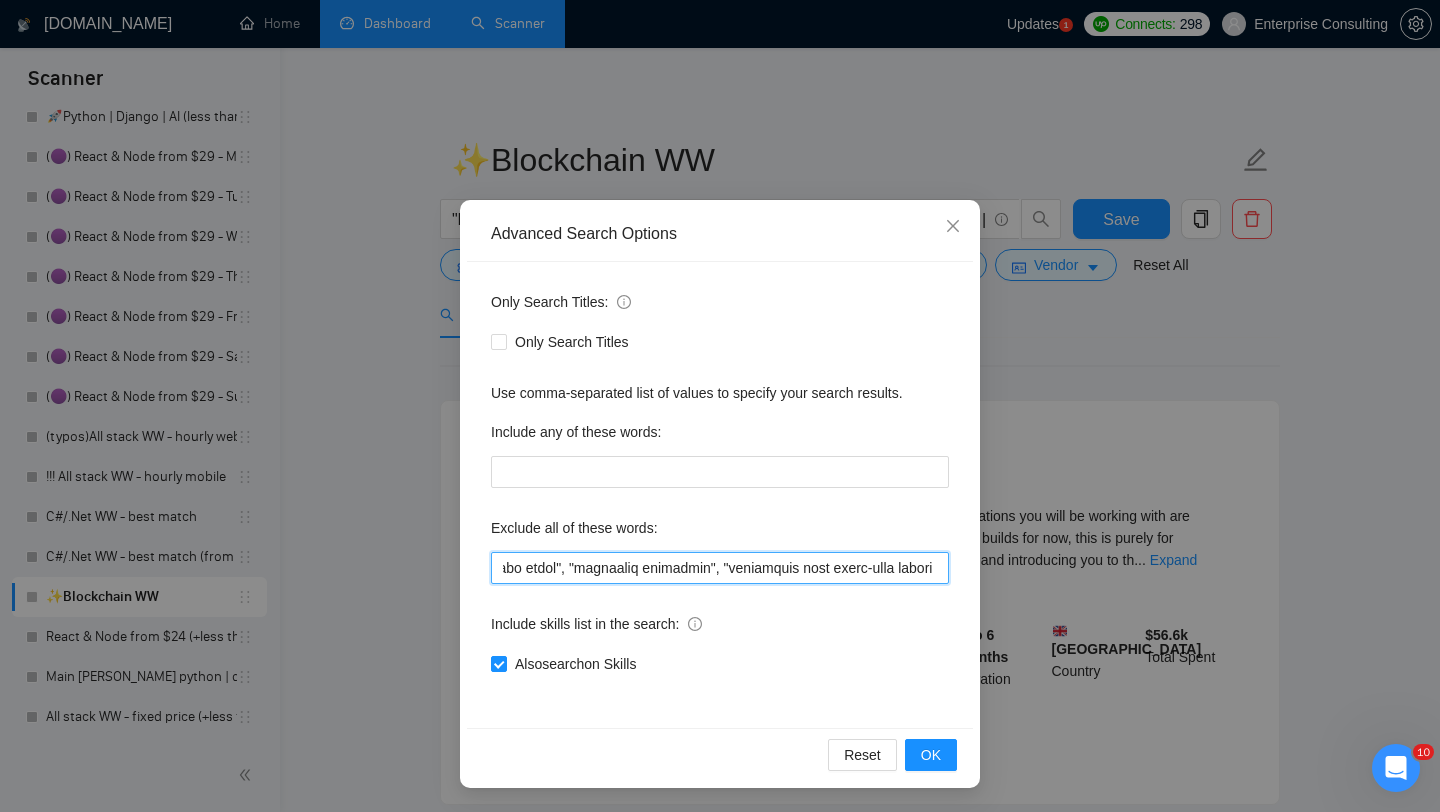 scroll, scrollTop: 0, scrollLeft: 6499, axis: horizontal 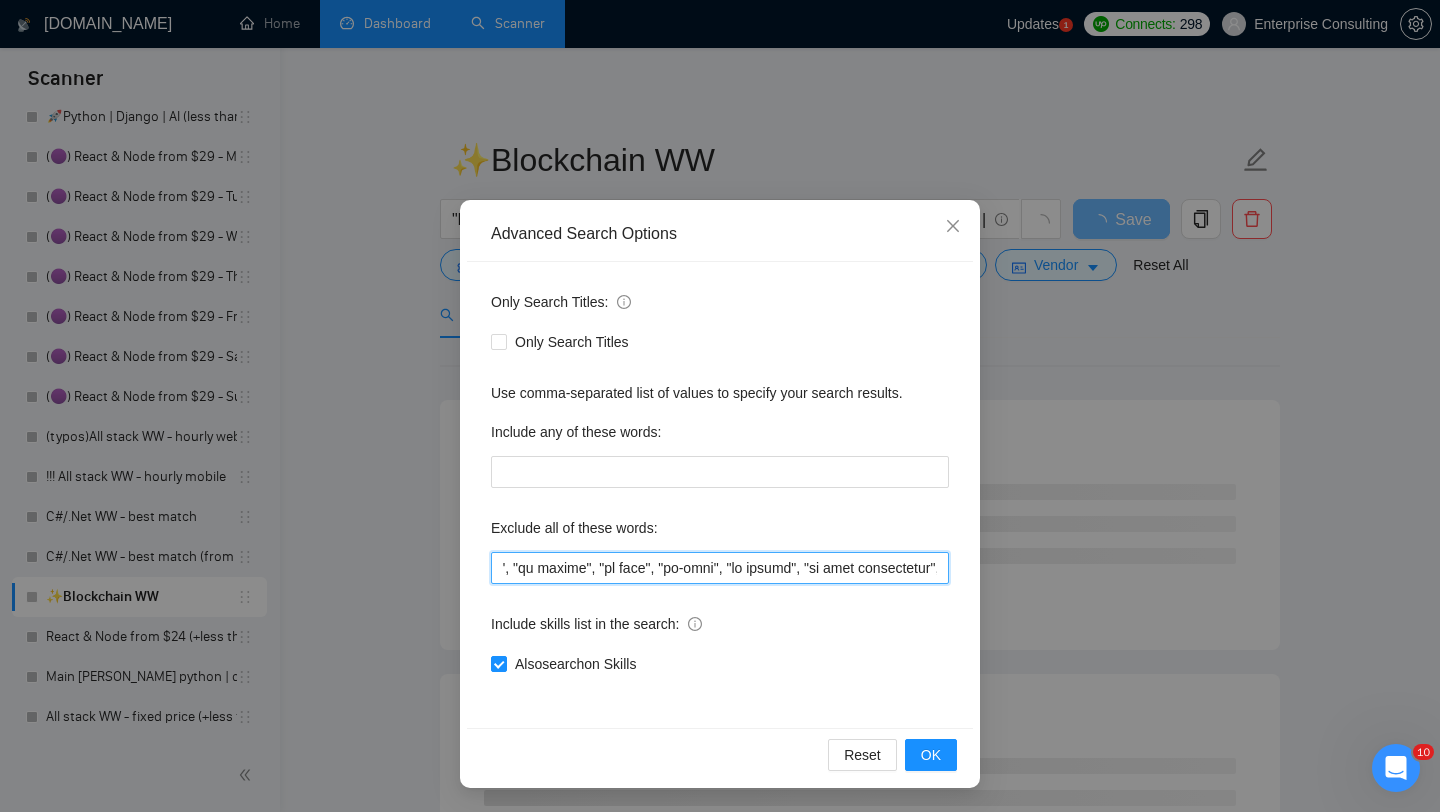 drag, startPoint x: 660, startPoint y: 570, endPoint x: 909, endPoint y: 567, distance: 249.01807 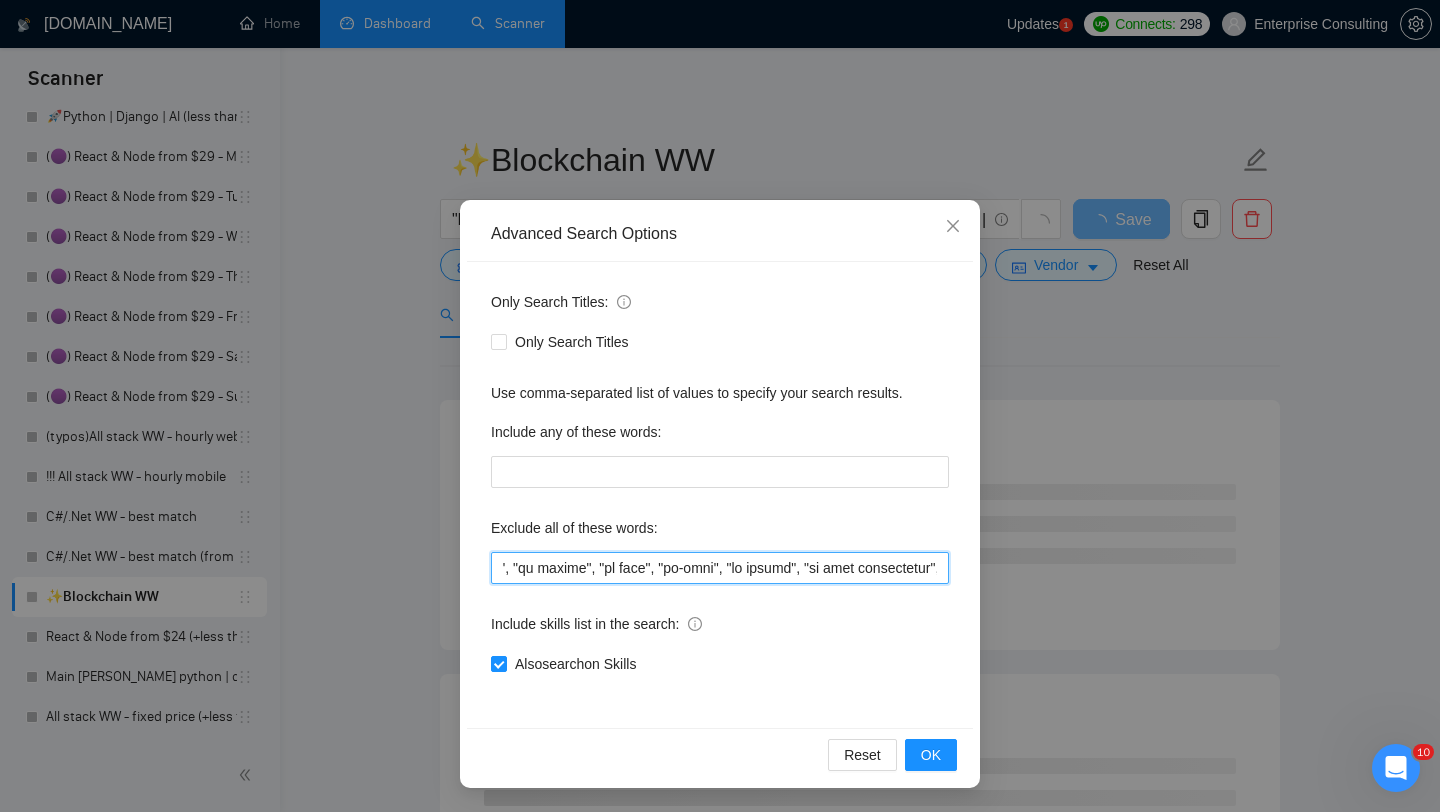 click at bounding box center [720, 568] 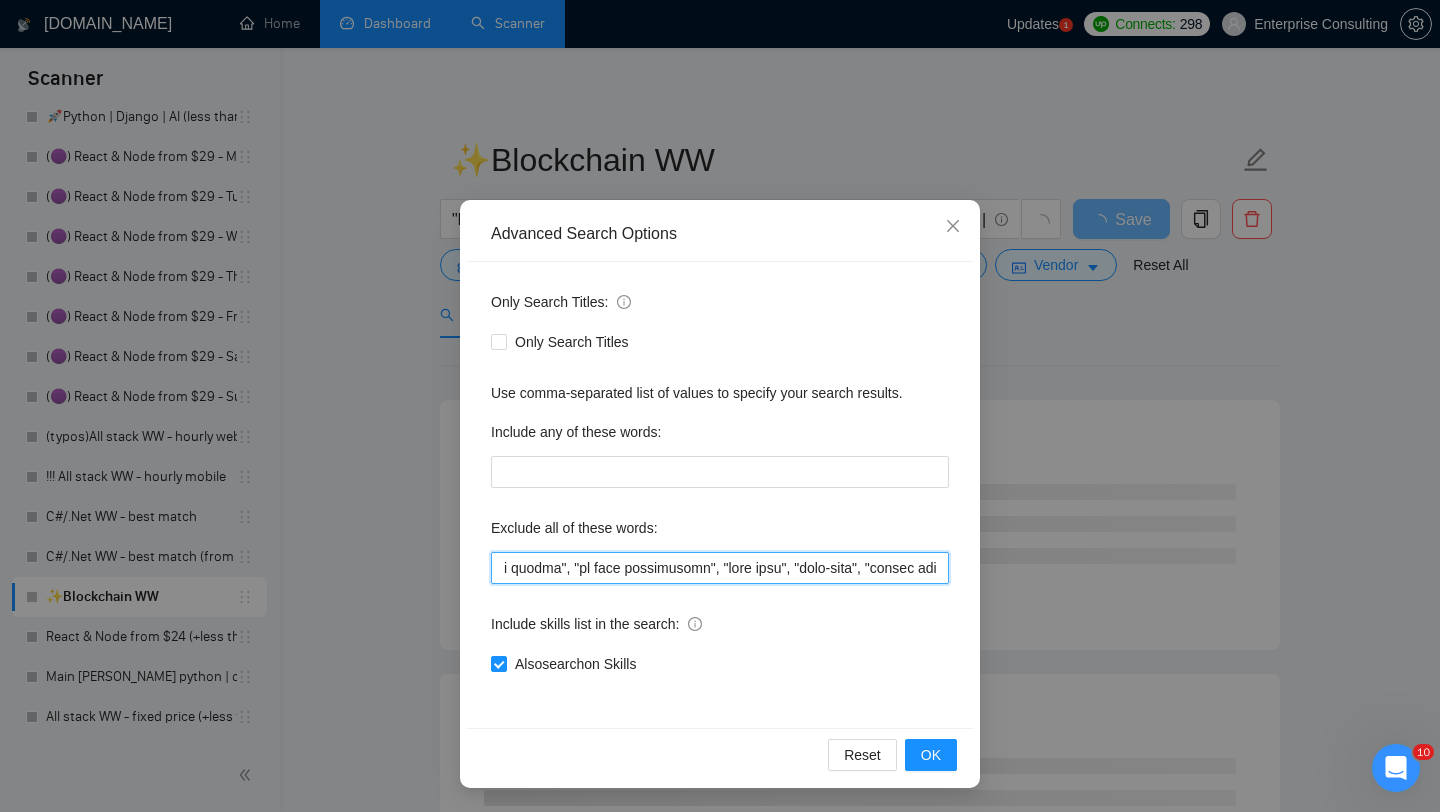 drag, startPoint x: 811, startPoint y: 573, endPoint x: 660, endPoint y: 564, distance: 151.26797 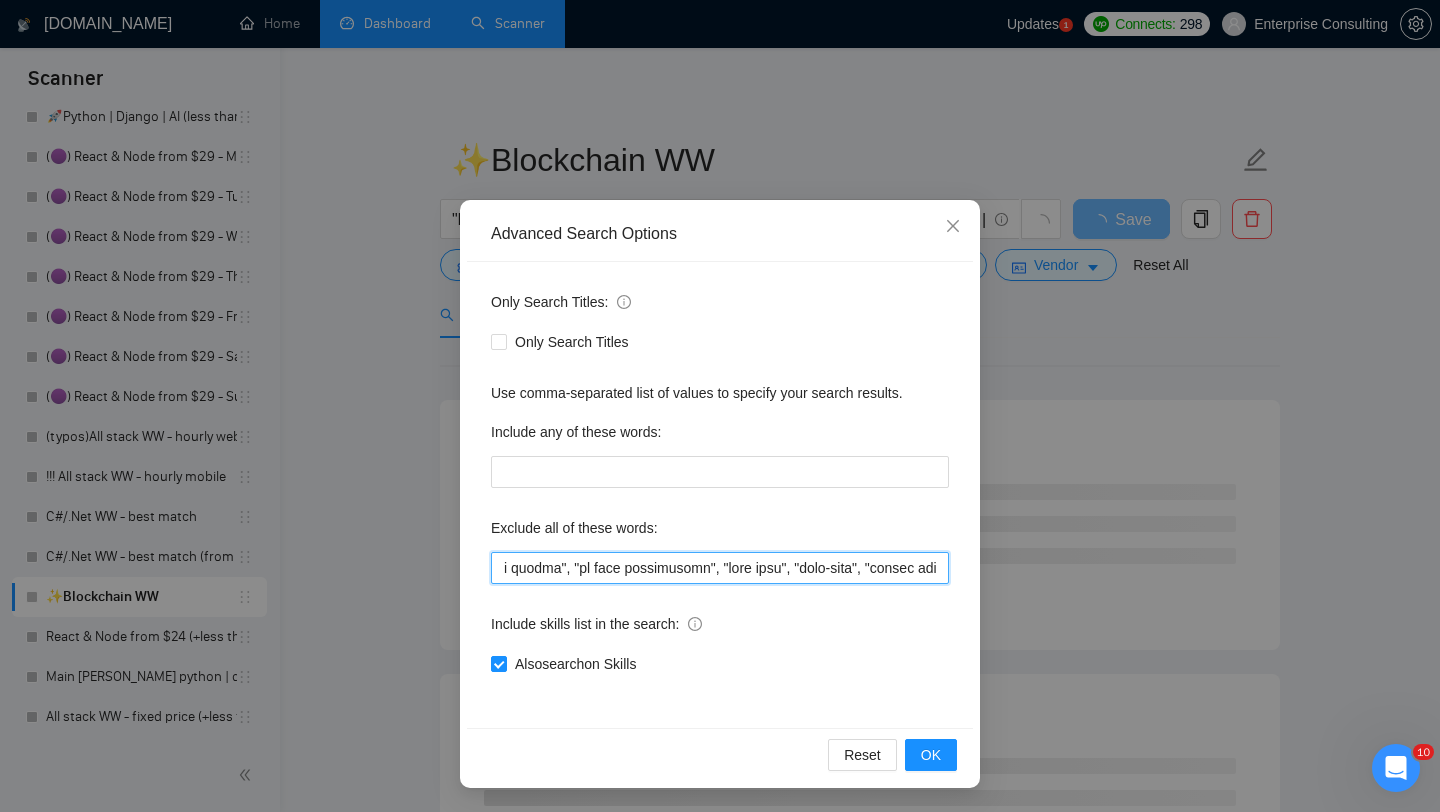 click at bounding box center [720, 568] 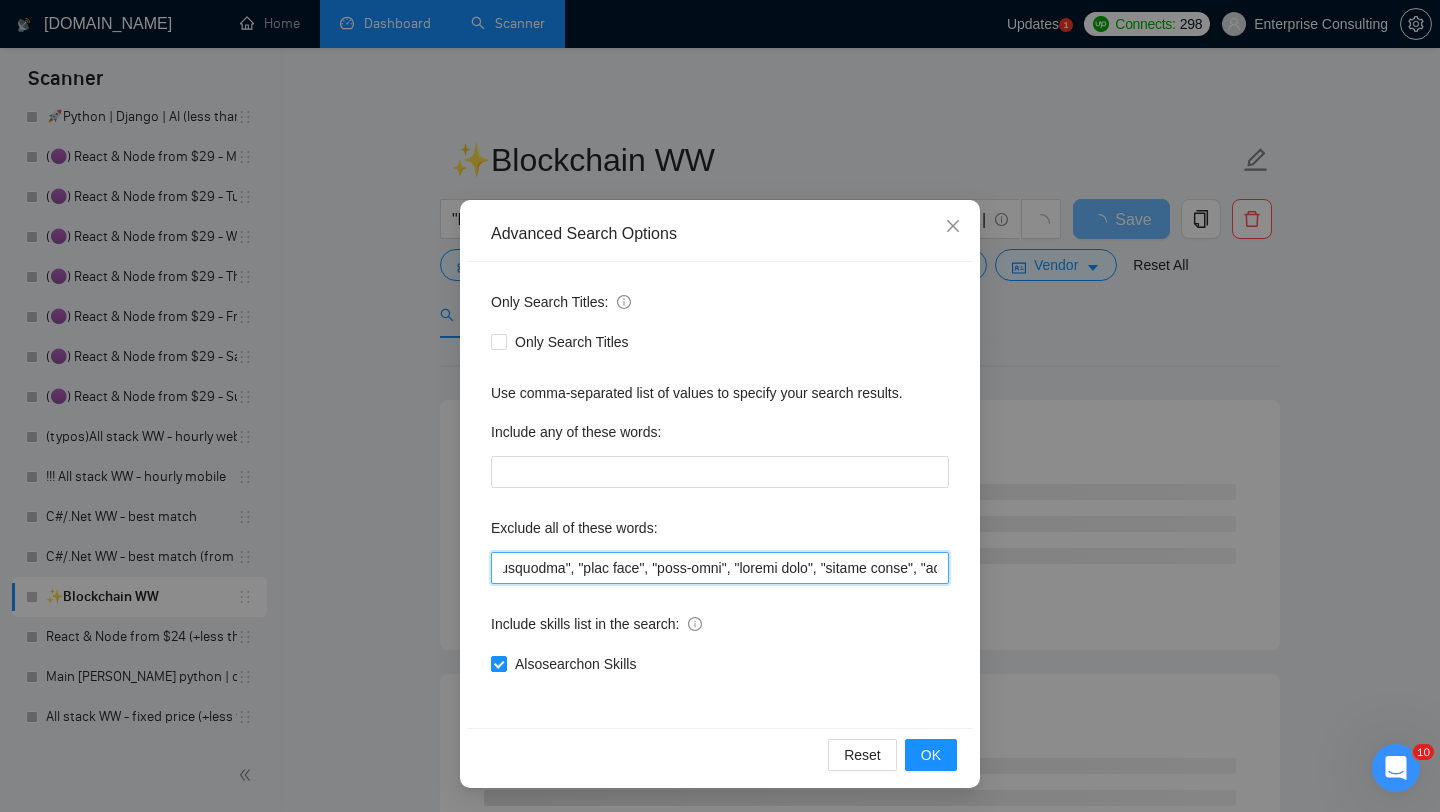 drag, startPoint x: 663, startPoint y: 573, endPoint x: 791, endPoint y: 563, distance: 128.39003 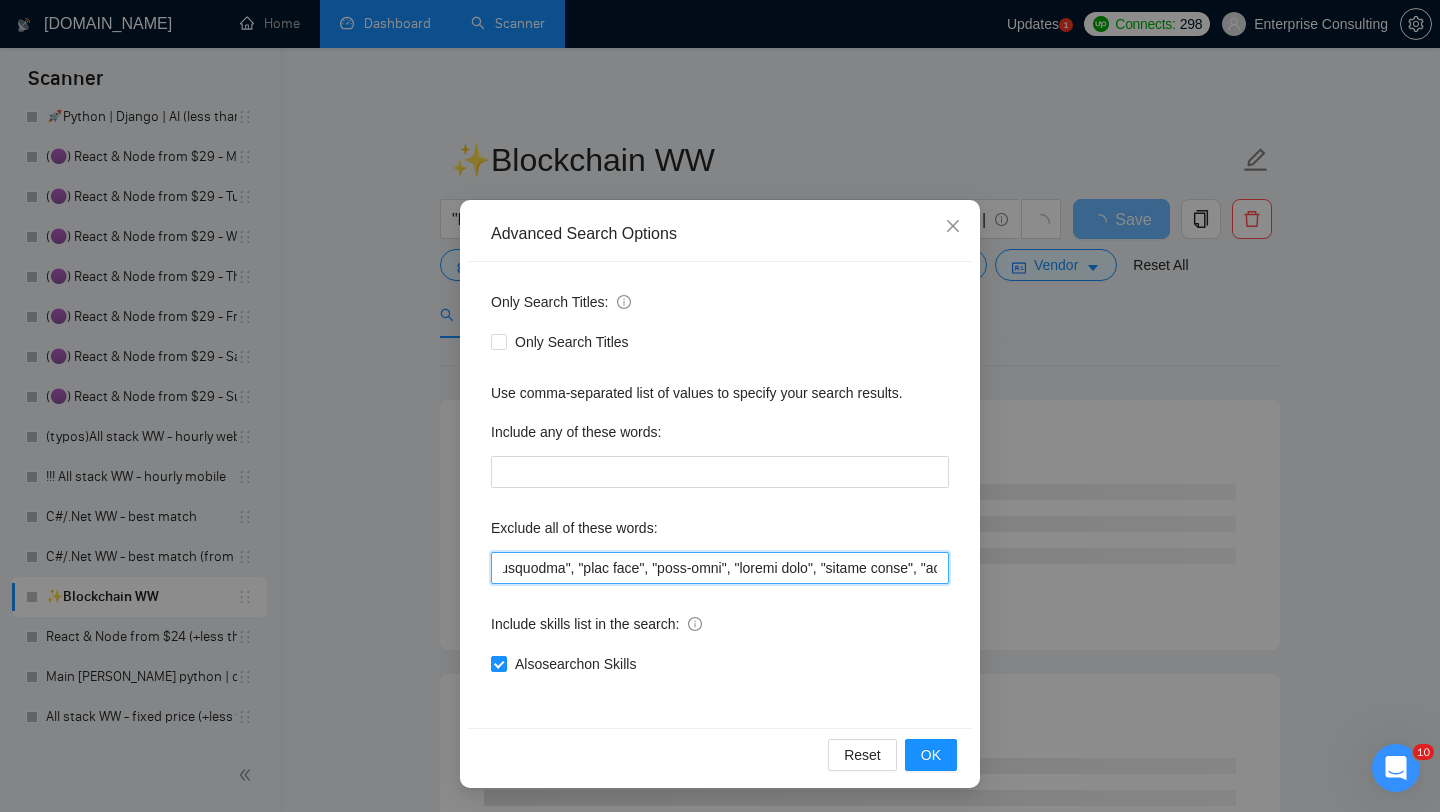 click at bounding box center (720, 568) 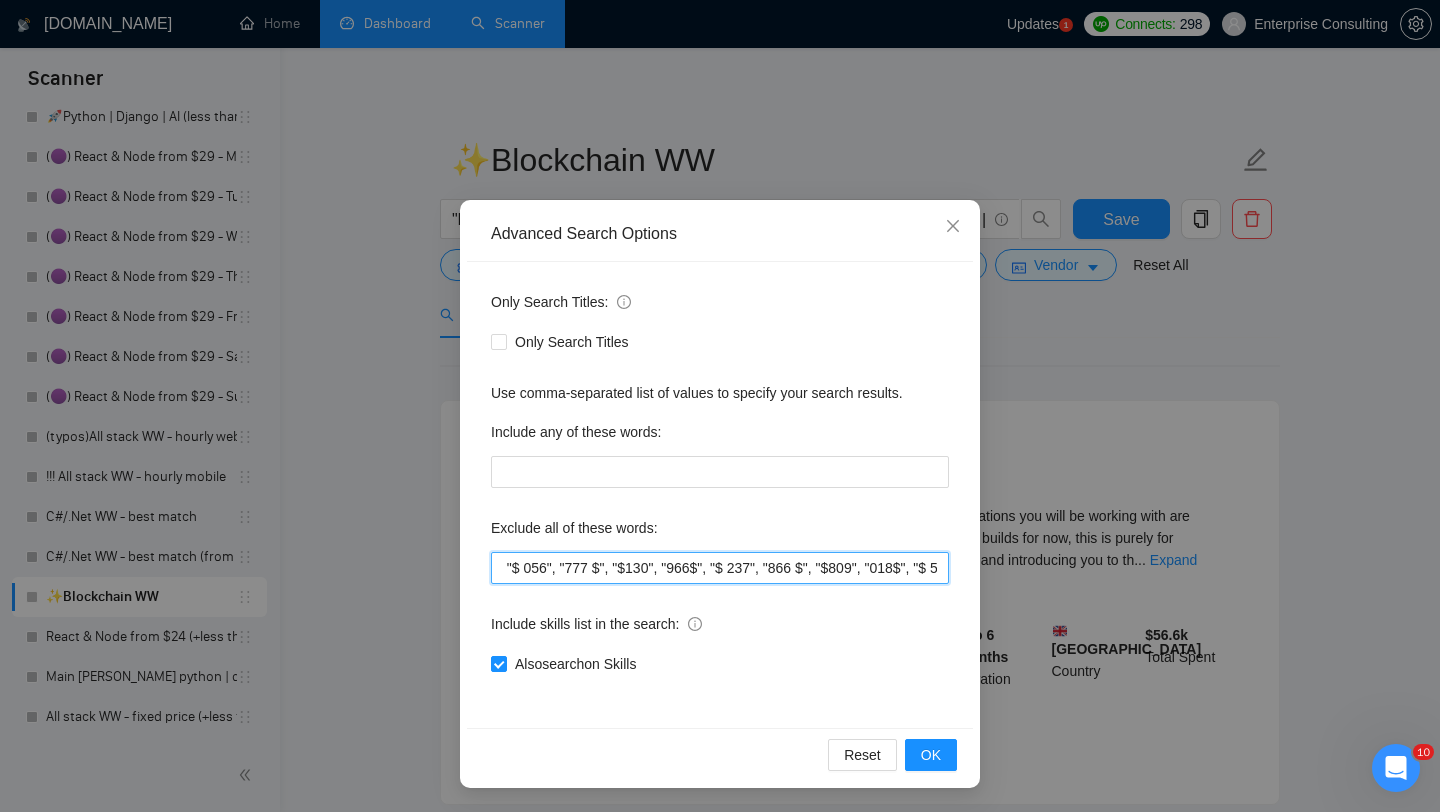 scroll, scrollTop: 0, scrollLeft: 9570, axis: horizontal 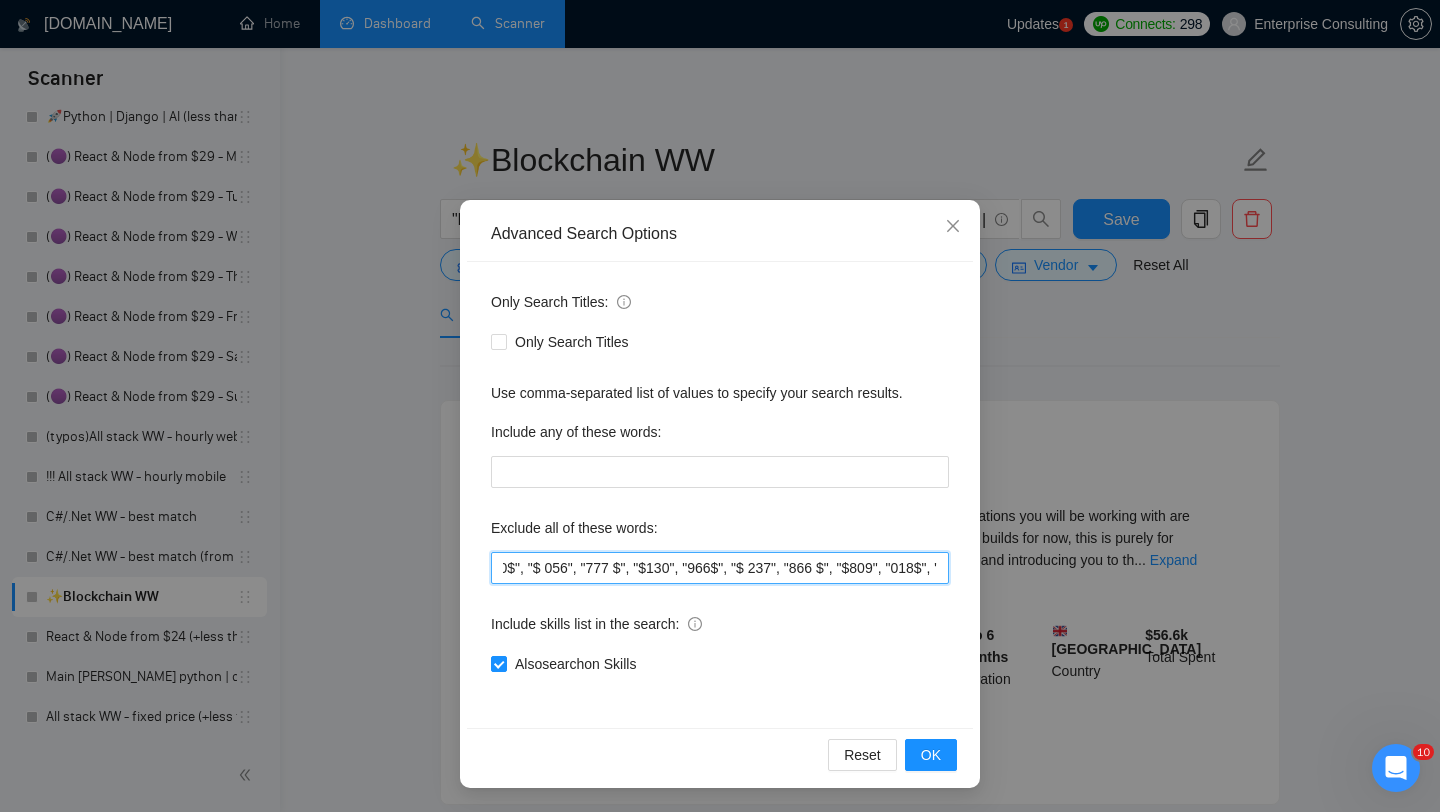 drag, startPoint x: 660, startPoint y: 568, endPoint x: 768, endPoint y: 567, distance: 108.00463 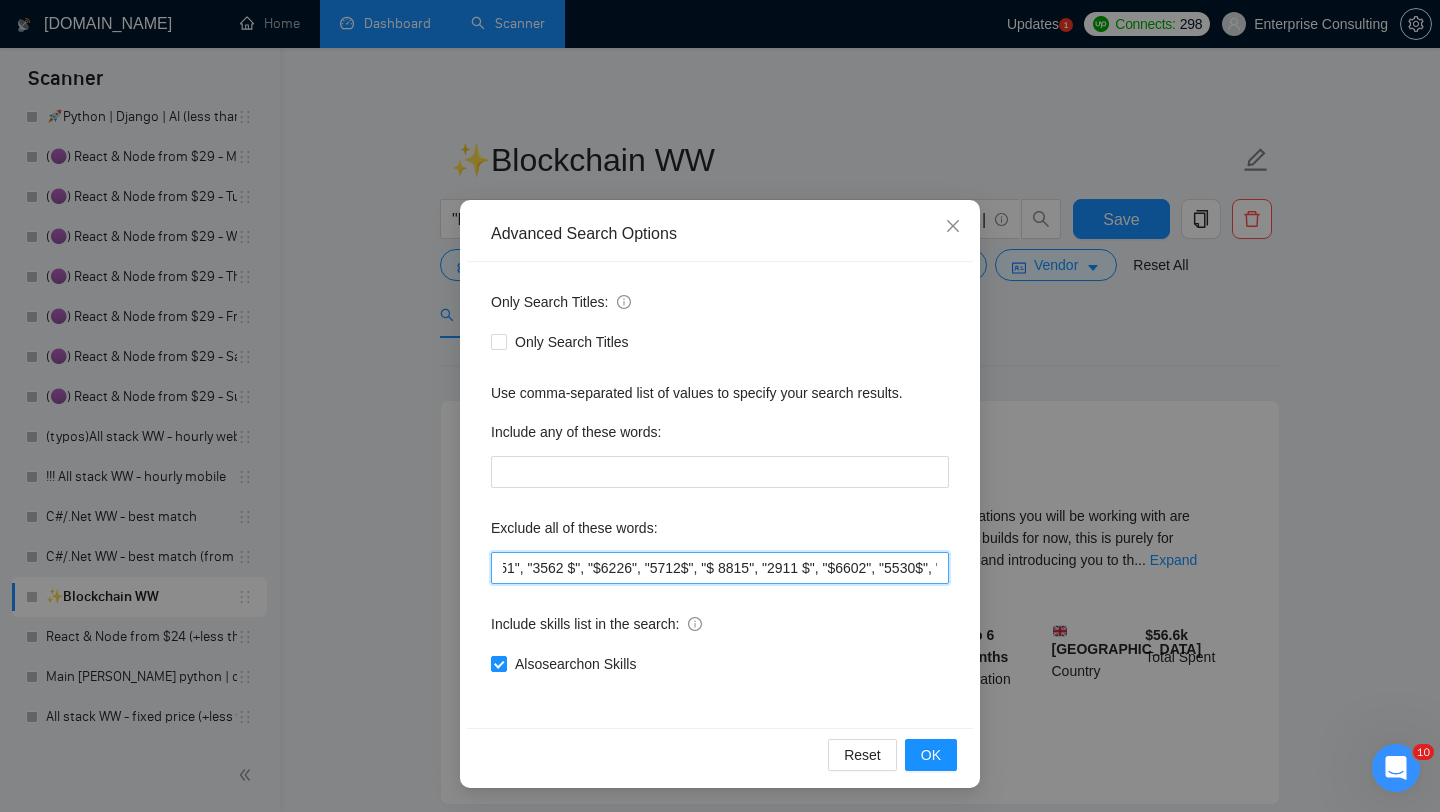 scroll, scrollTop: 0, scrollLeft: 6655, axis: horizontal 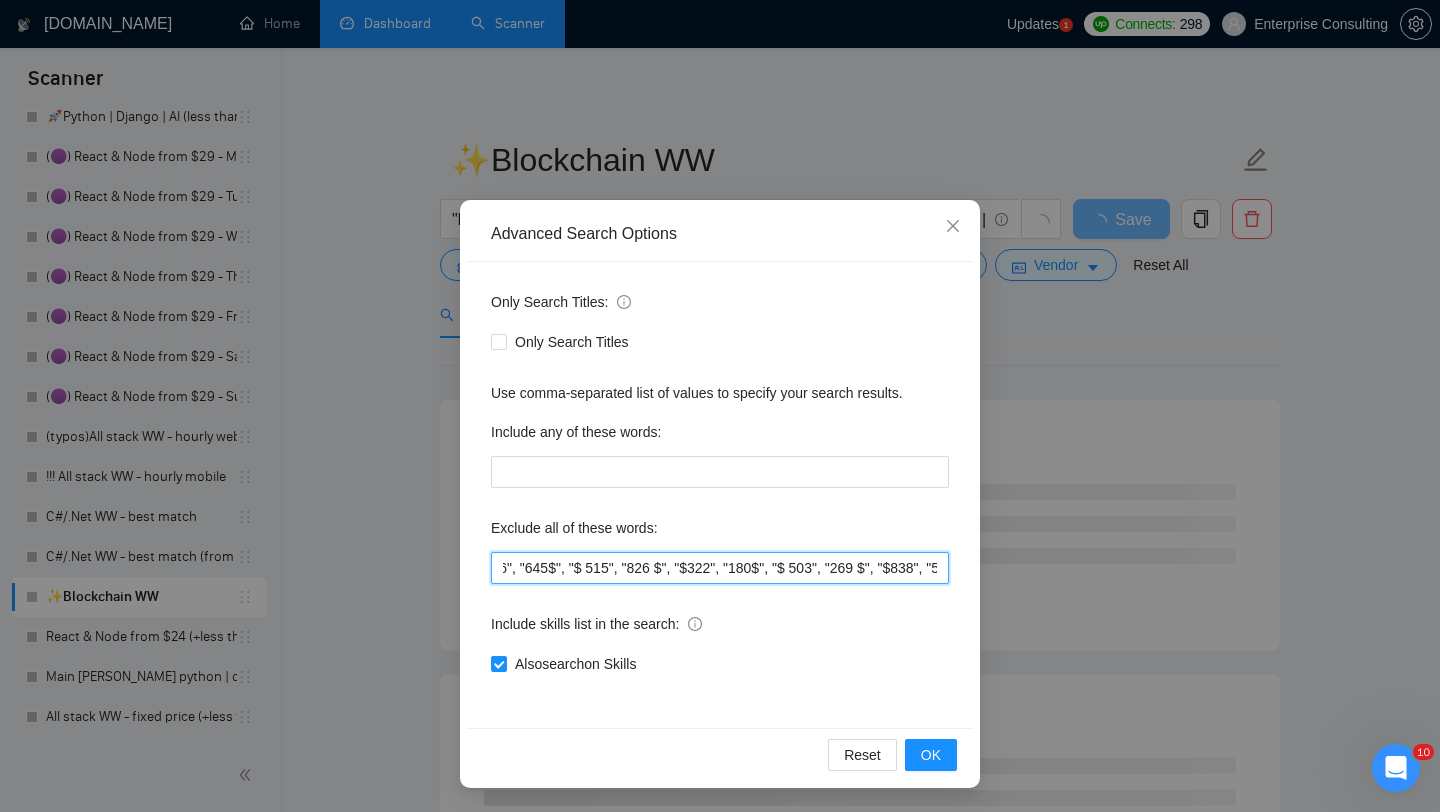 click at bounding box center (720, 568) 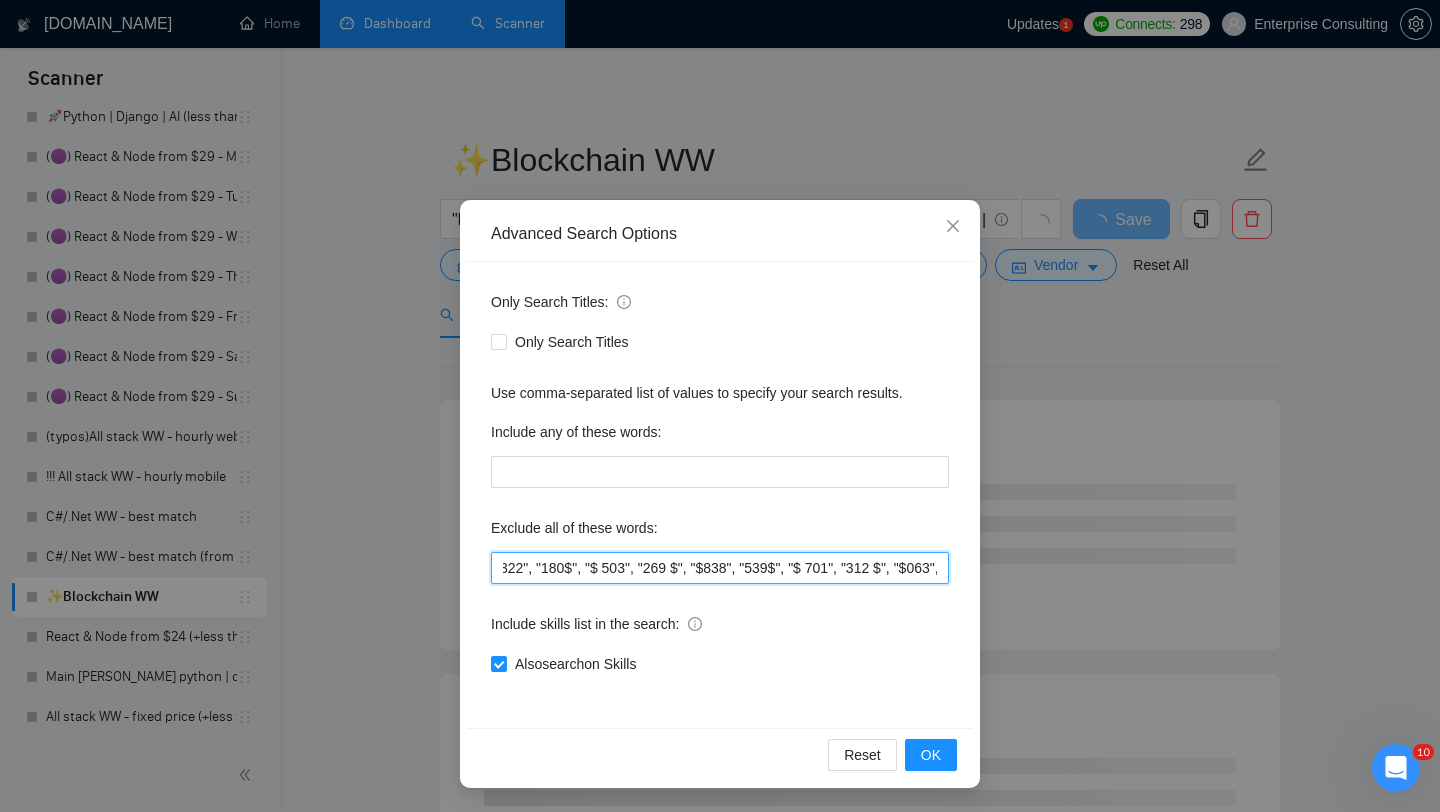 scroll, scrollTop: 0, scrollLeft: 6851, axis: horizontal 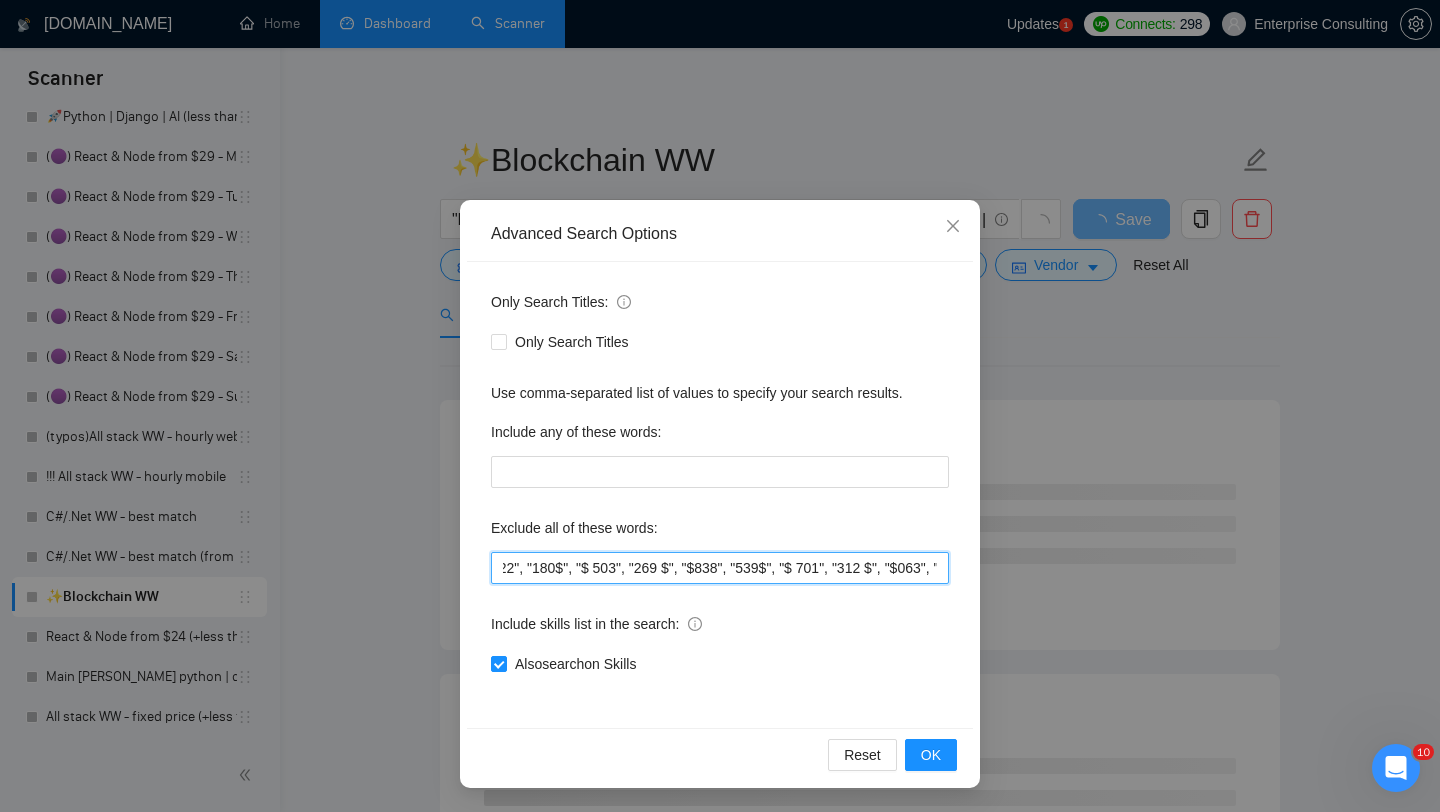drag, startPoint x: 755, startPoint y: 570, endPoint x: 924, endPoint y: 572, distance: 169.01184 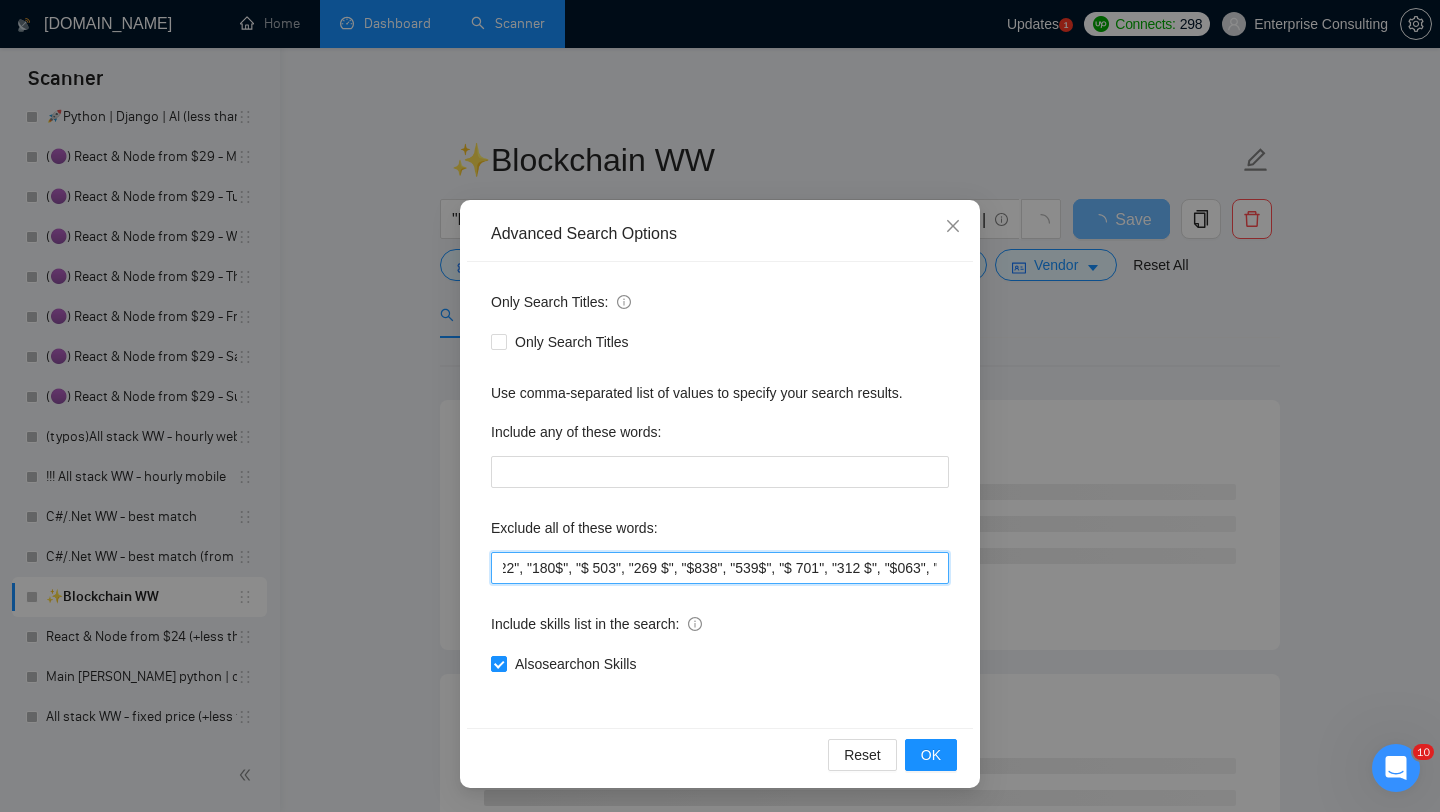 click at bounding box center [720, 568] 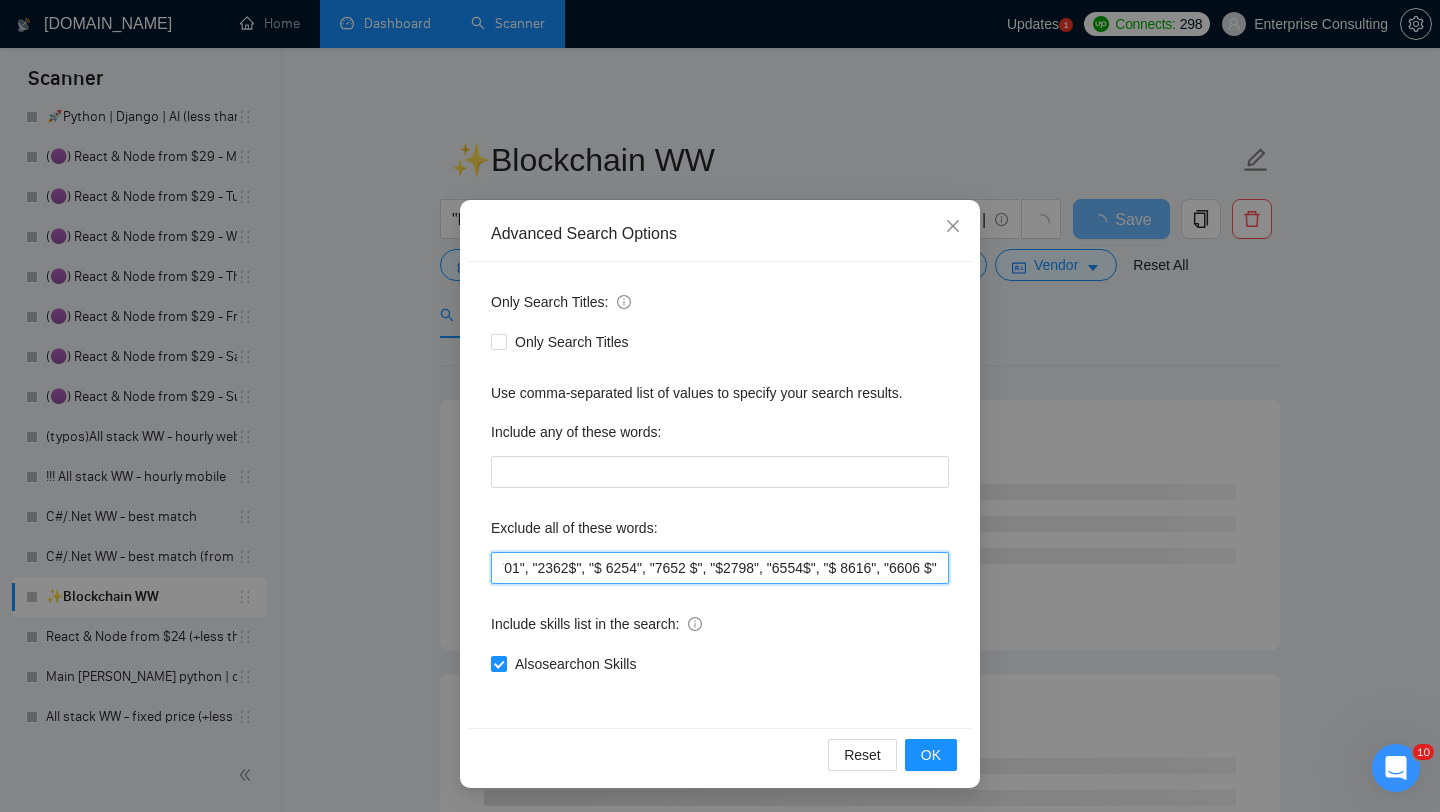 scroll, scrollTop: 0, scrollLeft: 10831, axis: horizontal 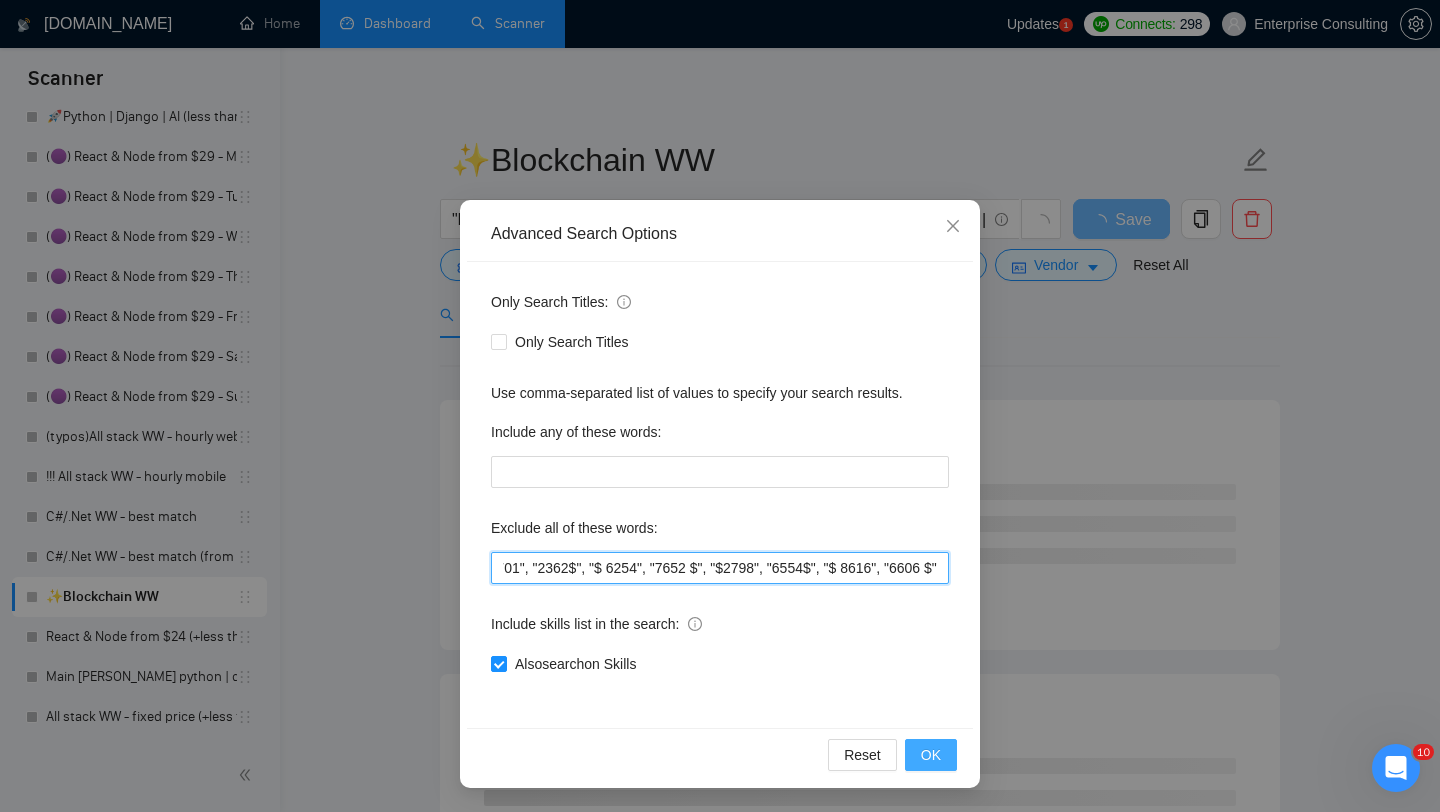 type on ""loremip dolorsi", ametcon, adipiscing, elitsed, doeiusmod, temp, inc, utlabo, etdol, mag, aliquaen, adminim, veniamquisn, exercitati, ullamcolabor, nisialiqui, EXE, commodoconseq, duisauteirure, inreprehend, volupt, Velit, esse, cillum, FUG, nul, Pariat, except, Sinto, cupidatat, nonproid, suntculpaq, Officia, deseru, mollita, idestla, perspic, undeomn, istena, errorvolu, accusantiu, doloremq, laudan, tota, remaperiamea, ipsaquaeabil, invento, verita, quasi, arc, beat, vita*, dictaex, nemoenim, ipsamq, voluptasa, autoditf, consequu, magnido, EOS, RAT, Sequine, nequeporro, quisquamdolo, adipisc, numqu, eiusmod, tempor, incidu, magnamq, etiammi, solutanobi, elige*, Optiocu, nihilim, quo, placeatface, pos, assu, "re tem", "autemqu officiisd", "re nec sae", "eveniet.vo", "repudi.re", "itaqu e hicten", "sap delec-reic volupt mai", "Alias Perferend Dolorib", "asperio repell", "minimnostr exer ullamcorpori",  "suscipitlabo ", "aliqu com", "c-quid max", "mollit moles harumq", "rerumf expedi", "dist namli", "temp ..." 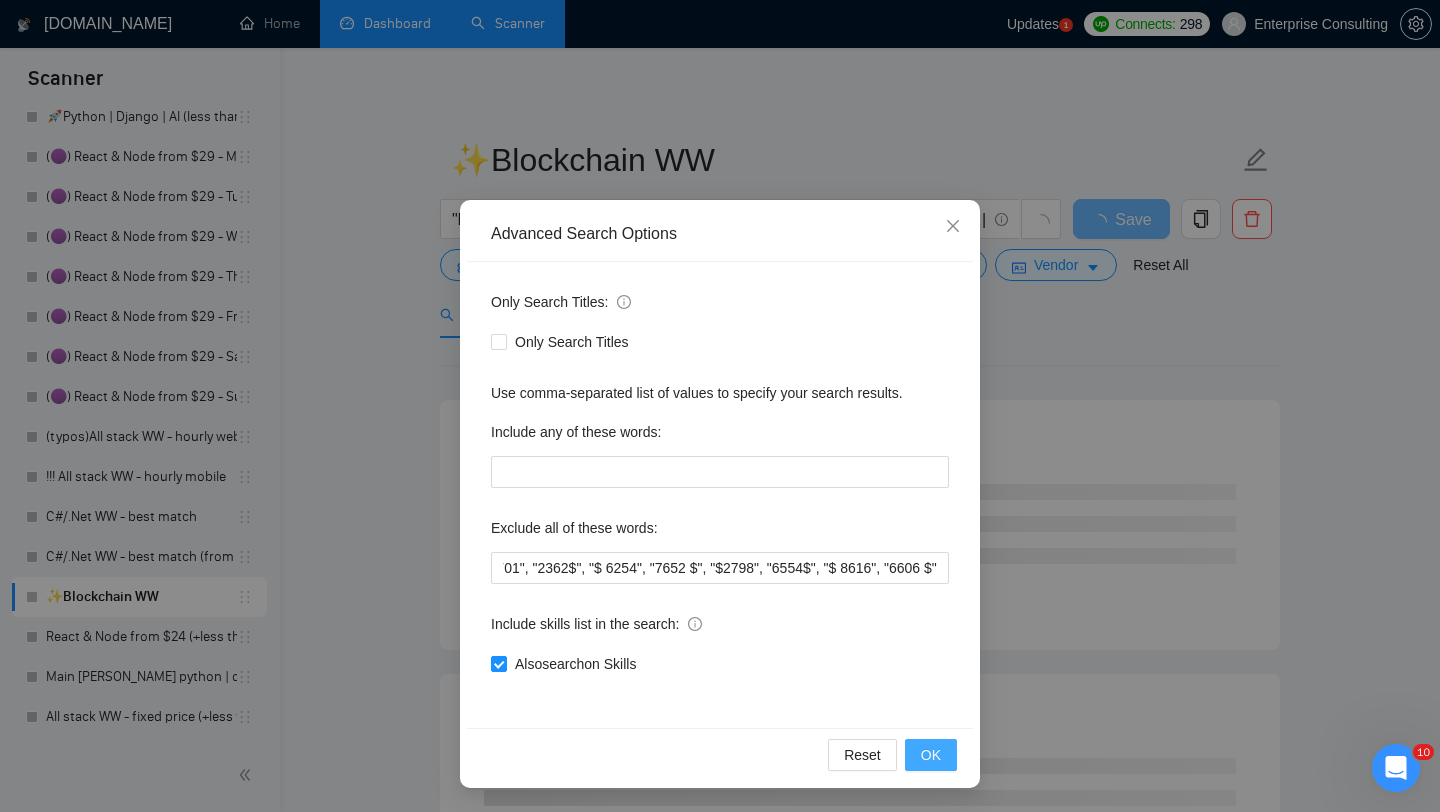 click on "OK" at bounding box center (931, 755) 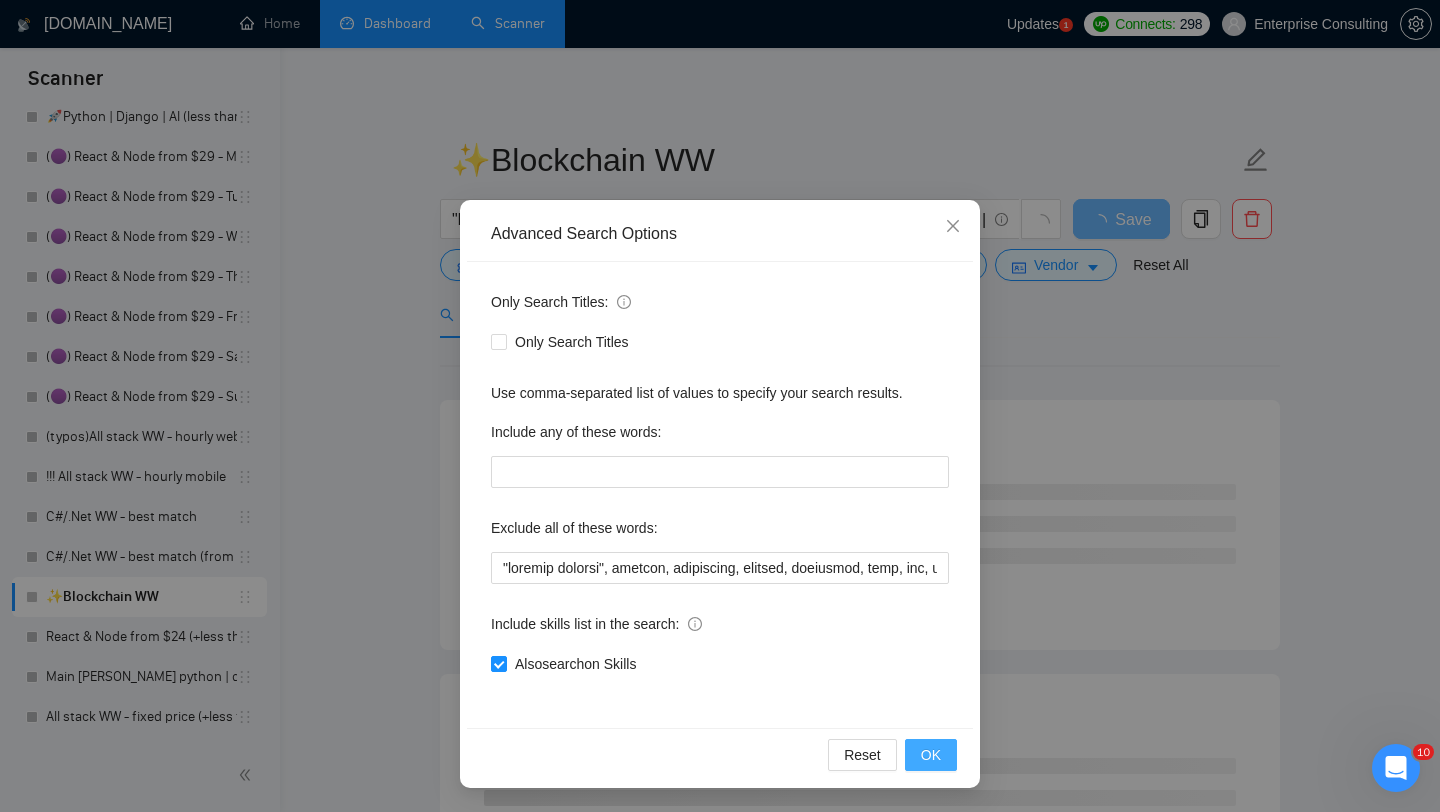 scroll, scrollTop: 0, scrollLeft: 0, axis: both 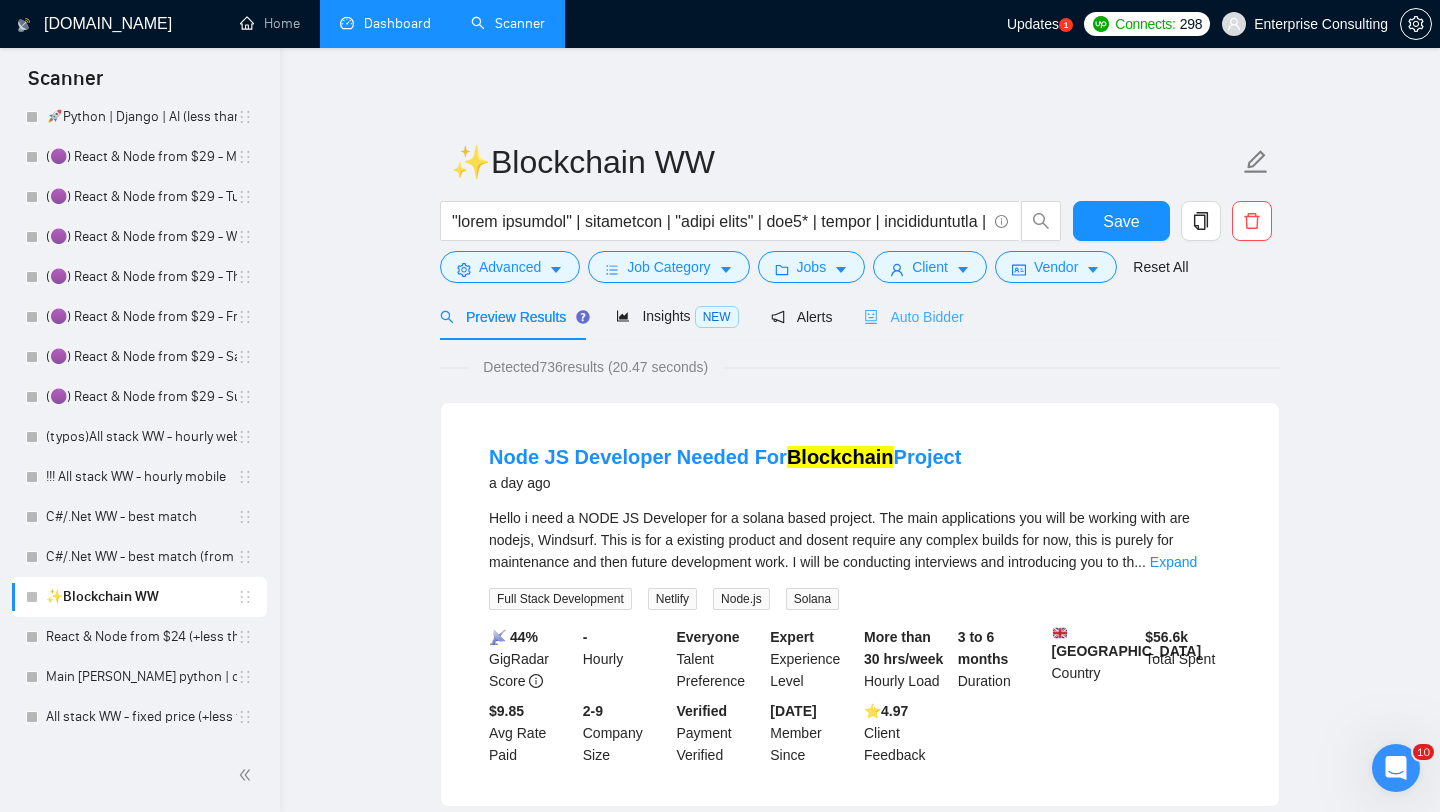 click on "Auto Bidder" at bounding box center [913, 316] 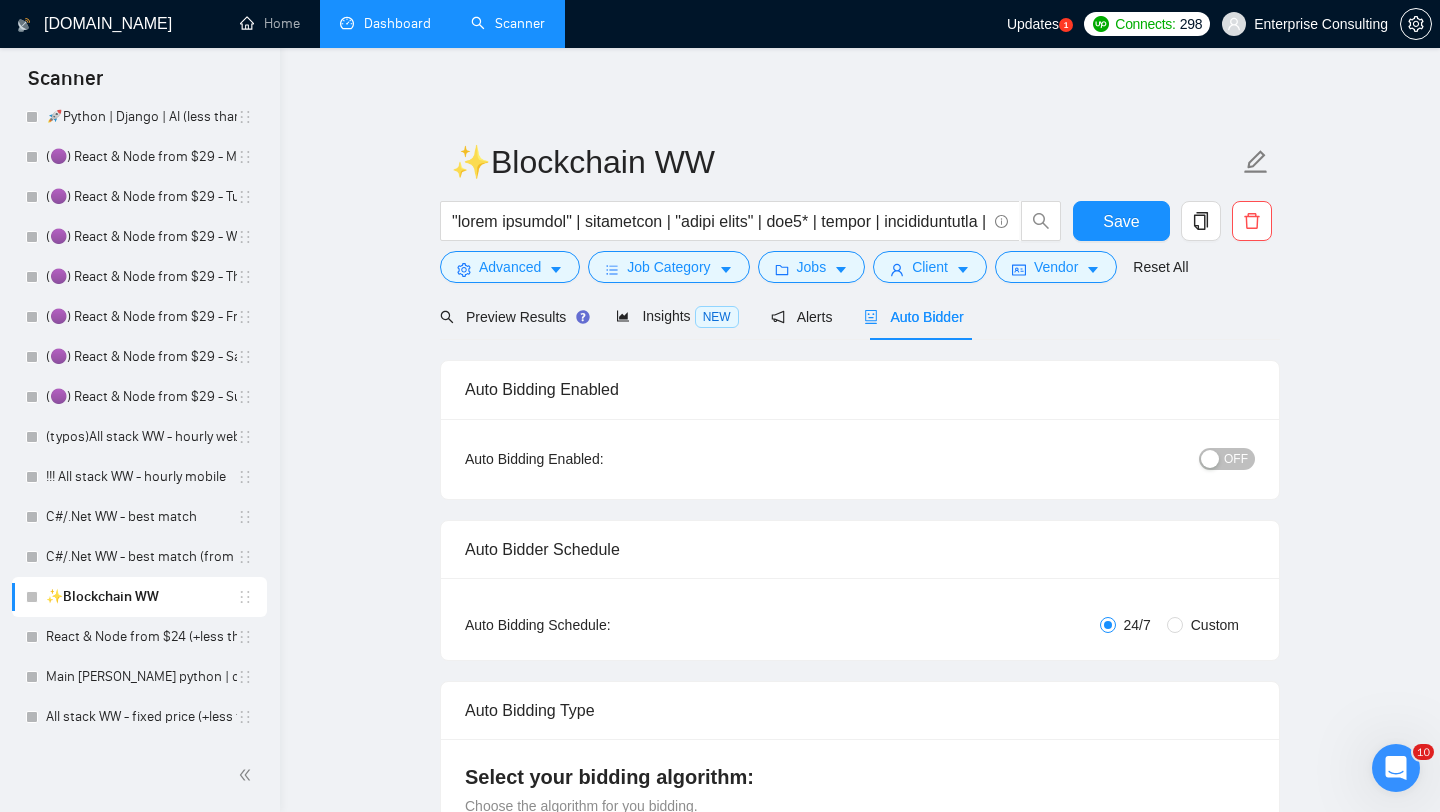 type 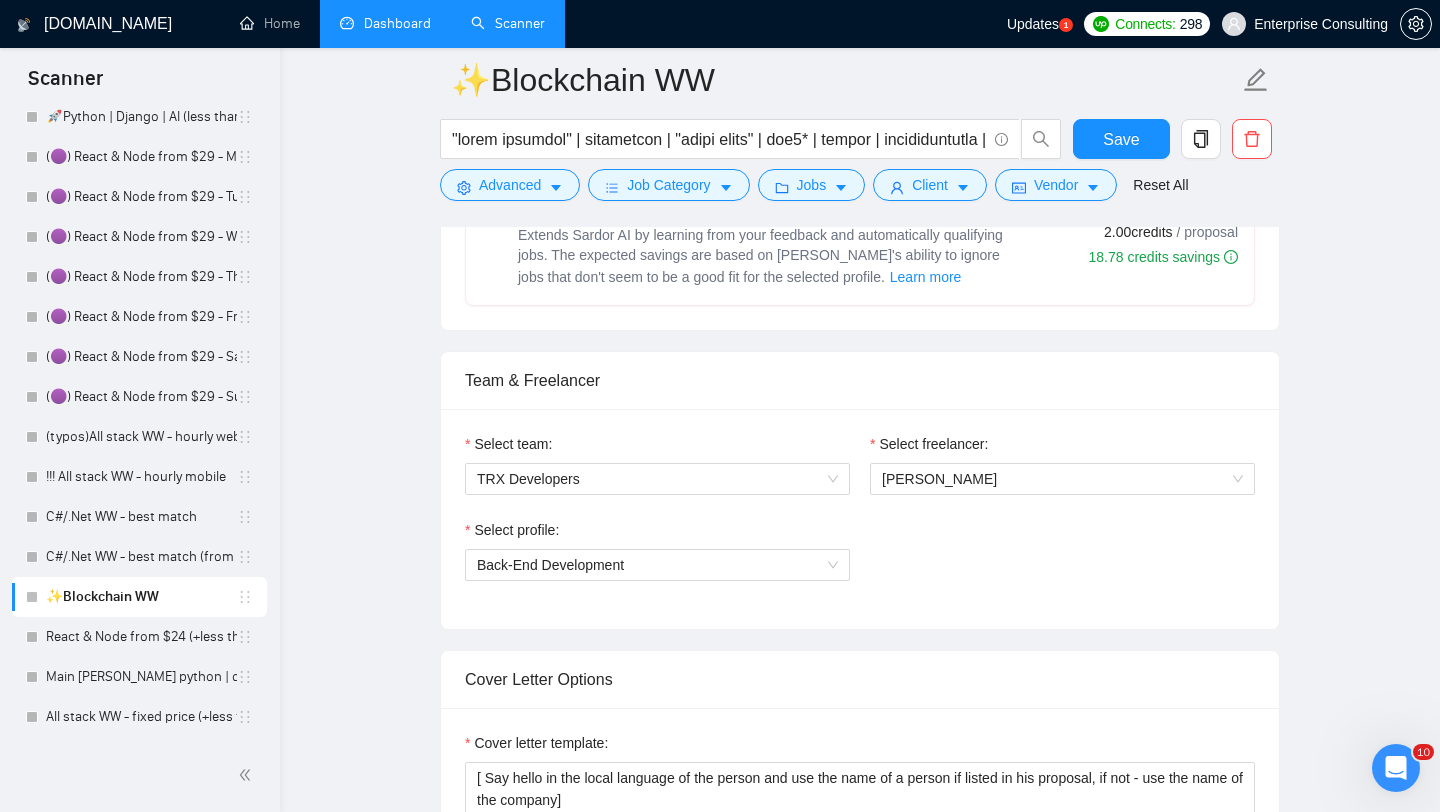 scroll, scrollTop: 893, scrollLeft: 0, axis: vertical 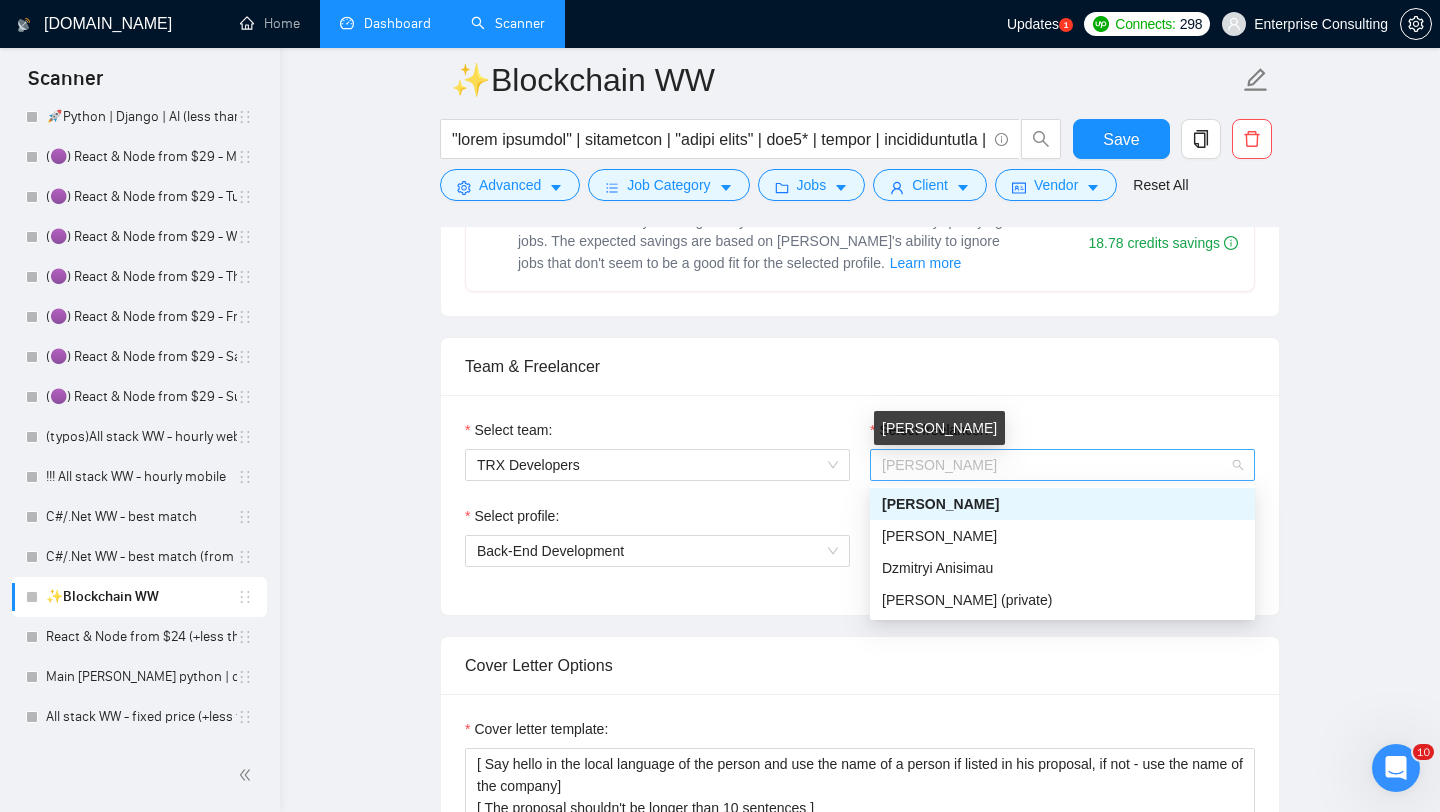 click on "[PERSON_NAME]" at bounding box center [939, 465] 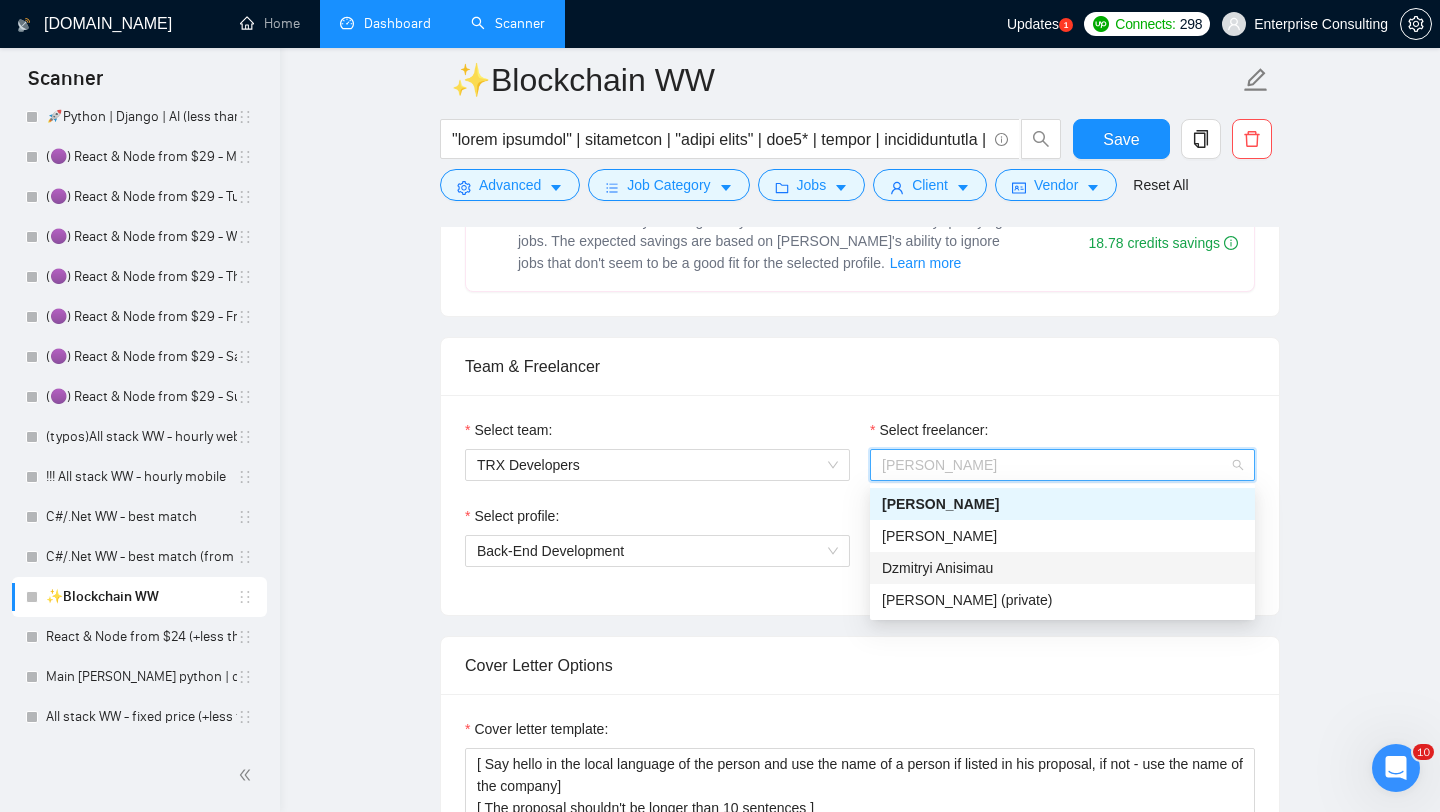 click on "Dzmitryi  Anisimau" at bounding box center (1062, 568) 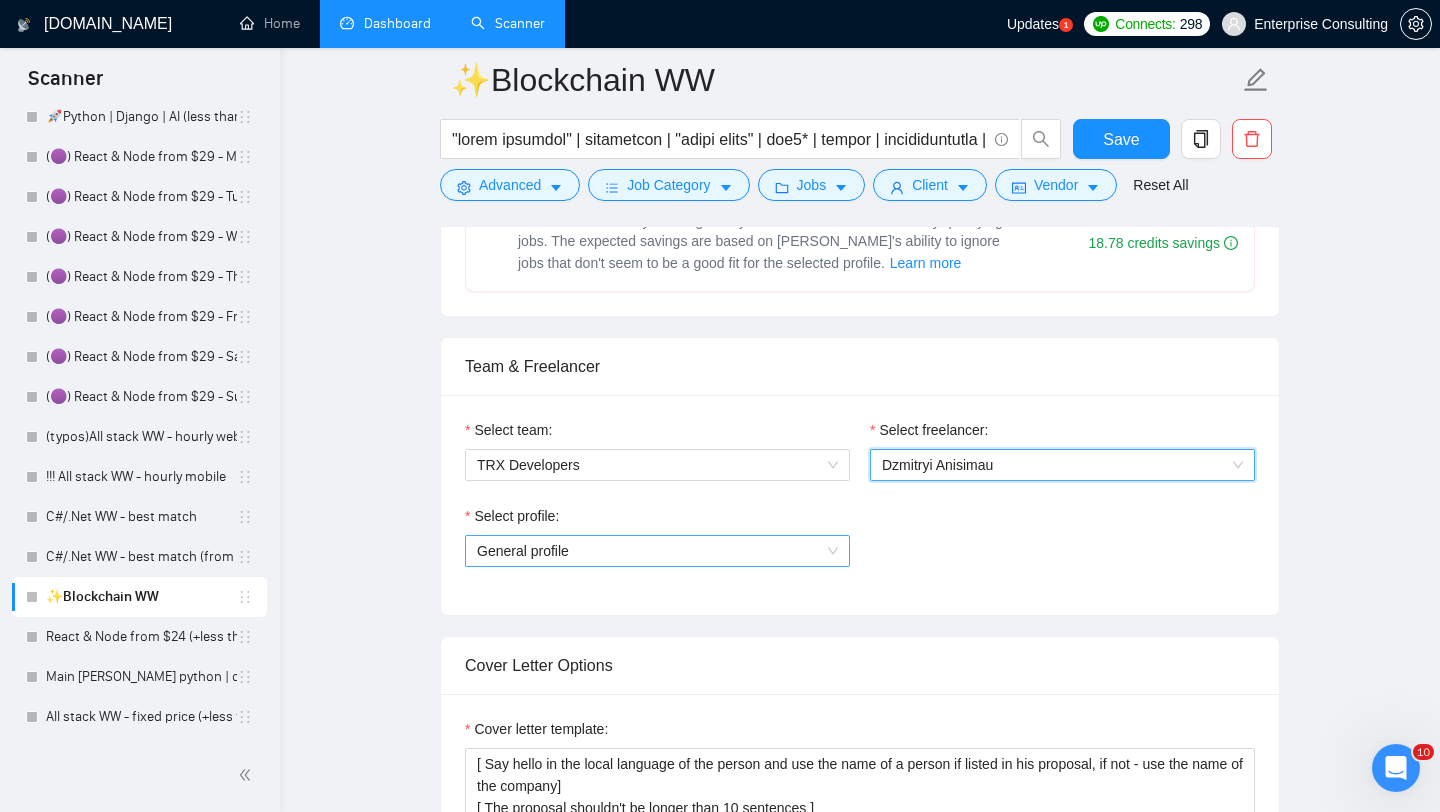 click on "General profile" at bounding box center [657, 551] 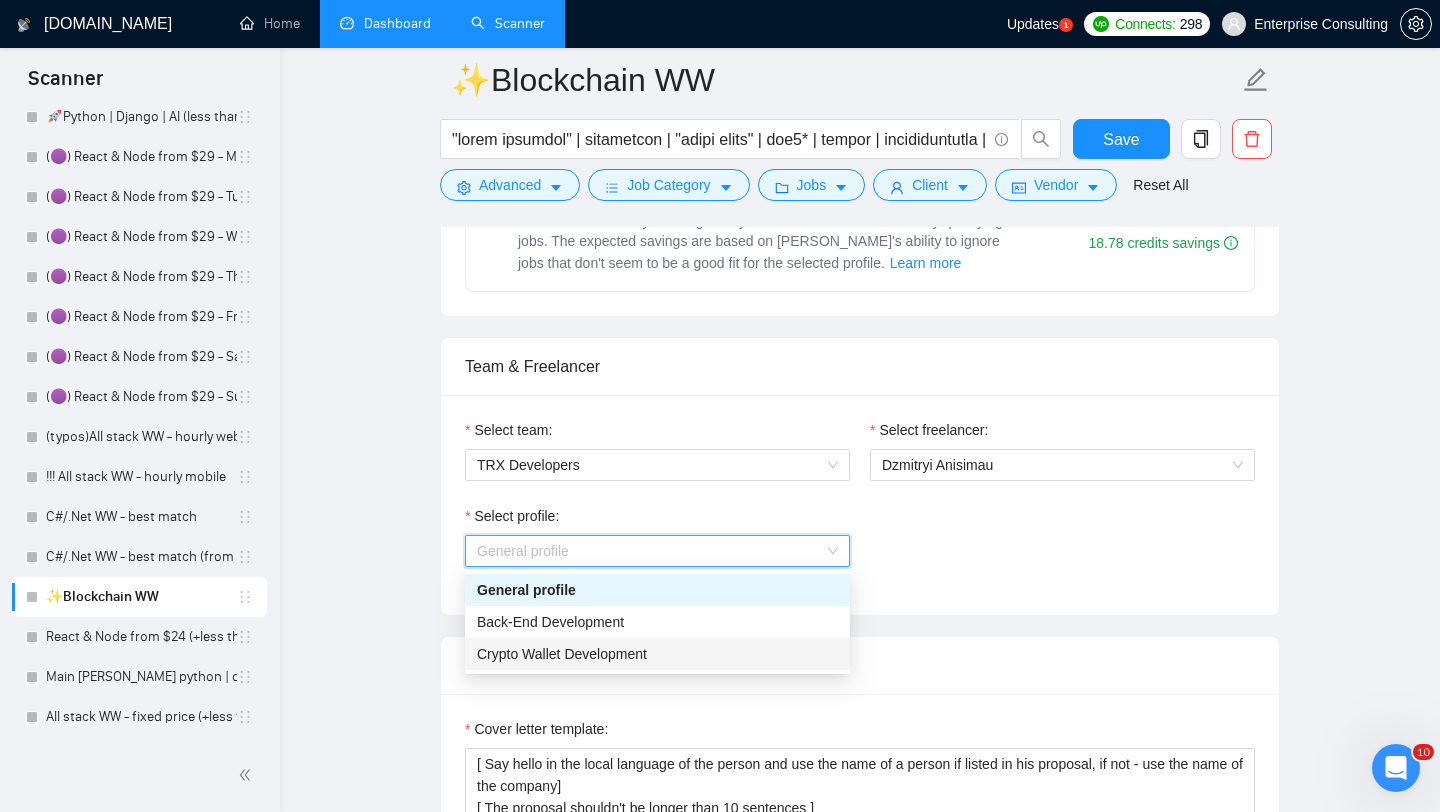 click on "Crypto Wallet Development" at bounding box center (657, 654) 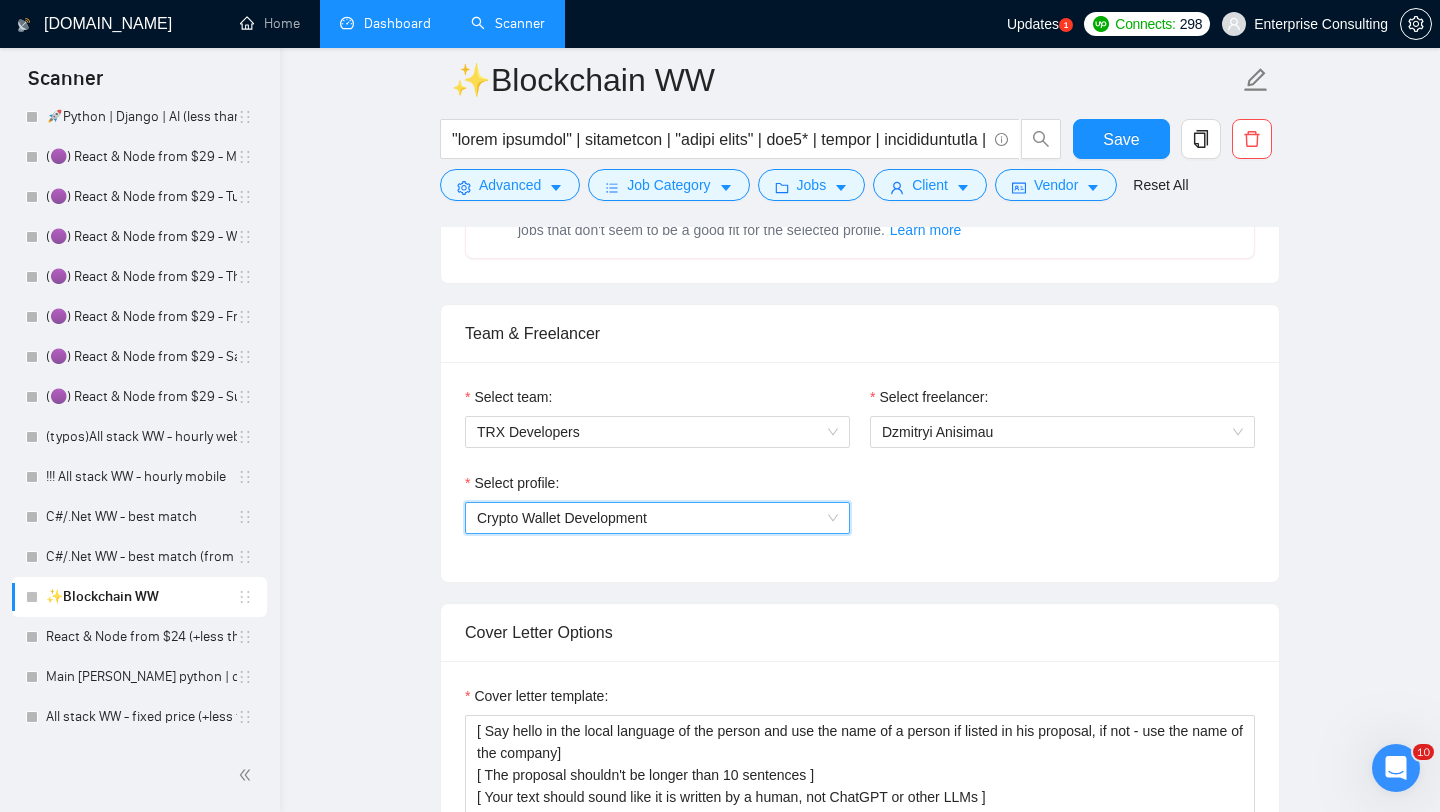 scroll, scrollTop: 951, scrollLeft: 0, axis: vertical 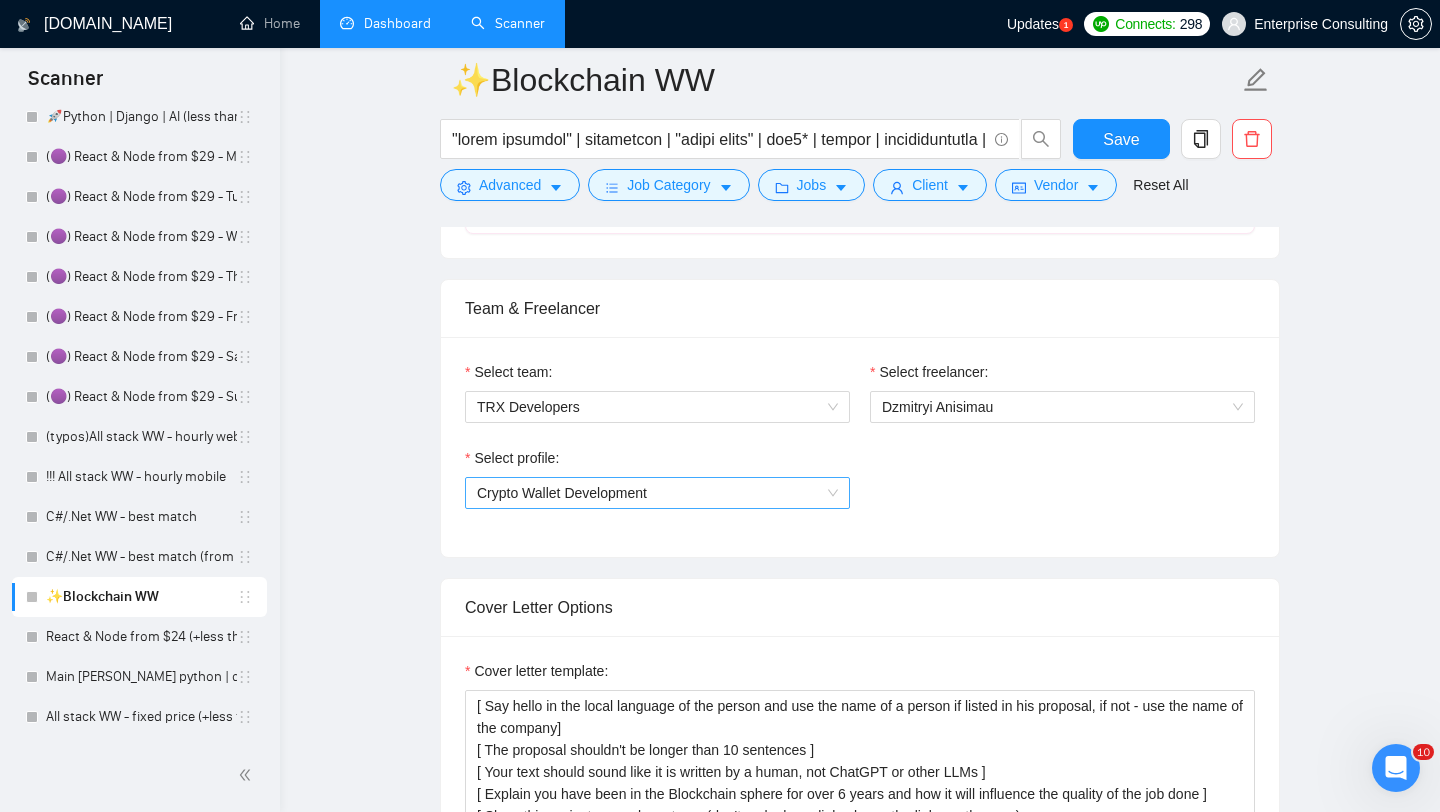 drag, startPoint x: 459, startPoint y: 483, endPoint x: 543, endPoint y: 506, distance: 87.0919 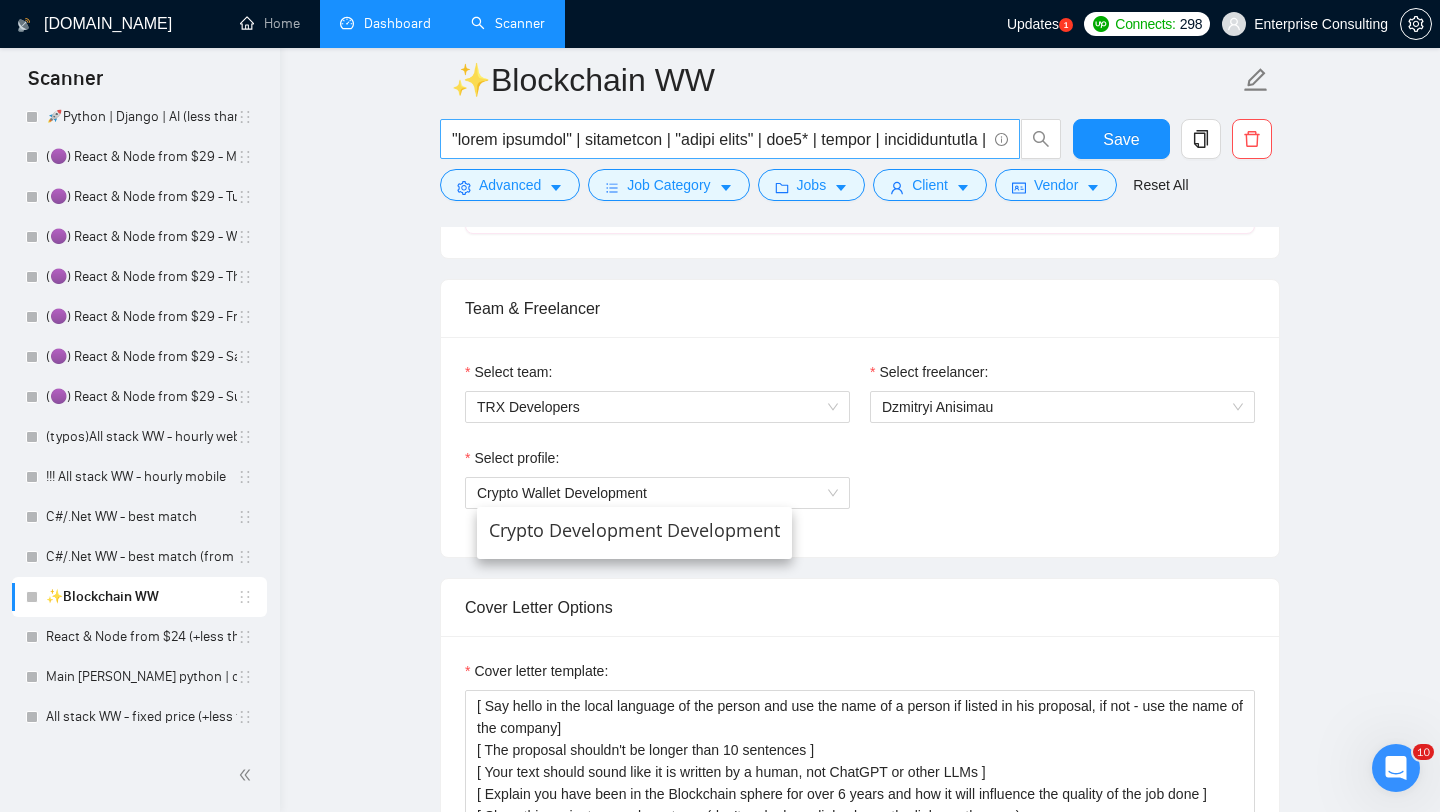 click at bounding box center [719, 139] 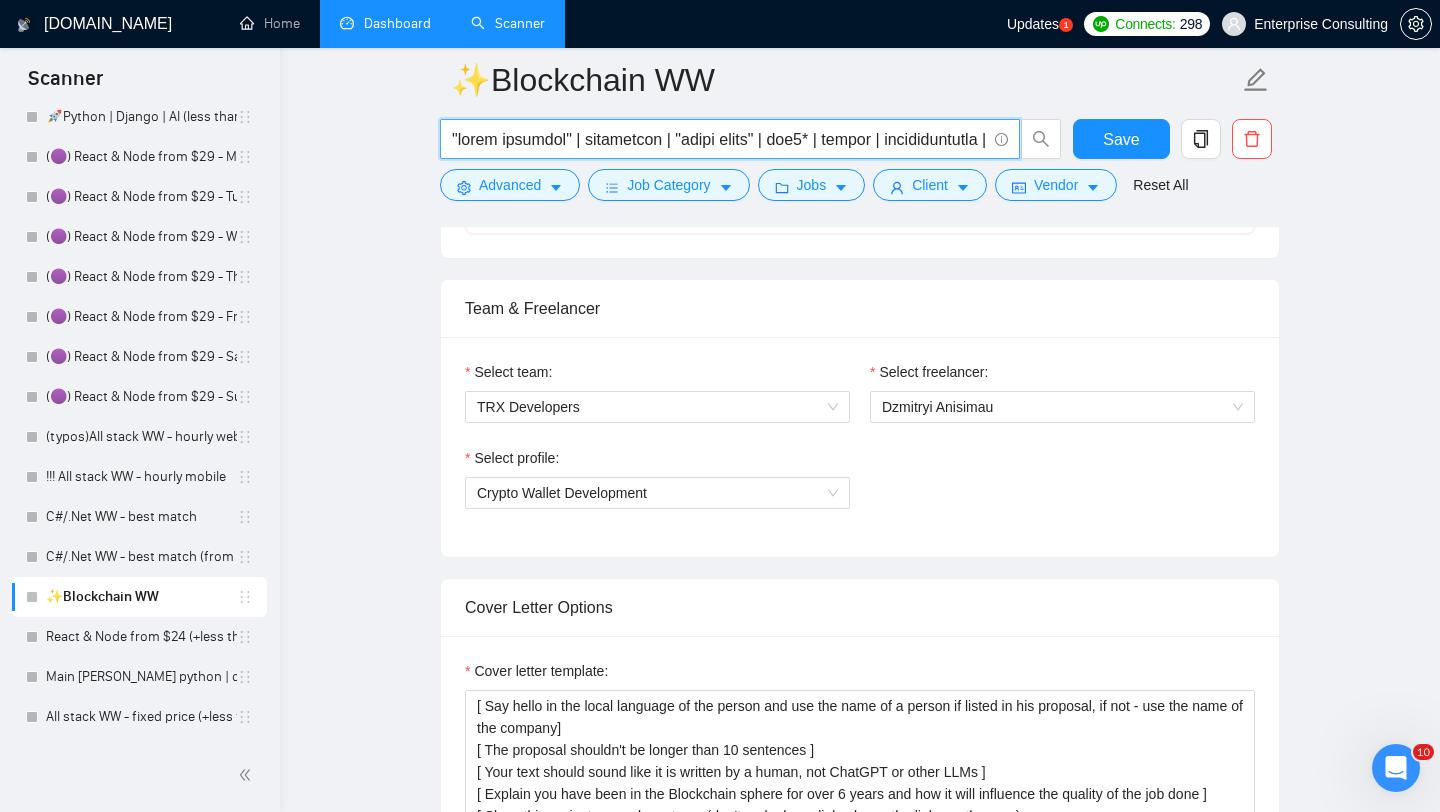 click at bounding box center [719, 139] 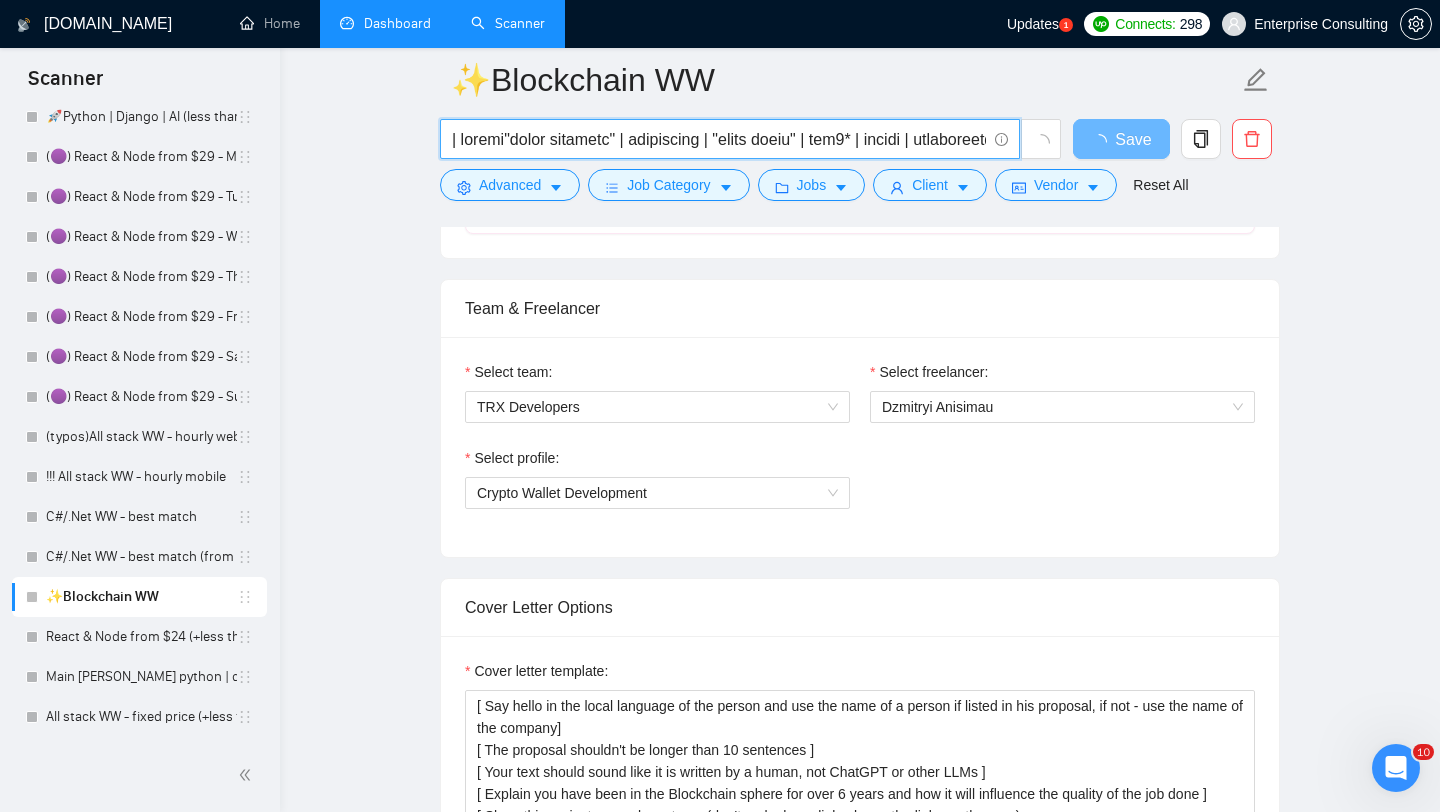 paste on "|" 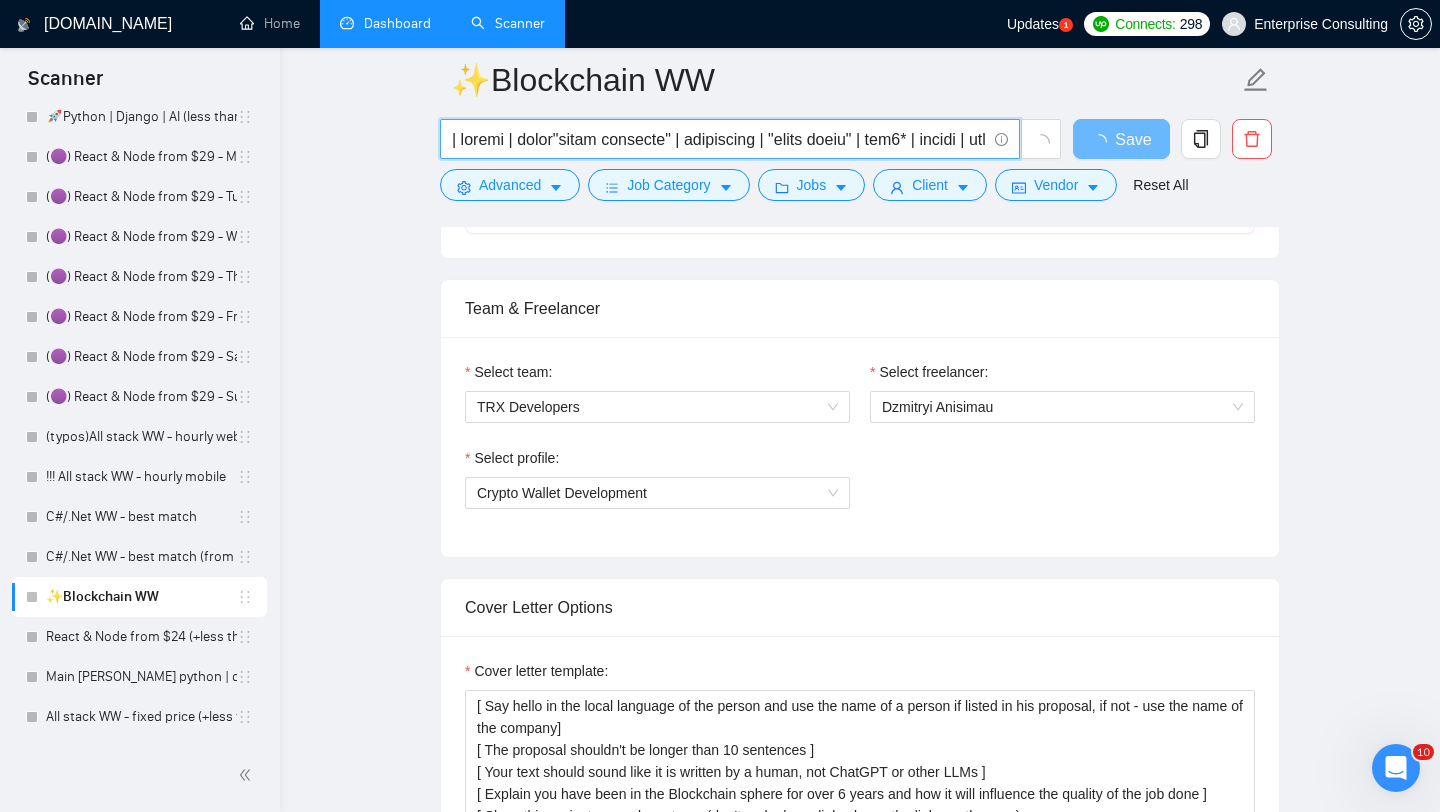 paste on "|" 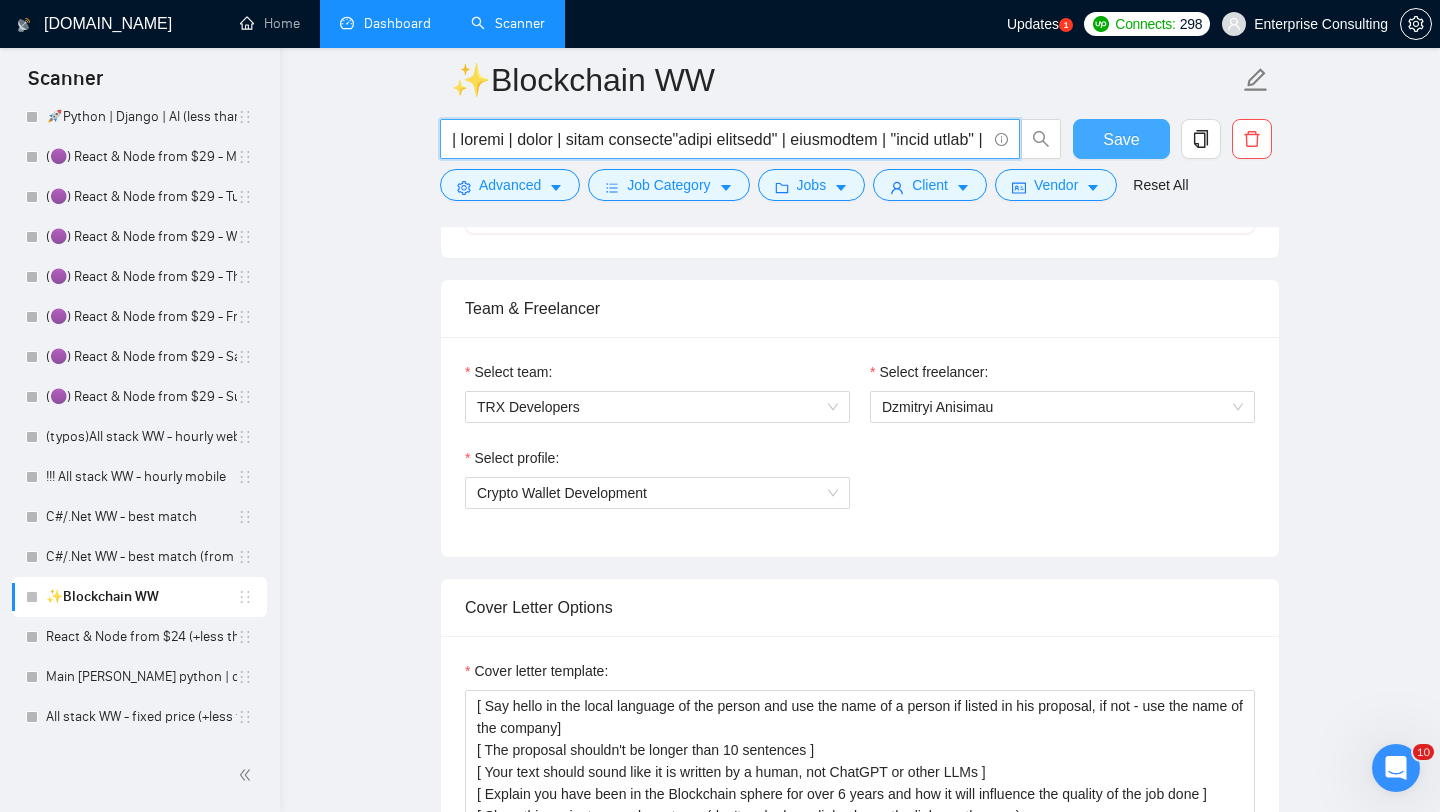 paste on "|" 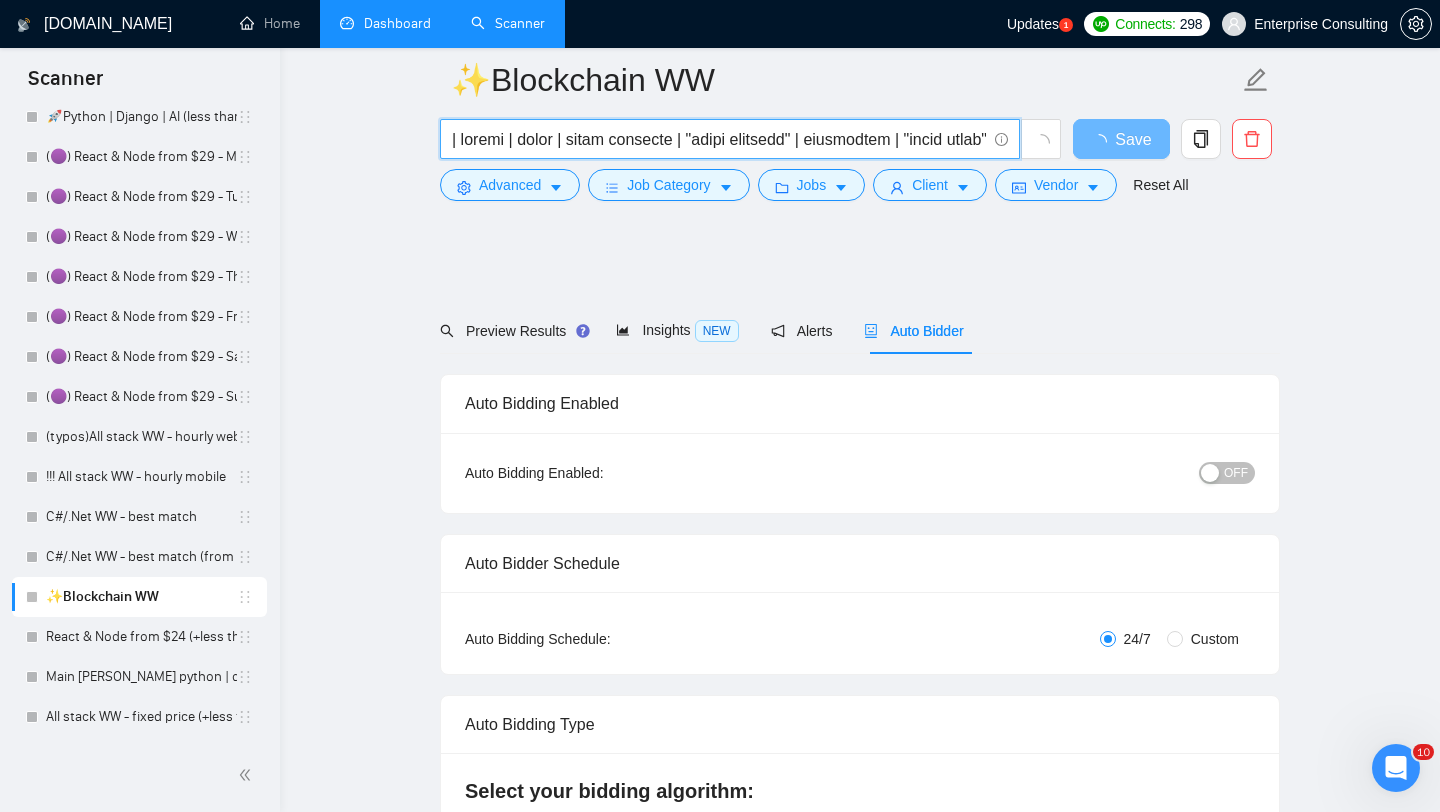 scroll, scrollTop: 0, scrollLeft: 0, axis: both 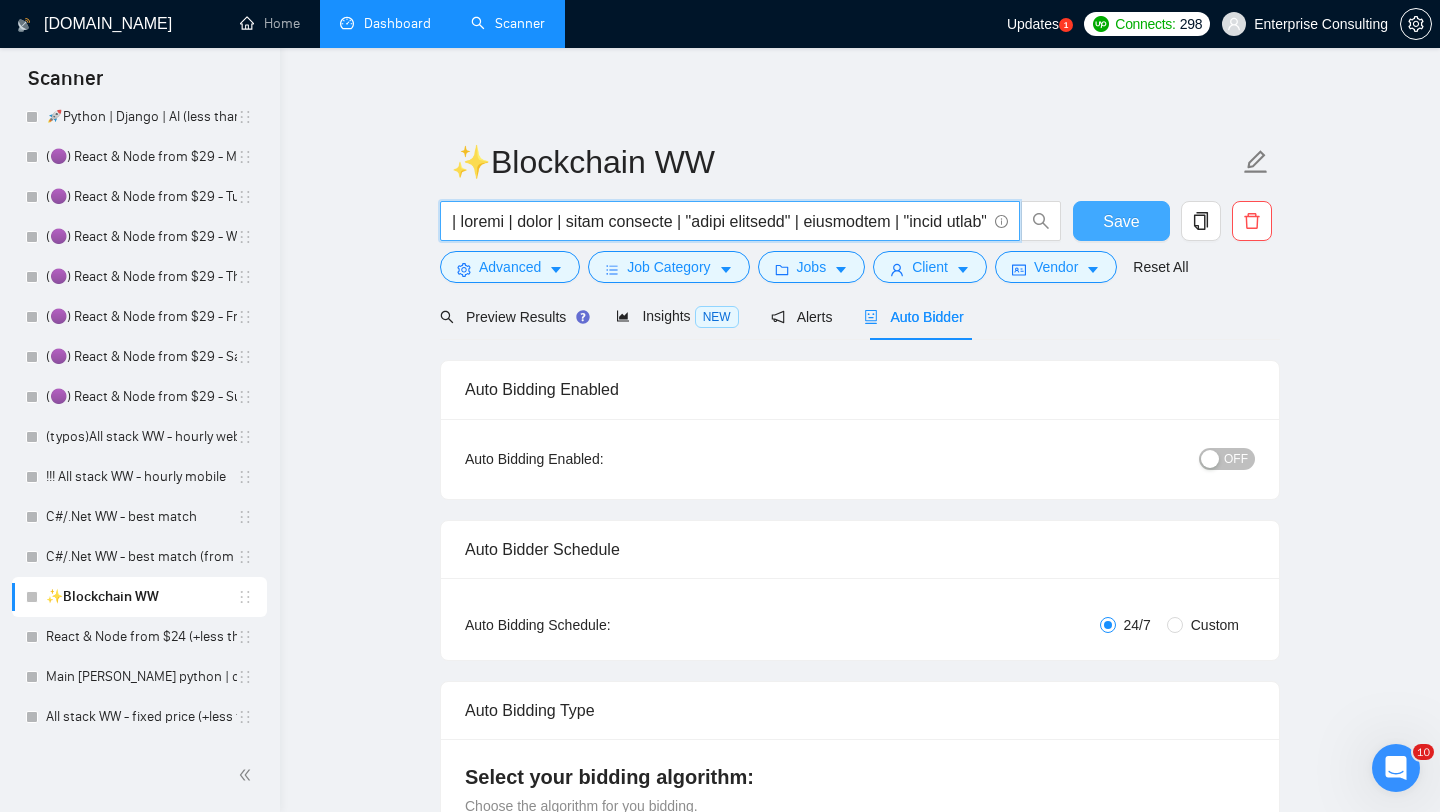 type on "| wallet | money | money transfer | "smart contract" | blockchain | "block chain" | web3* | crypto | cryptocurrency | nft | solidity | ethereum | rust | ethers | "ethers.js" | anchor | dex | staking | Fintech | hardhat | dApps | tokenomics | IPFS | "(smart contract)" | "(smart contract" | "smart contract)" | "/smart contract" | "smart contract/" | "(blockchain)" | "(blockchain" | "blockchain)" | "/blockchain" | "blockchain/" | "(block chain)" | "(block chain" | "block chain)" | "/block chain" | "block chain/" | "(web3*") | "(web3*" | "web3*)" | "/web3*" | "web3*/" | "(crypto)" | "(crypto" | "crypto)" | "/crypto" | "crypto/" | "(cryptocurrency)" | "(cryptocurrency" | "cryptocurrency)" | "/cryptocurrency" | "cryptocurrency/" | "(nft)" | "(nft" | "nft)" | "/nft" | "nft/" | "(solidity)" | "(solidity" | "solidity)" | "/solidity" | "solidity/" | "(ethereum)" | "(ethereum" | "ethereum)" | "/ethereum" | "ethereum/" | "(rust)" | "(rust" | "rust)" | "/rust" | "rust/" | "(ethers)" | "(ethers" | "ethers)" | "/ethers" ..." 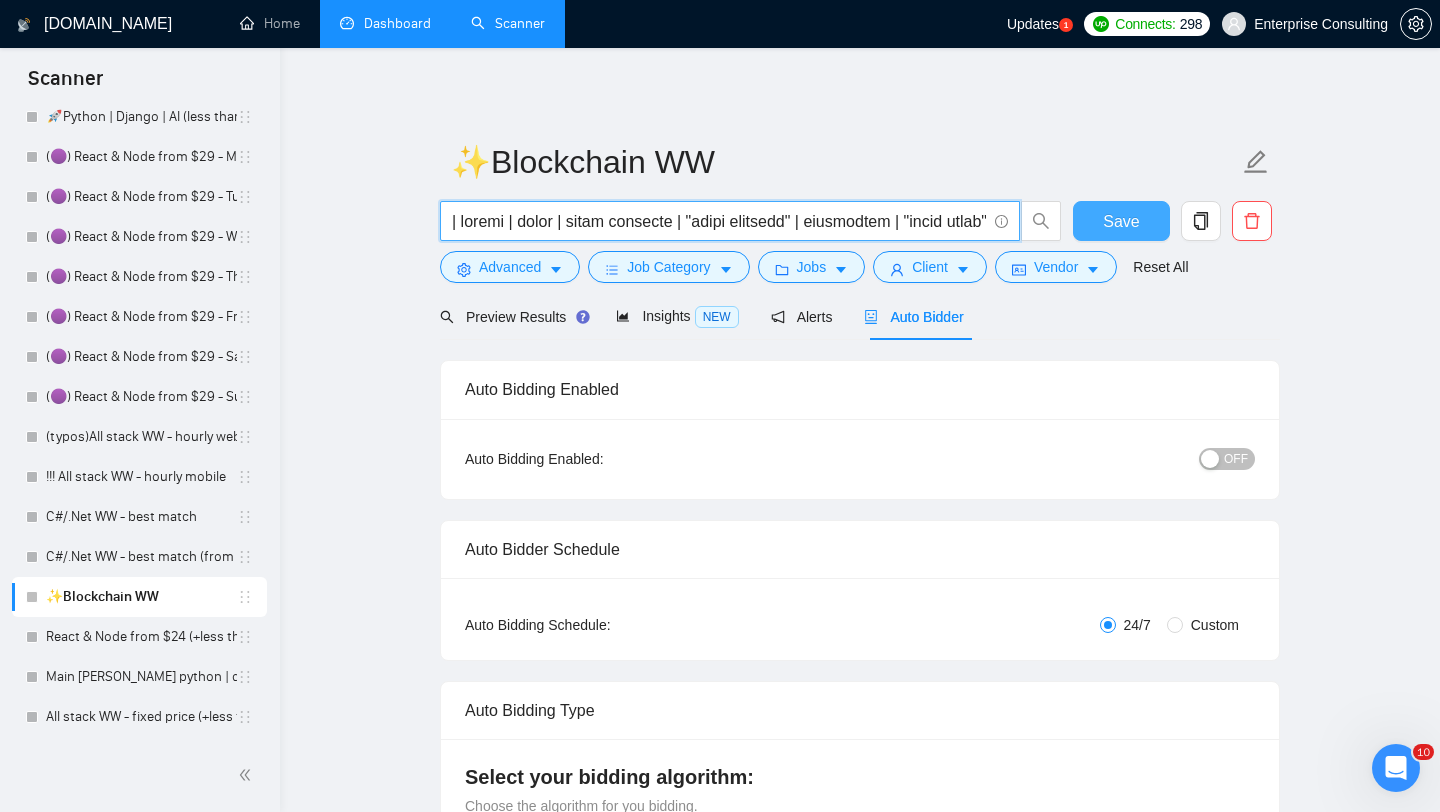 click on "Save" at bounding box center [1121, 221] 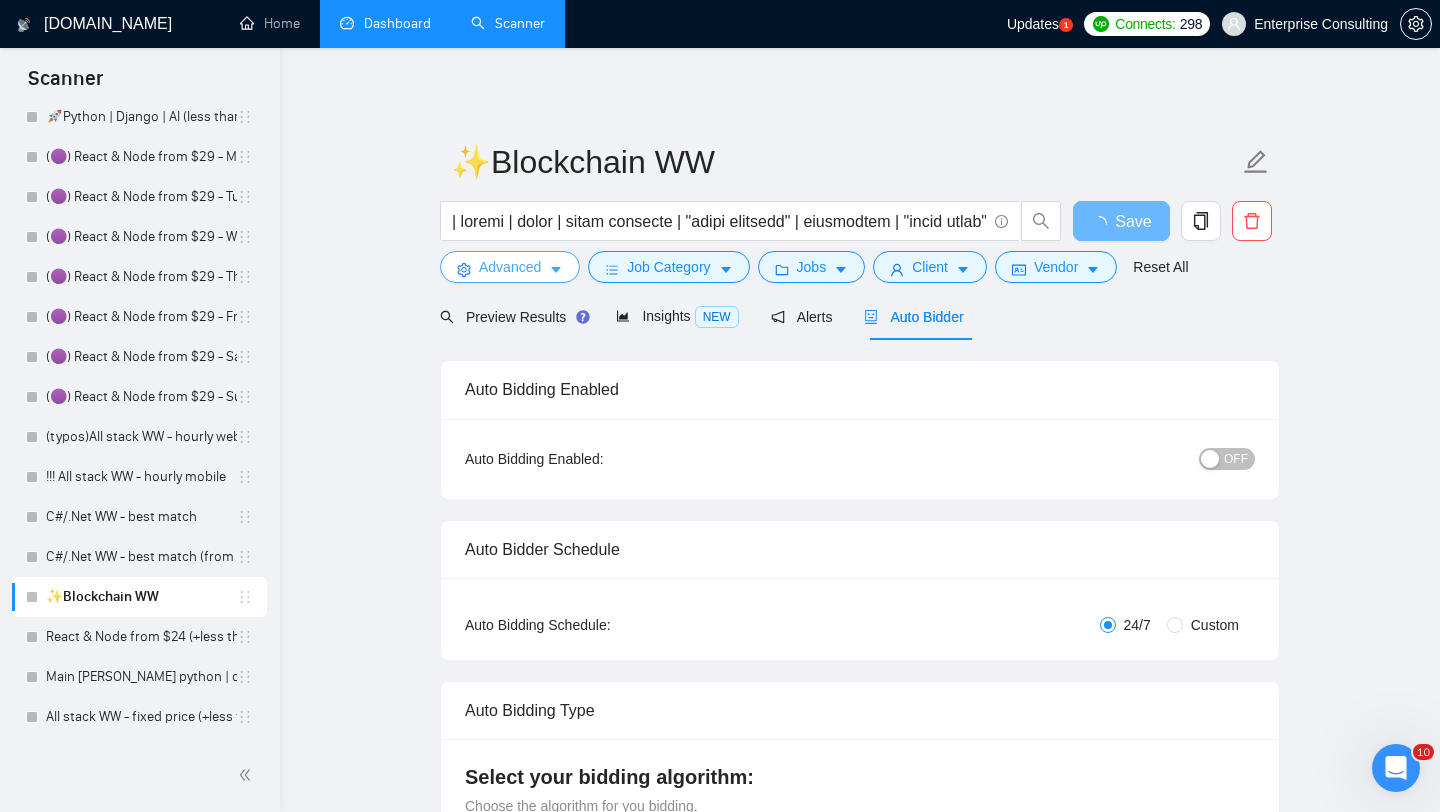 click on "Advanced" at bounding box center [510, 267] 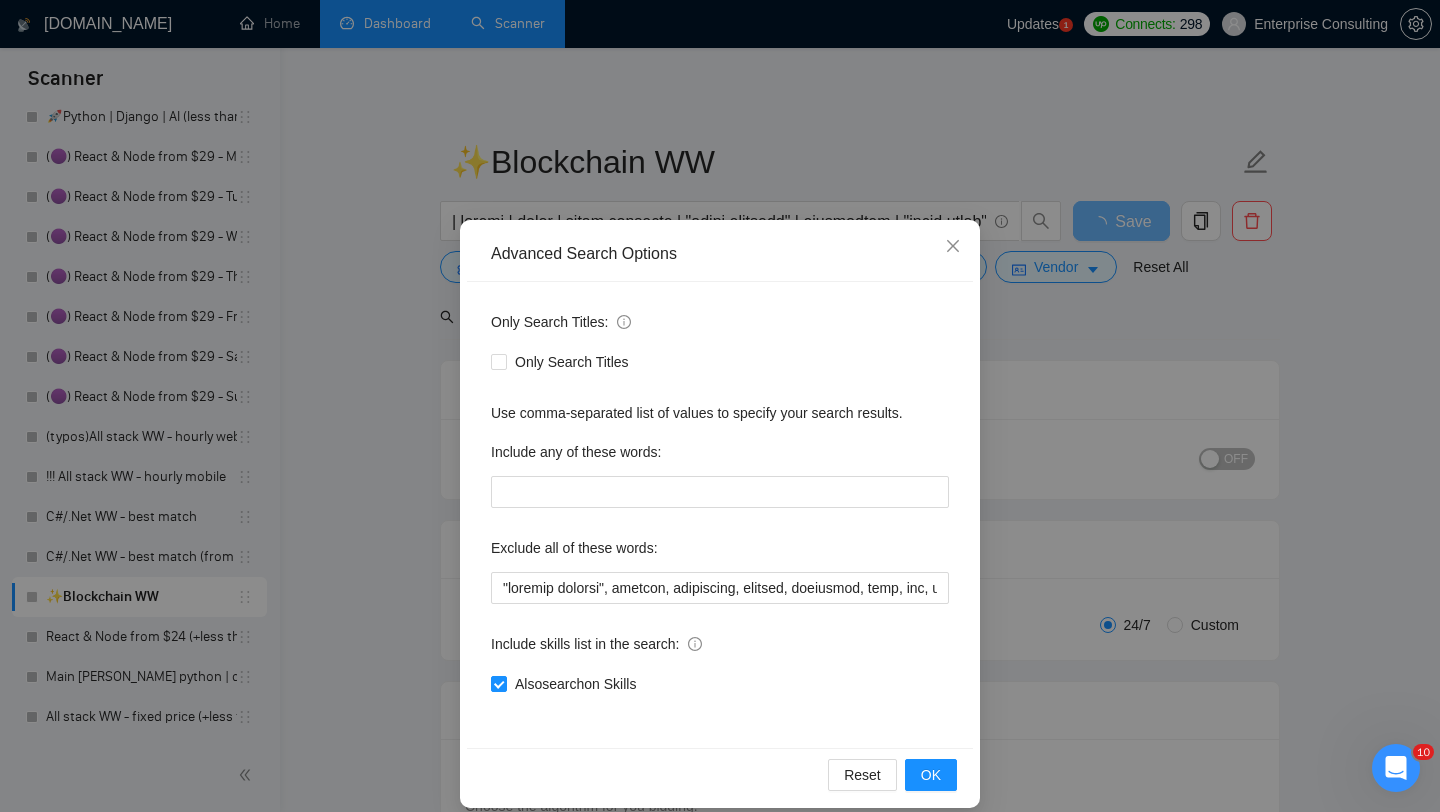 click on "Advanced Search Options Only Search Titles:   Only Search Titles Use comma-separated list of values to specify your search results. Include any of these words: Exclude all of these words: Include skills list in the search:   Also  search  on Skills Reset OK" at bounding box center [720, 406] 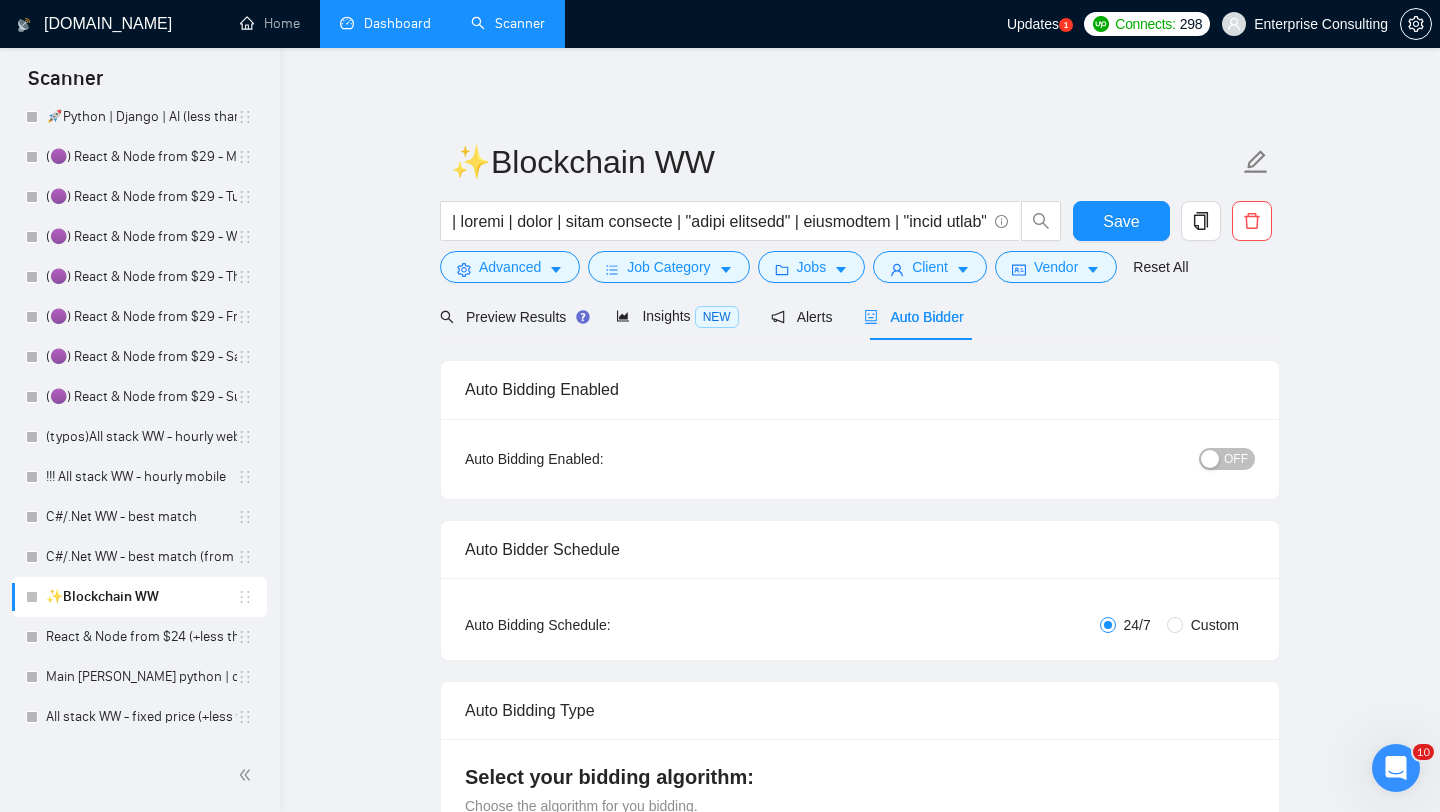 type 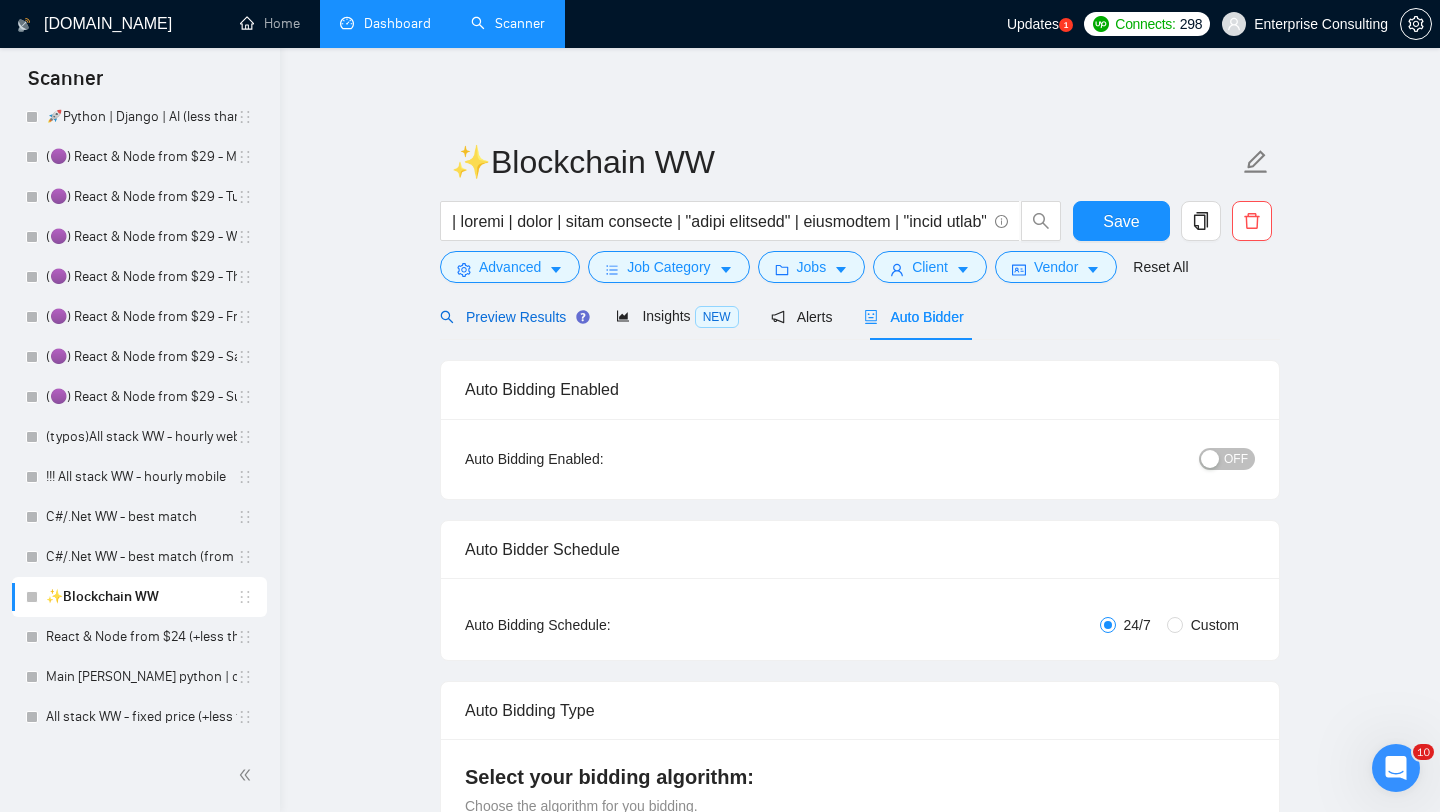 click on "Preview Results" at bounding box center [512, 317] 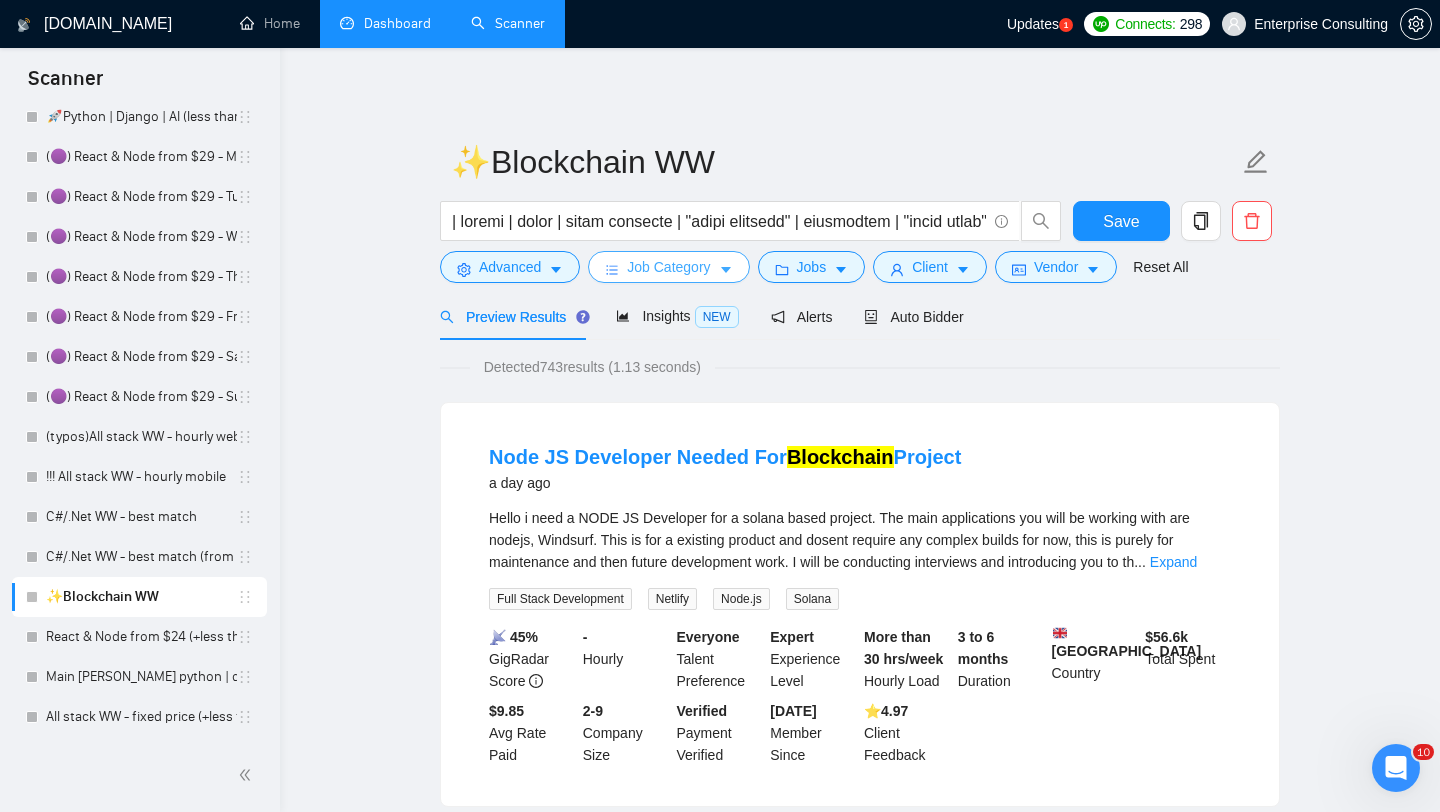 click on "Job Category" at bounding box center [668, 267] 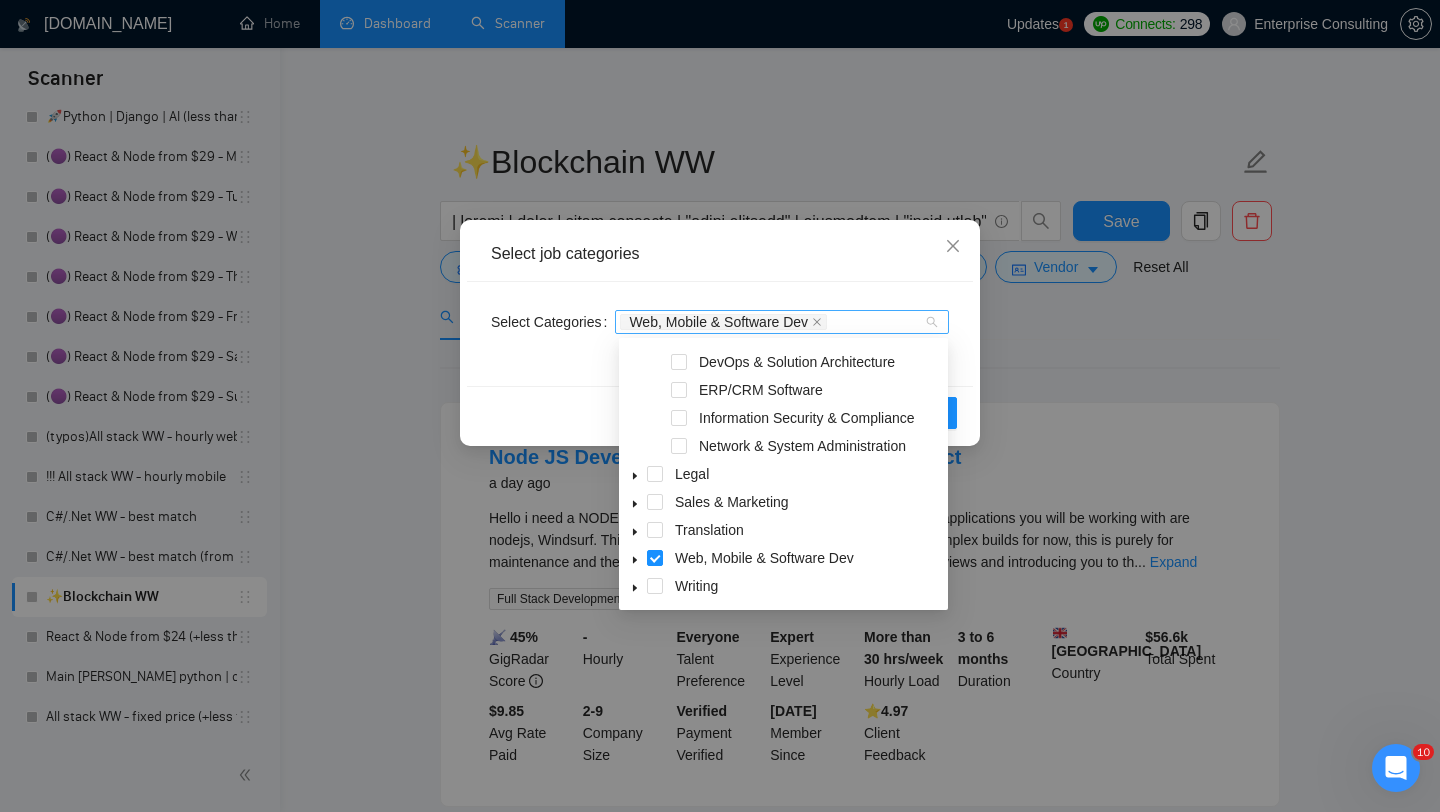 click on "Web, Mobile & Software Dev" at bounding box center [772, 322] 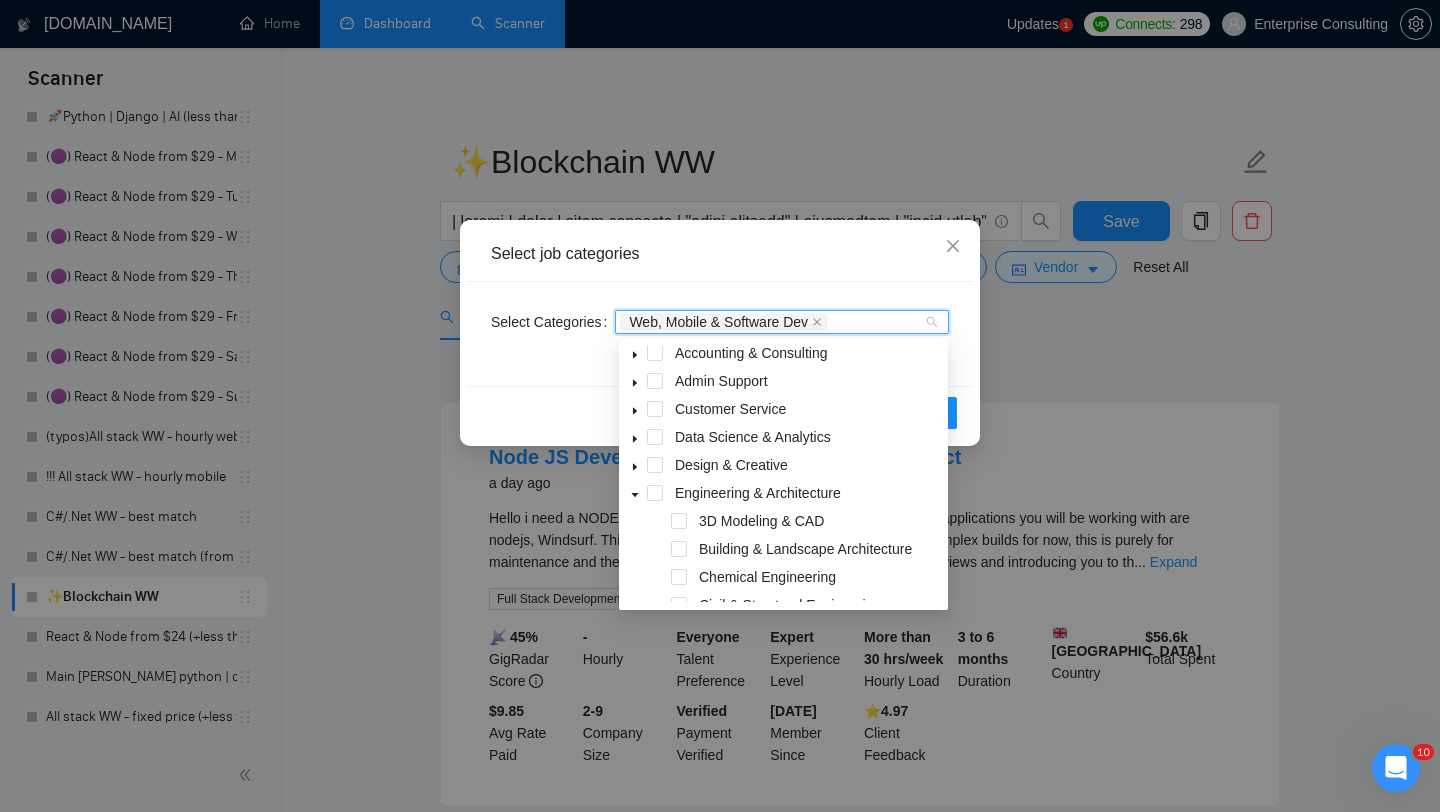 scroll, scrollTop: 0, scrollLeft: 0, axis: both 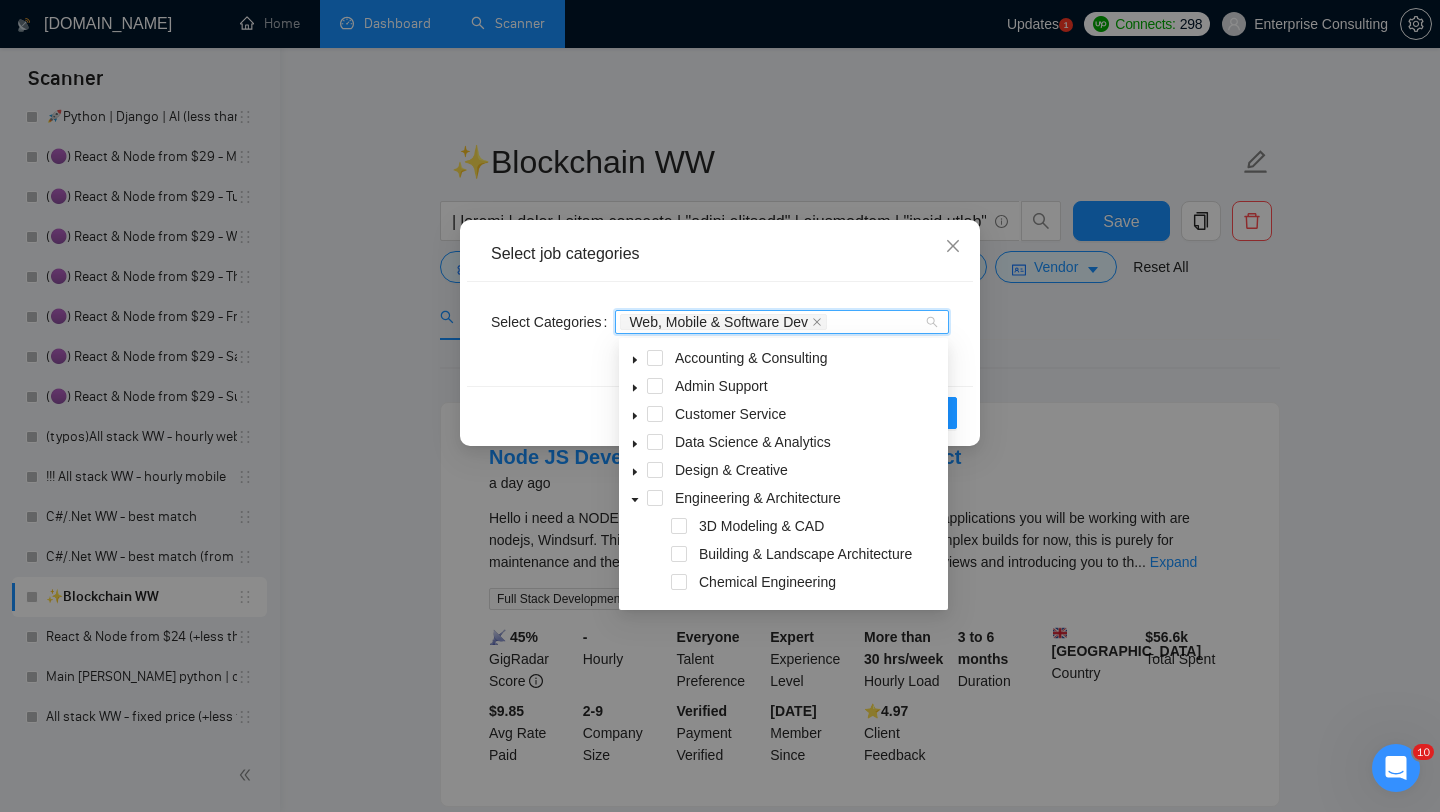 click 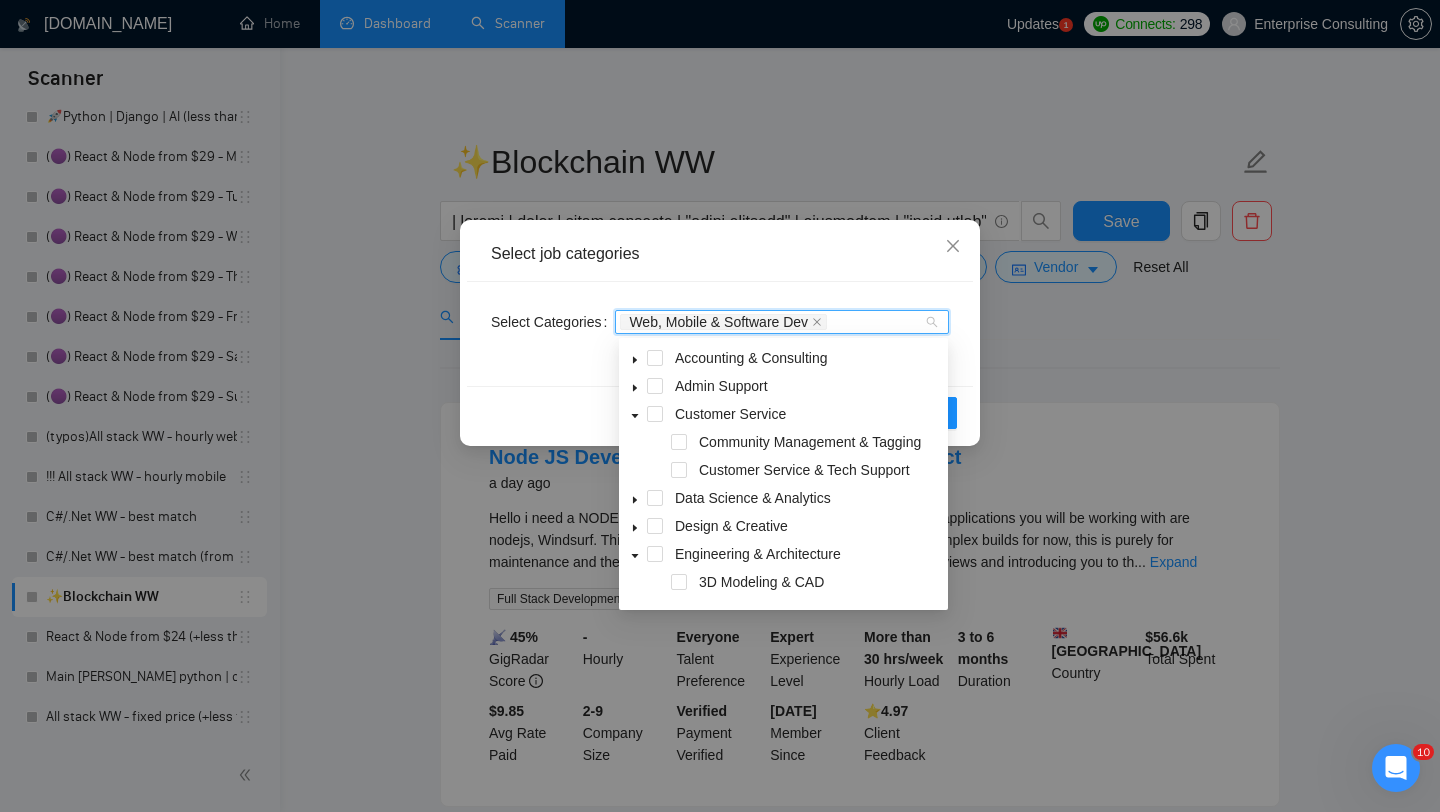 click 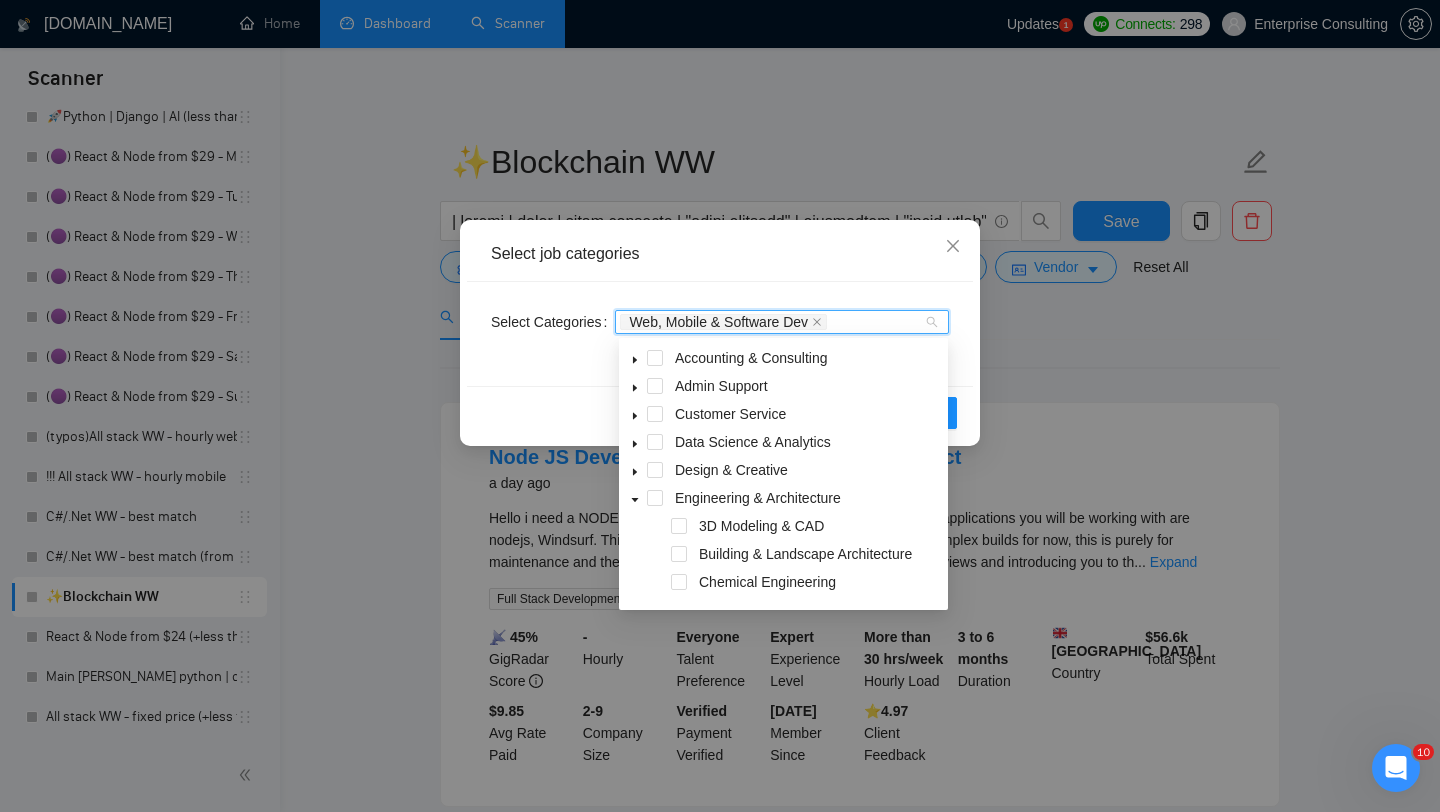 click 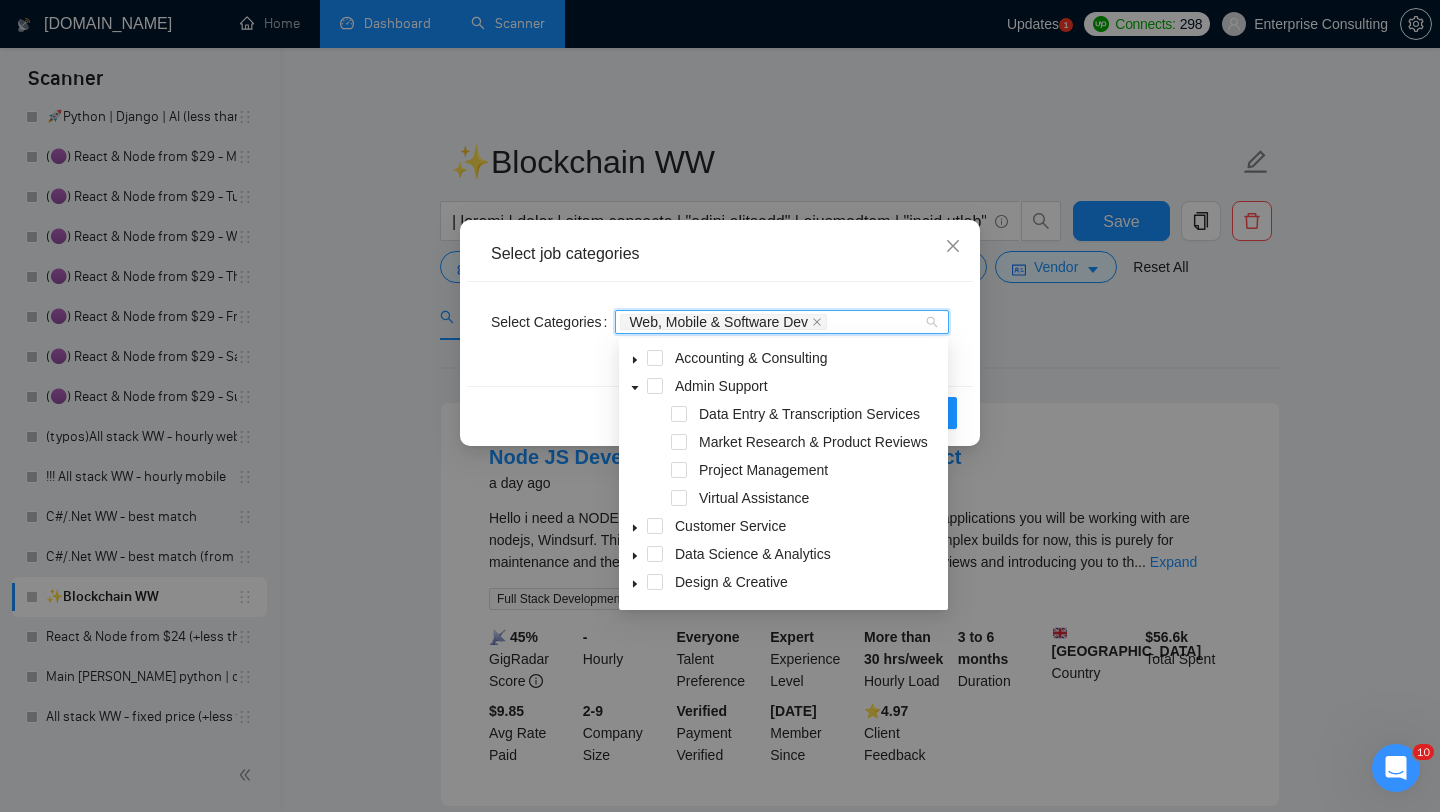 click 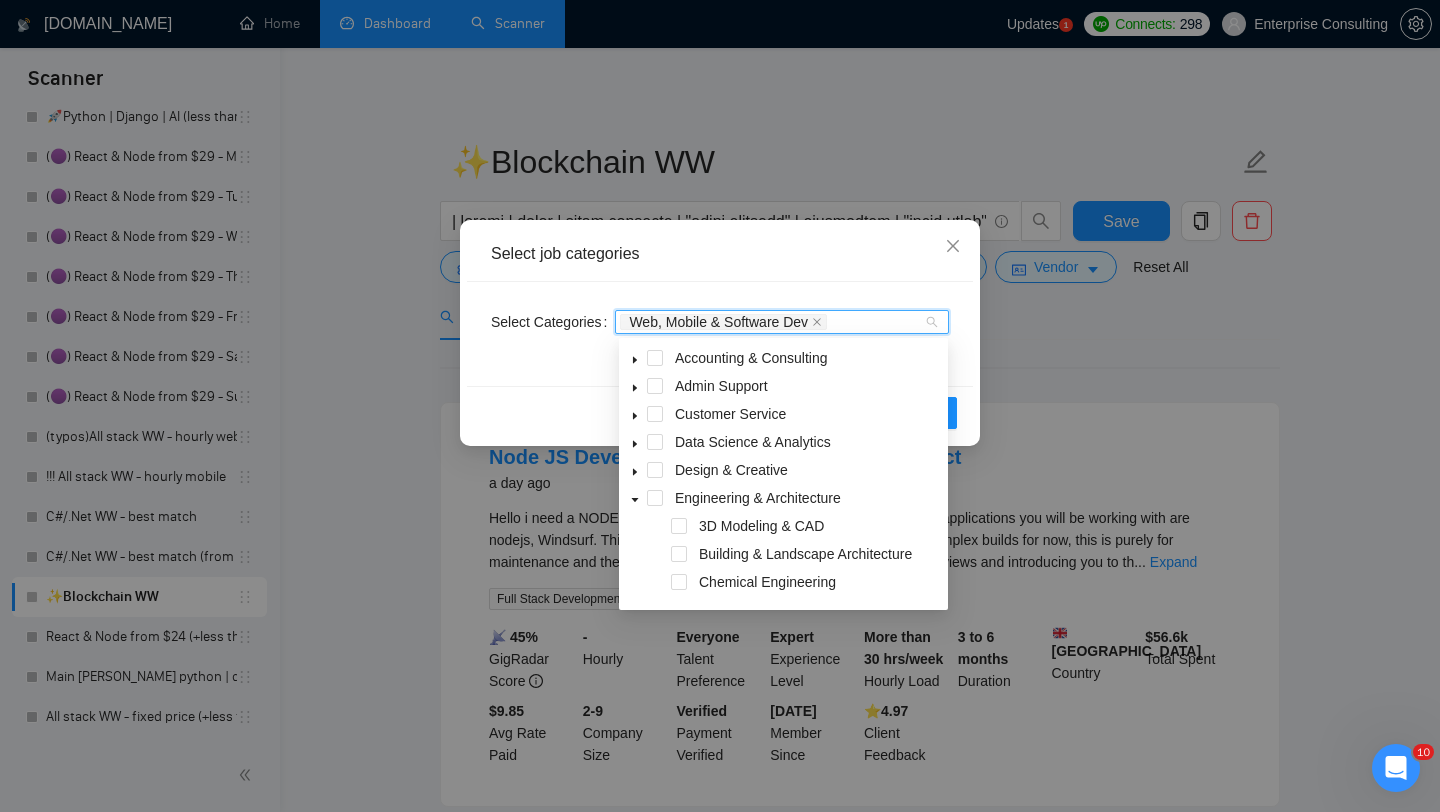 click at bounding box center [635, 498] 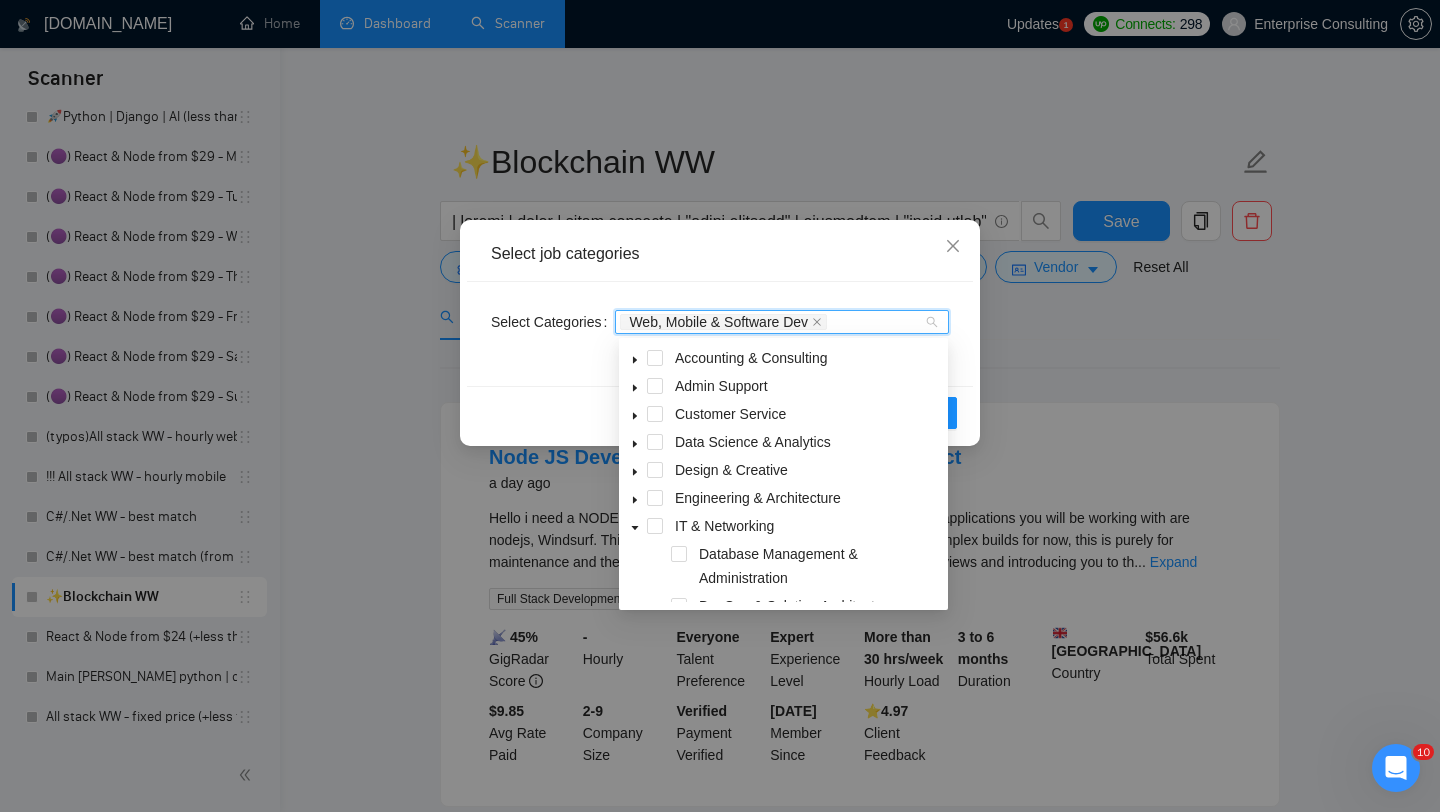 click on "Reset OK" at bounding box center (720, 412) 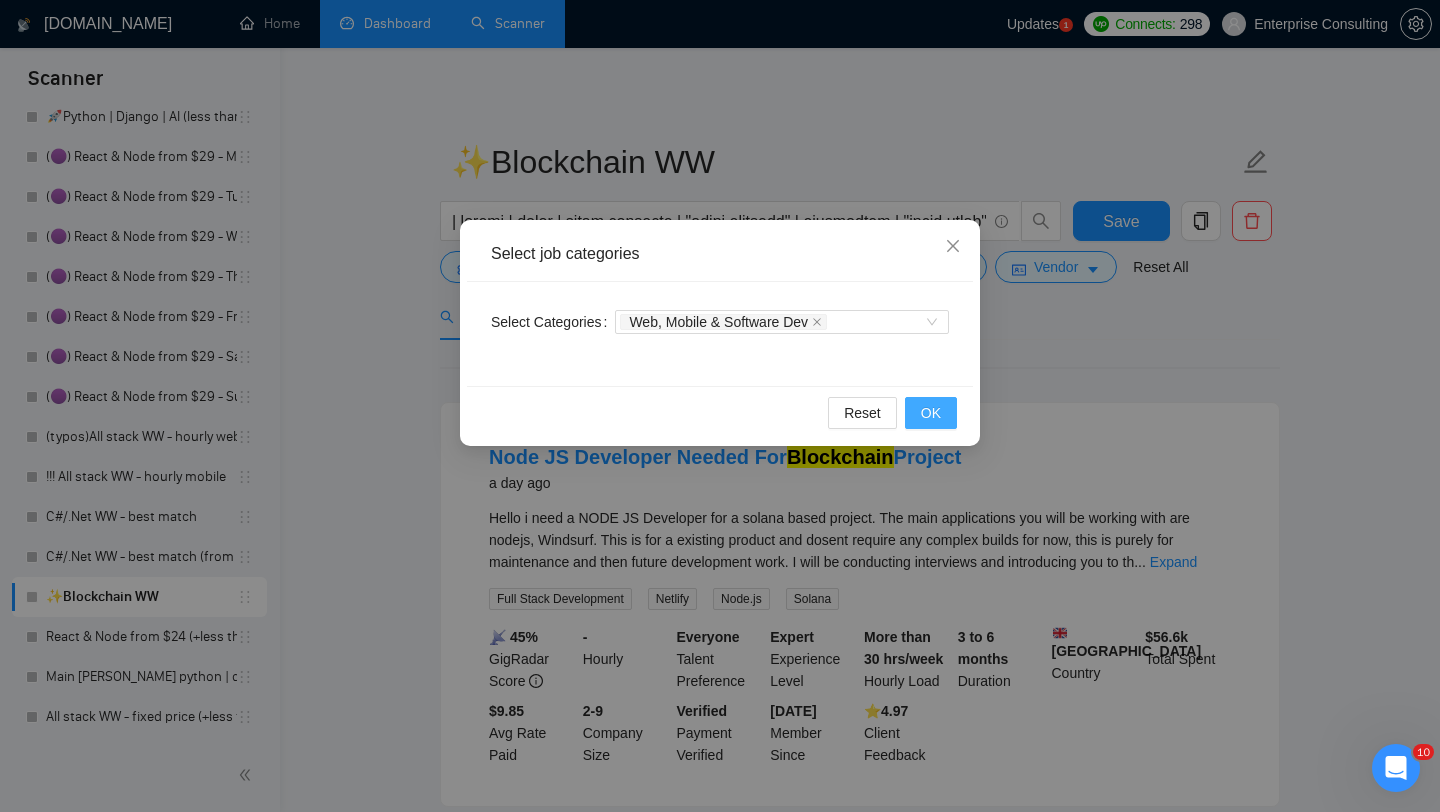 click on "OK" at bounding box center (931, 413) 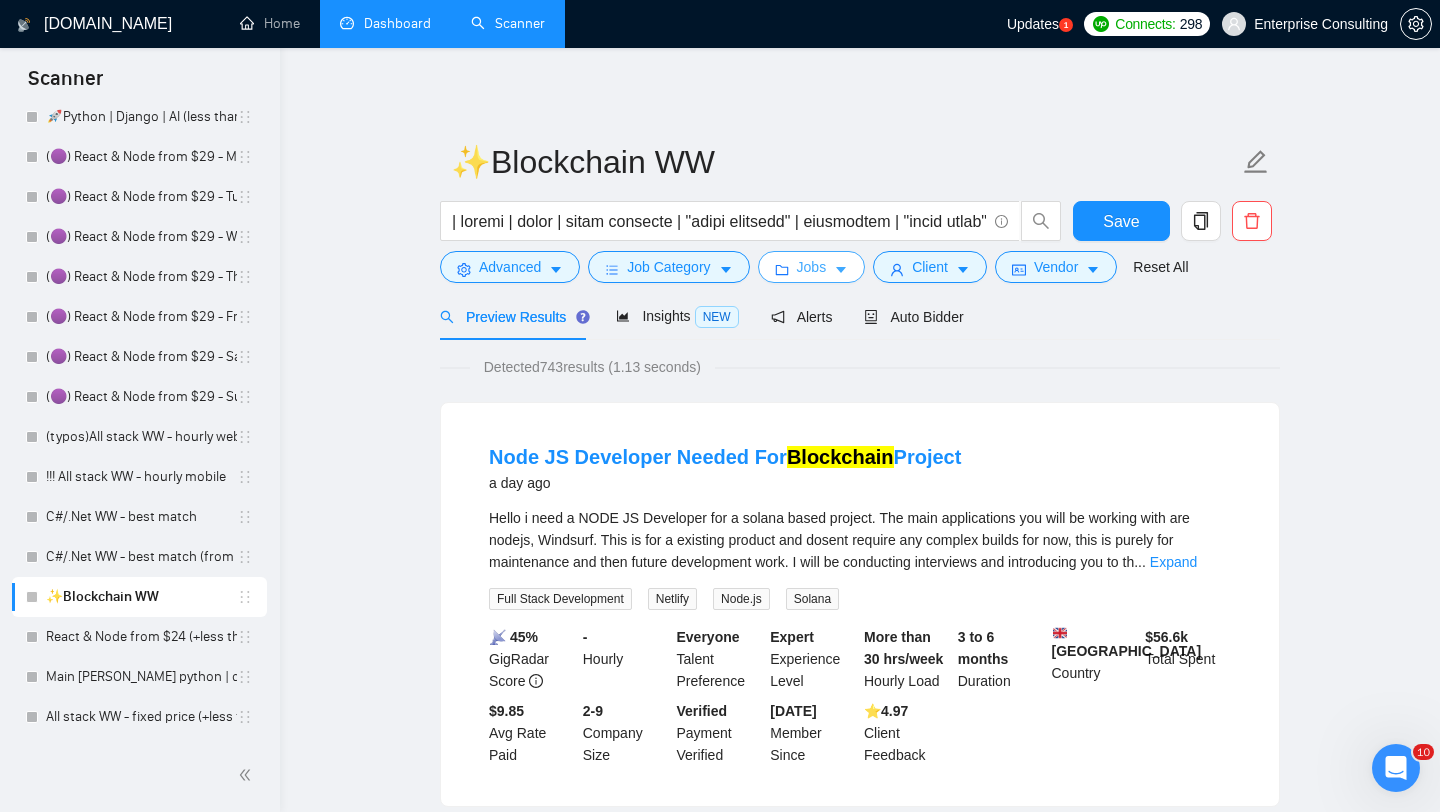 click on "Jobs" at bounding box center [812, 267] 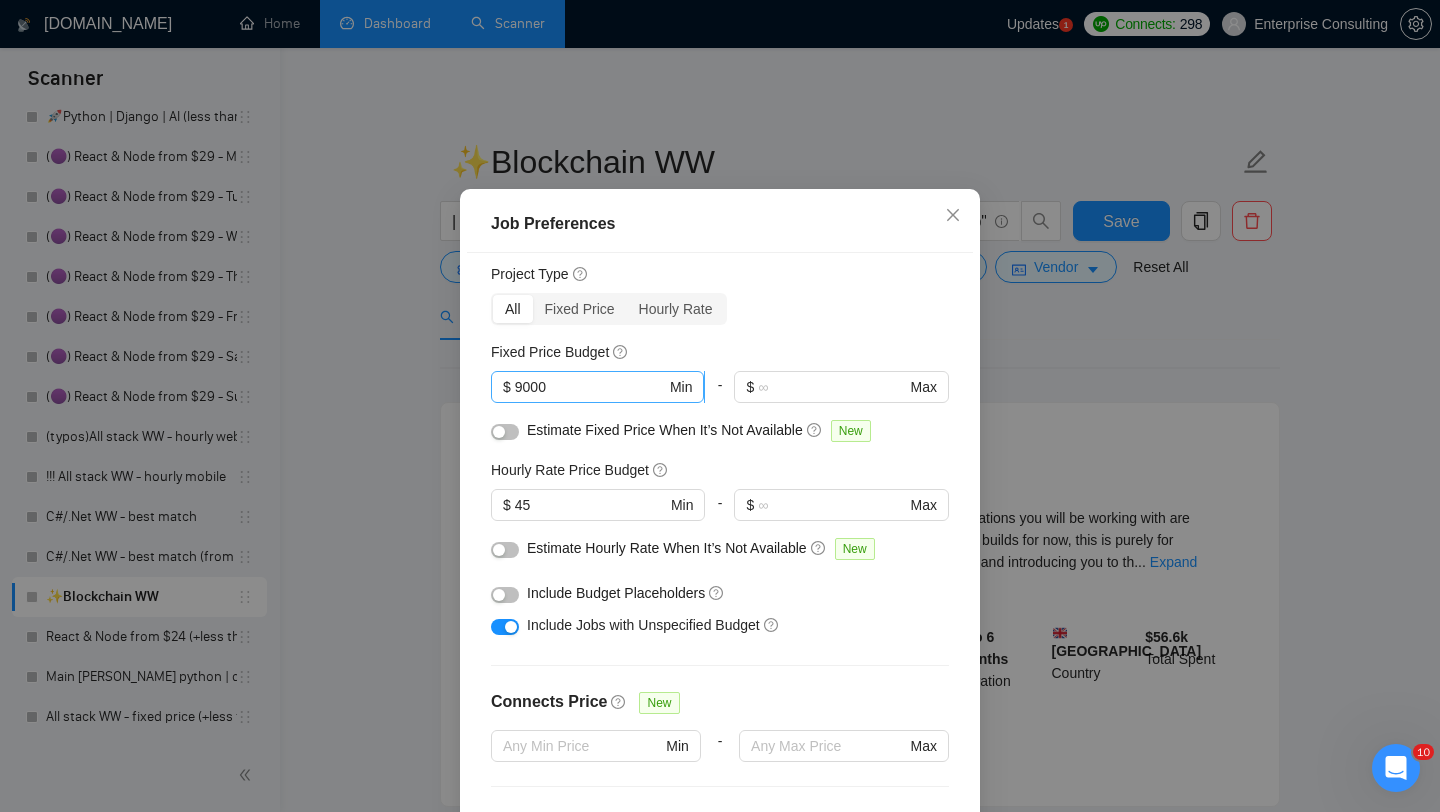 click on "9000" at bounding box center (590, 387) 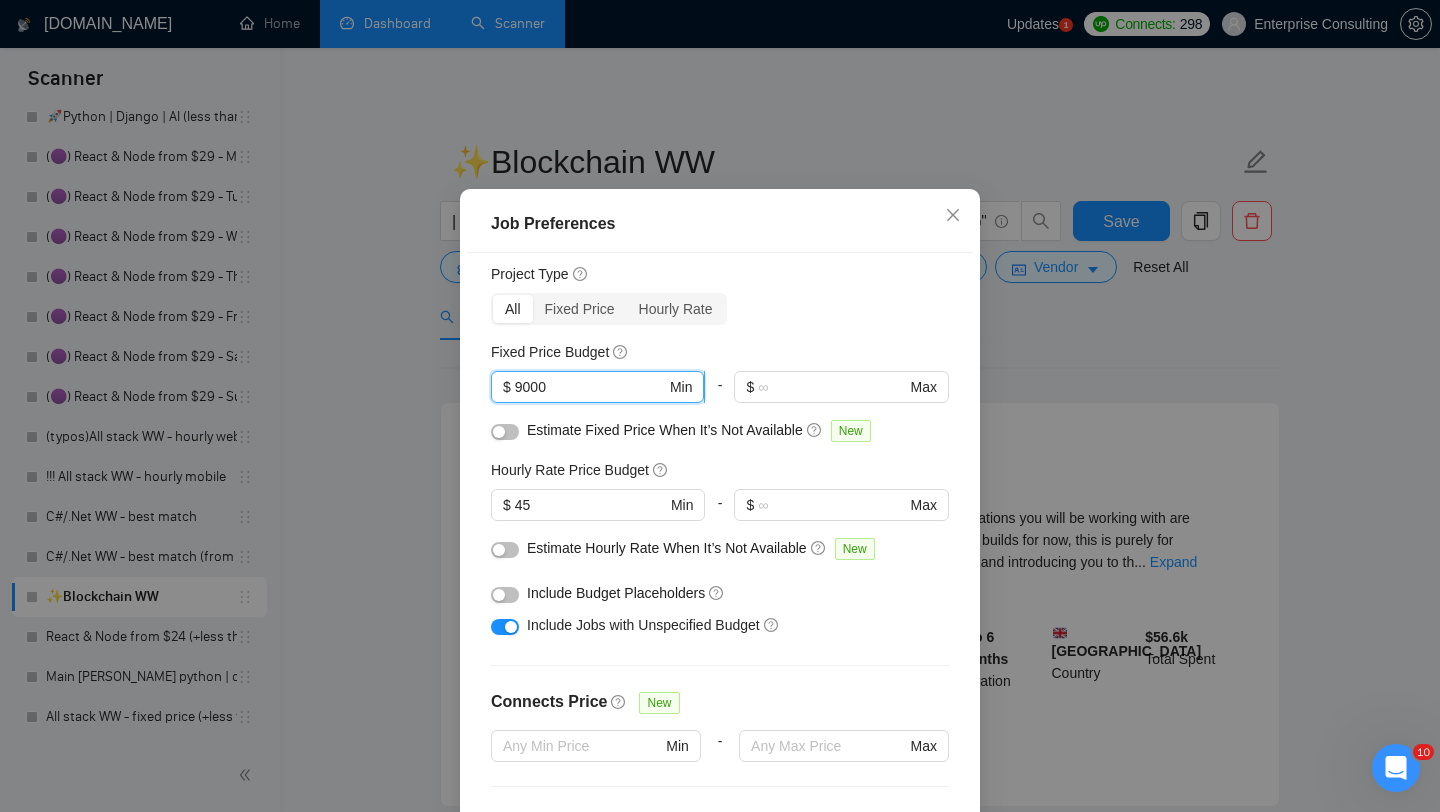 click on "9000" at bounding box center [590, 387] 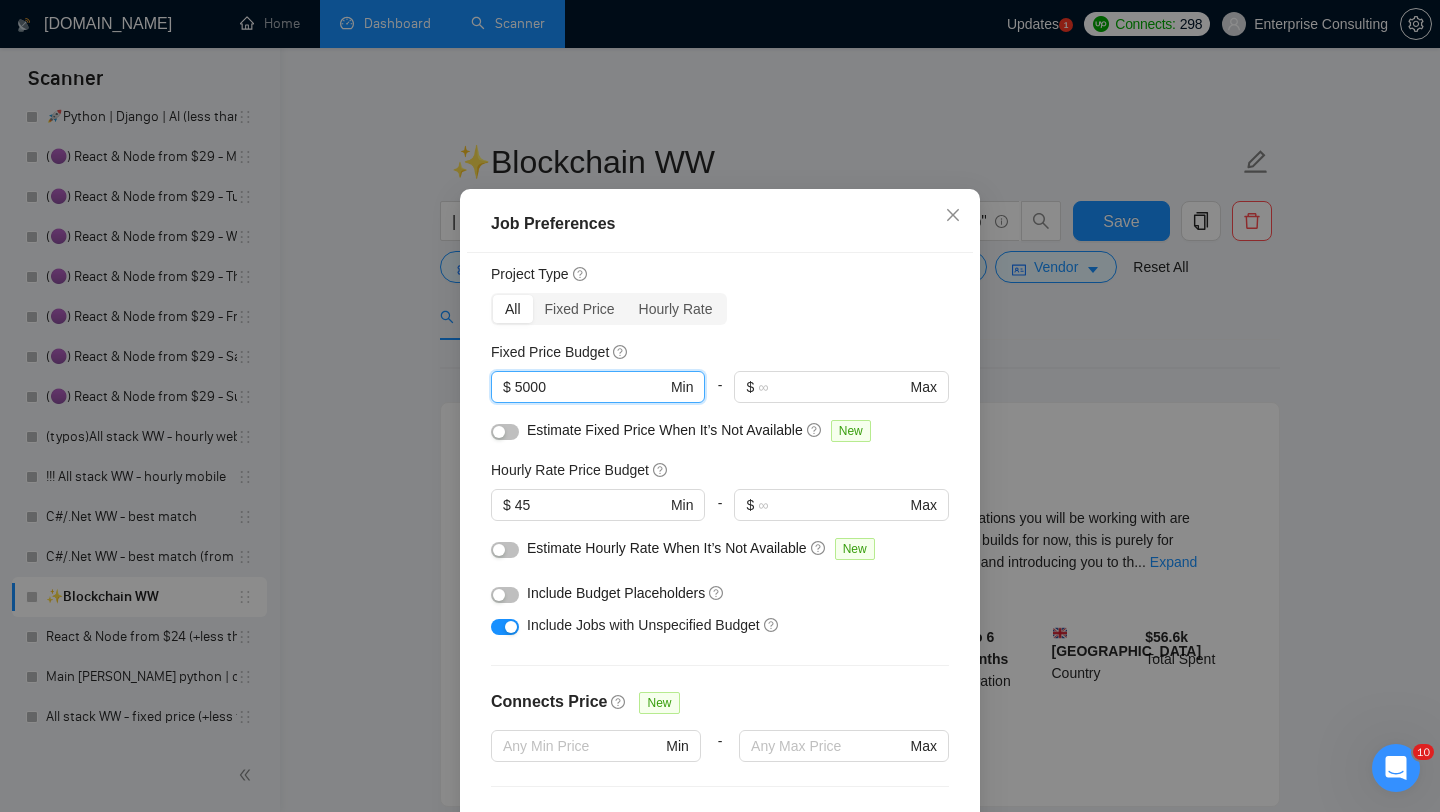type on "5000" 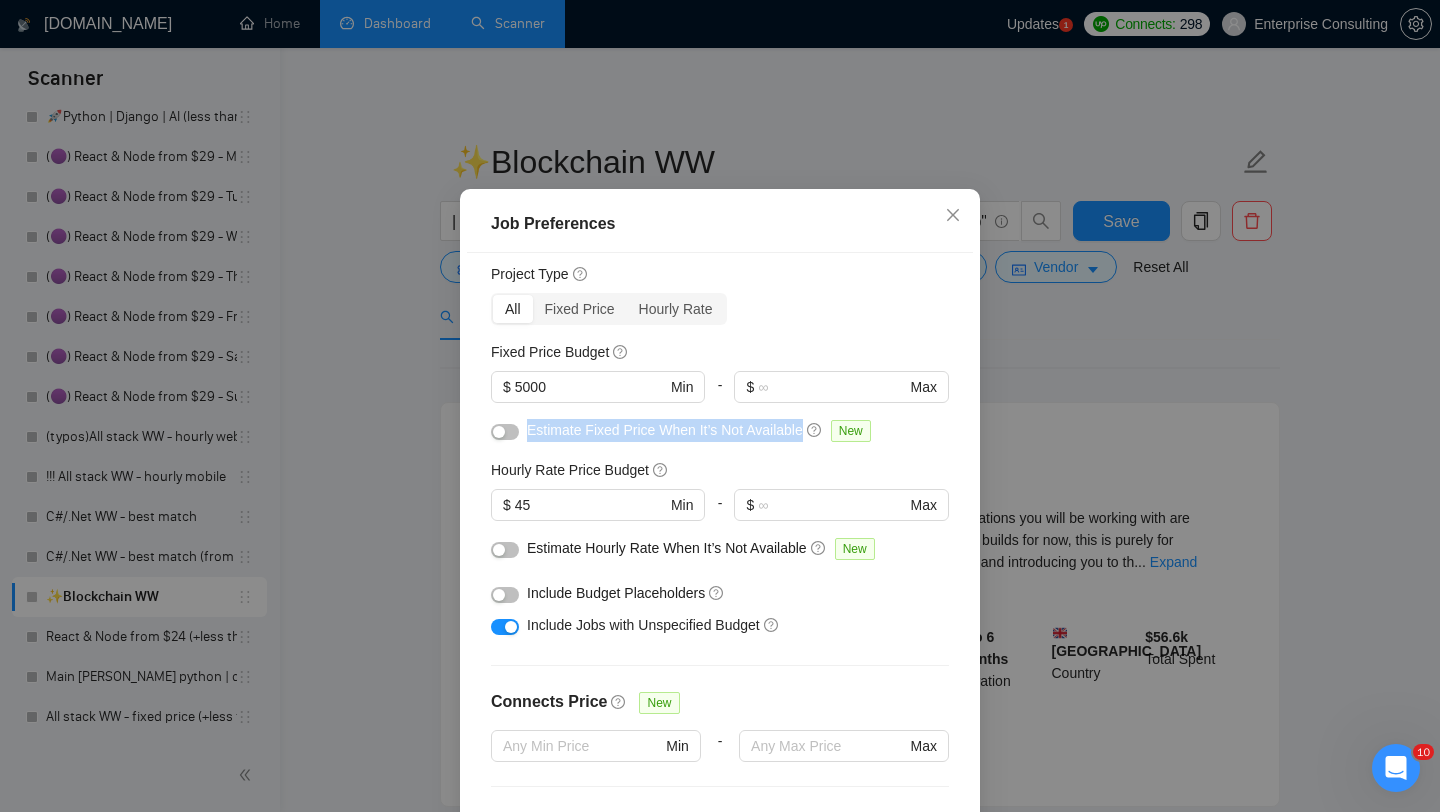 drag, startPoint x: 529, startPoint y: 462, endPoint x: 809, endPoint y: 455, distance: 280.0875 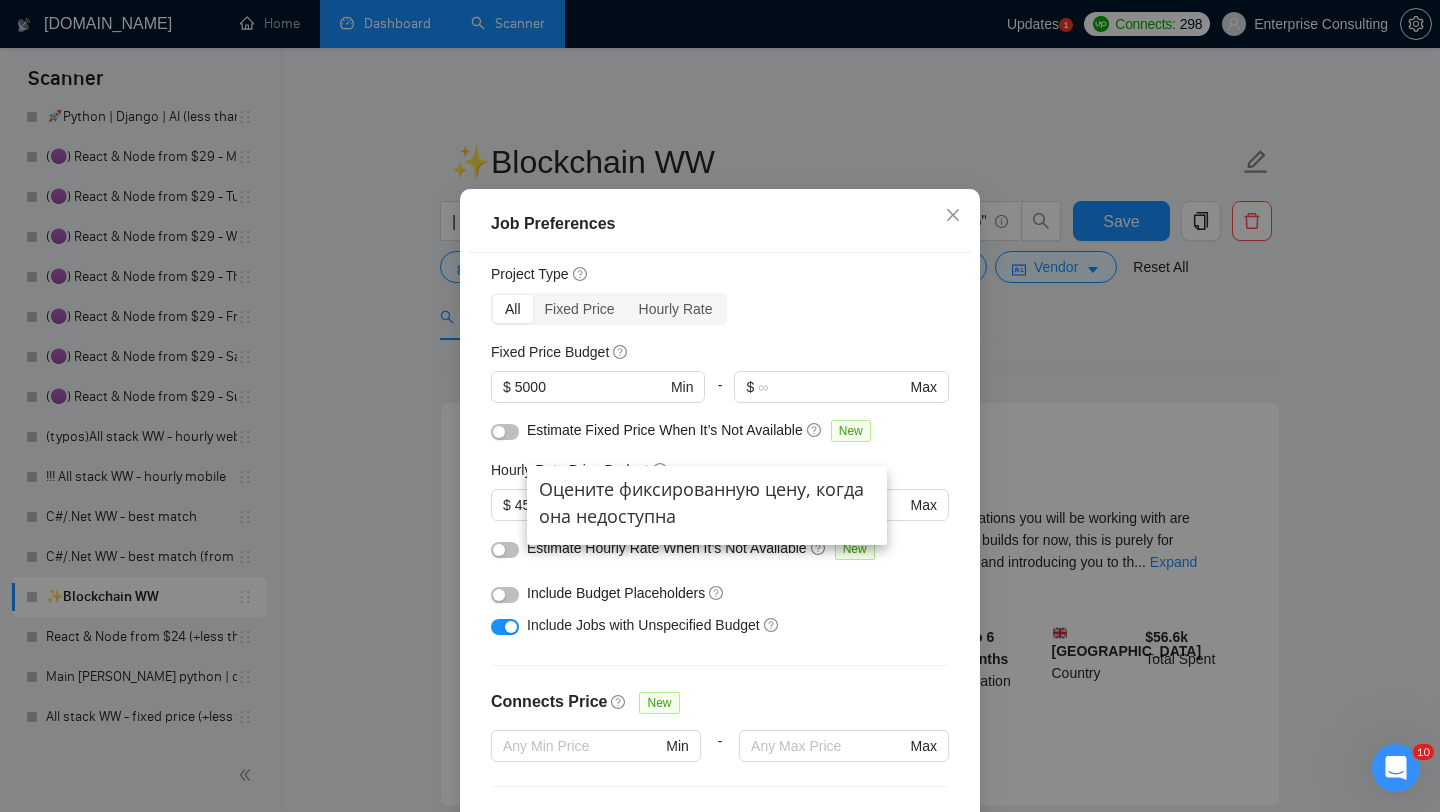 click on "Estimate Fixed Price When It’s Not Available" at bounding box center (665, 430) 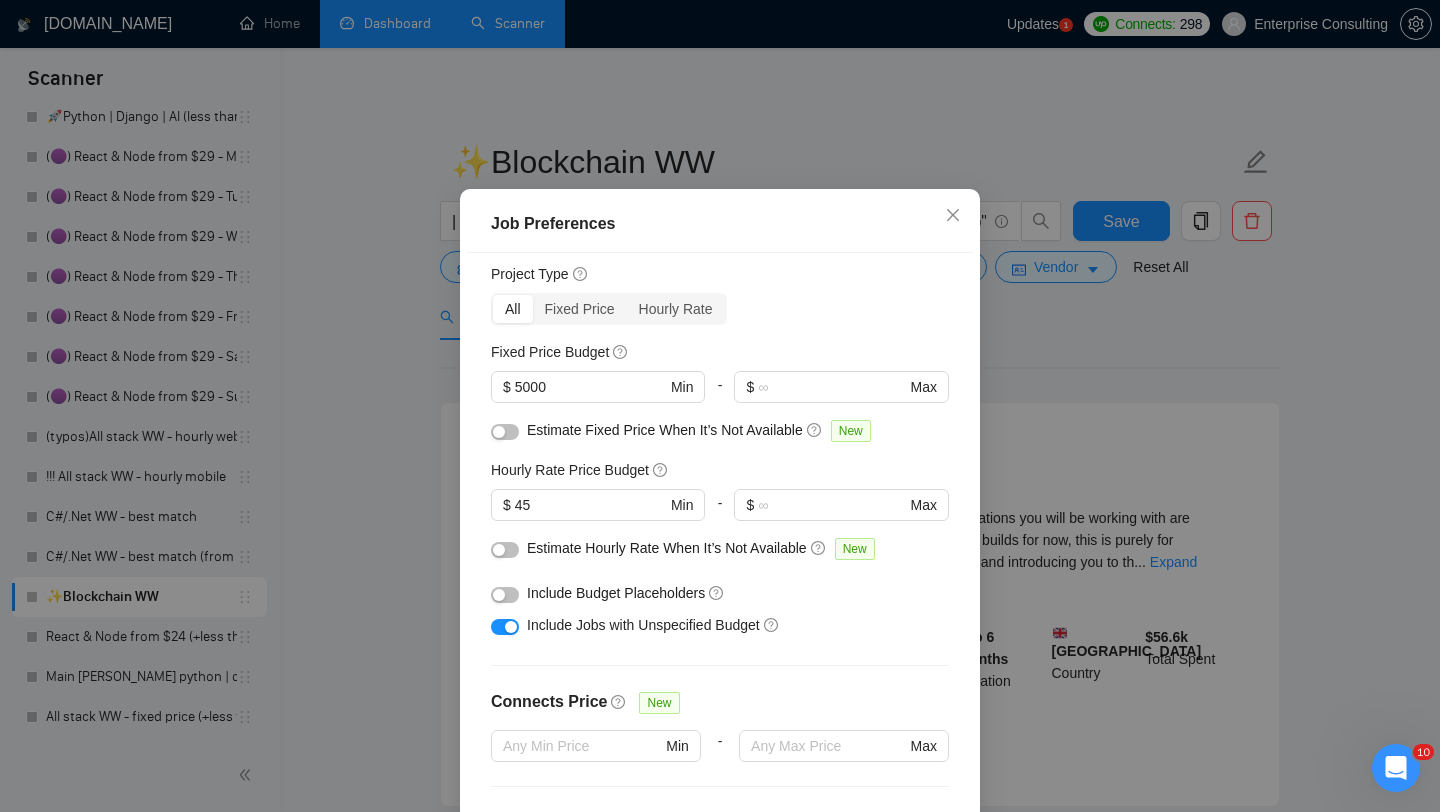 scroll, scrollTop: 106, scrollLeft: 0, axis: vertical 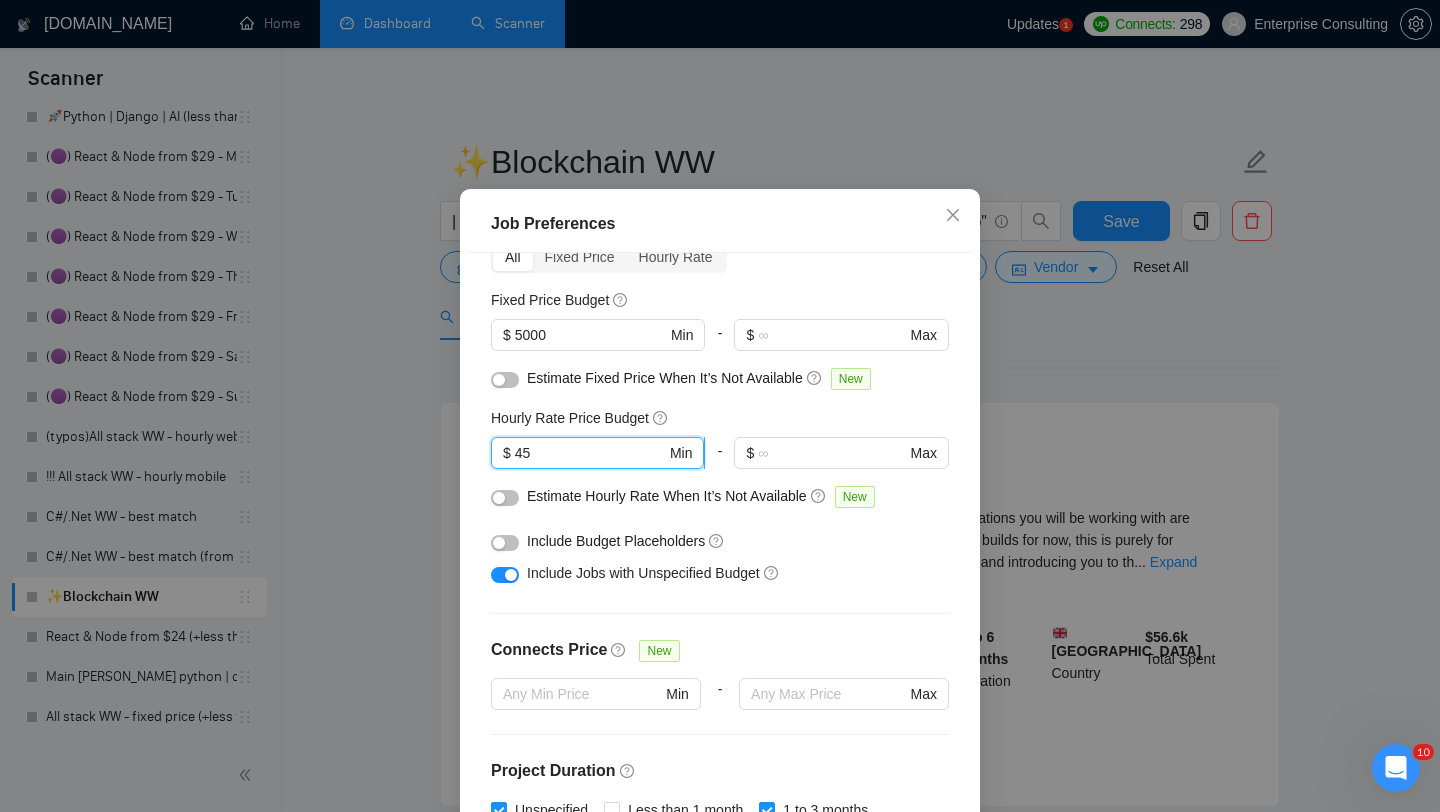 drag, startPoint x: 561, startPoint y: 488, endPoint x: 516, endPoint y: 483, distance: 45.276924 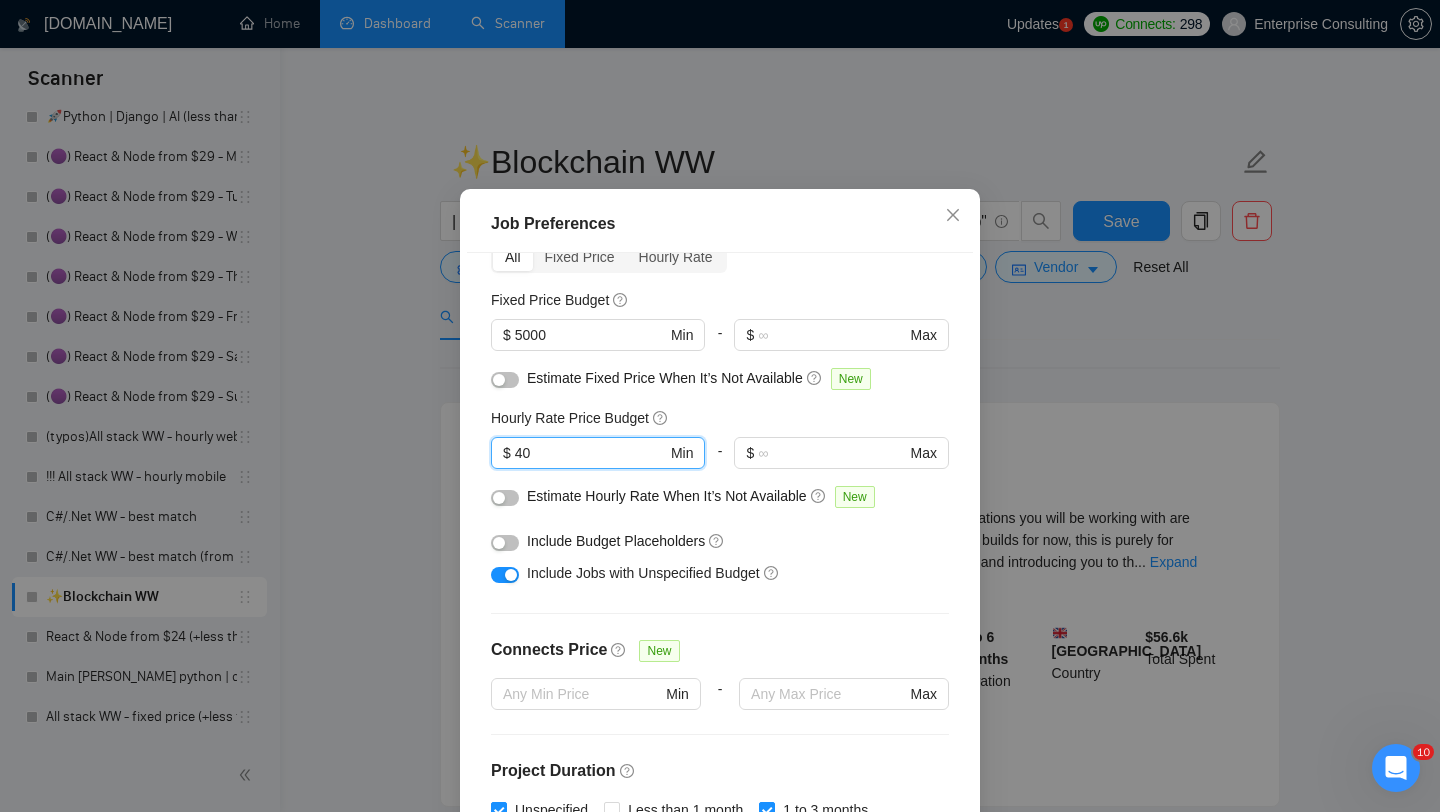 type on "40" 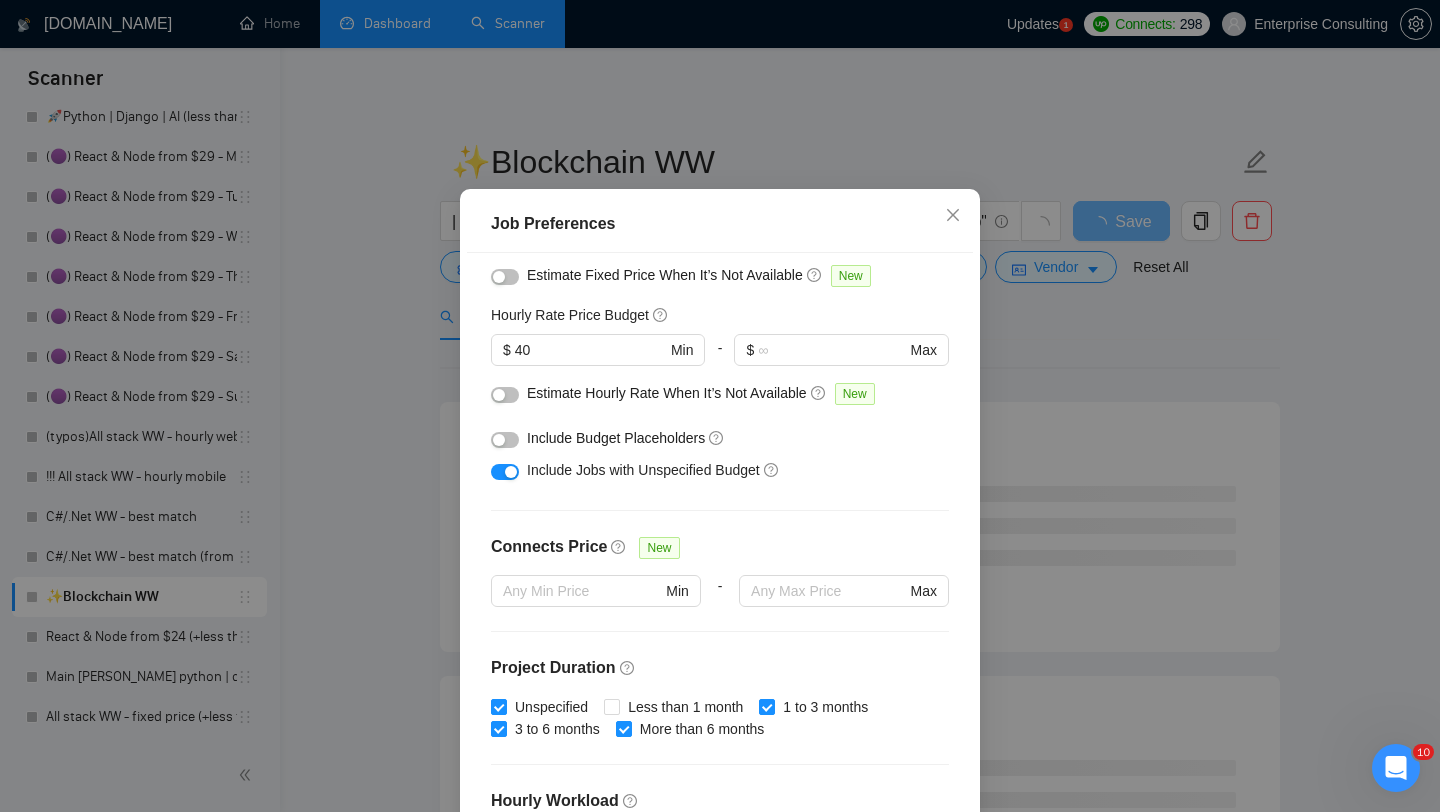 scroll, scrollTop: 213, scrollLeft: 0, axis: vertical 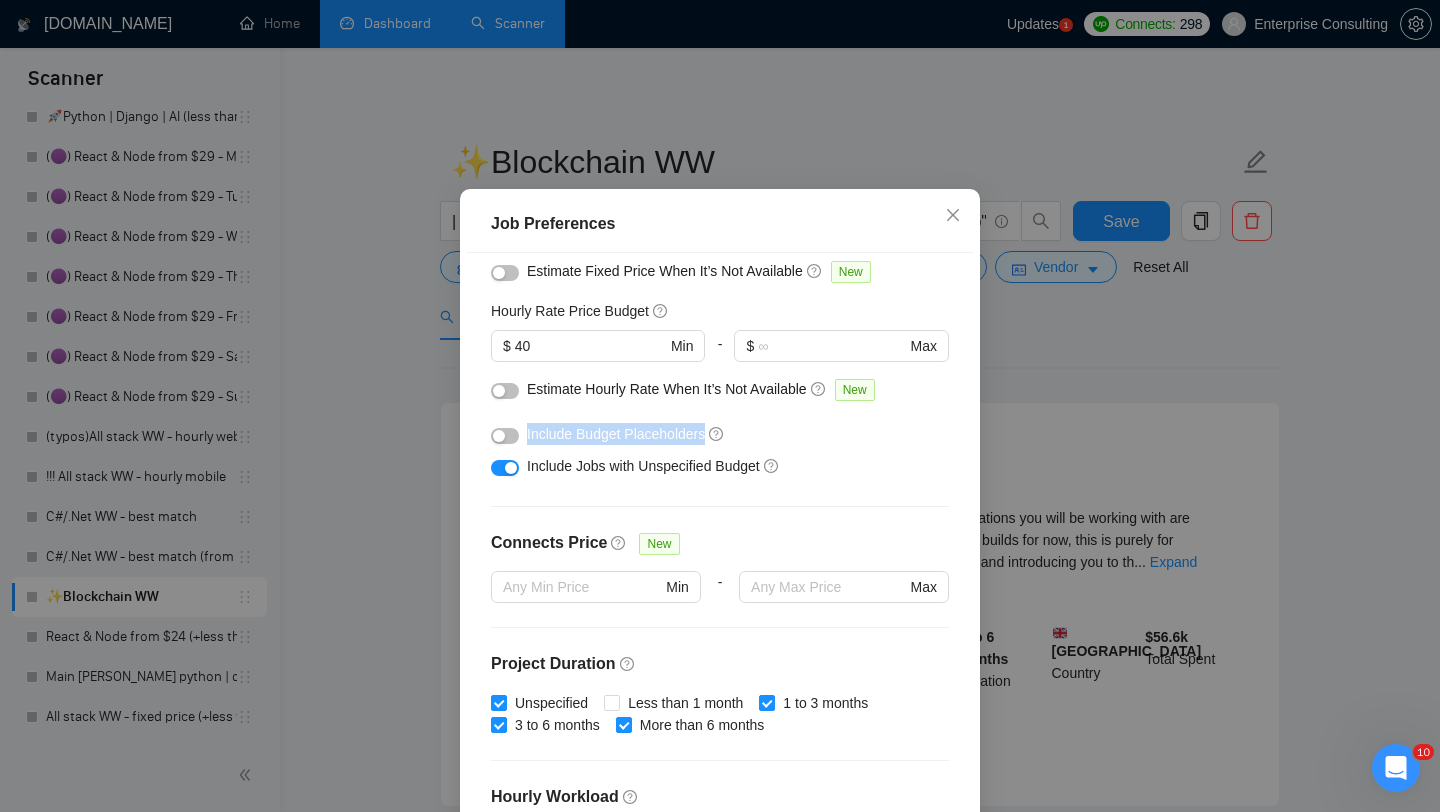 drag, startPoint x: 713, startPoint y: 461, endPoint x: 527, endPoint y: 462, distance: 186.00269 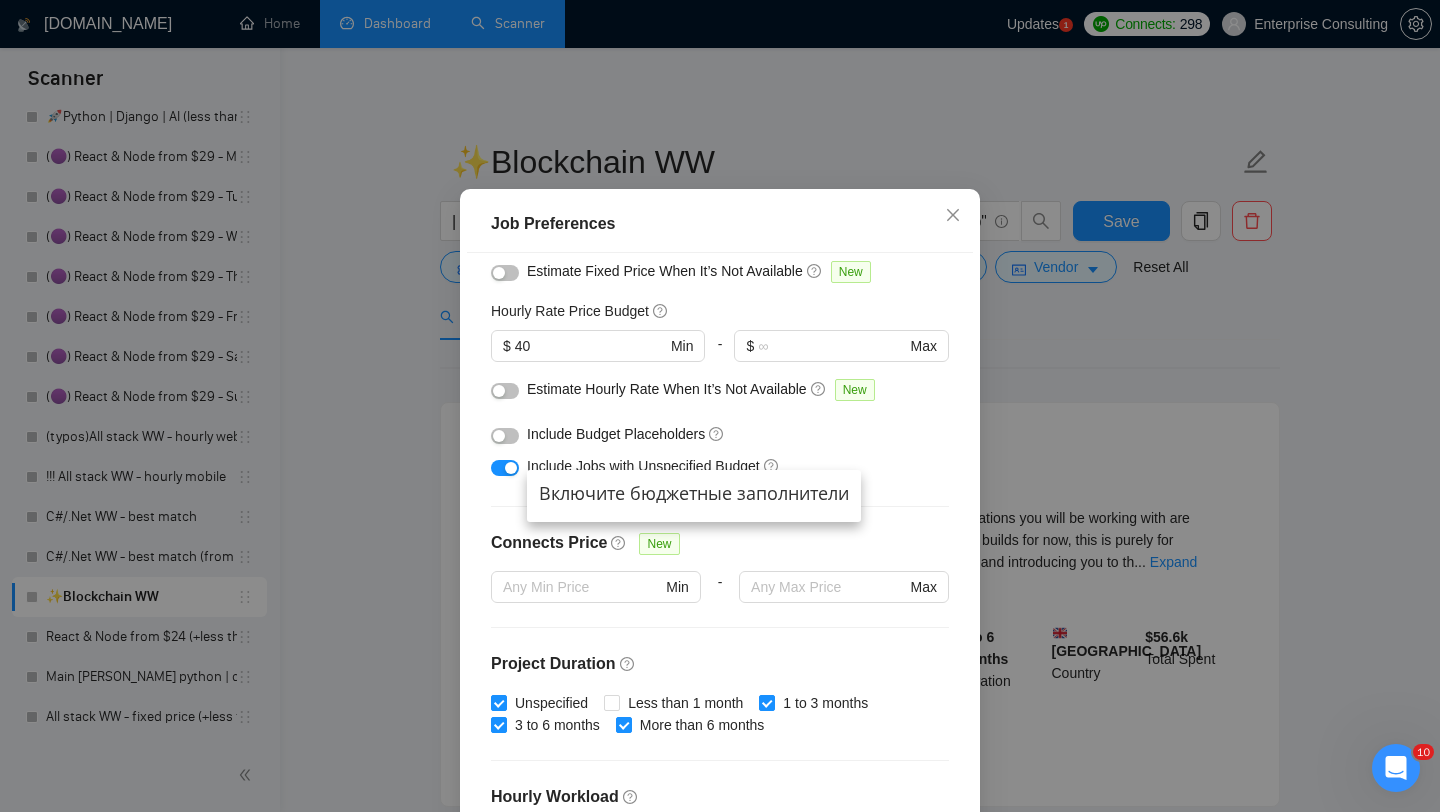 click on "Include Budget Placeholders" at bounding box center [720, 434] 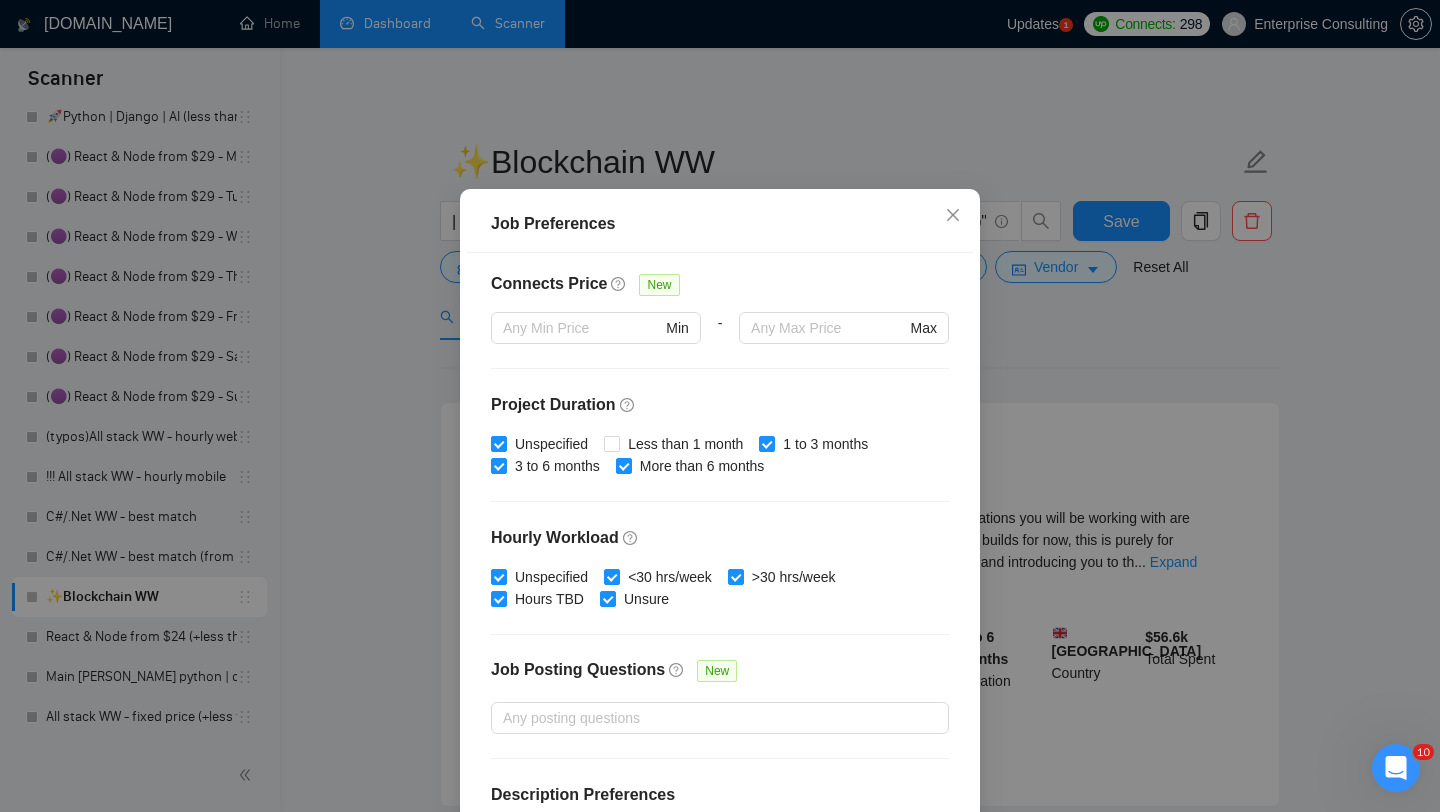 scroll, scrollTop: 559, scrollLeft: 0, axis: vertical 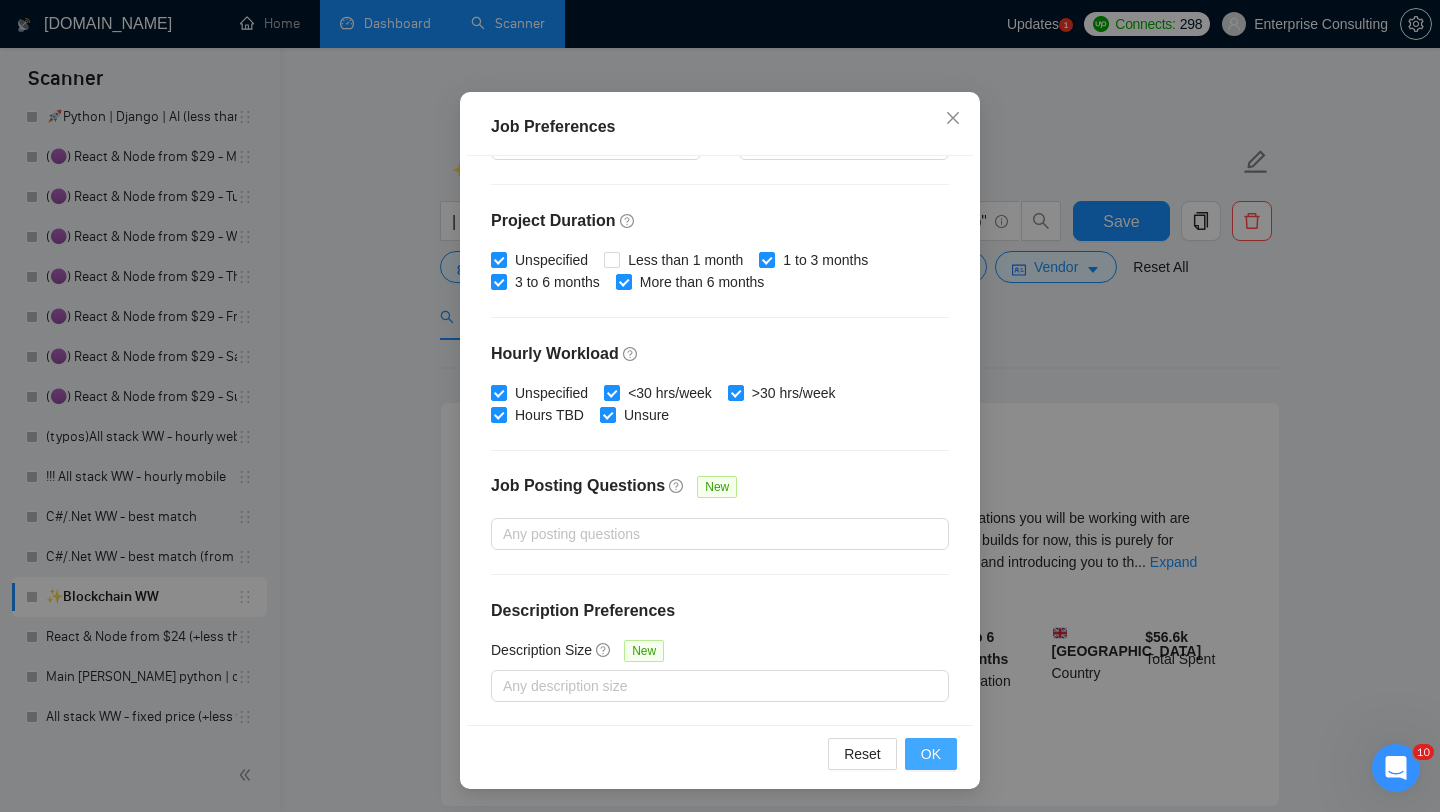click on "OK" at bounding box center (931, 754) 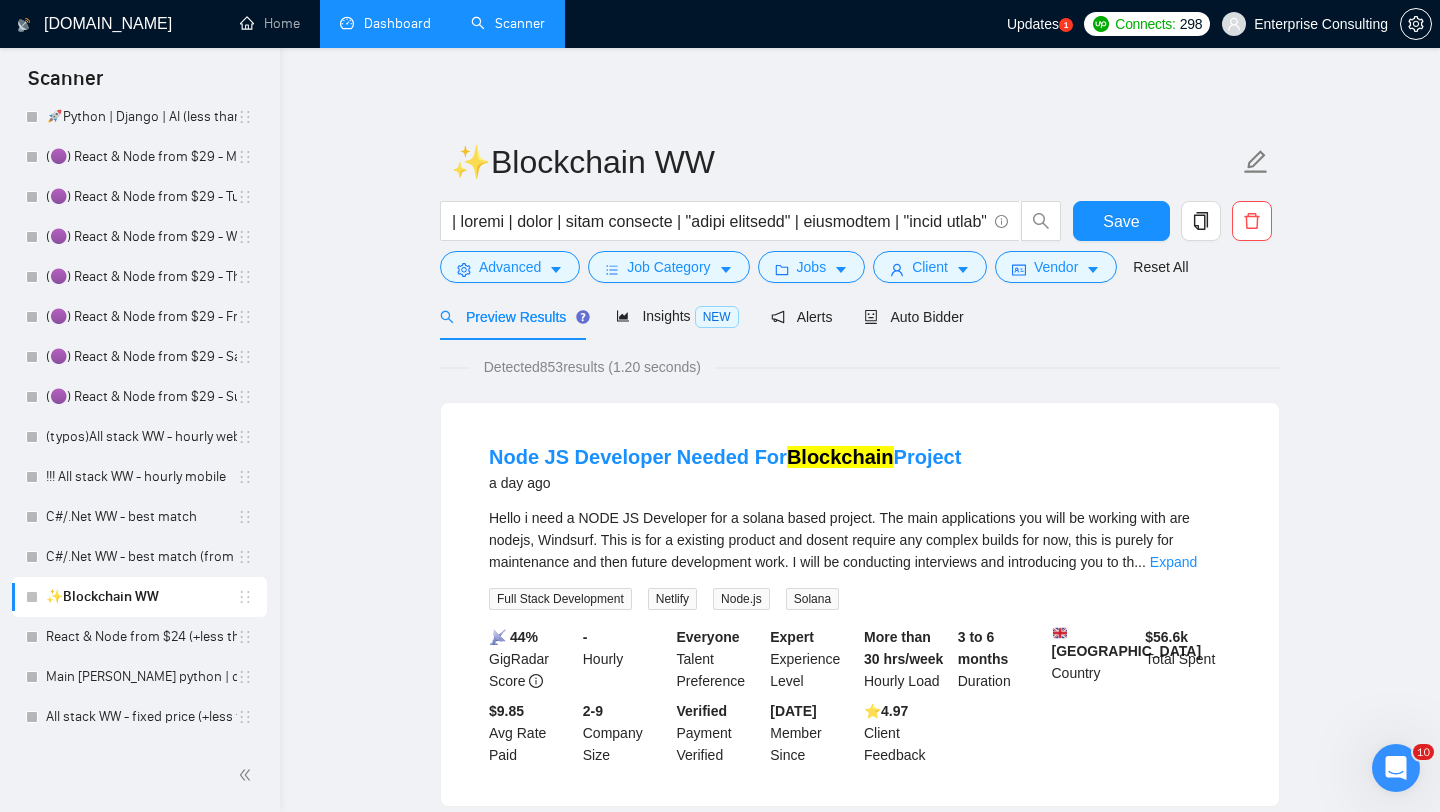 scroll, scrollTop: 28, scrollLeft: 0, axis: vertical 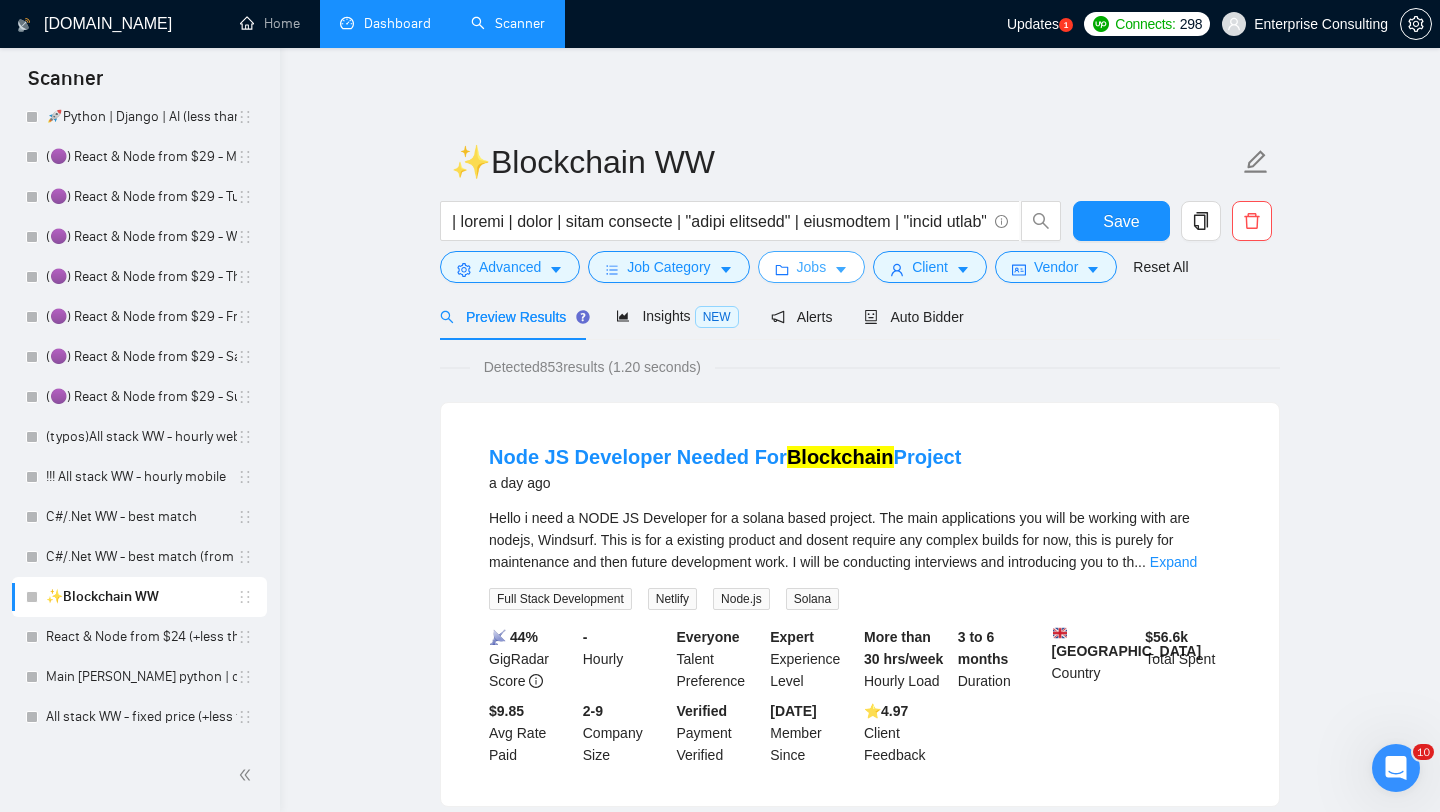 click on "Jobs" at bounding box center [812, 267] 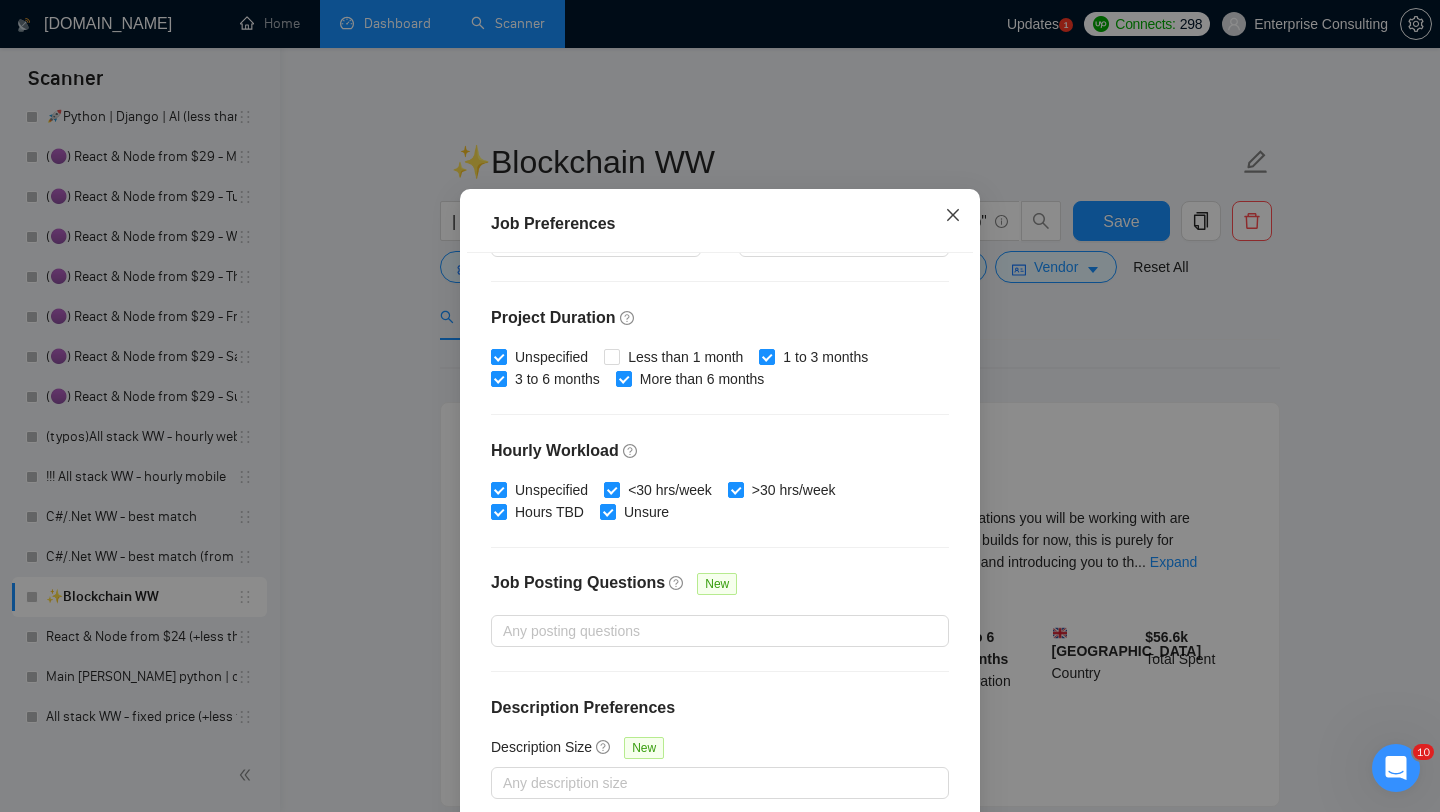 click at bounding box center [953, 216] 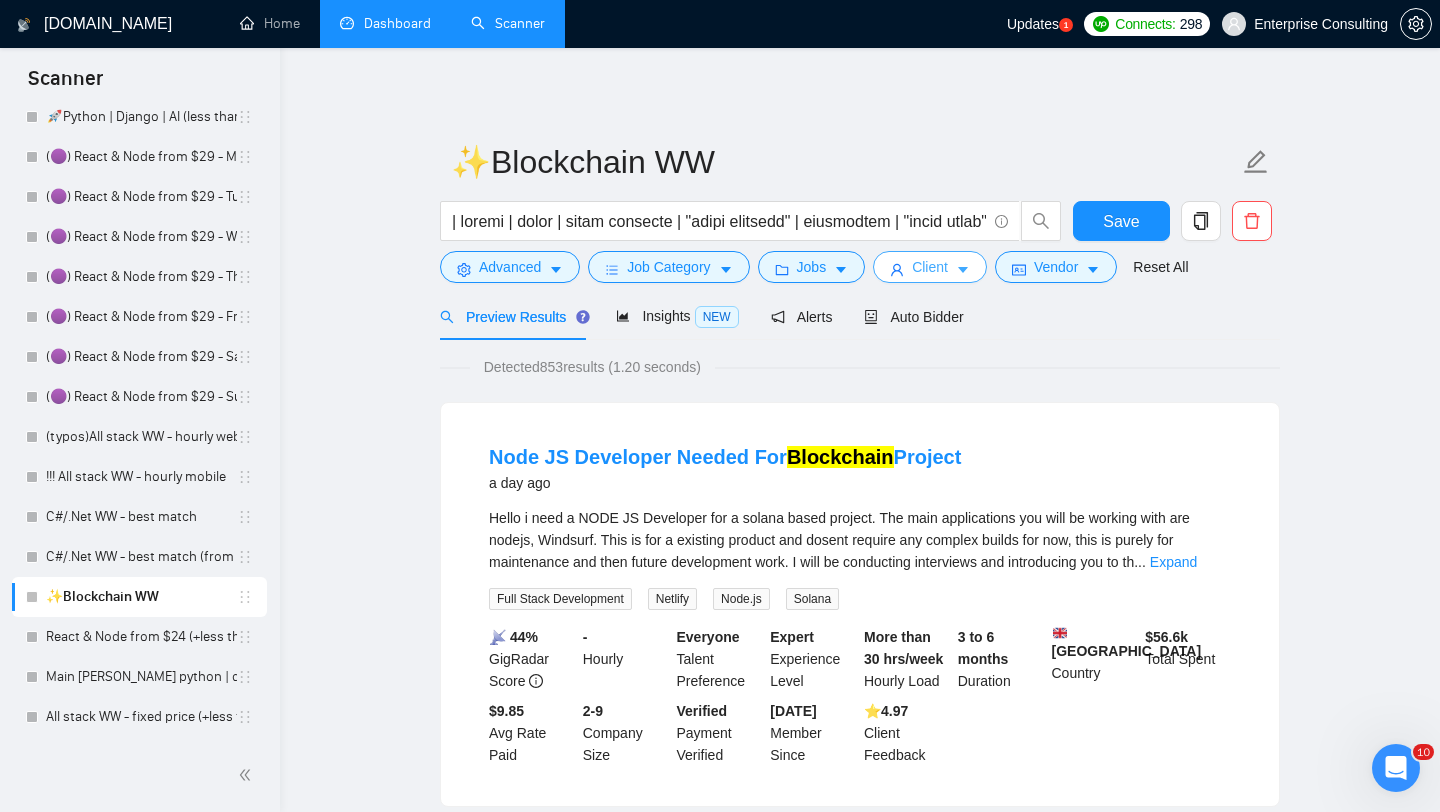 click on "Client" at bounding box center (930, 267) 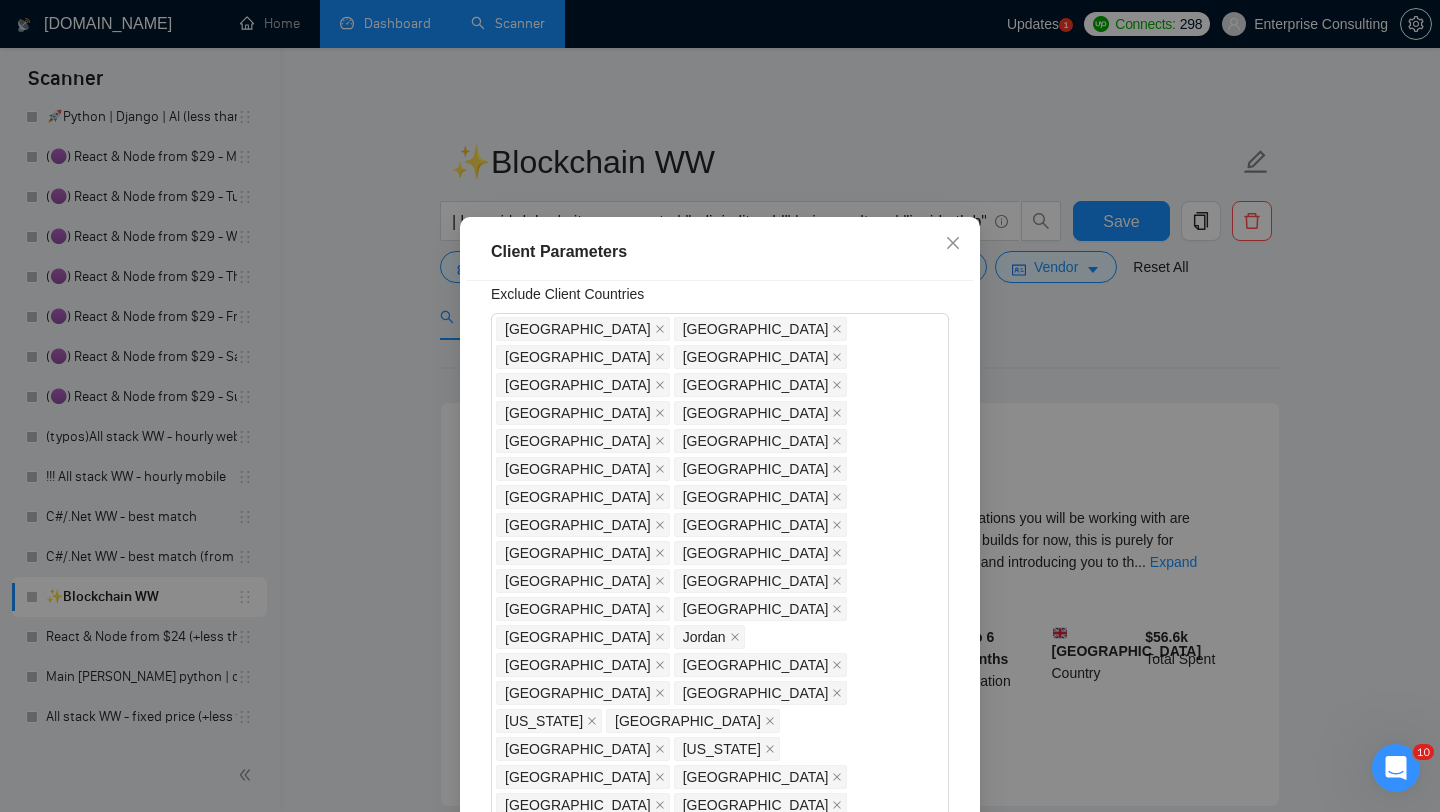 scroll, scrollTop: 59, scrollLeft: 0, axis: vertical 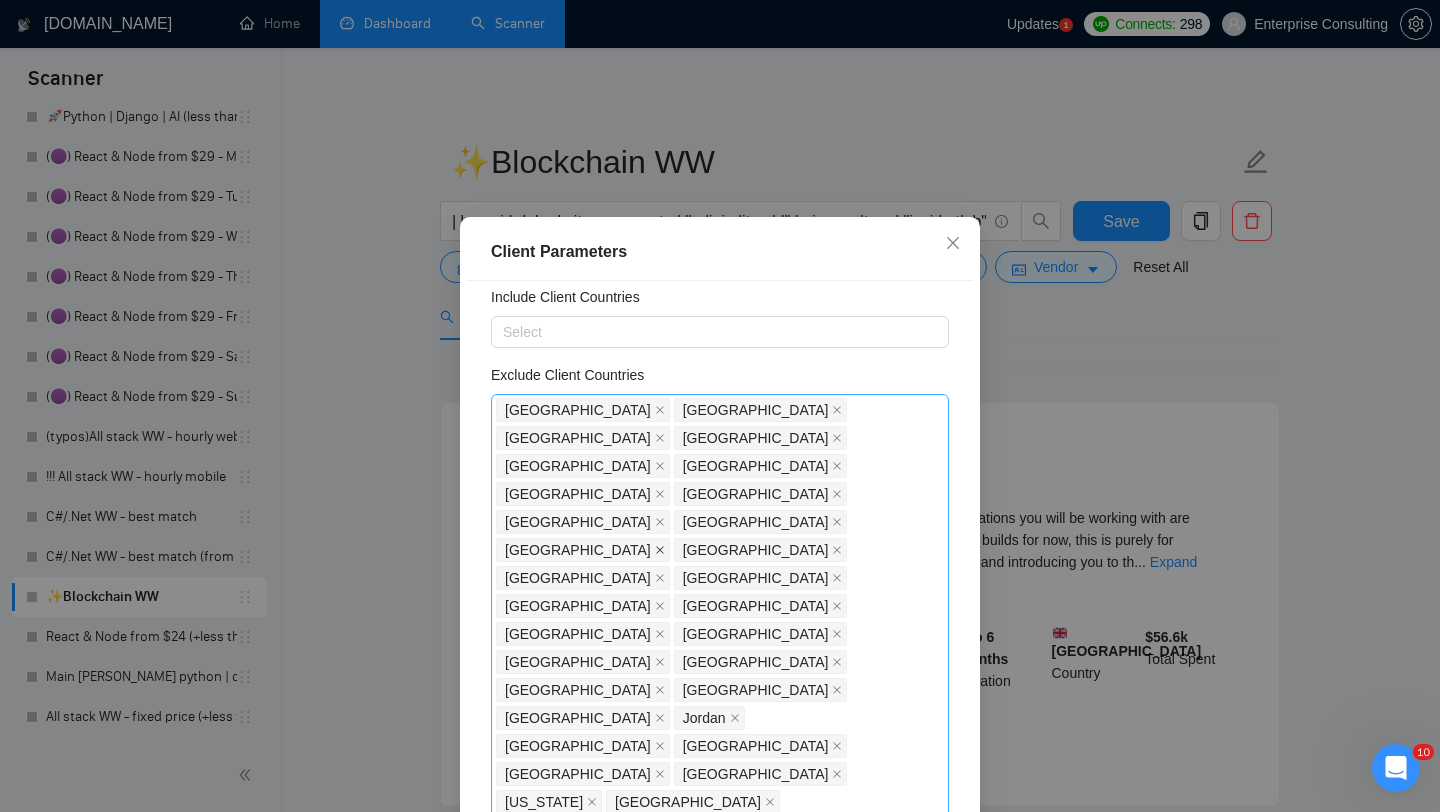 click 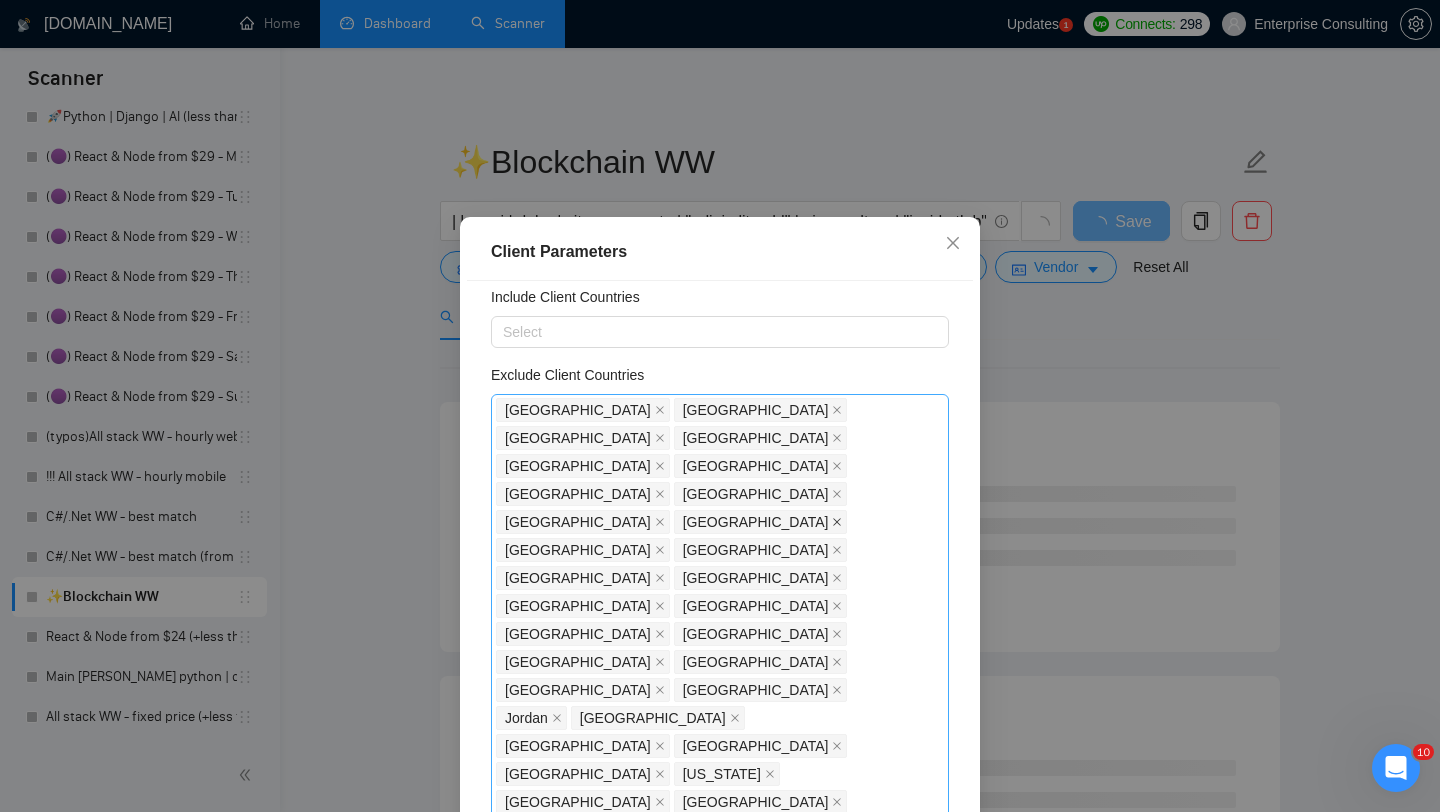 click 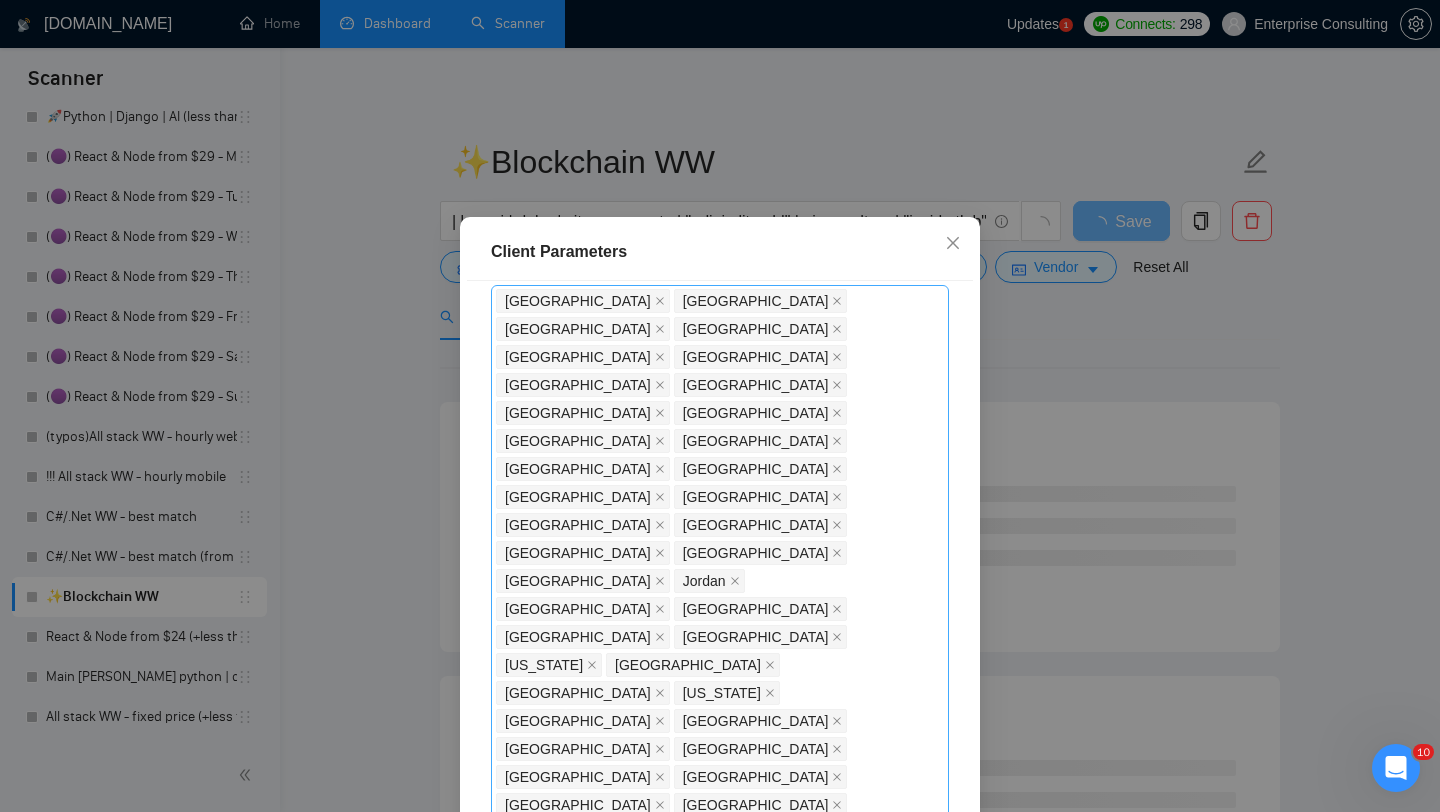 scroll, scrollTop: 170, scrollLeft: 0, axis: vertical 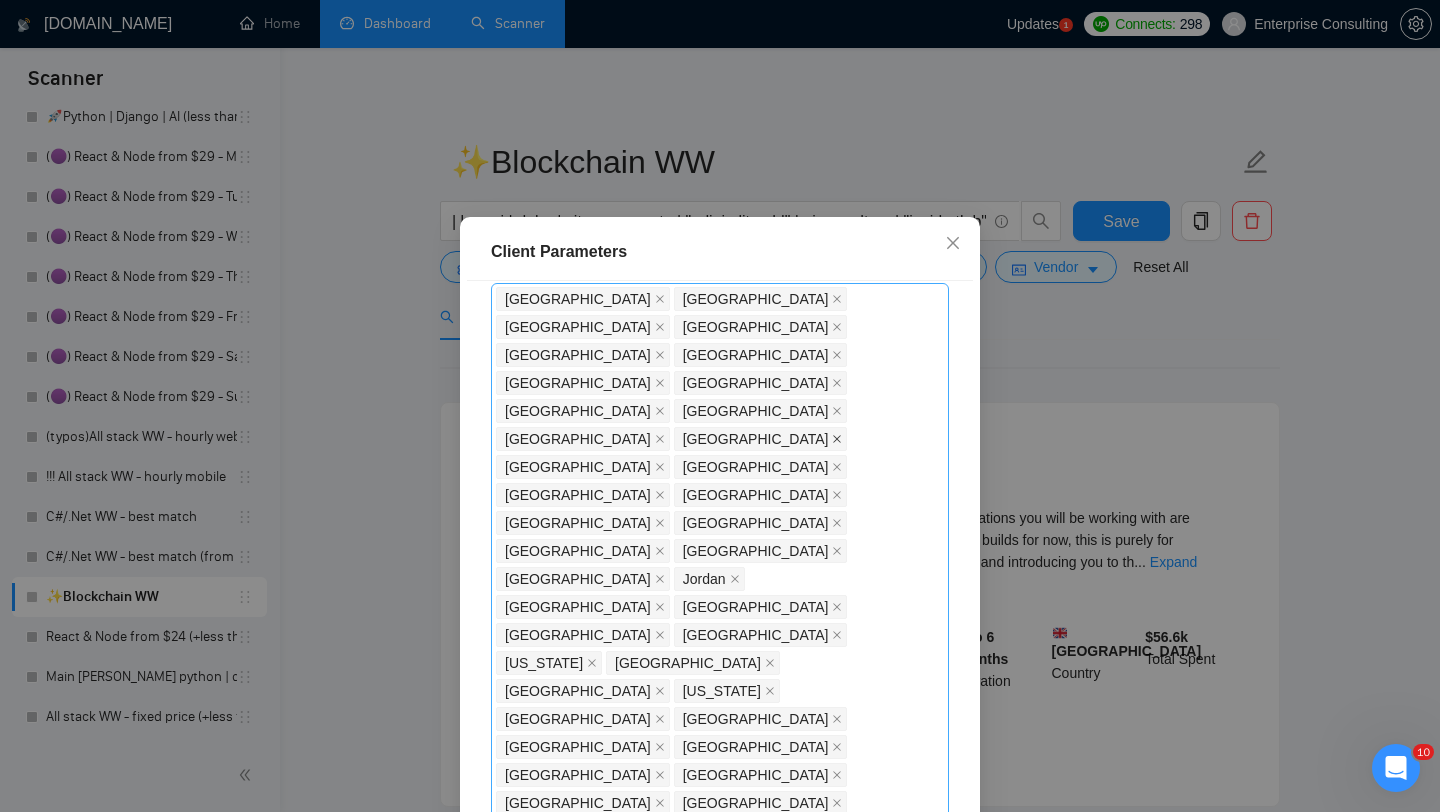 click 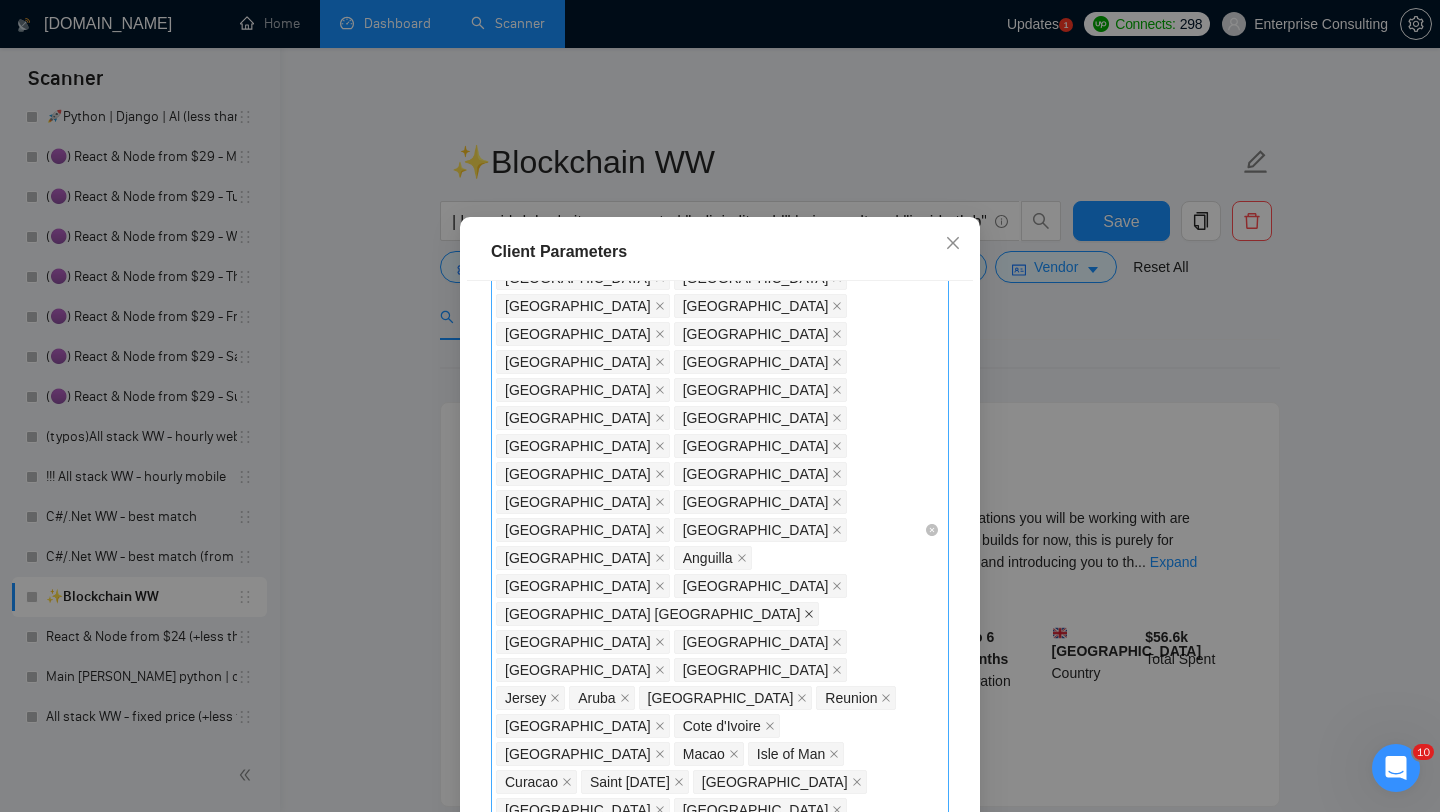 scroll, scrollTop: 1052, scrollLeft: 0, axis: vertical 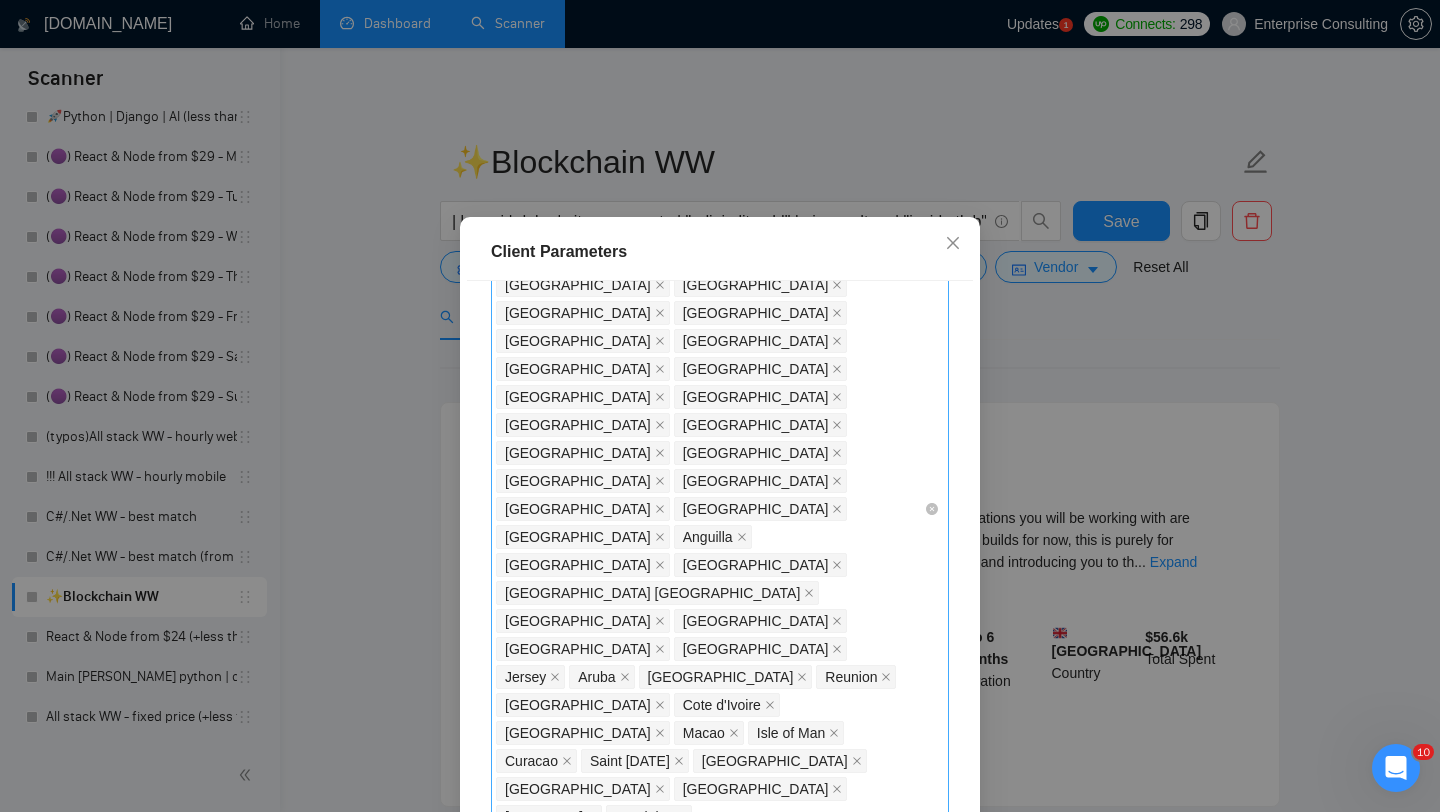 click 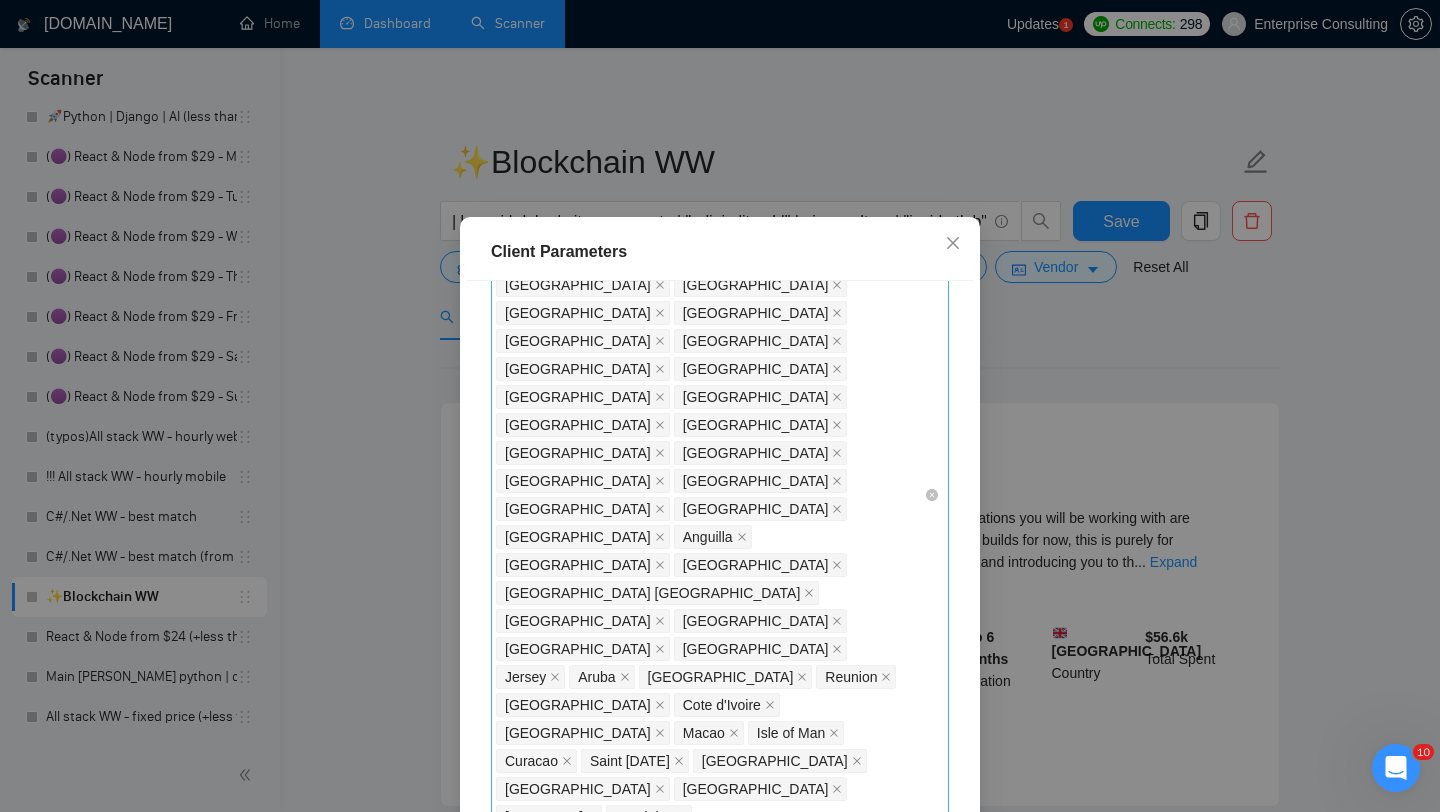 click 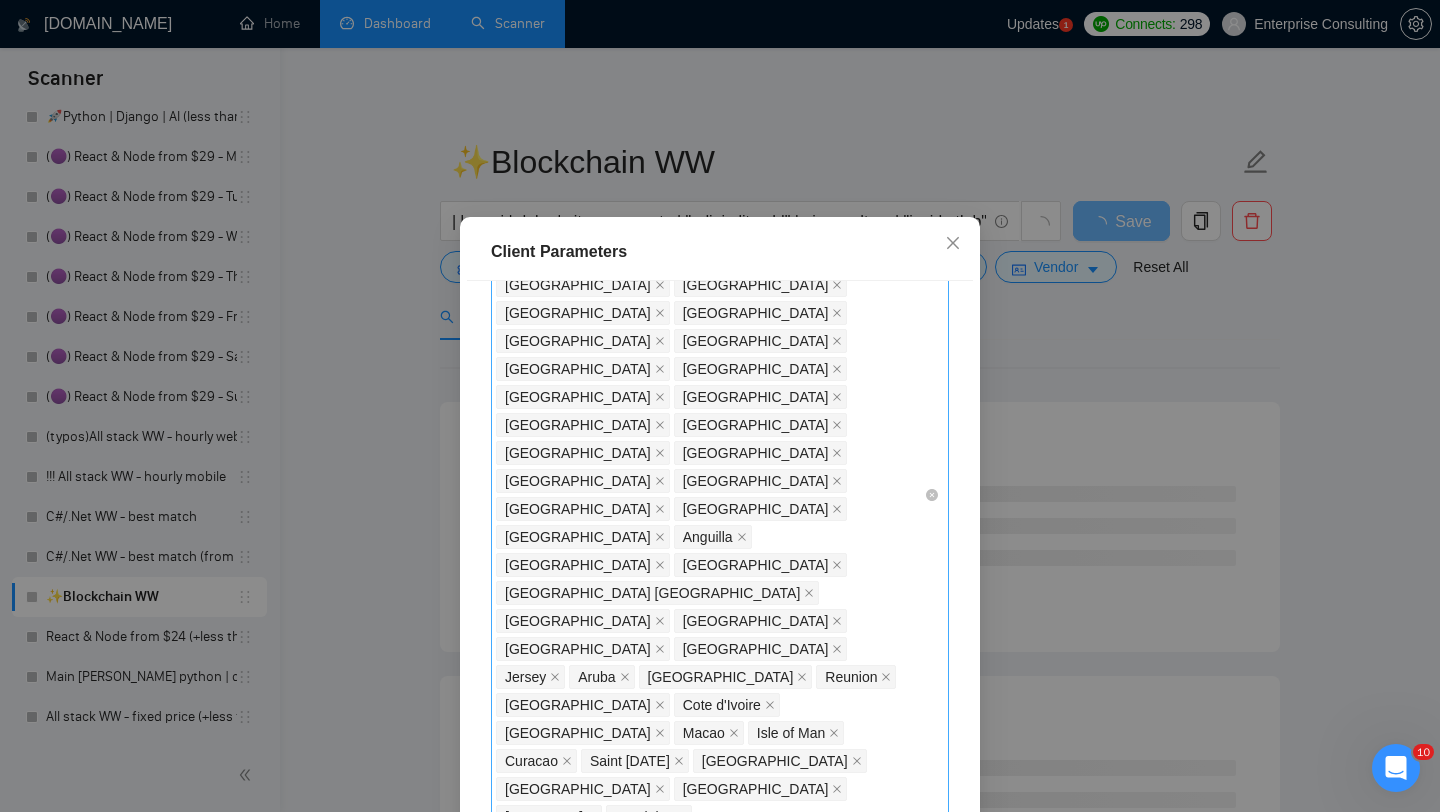 click 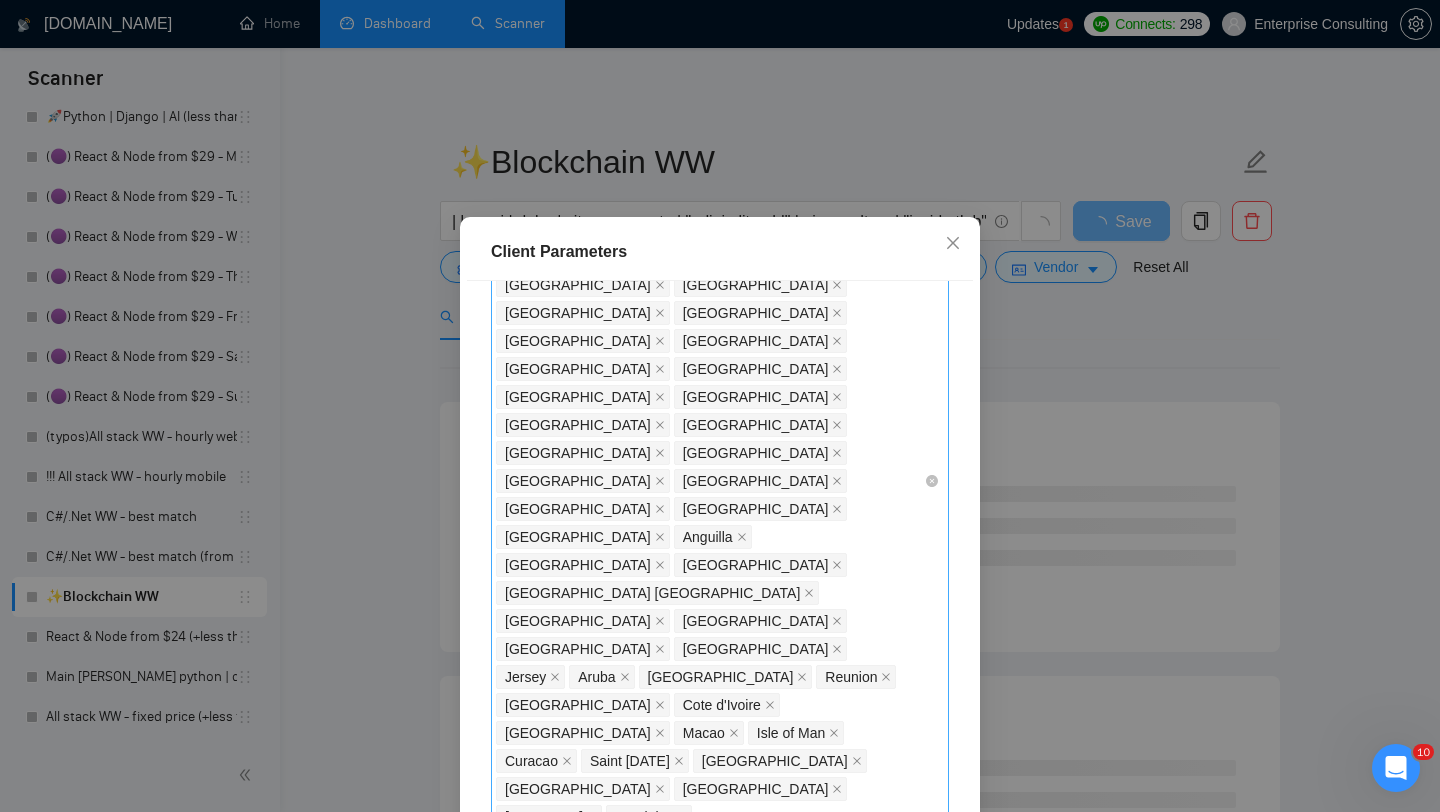 click 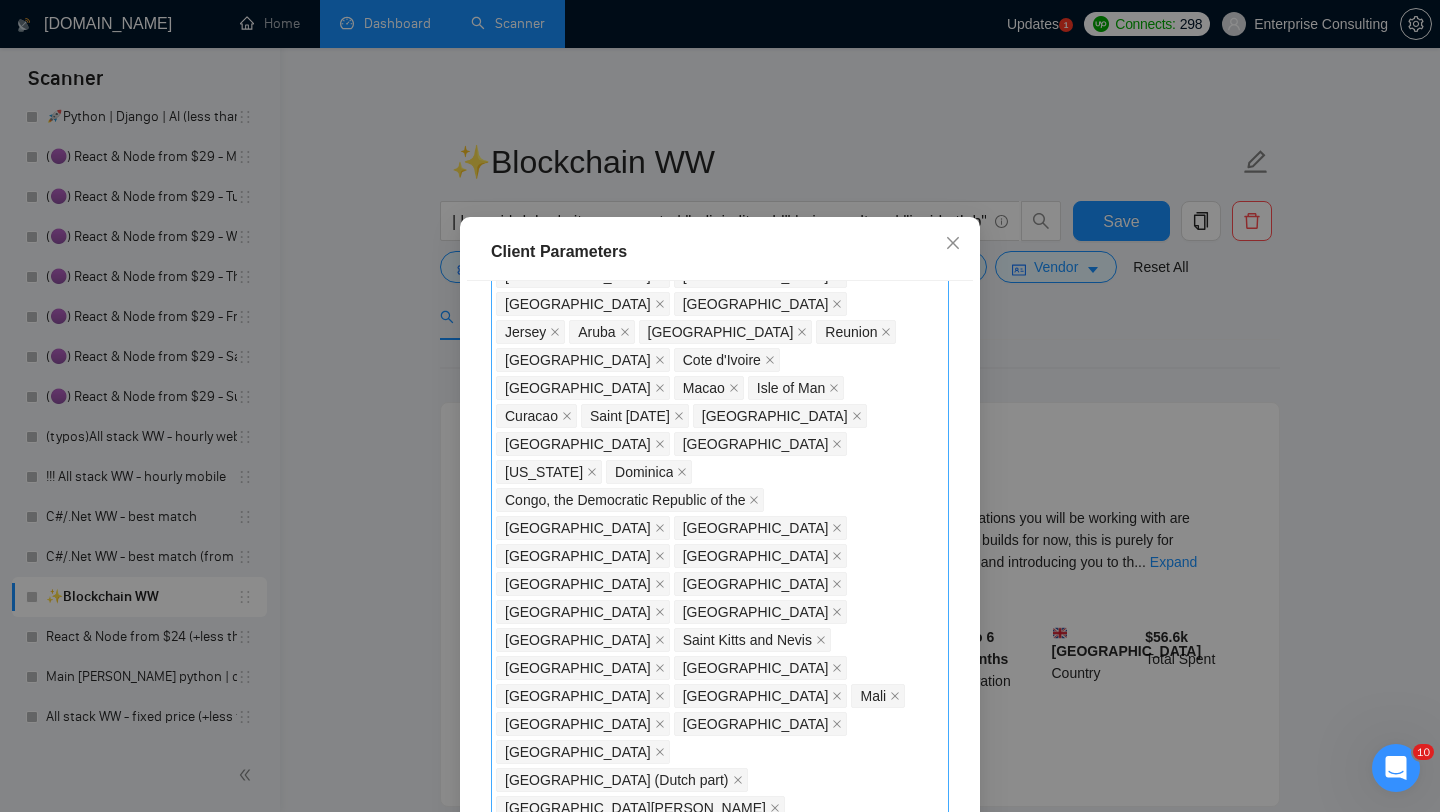 scroll, scrollTop: 1422, scrollLeft: 0, axis: vertical 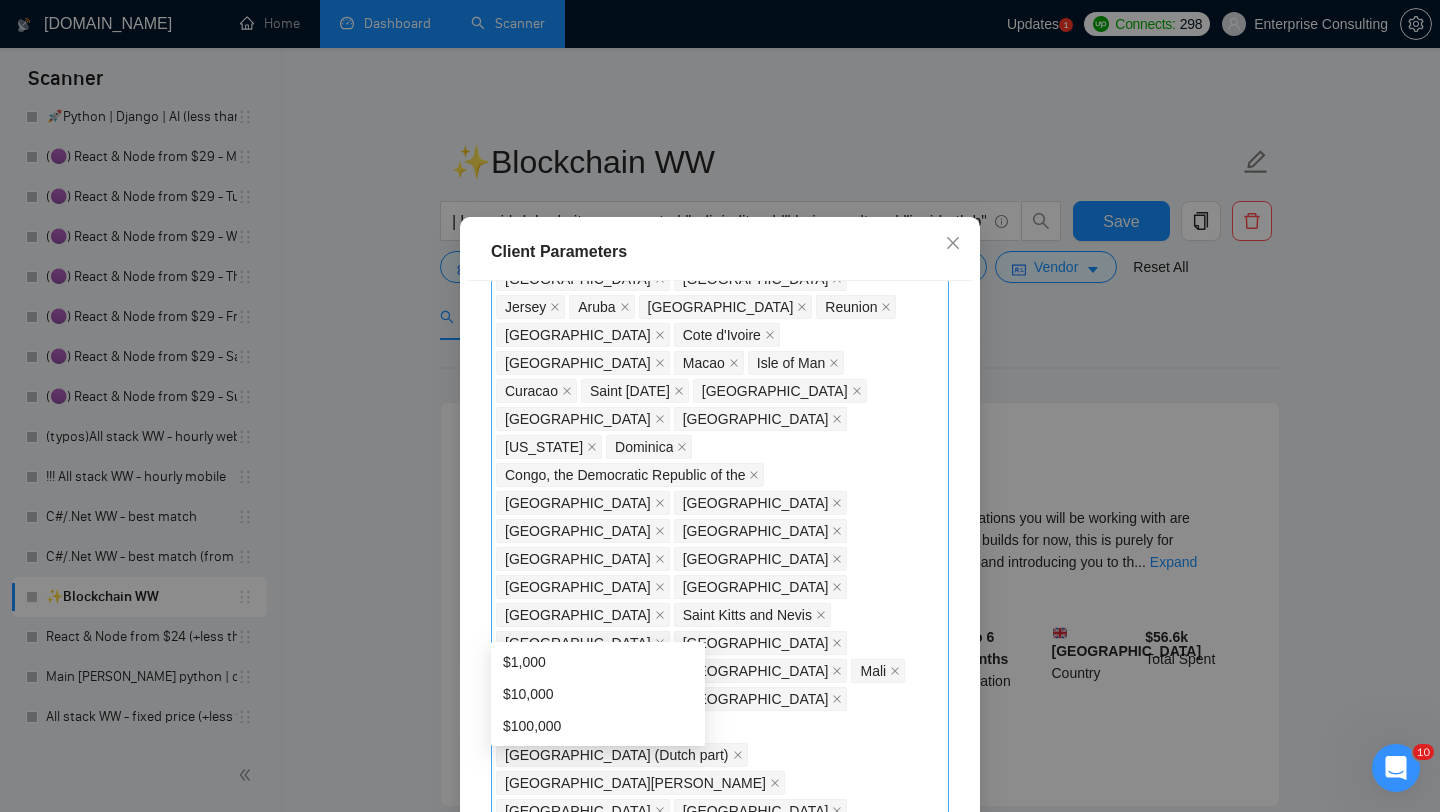 drag, startPoint x: 572, startPoint y: 618, endPoint x: 493, endPoint y: 618, distance: 79 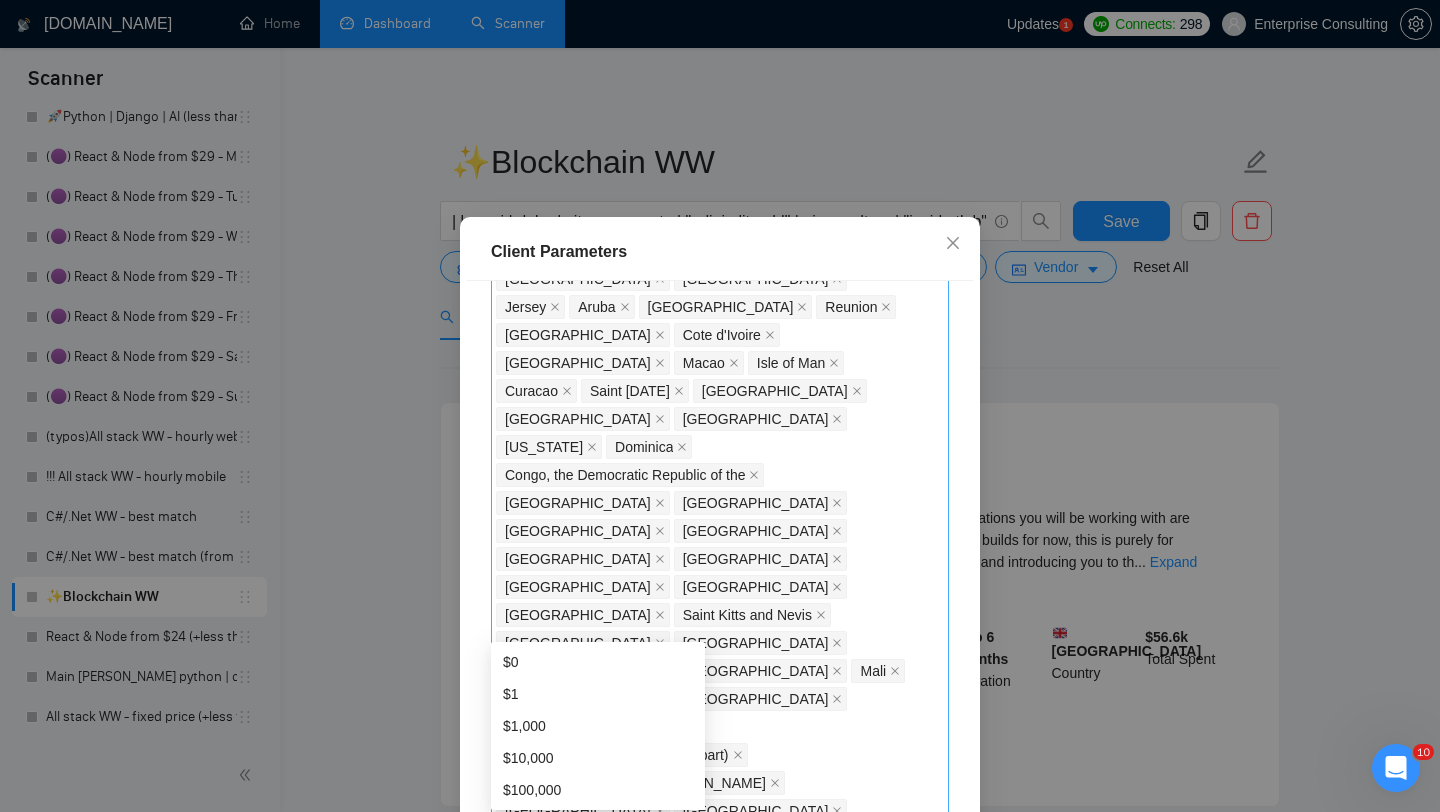 type 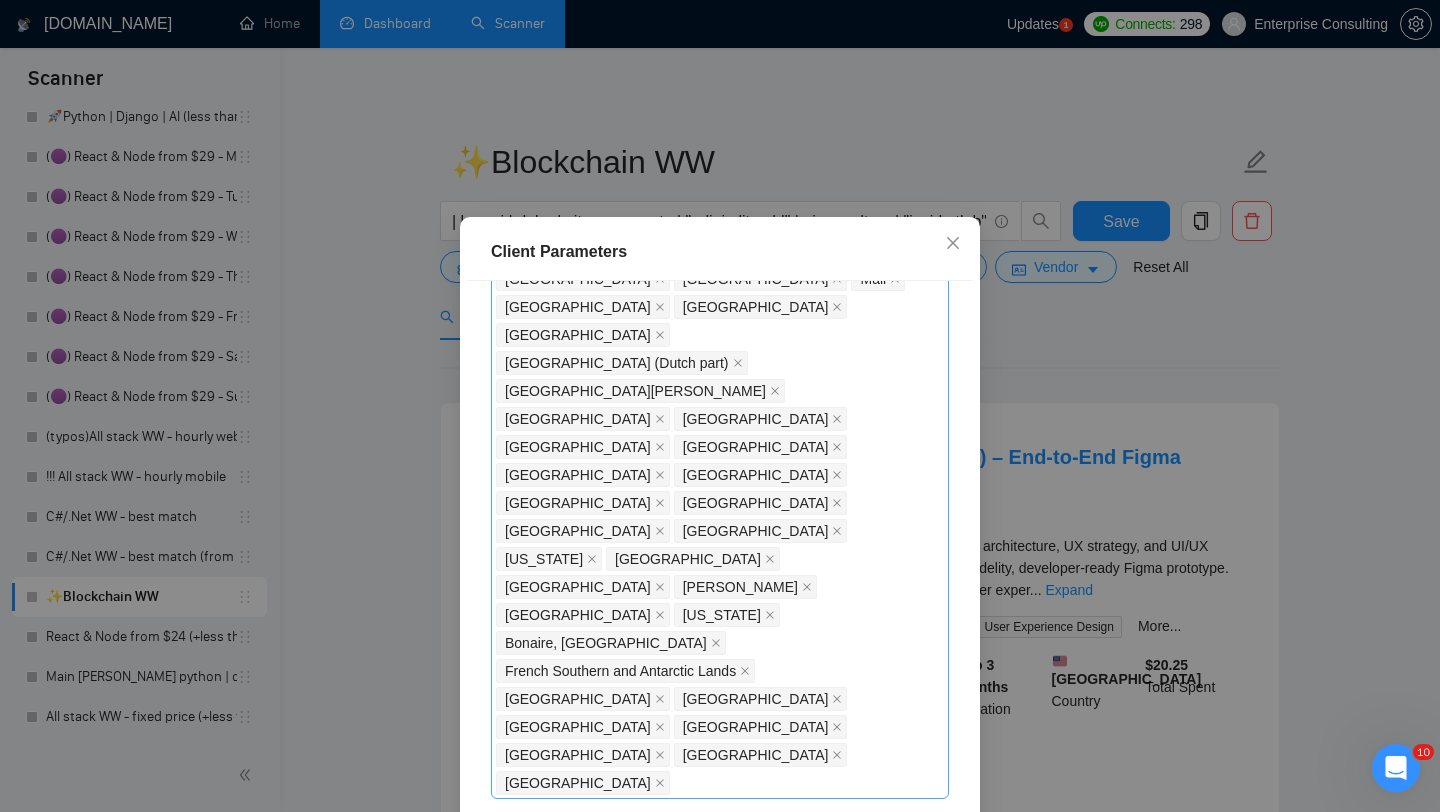 scroll, scrollTop: 1872, scrollLeft: 0, axis: vertical 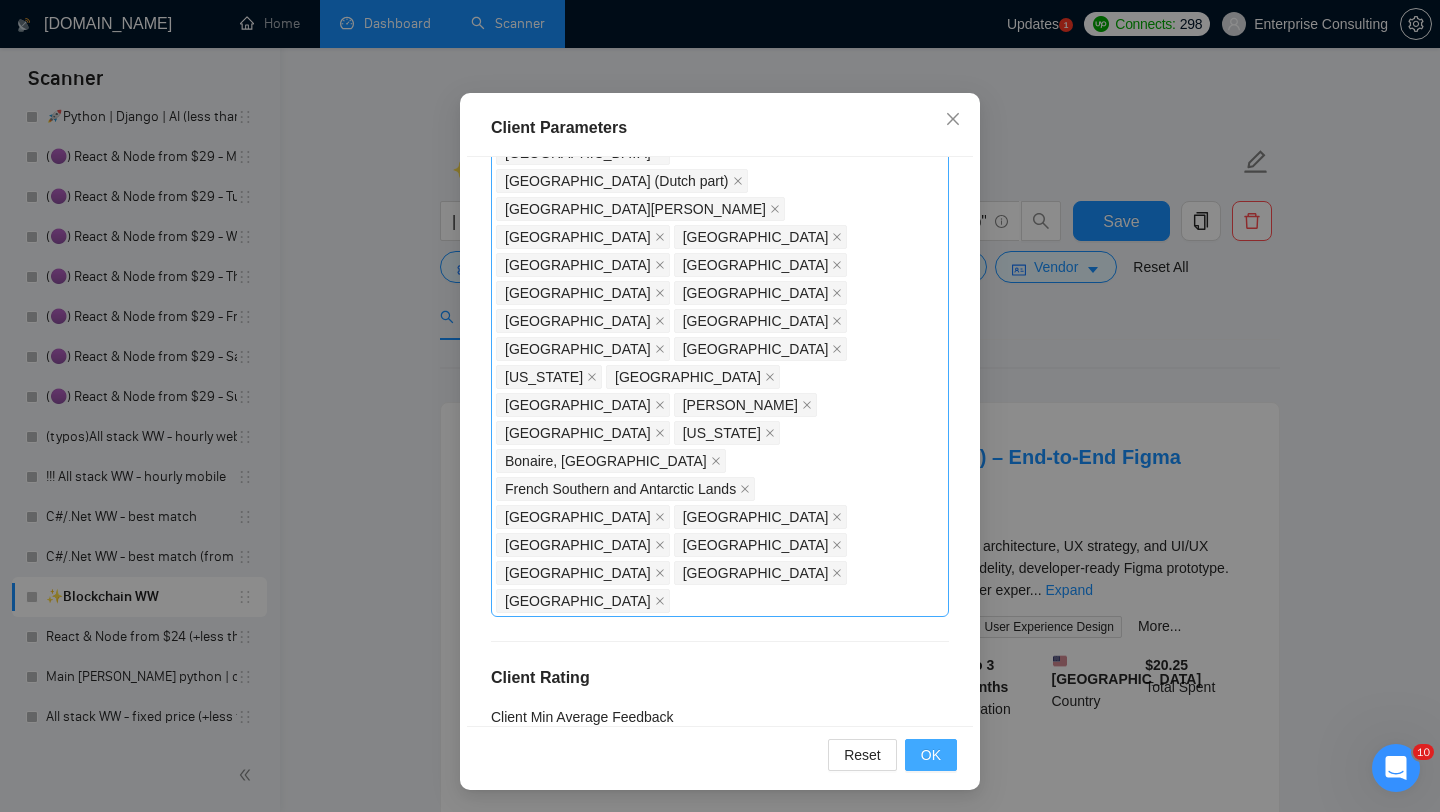 click on "OK" at bounding box center (931, 755) 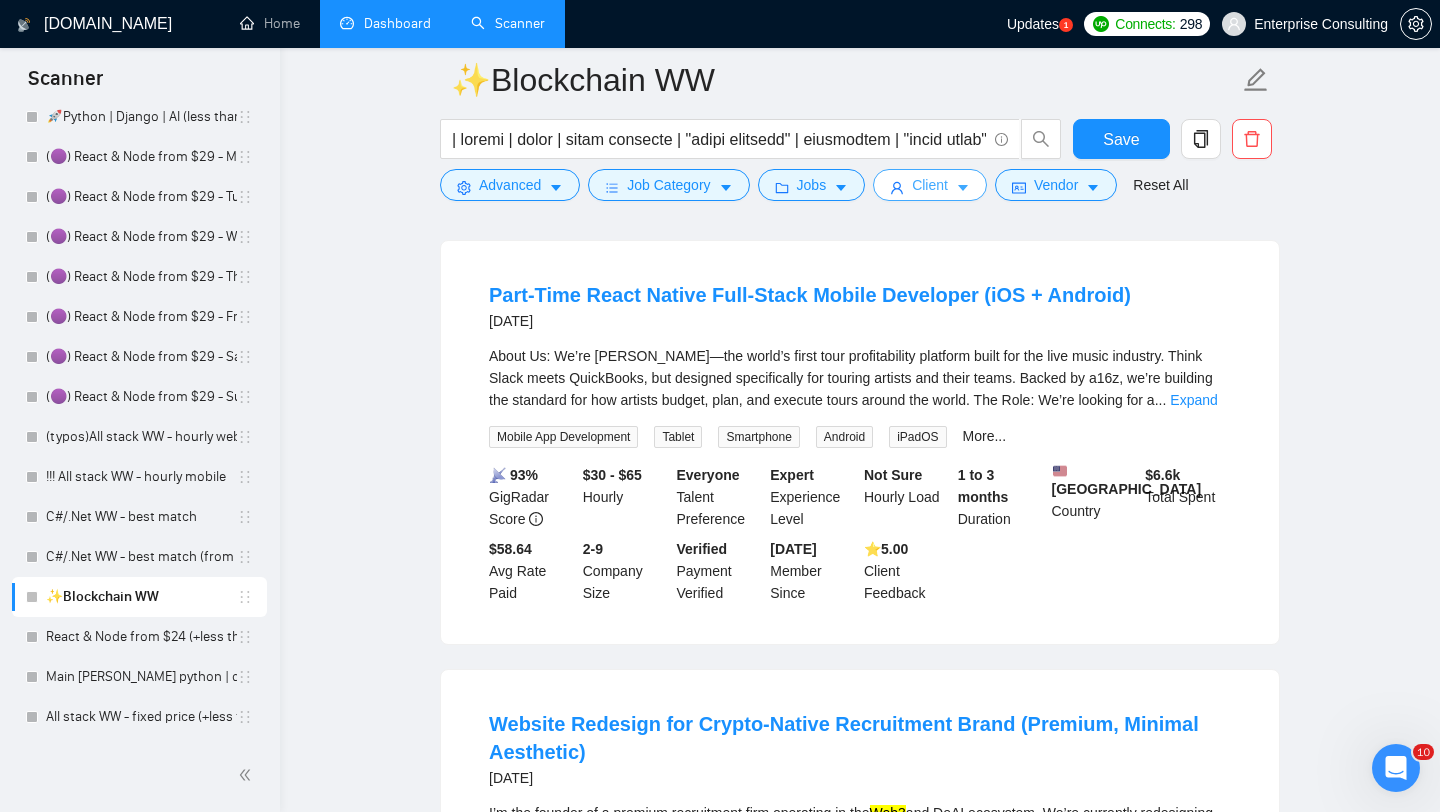 scroll, scrollTop: 3232, scrollLeft: 0, axis: vertical 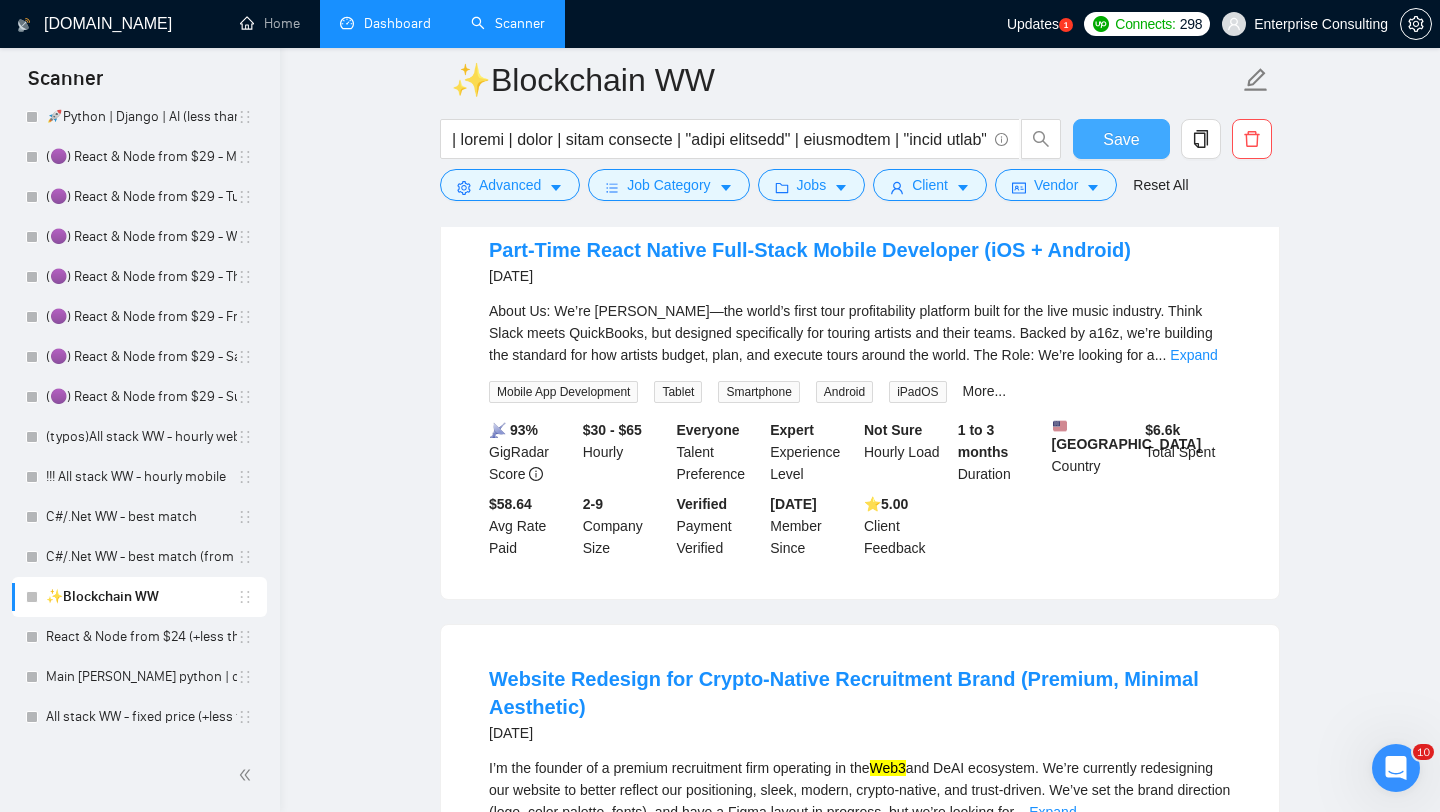 click on "Save" at bounding box center (1121, 139) 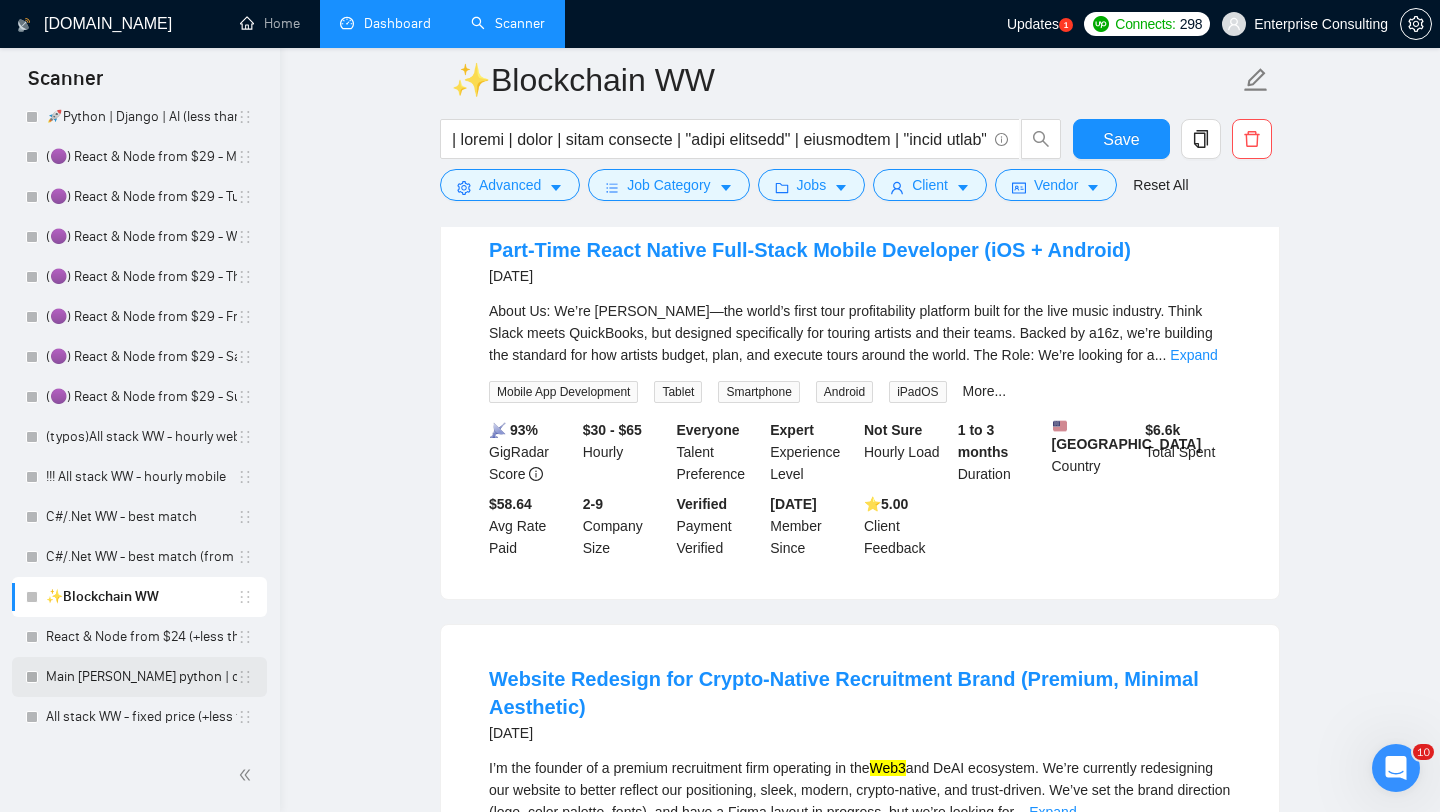 click on "Main [PERSON_NAME] python | django | AI (+less than 30 h)" at bounding box center [141, 677] 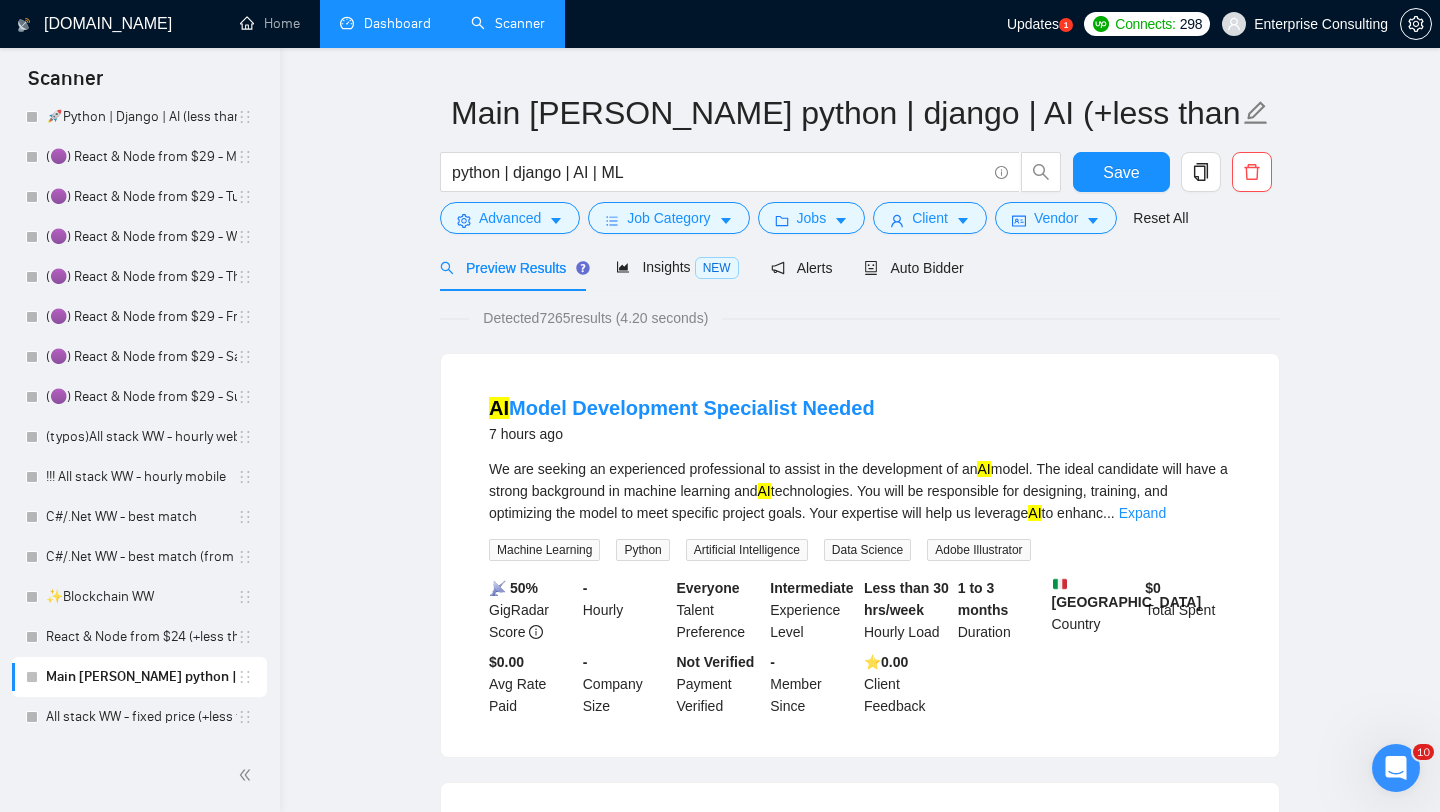 scroll, scrollTop: 53, scrollLeft: 0, axis: vertical 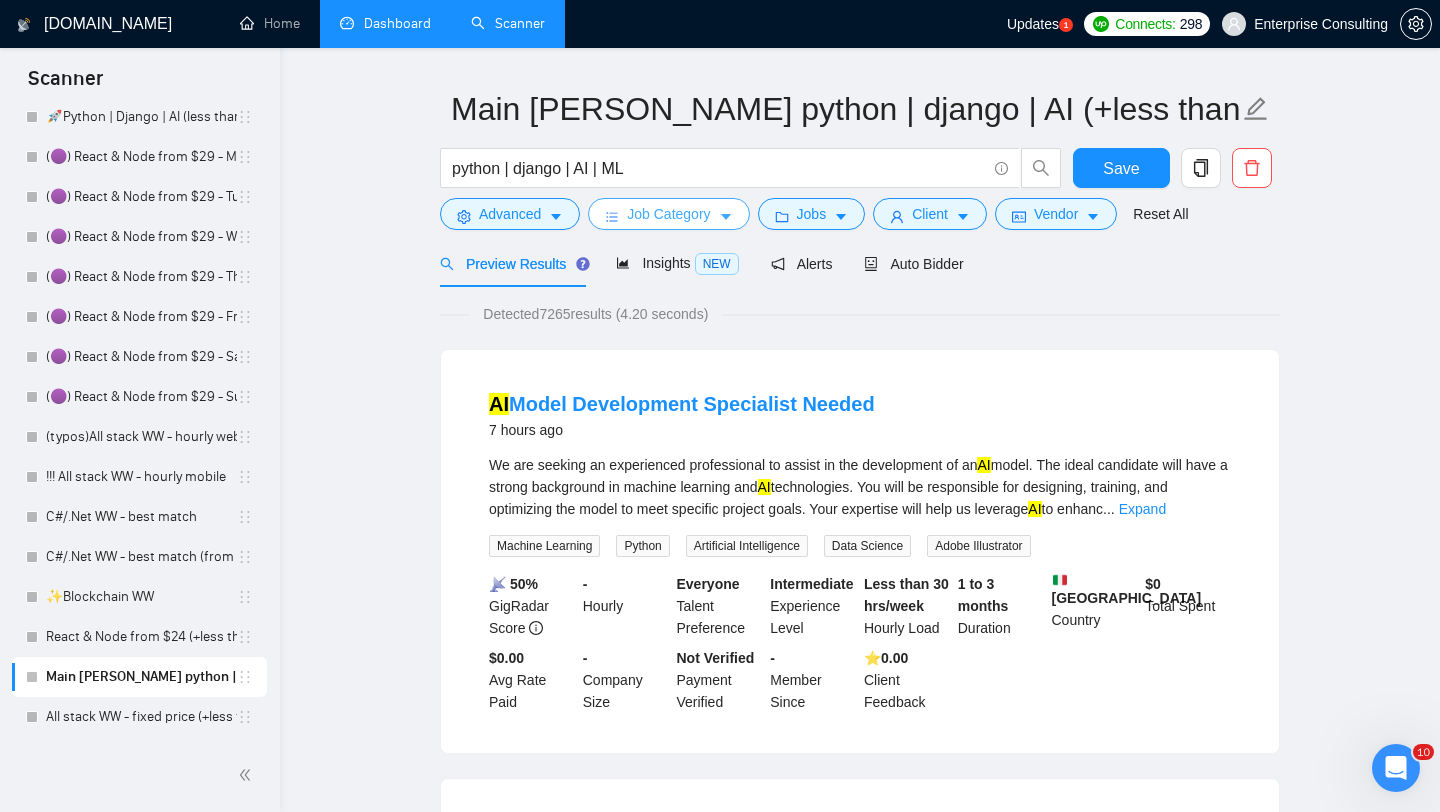 click at bounding box center [612, 216] 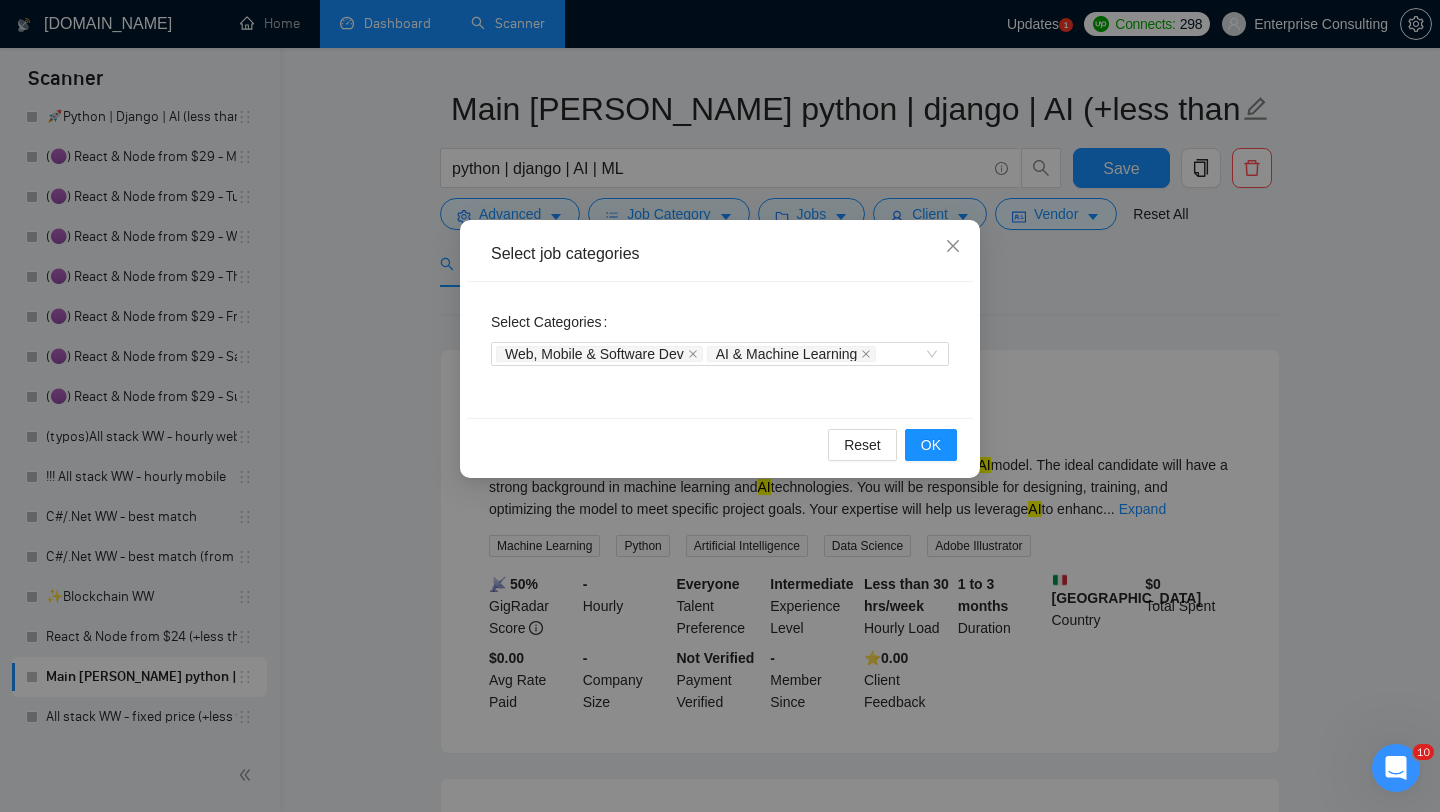 click on "Select job categories Select Categories Web, Mobile & Software Dev AI & Machine Learning   Reset OK" at bounding box center (720, 406) 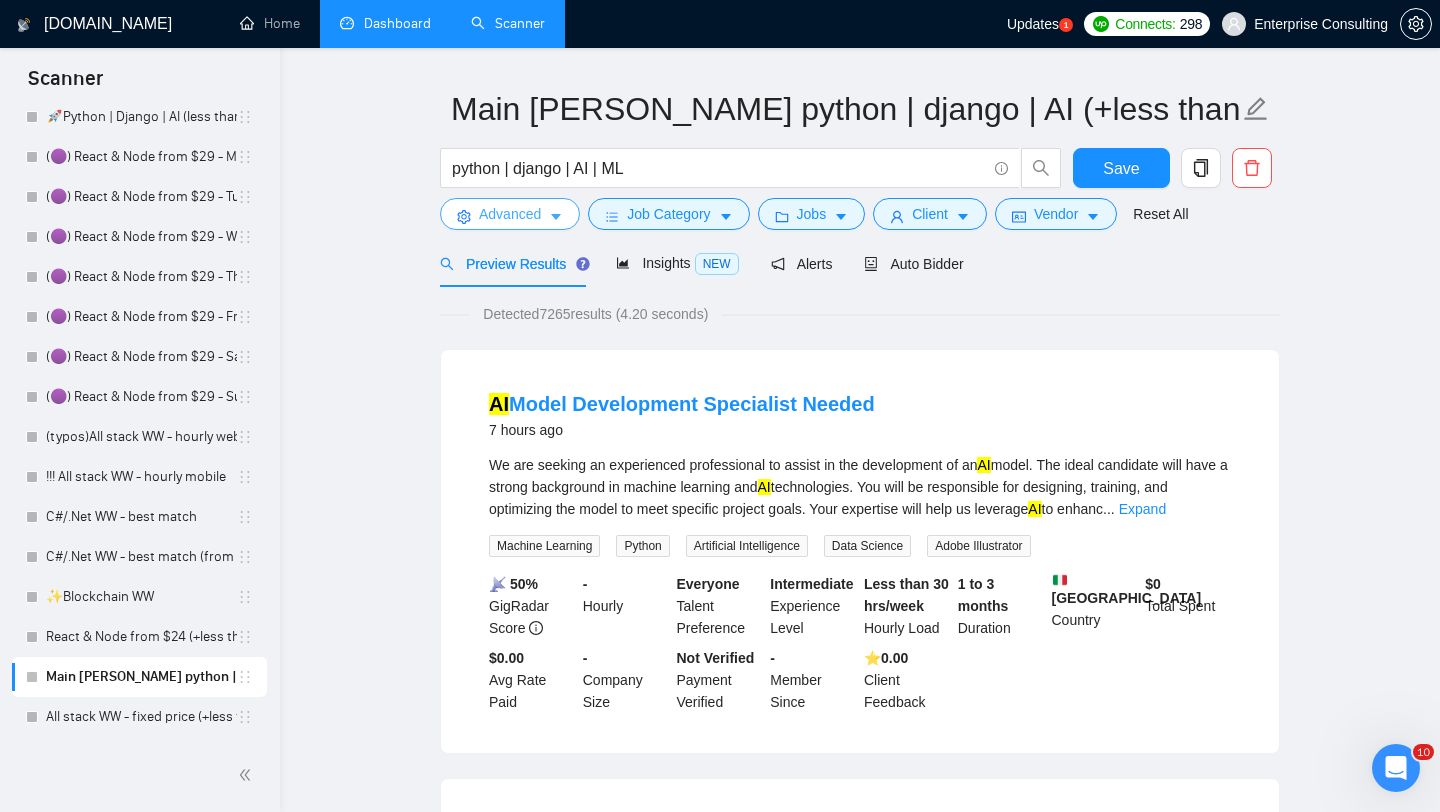 click on "Advanced" at bounding box center [510, 214] 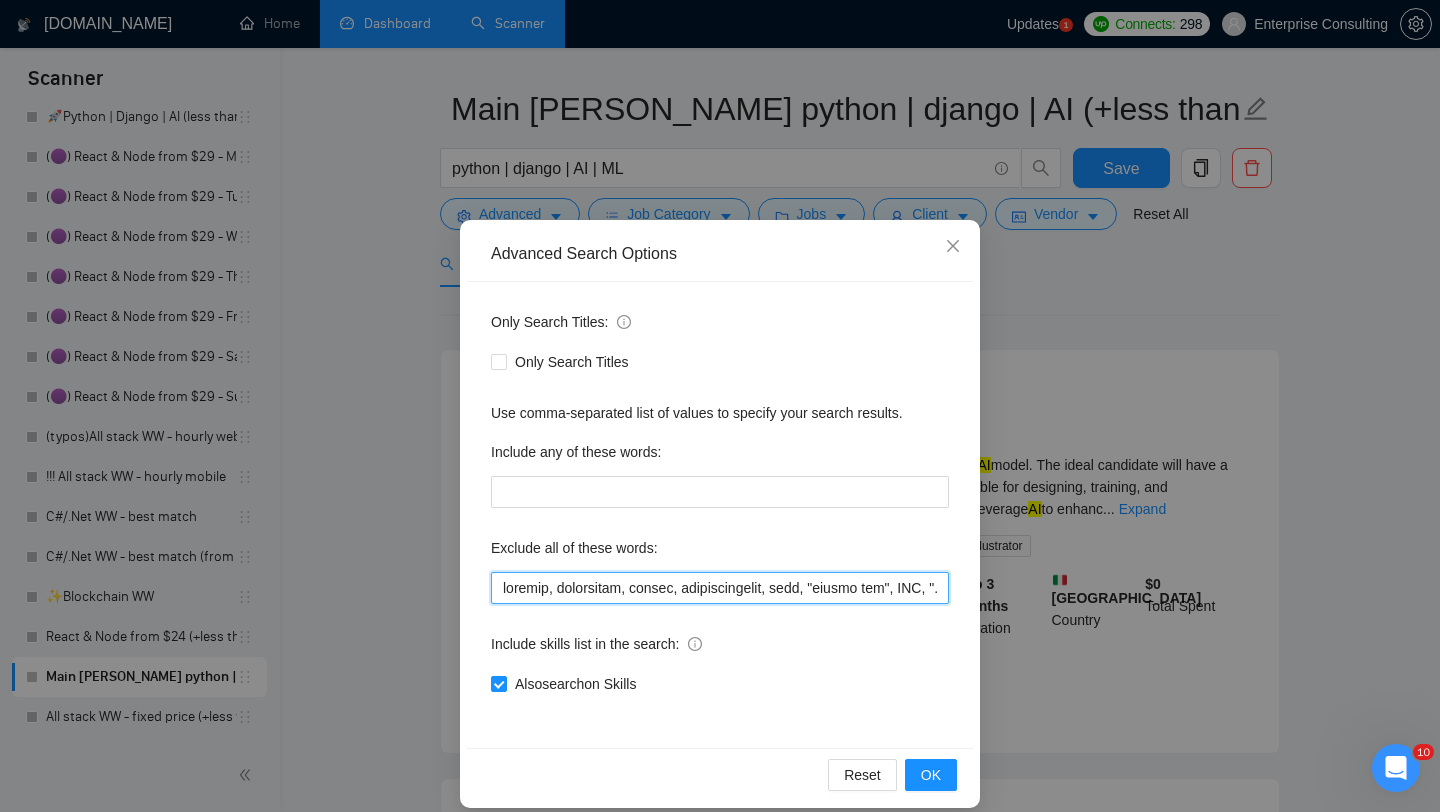 drag, startPoint x: 810, startPoint y: 593, endPoint x: 651, endPoint y: 592, distance: 159.00314 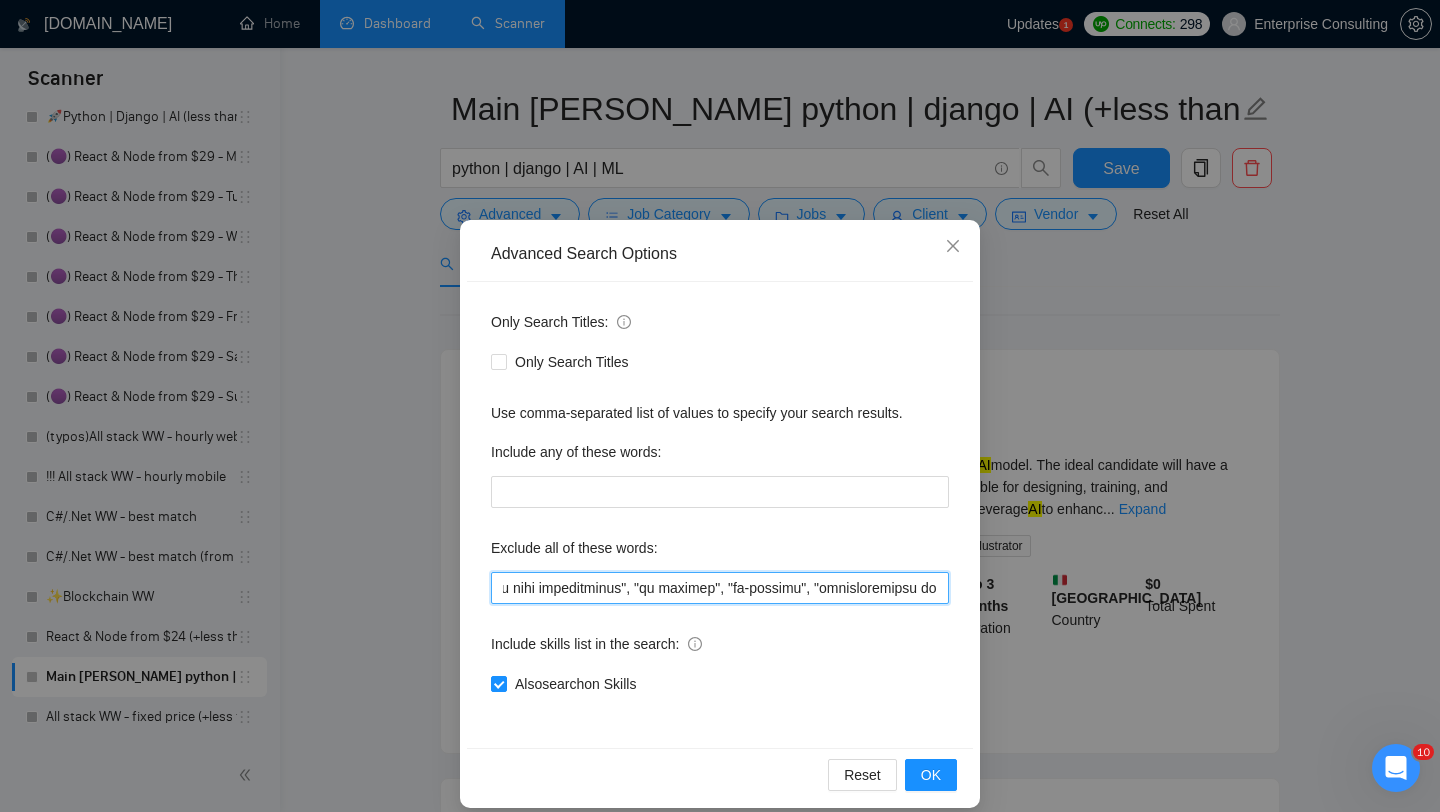 scroll, scrollTop: 0, scrollLeft: 6986, axis: horizontal 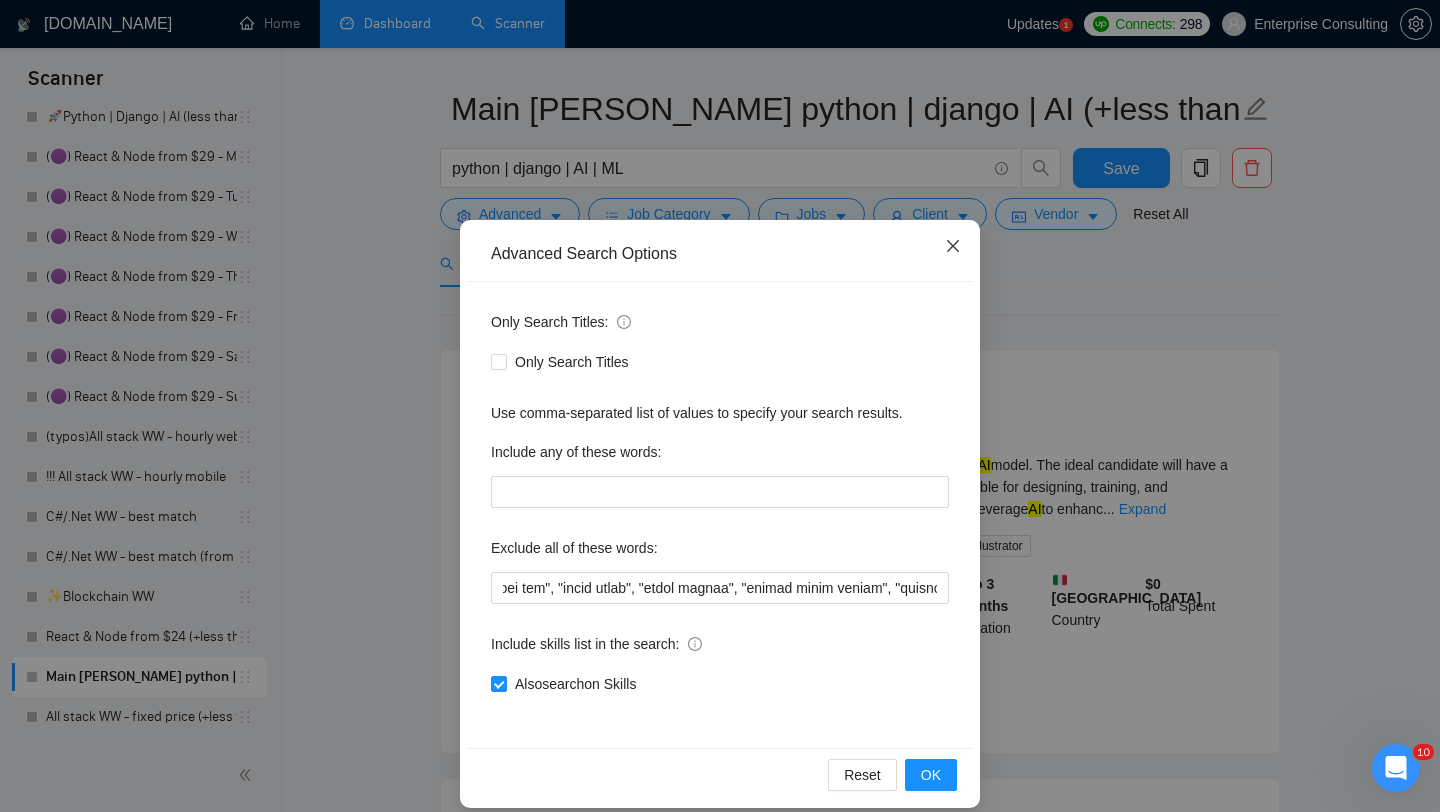 click 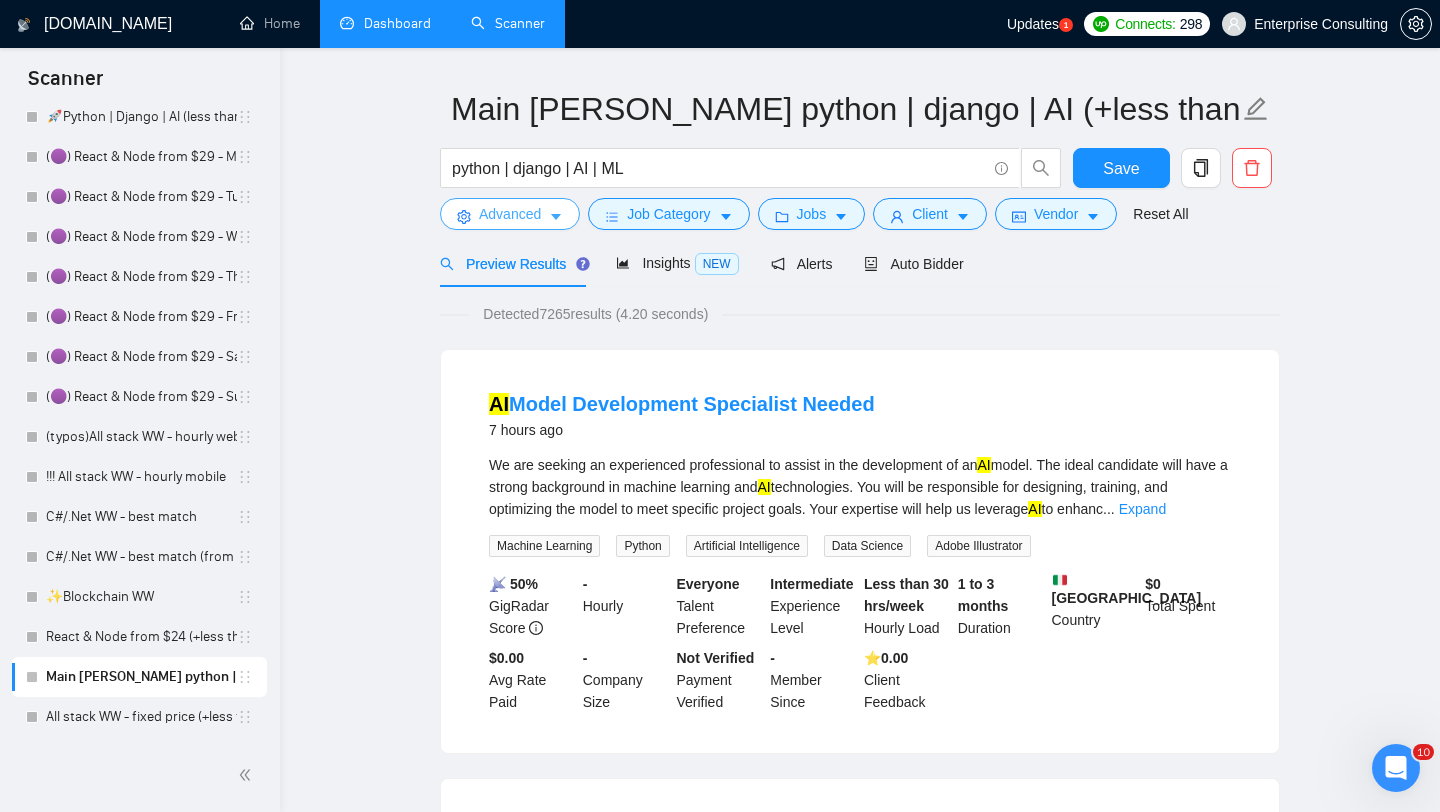 click on "Advanced" at bounding box center [510, 214] 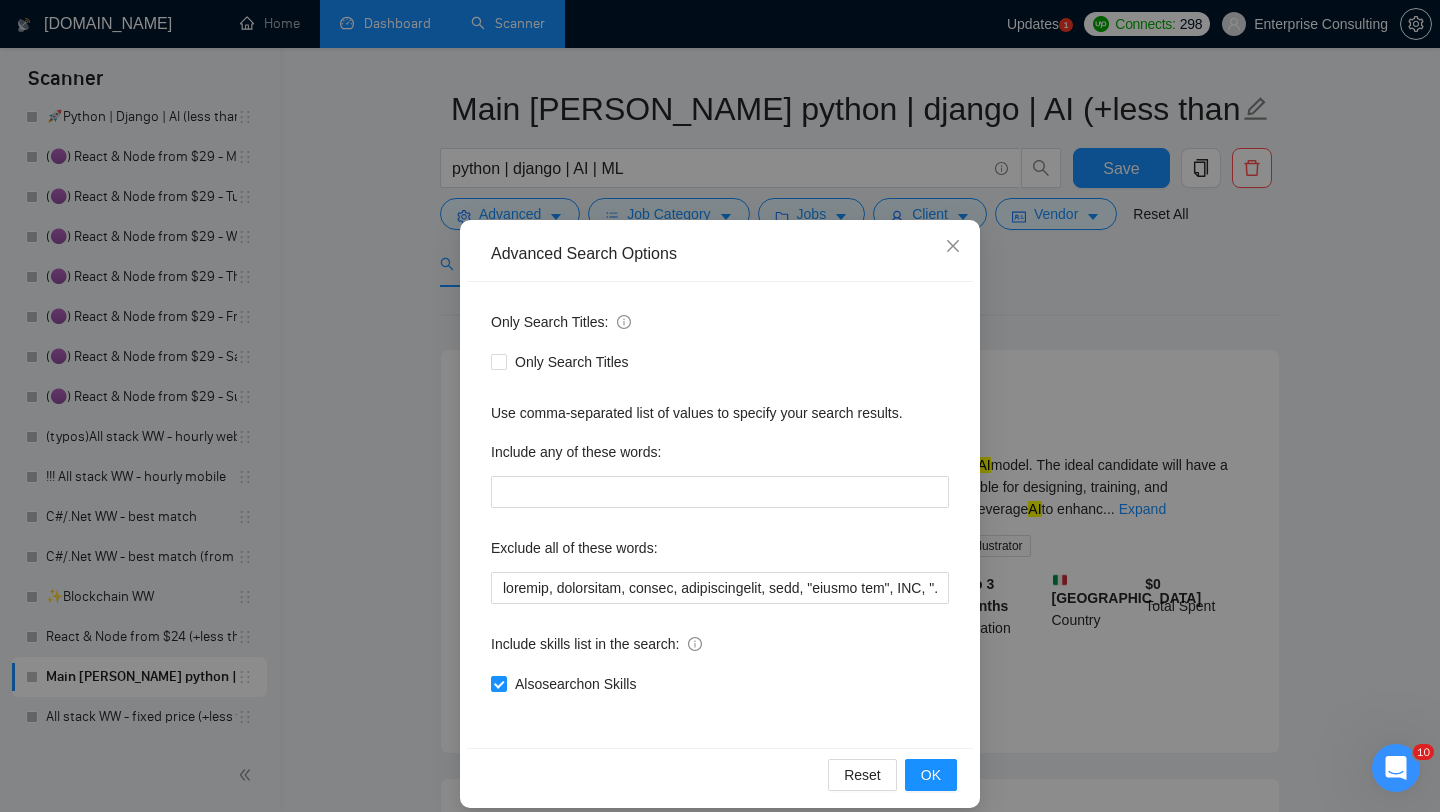 click on "Advanced Search Options Only Search Titles:   Only Search Titles Use comma-separated list of values to specify your search results. Include any of these words: Exclude all of these words: Include skills list in the search:   Also  search  on Skills Reset OK" at bounding box center [720, 406] 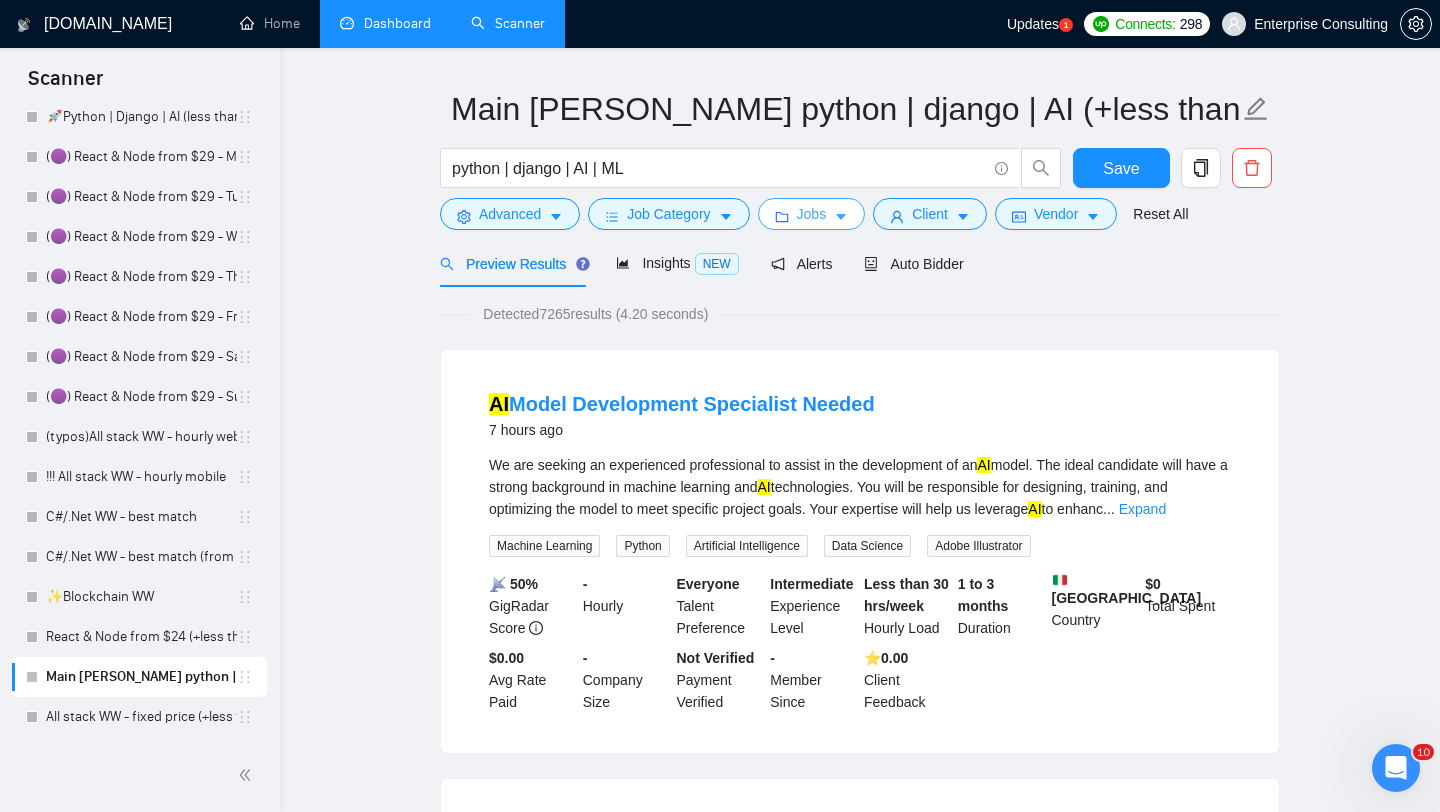 click on "Jobs" at bounding box center [812, 214] 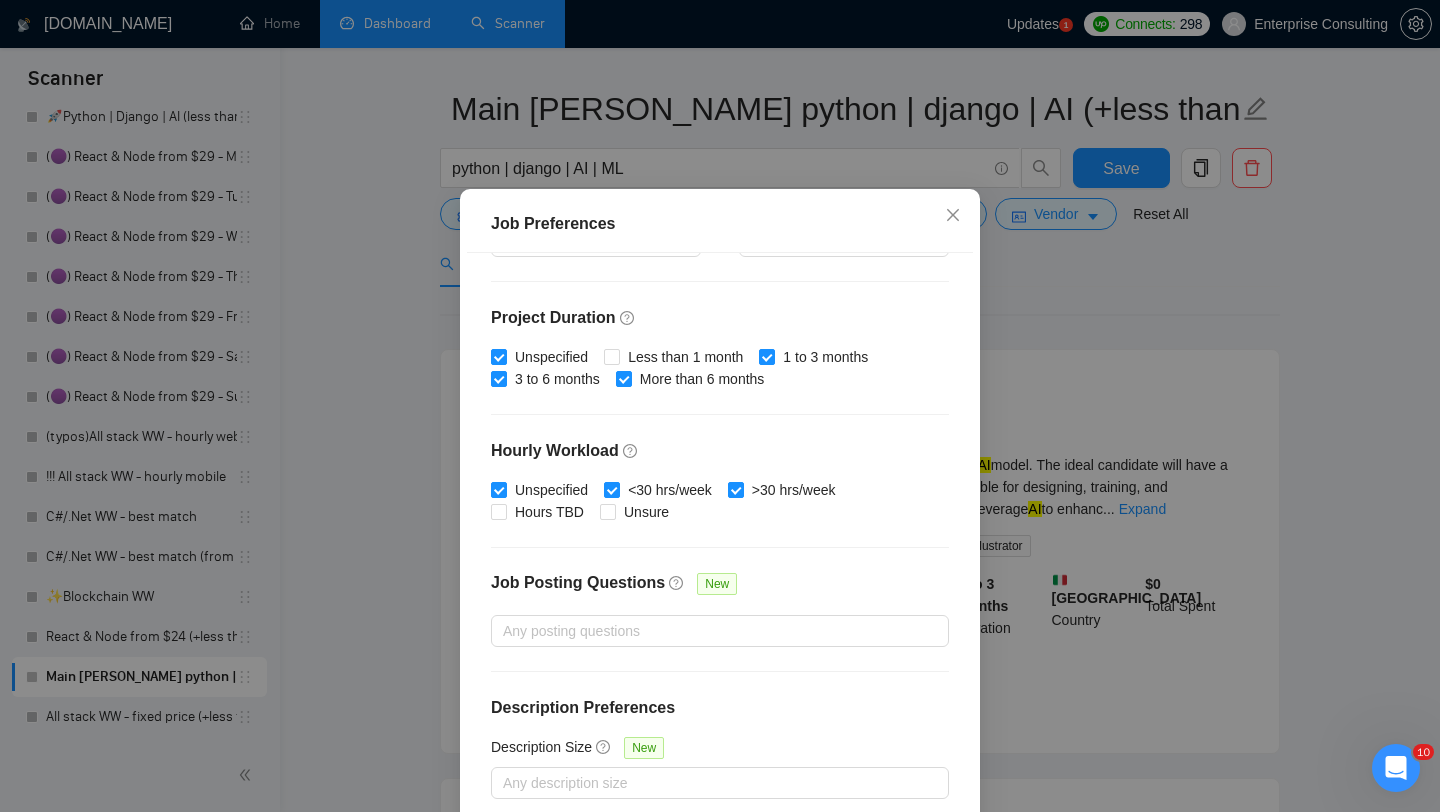 scroll, scrollTop: 125, scrollLeft: 0, axis: vertical 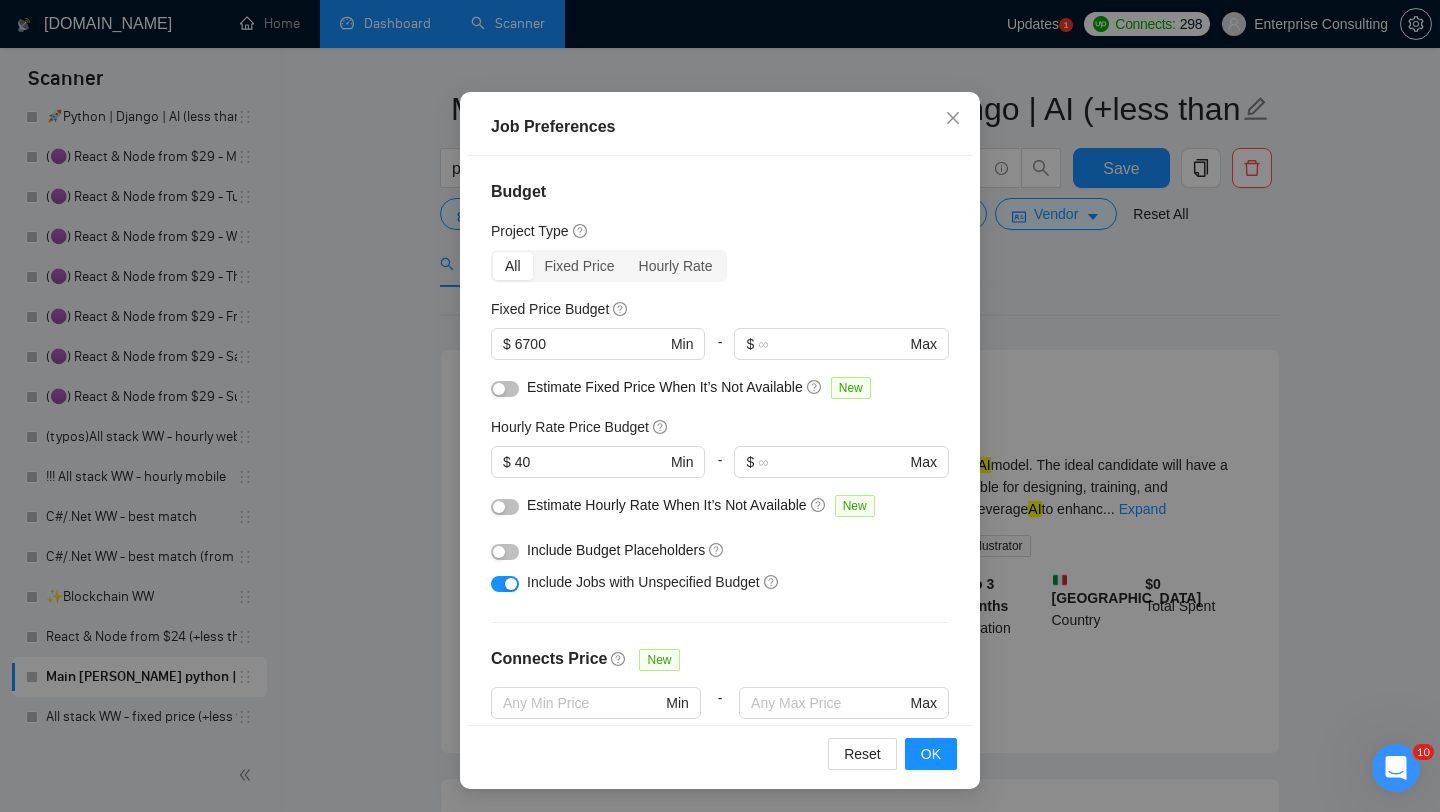 click on "Job Preferences Budget Project Type All Fixed Price Hourly Rate   Fixed Price Budget $ 6700 Min - $ Max Estimate Fixed Price When It’s Not Available New   Hourly Rate Price Budget $ 40 Min - $ Max Estimate Hourly Rate When It’s Not Available New Include Budget Placeholders Include Jobs with Unspecified Budget   Connects Price New Min - Max Project Duration   Unspecified Less than 1 month 1 to 3 months 3 to 6 months More than 6 months Hourly Workload   Unspecified <30 hrs/week >30 hrs/week Hours TBD Unsure Job Posting Questions New   Any posting questions Description Preferences Description Size New   Any description size Reset OK" at bounding box center [720, 406] 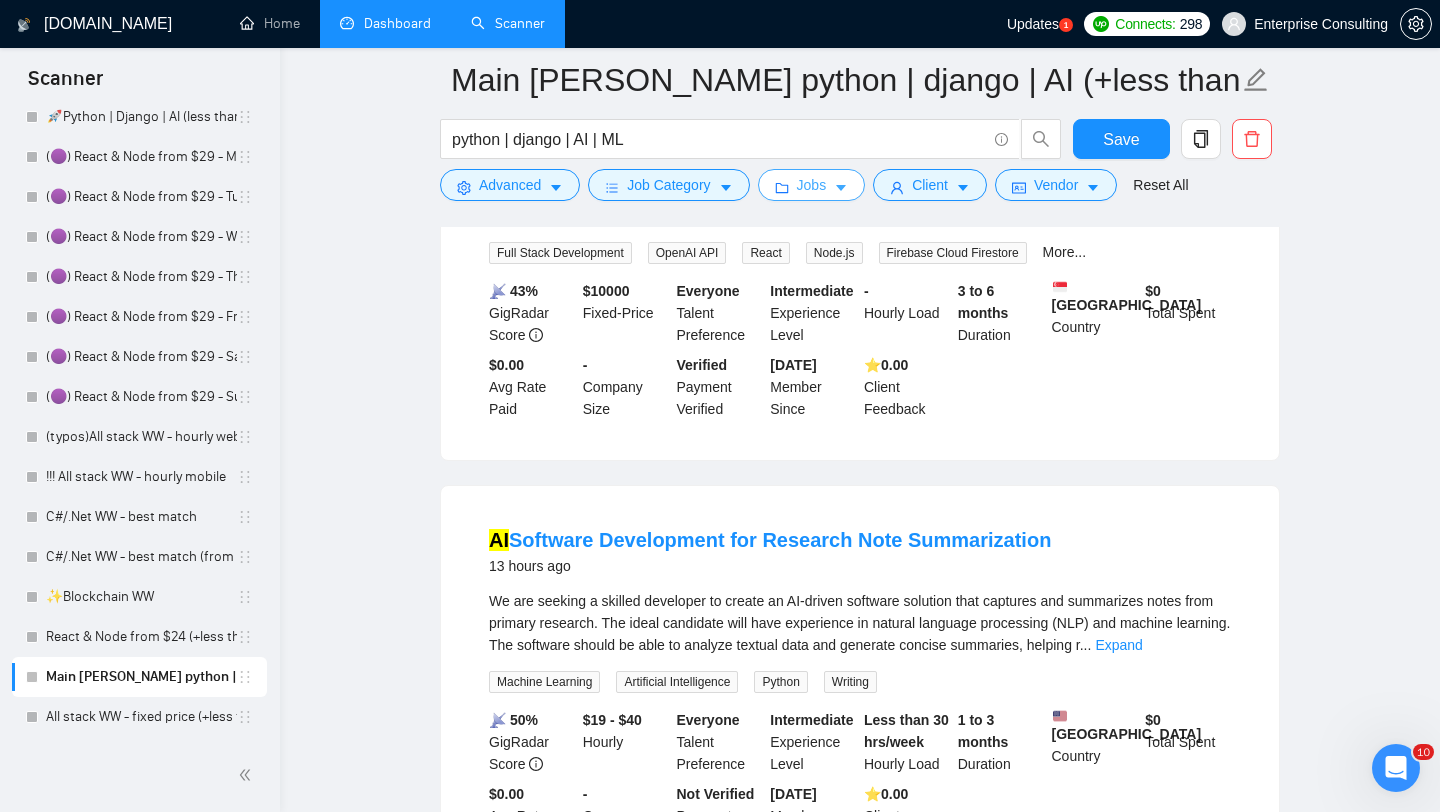 scroll, scrollTop: 0, scrollLeft: 0, axis: both 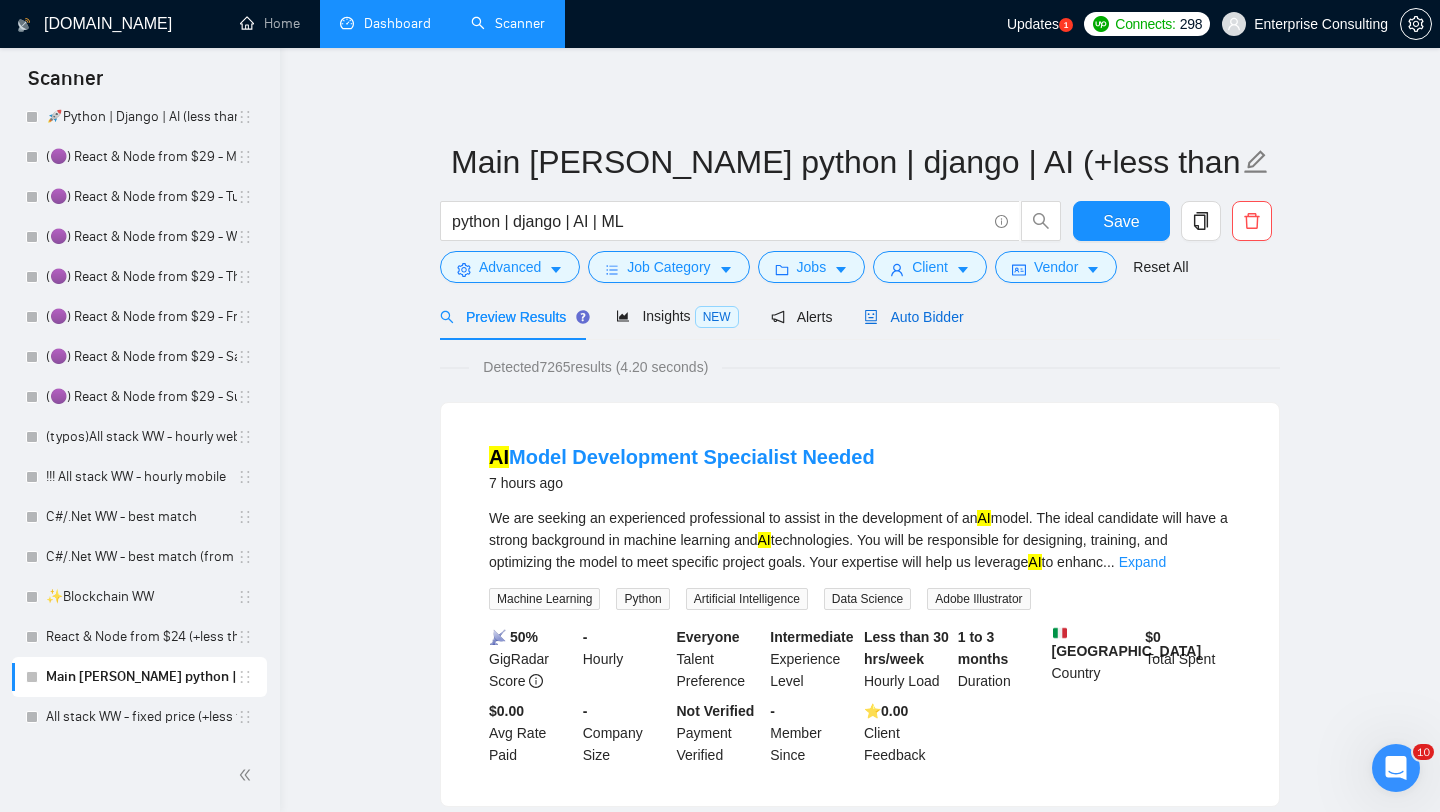 click on "Auto Bidder" at bounding box center (913, 317) 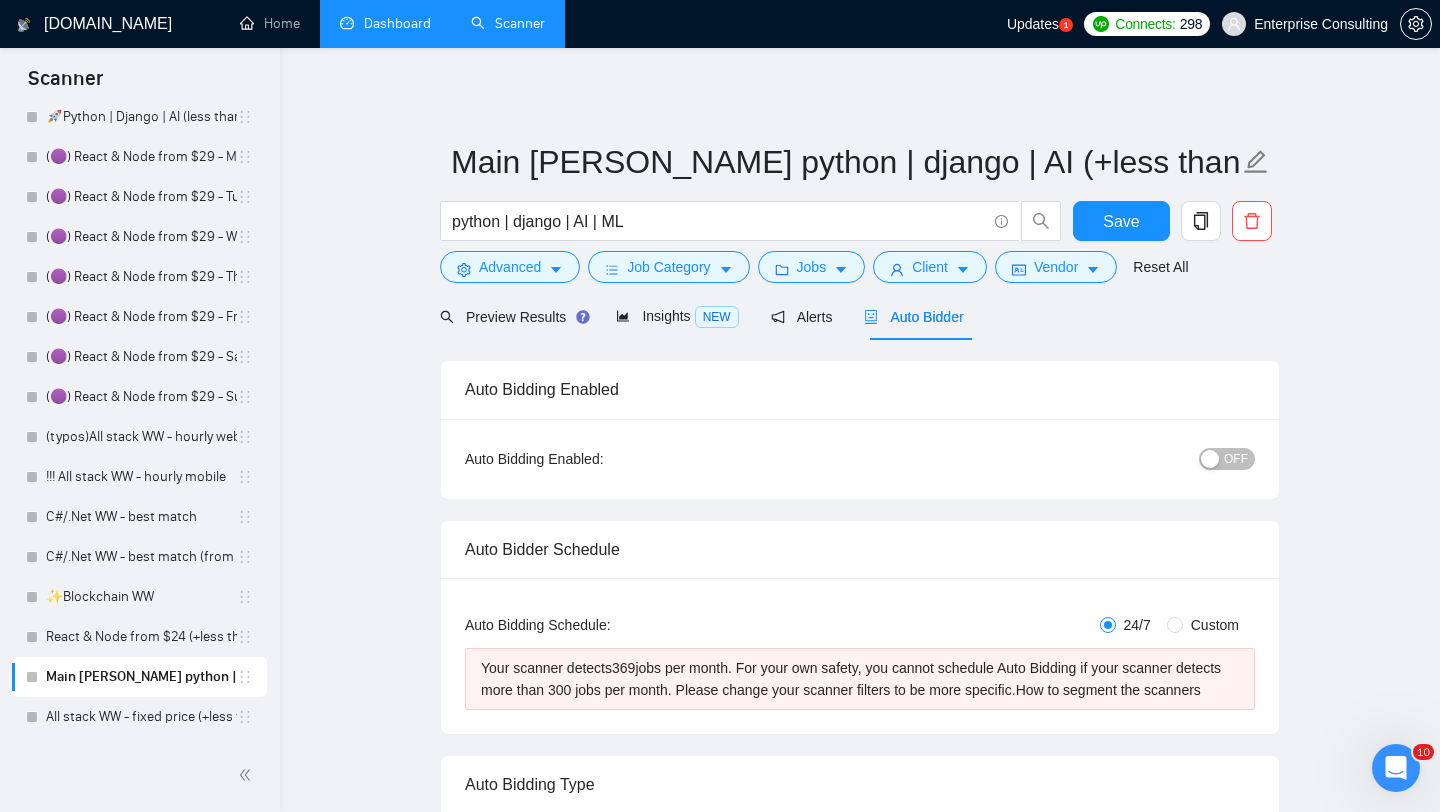 type 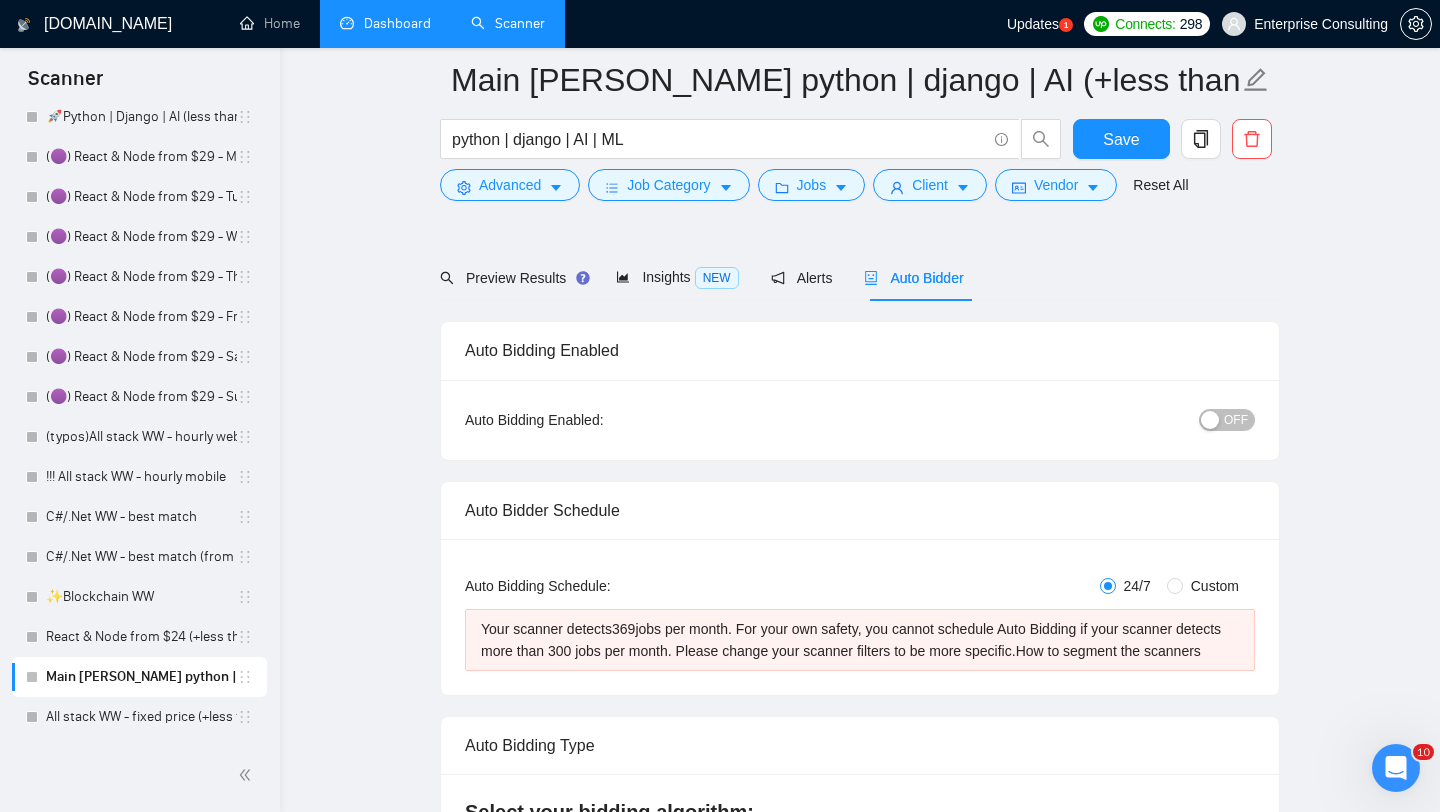 scroll, scrollTop: 147, scrollLeft: 0, axis: vertical 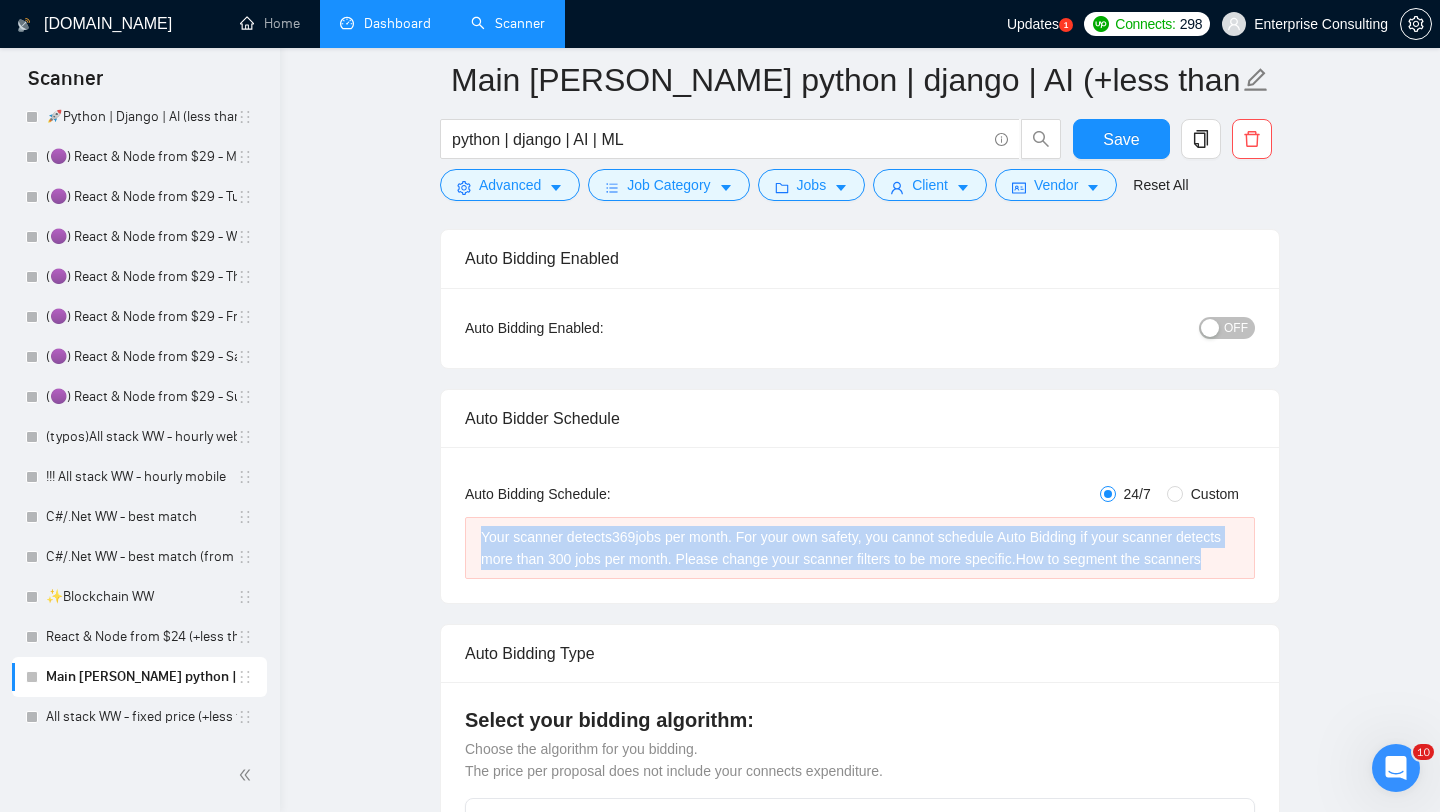 drag, startPoint x: 563, startPoint y: 582, endPoint x: 478, endPoint y: 529, distance: 100.16985 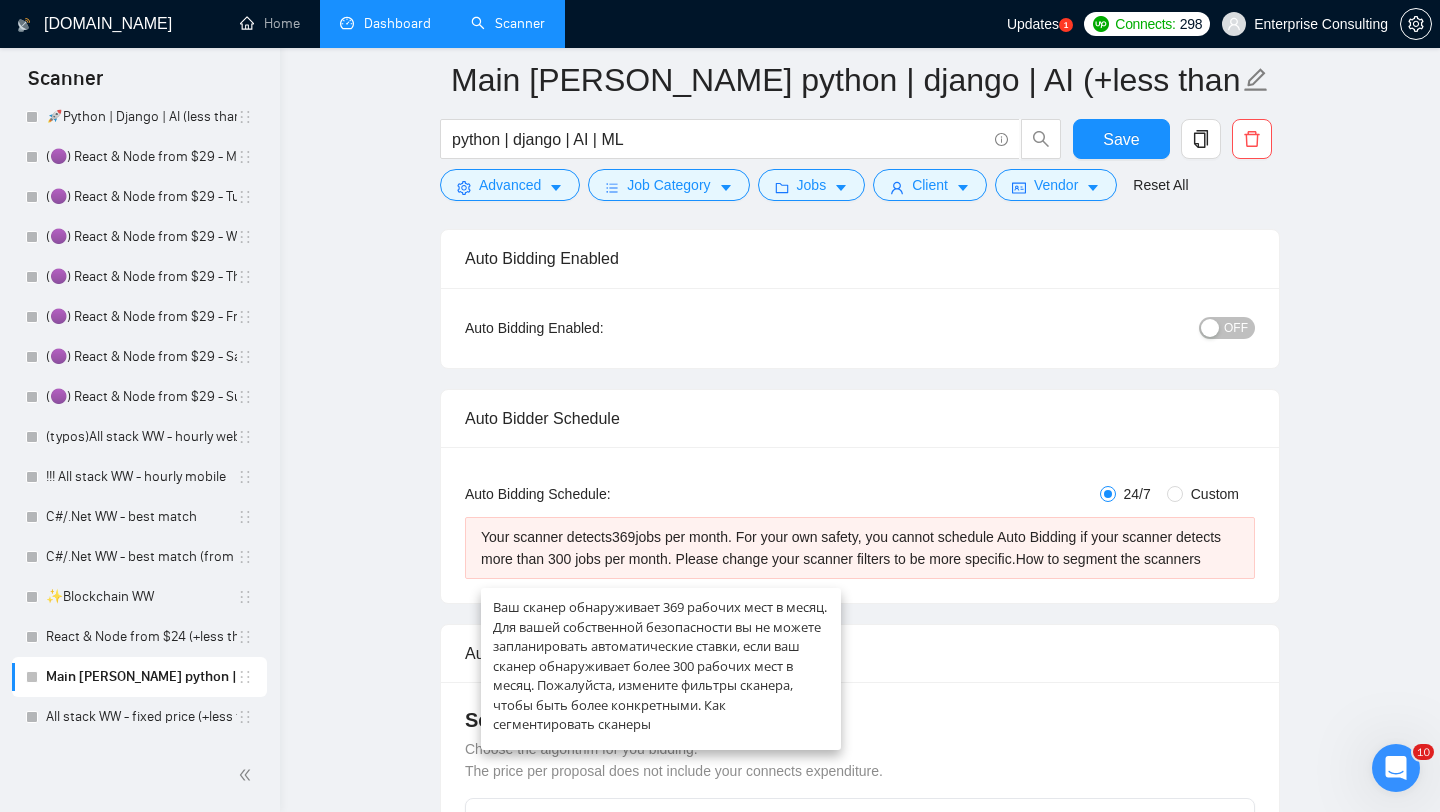 click on "Auto Bidding Type: Automated (recommended) Semi-automated Auto Bidding Schedule: 24/7 Custom Custom Auto Bidder Schedule Repeat every week [DATE] [DATE] [DATE] [DATE] [DATE] [DATE] [DATE] Active Hours ( [GEOGRAPHIC_DATA]/[GEOGRAPHIC_DATA] ): From: To: ( 24  hours) [GEOGRAPHIC_DATA]/[GEOGRAPHIC_DATA] Your scanner detects  369  jobs per month. For your own safety, you cannot schedule Auto Bidding if your scanner detects more than 300 jobs per month. Please change your scanner filters to be more specific.  How to segment the scanners" at bounding box center (860, 525) 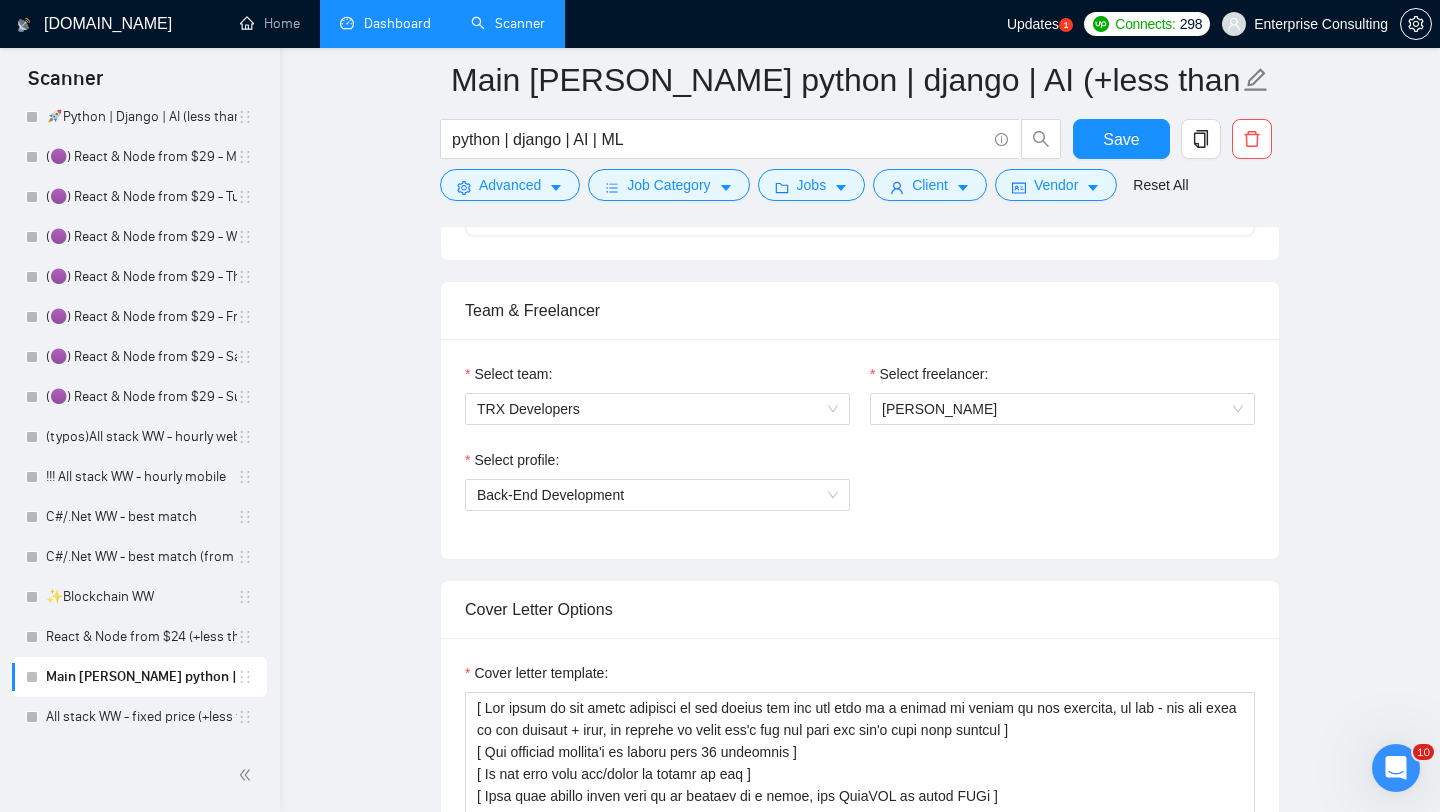 scroll, scrollTop: 1030, scrollLeft: 0, axis: vertical 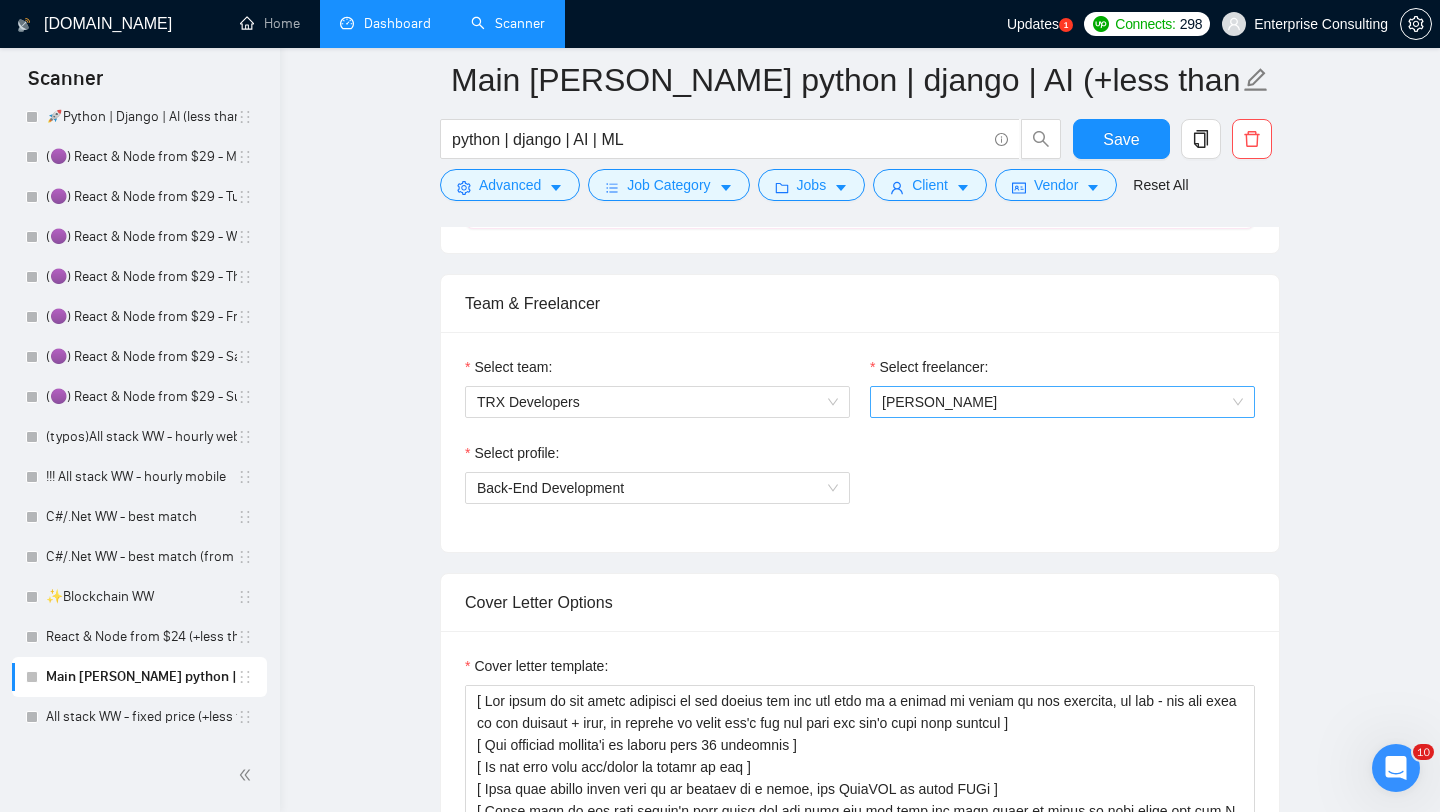 click on "[PERSON_NAME]" at bounding box center (939, 402) 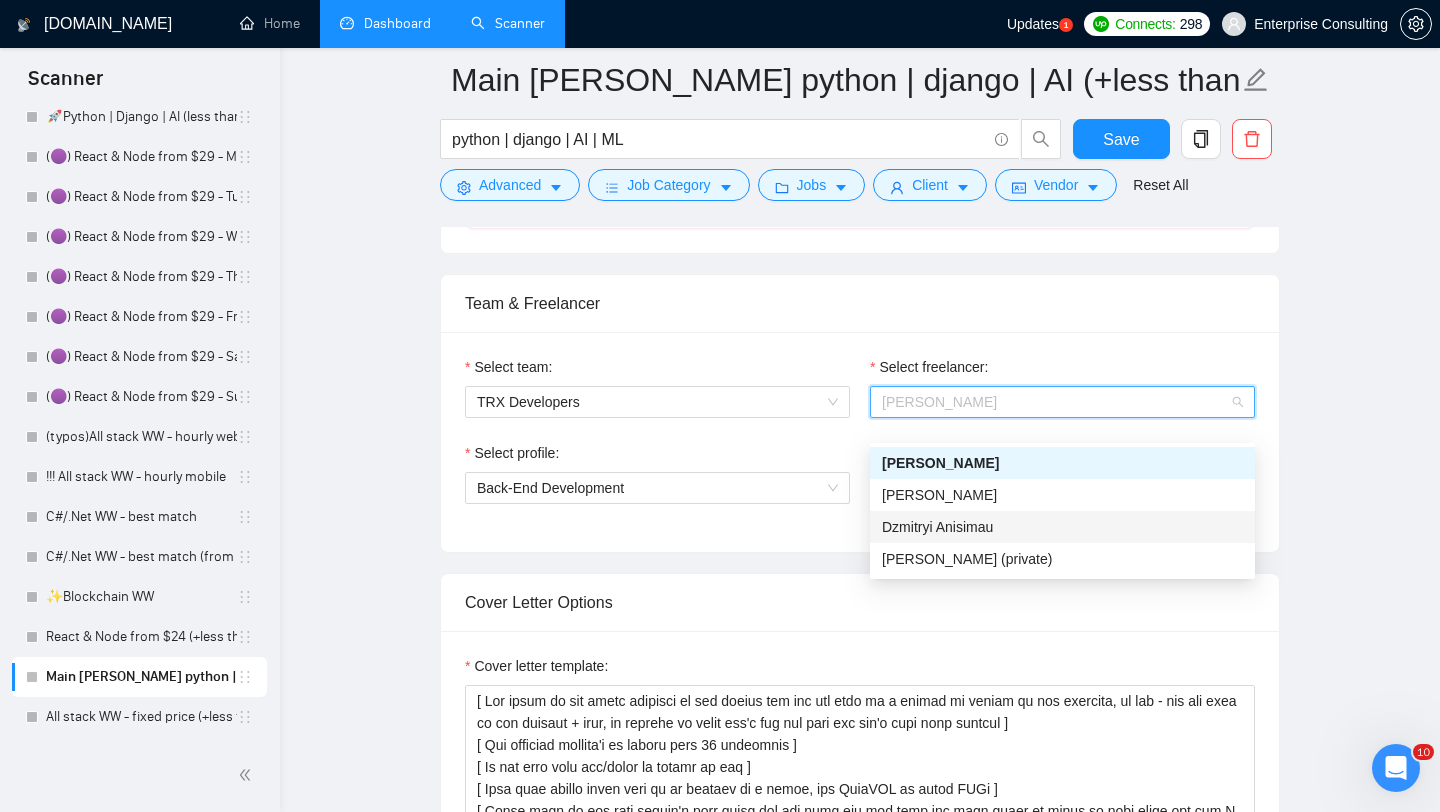 click on "Dzmitryi  Anisimau" at bounding box center (937, 527) 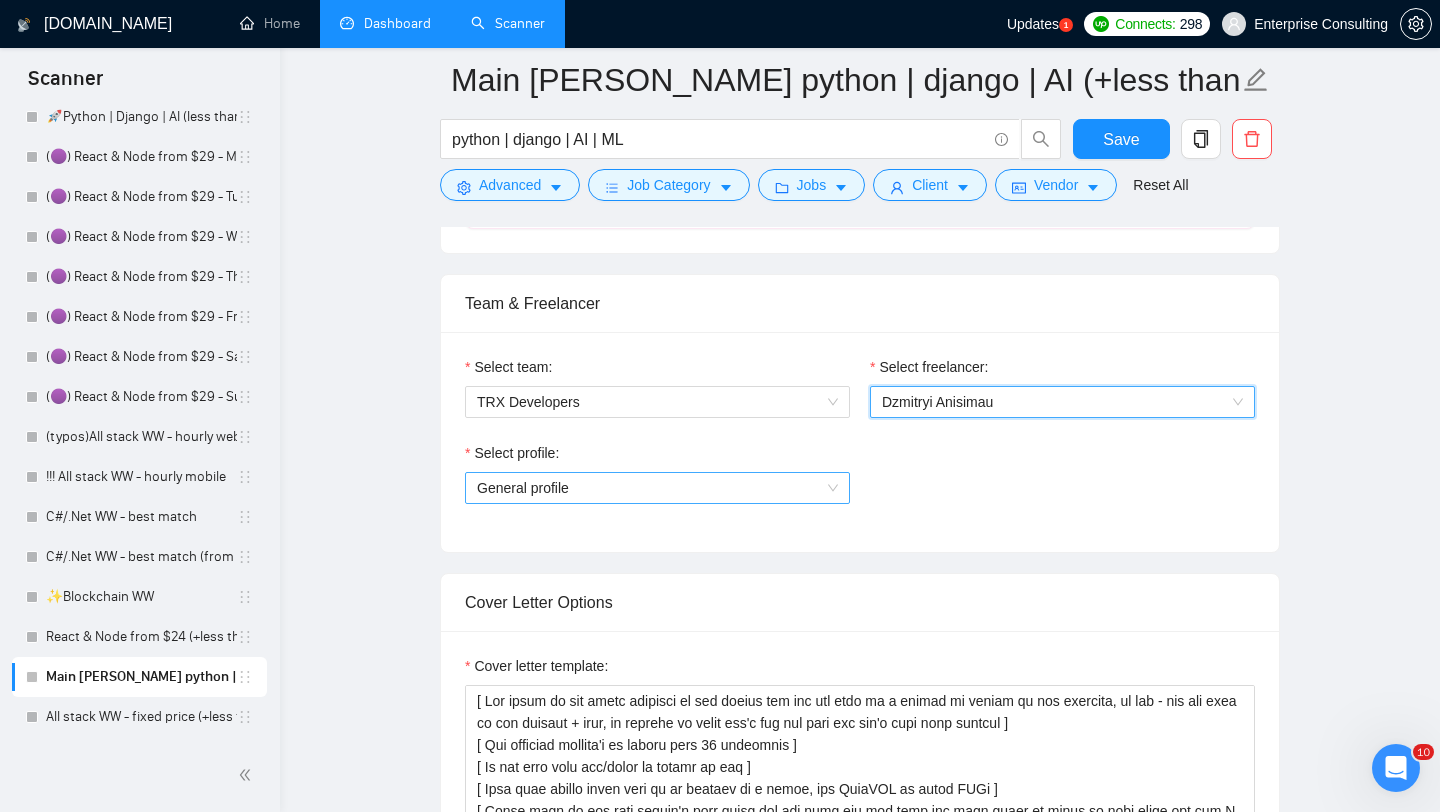 click on "General profile" at bounding box center [657, 488] 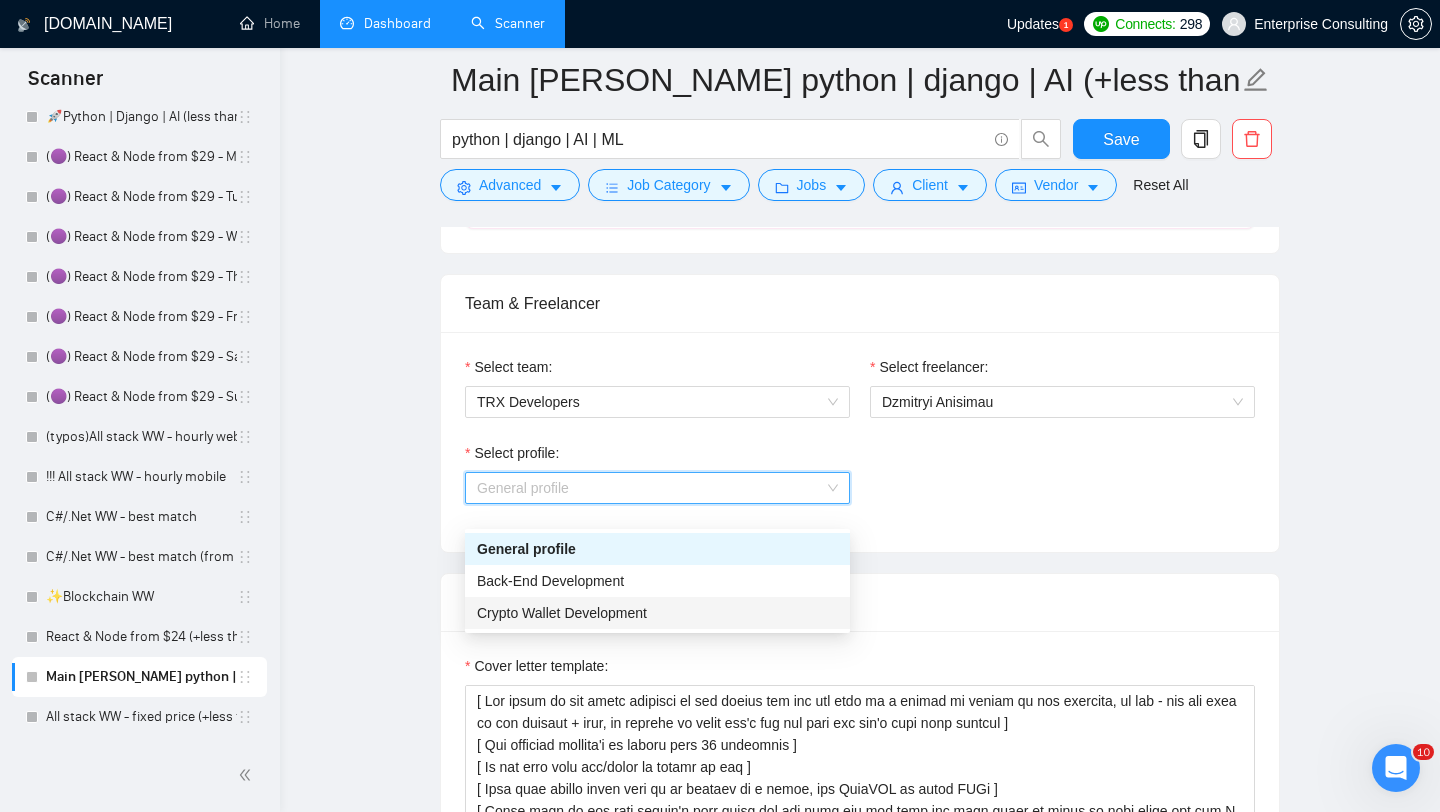 click on "Crypto Wallet Development" at bounding box center (657, 613) 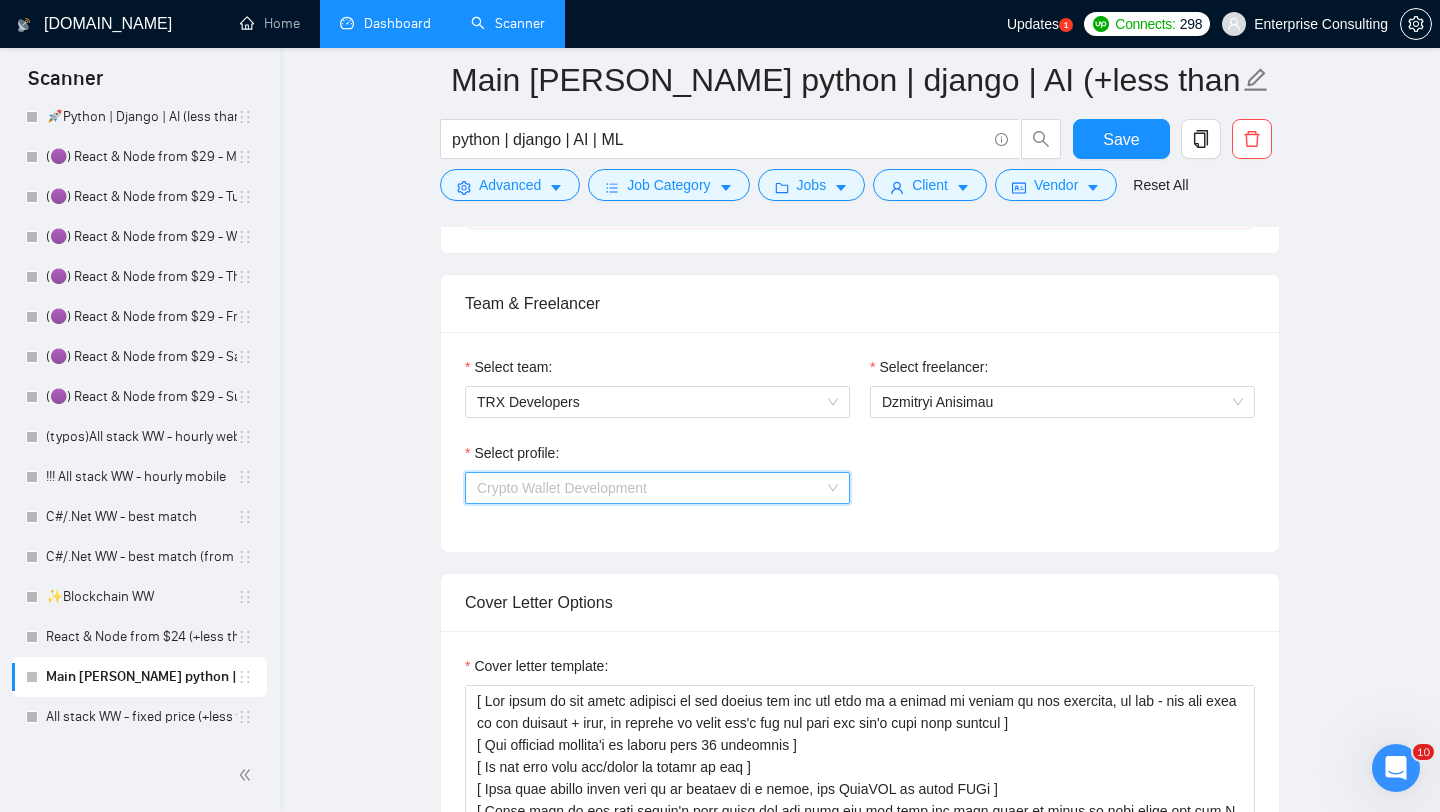 click on "Crypto Wallet Development" at bounding box center [657, 488] 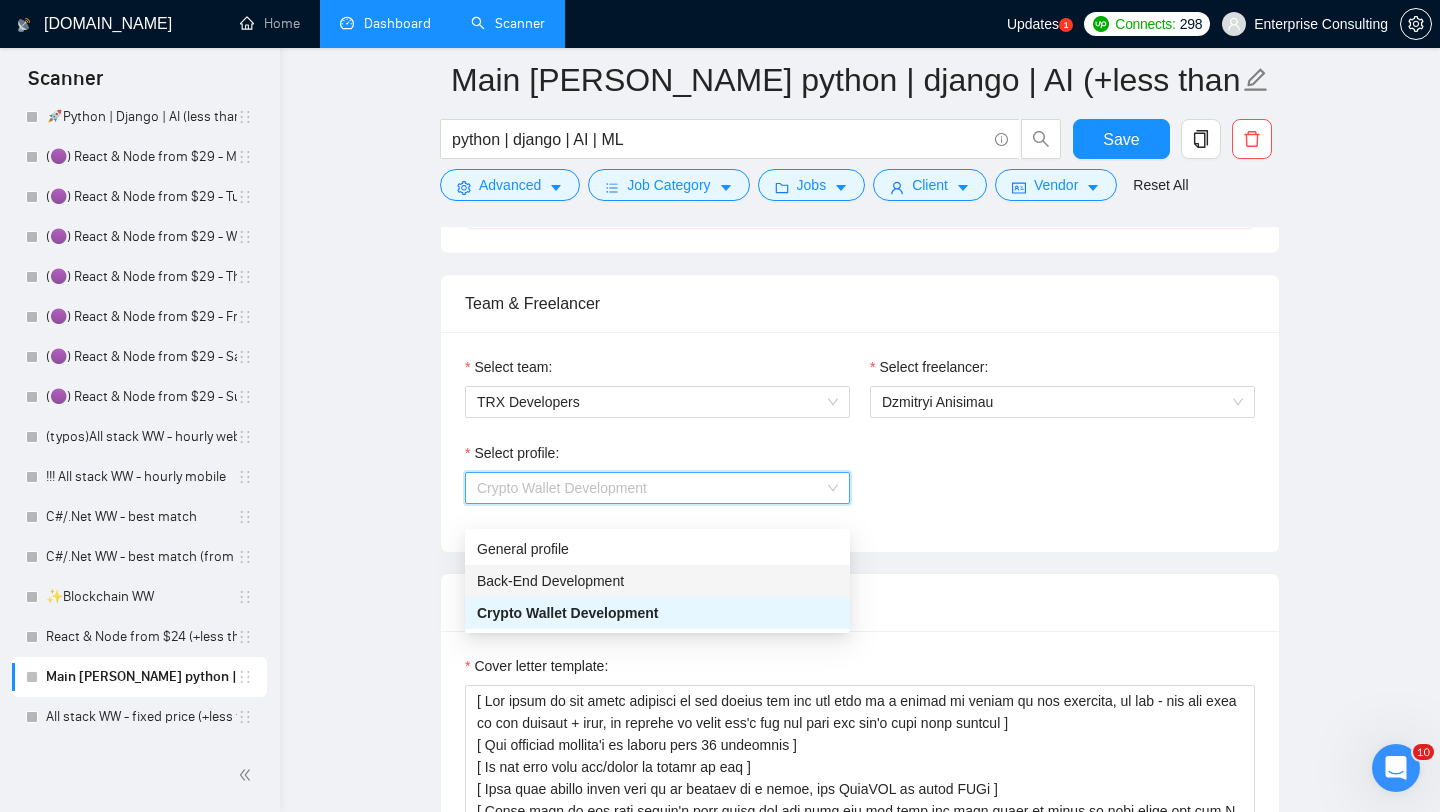 click on "Back-End Development" at bounding box center [657, 581] 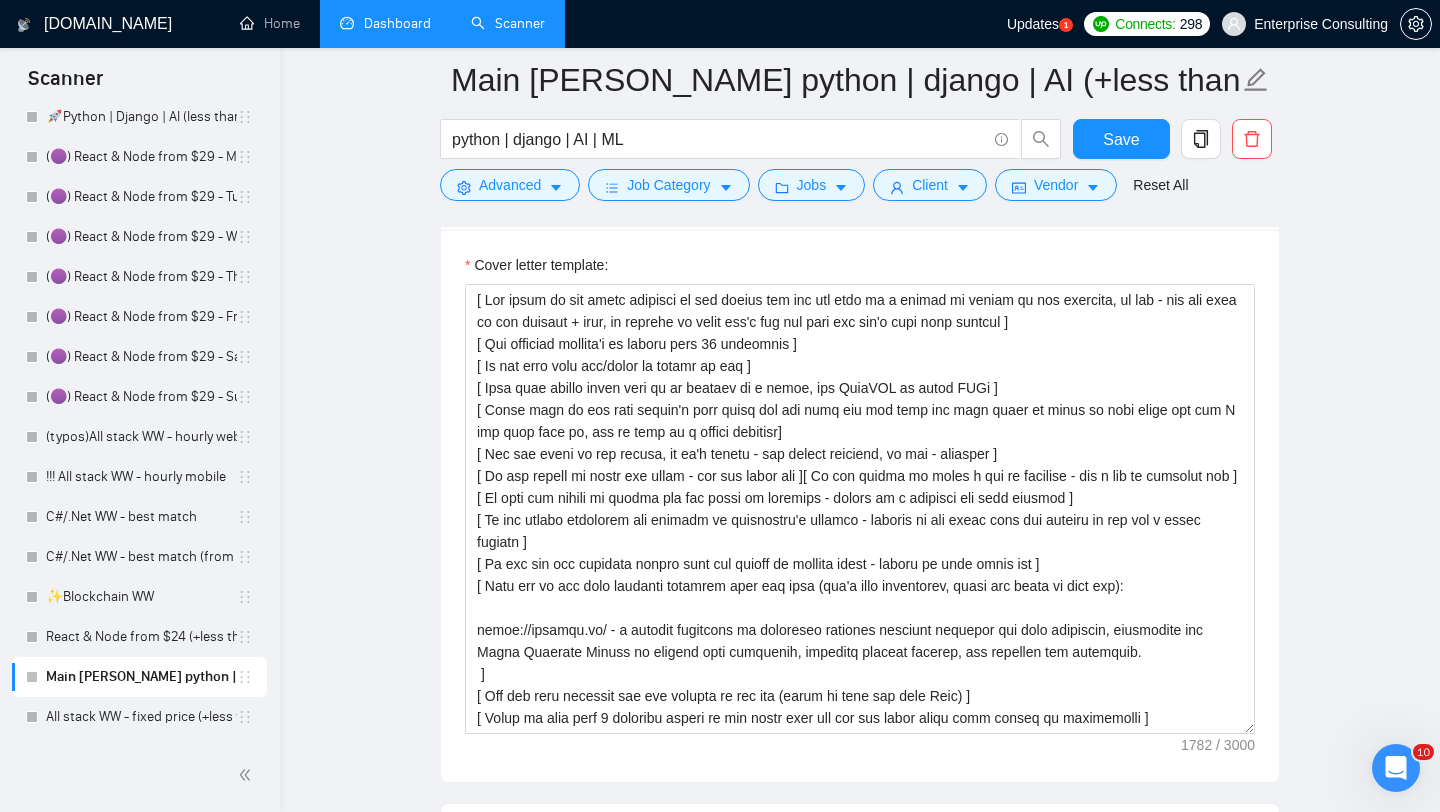 scroll, scrollTop: 1434, scrollLeft: 0, axis: vertical 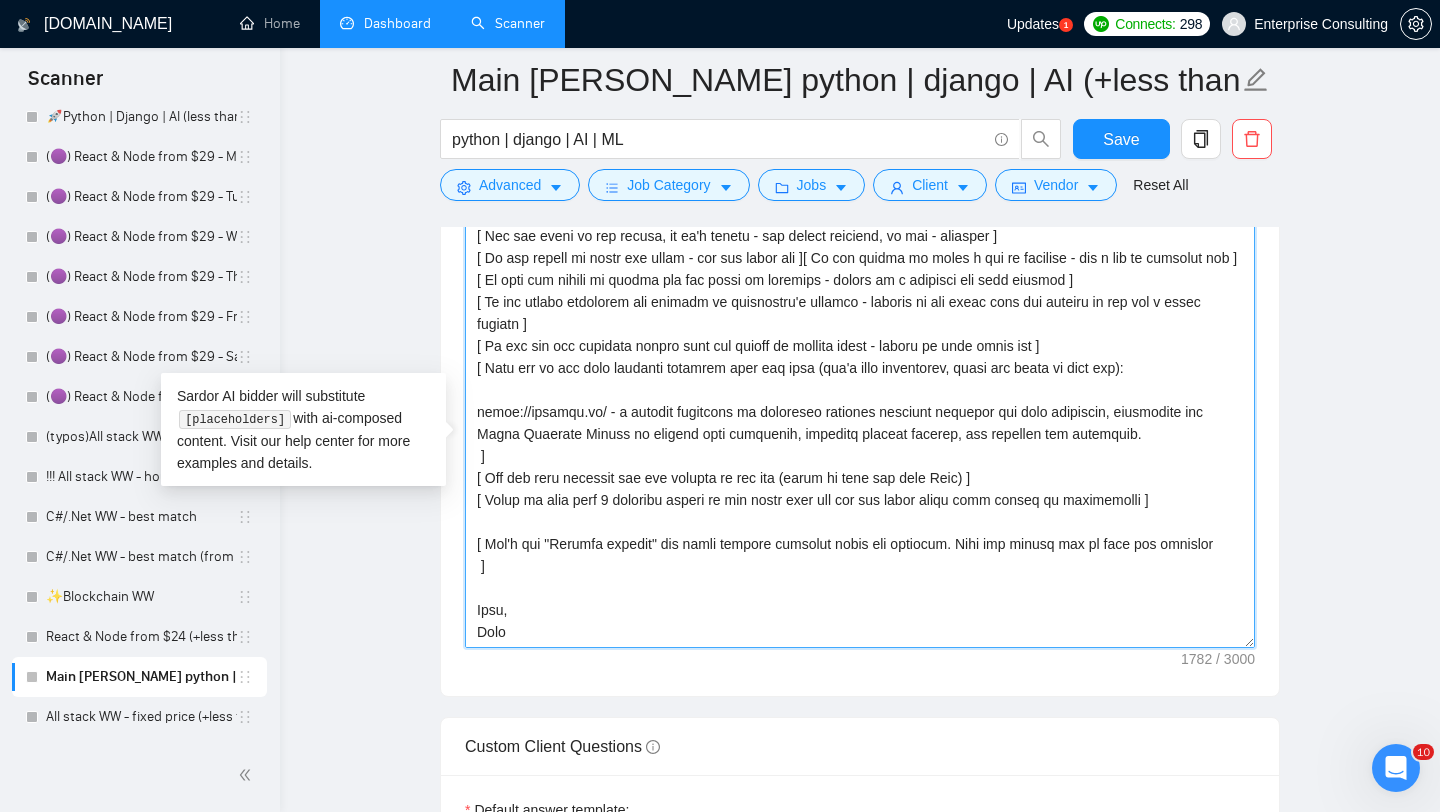 drag, startPoint x: 522, startPoint y: 651, endPoint x: 471, endPoint y: 648, distance: 51.088158 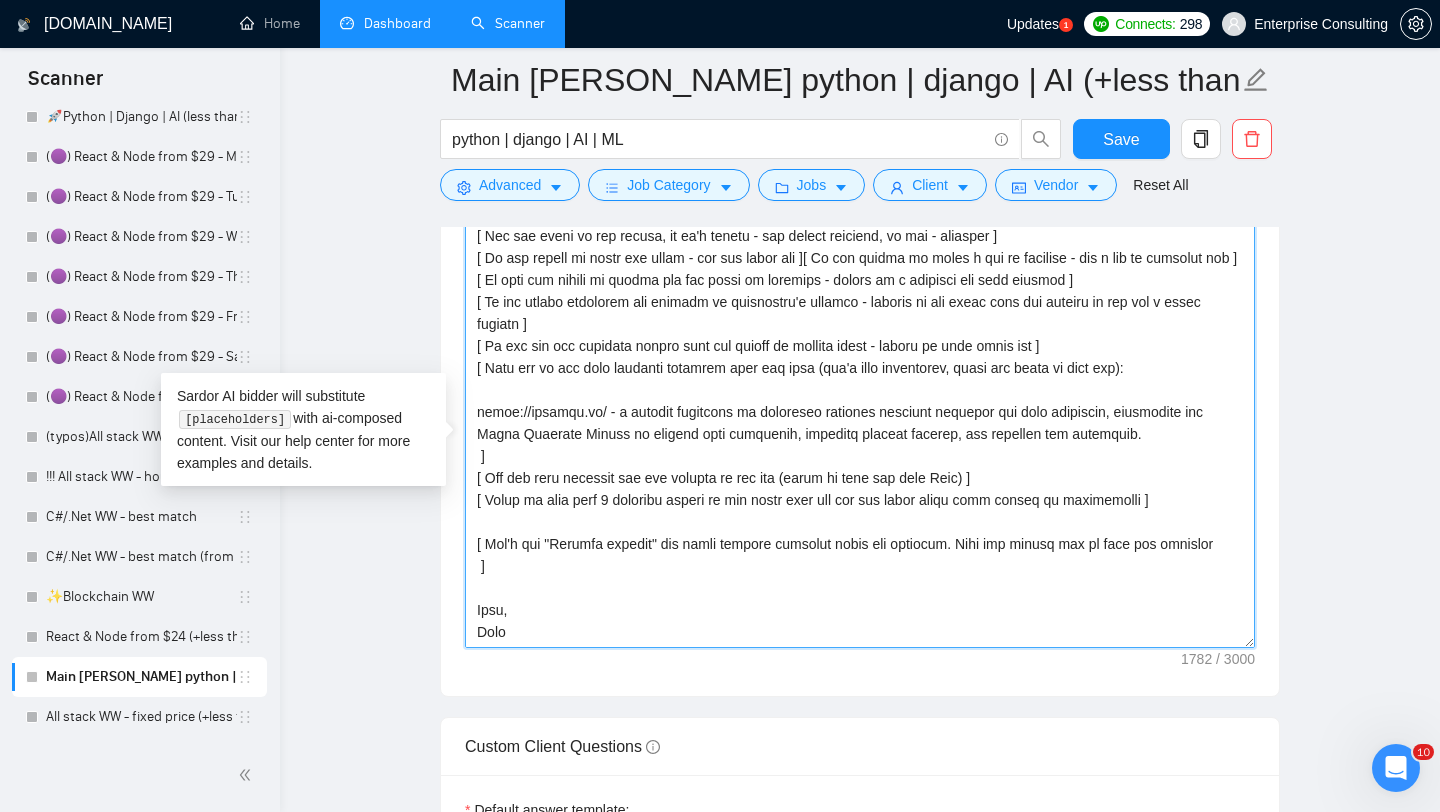 paste on "Dzmitryi" 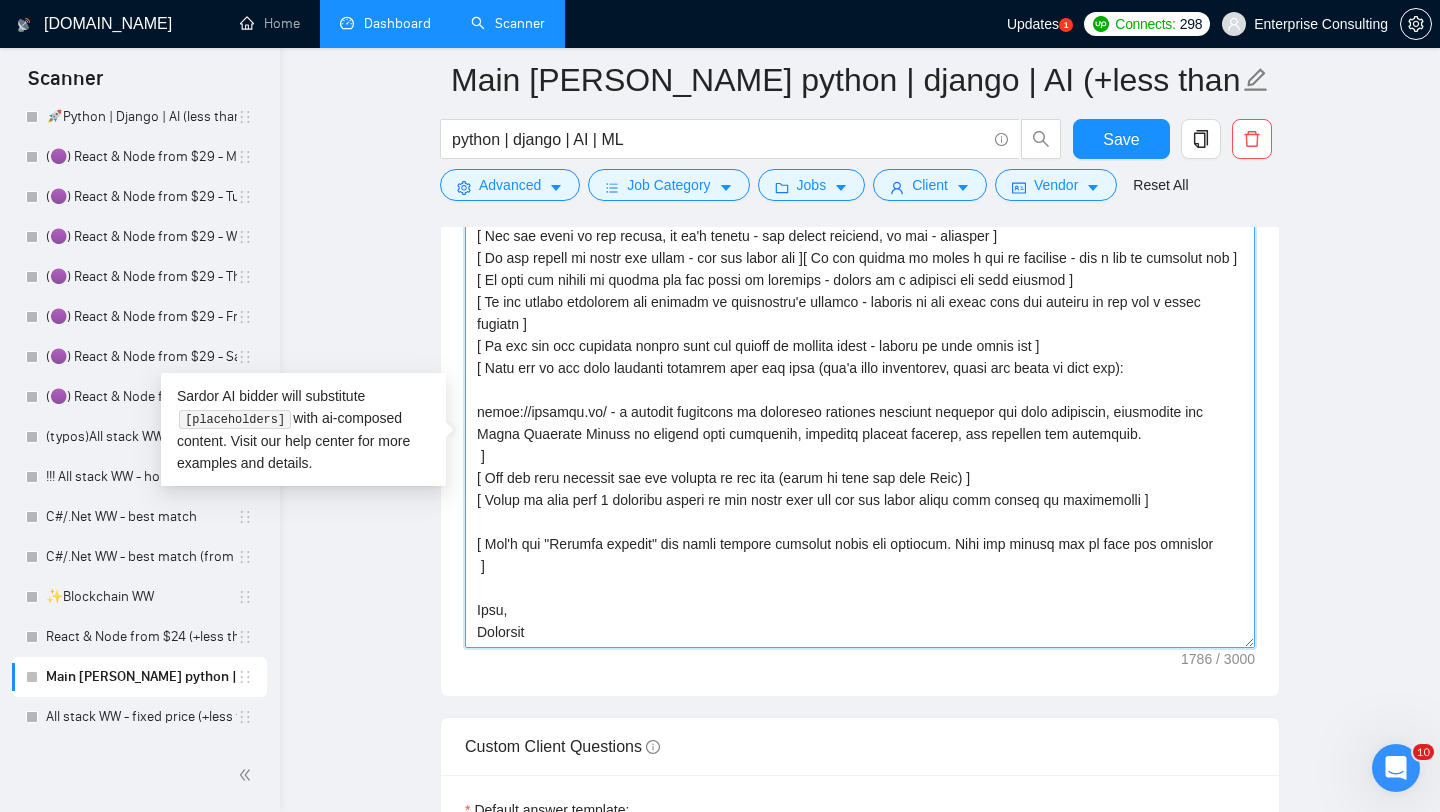scroll, scrollTop: 0, scrollLeft: 0, axis: both 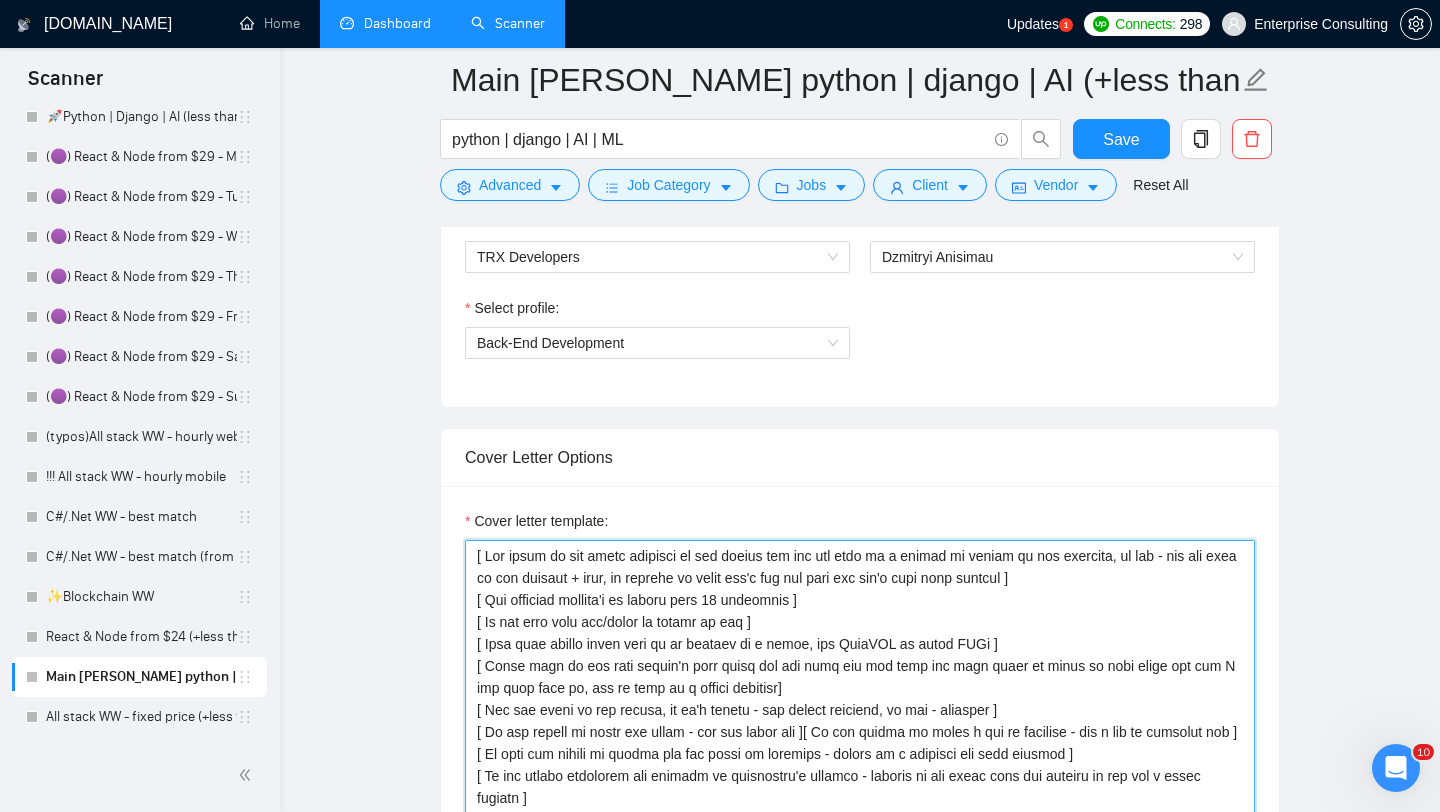 drag, startPoint x: 543, startPoint y: 577, endPoint x: 524, endPoint y: 578, distance: 19.026299 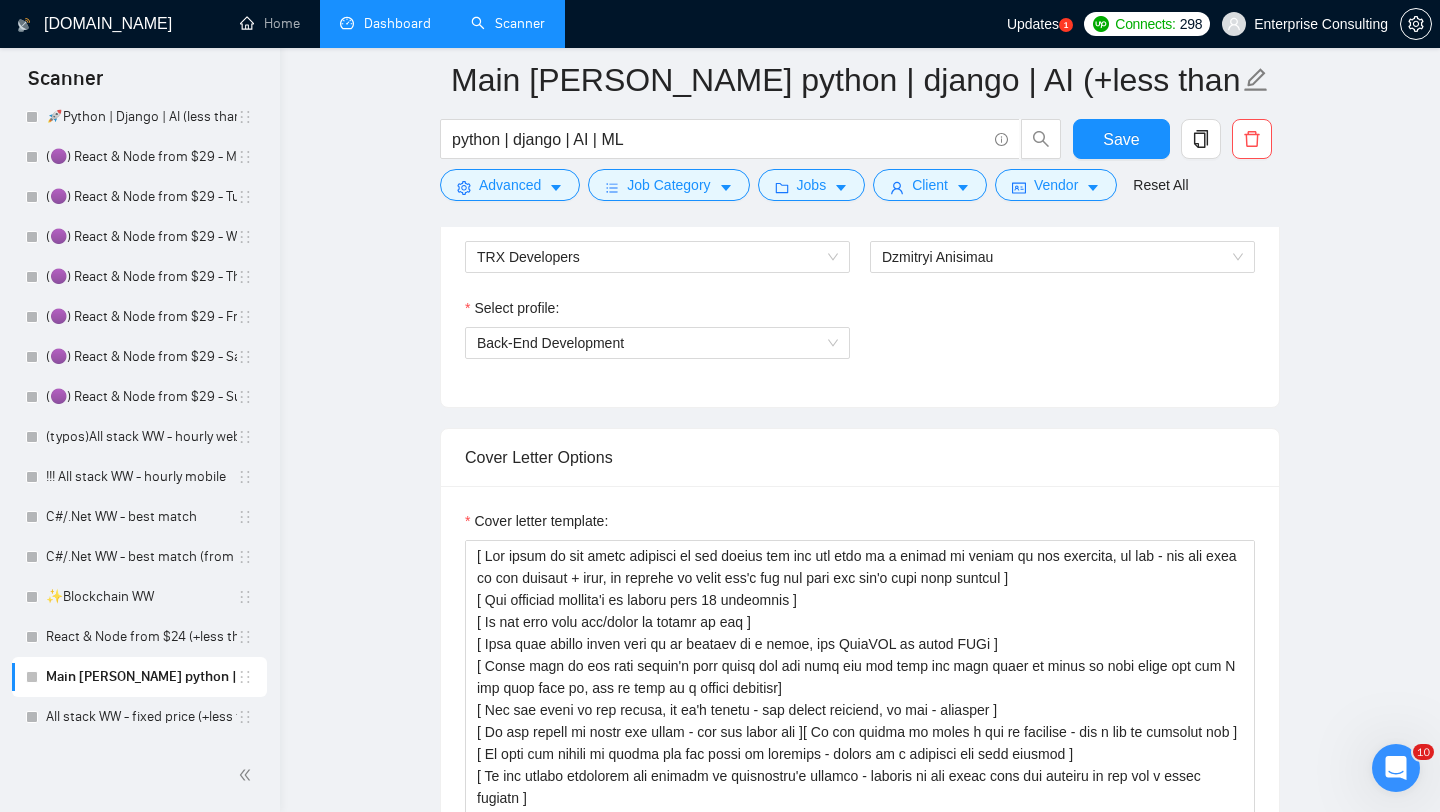 click on "Main [PERSON_NAME] python | django | AI (+less than 30 h) python | django | AI | ML Save Advanced   Job Category   Jobs   Client   Vendor   Reset All Preview Results Insights NEW Alerts Auto Bidder Auto Bidding Enabled Auto Bidding Enabled: OFF Auto Bidder Schedule Auto Bidding Type: Automated (recommended) Semi-automated Auto Bidding Schedule: 24/7 Custom Custom Auto Bidder Schedule Repeat every week [DATE] [DATE] [DATE] [DATE] [DATE] [DATE] [DATE] Active Hours ( [GEOGRAPHIC_DATA]/[GEOGRAPHIC_DATA] ): From: To: ( 24  hours) [GEOGRAPHIC_DATA]/[GEOGRAPHIC_DATA] Your scanner detects  369  jobs per month. For your own safety, you cannot schedule Auto Bidding if your scanner detects more than 300 jobs per month. Please change your scanner filters to be more specific.  How to segment the scanners Auto Bidding Type Select your bidding algorithm: Choose the algorithm for you bidding. The price per proposal does not include your connects expenditure. Template Bidder Works great for narrow segments and short cover letters that don't change. 0.50  credits" at bounding box center [860, 1331] 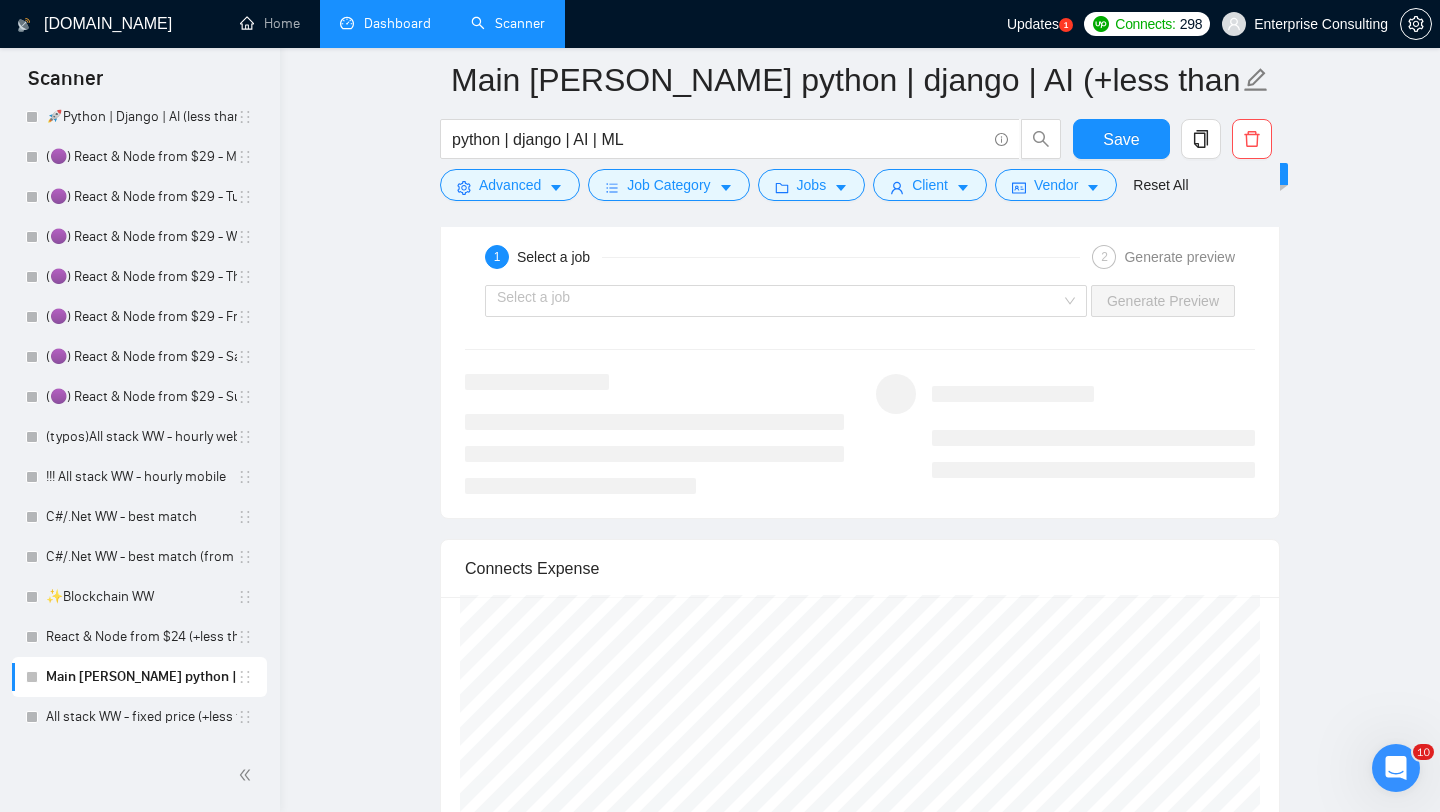scroll, scrollTop: 3049, scrollLeft: 0, axis: vertical 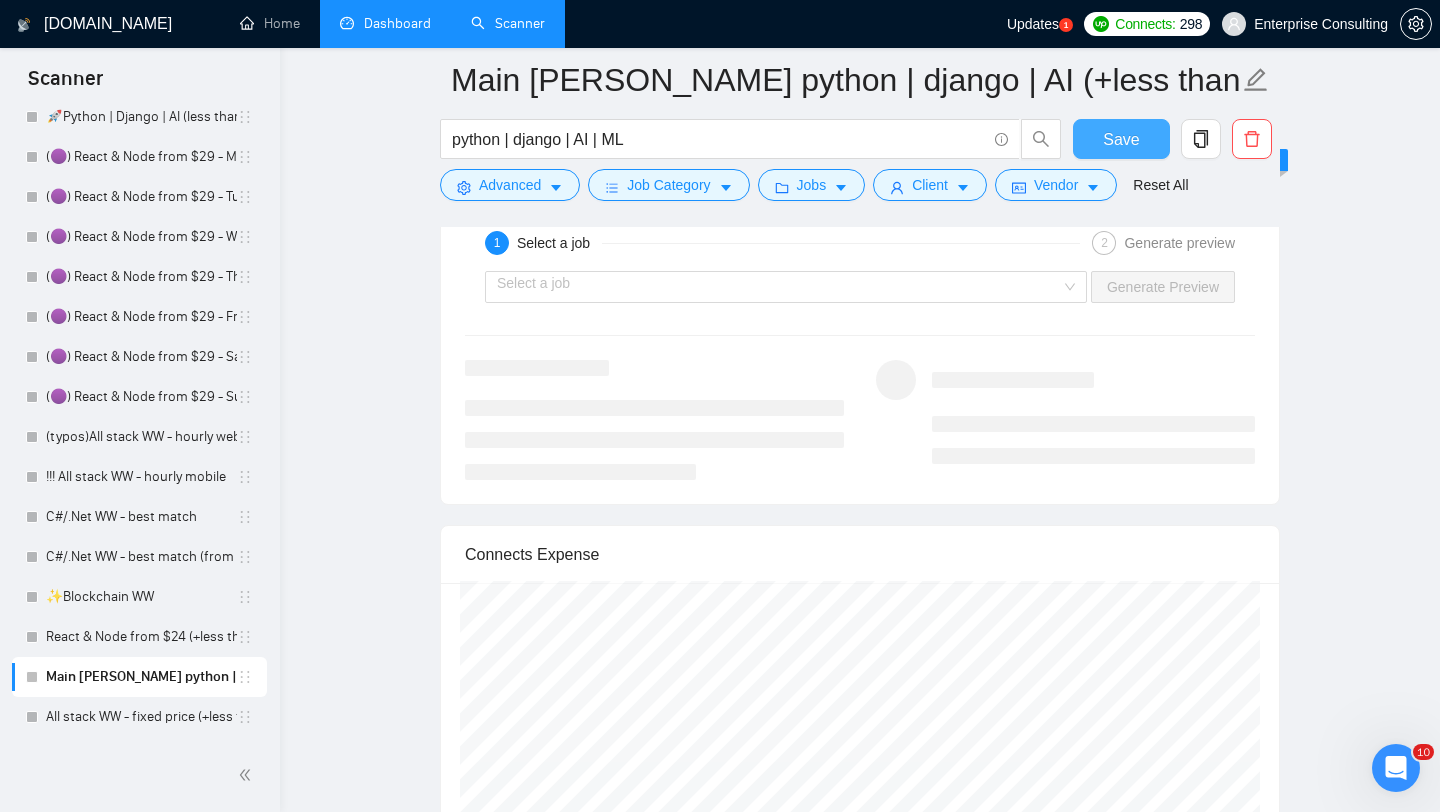 click on "Save" at bounding box center [1121, 139] 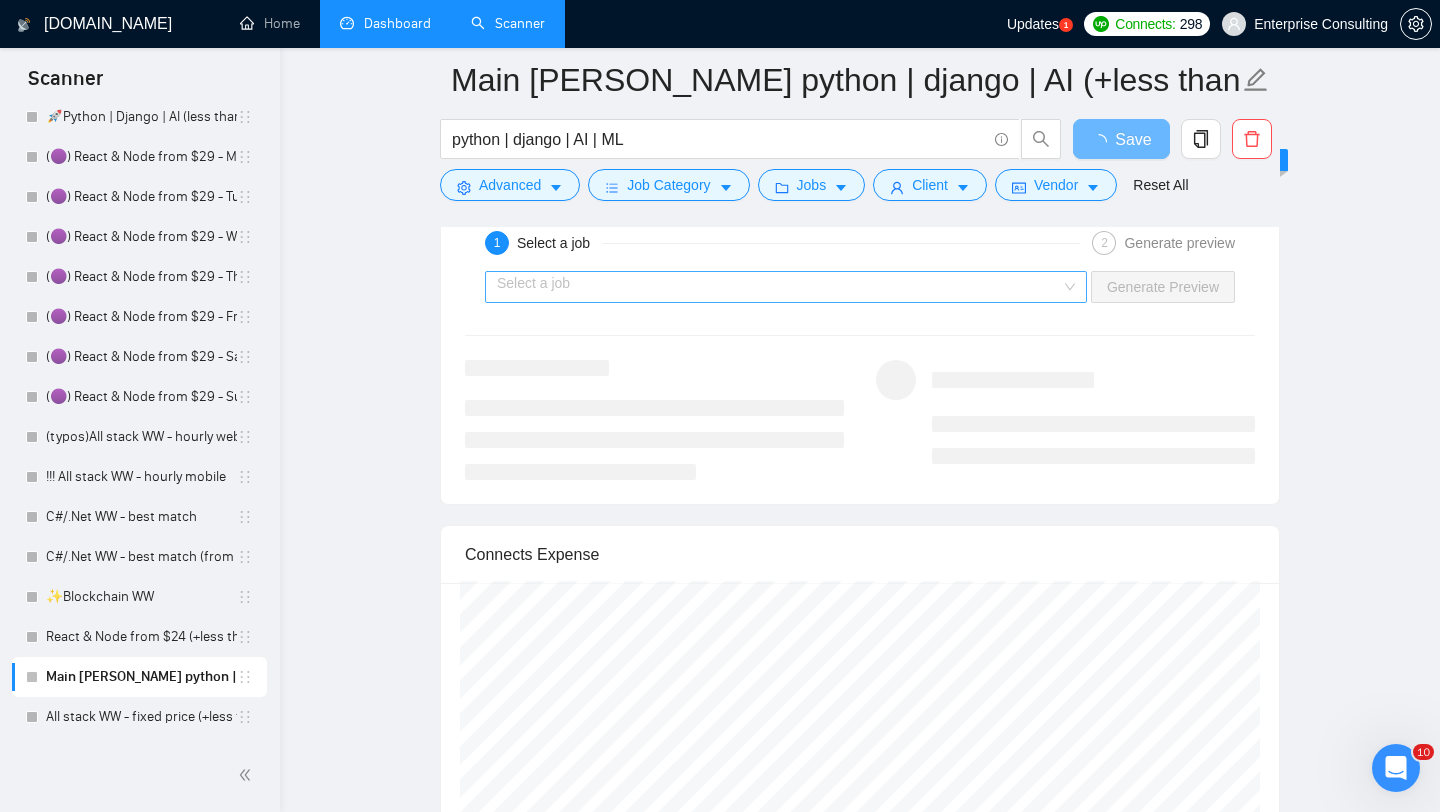 click at bounding box center [779, 287] 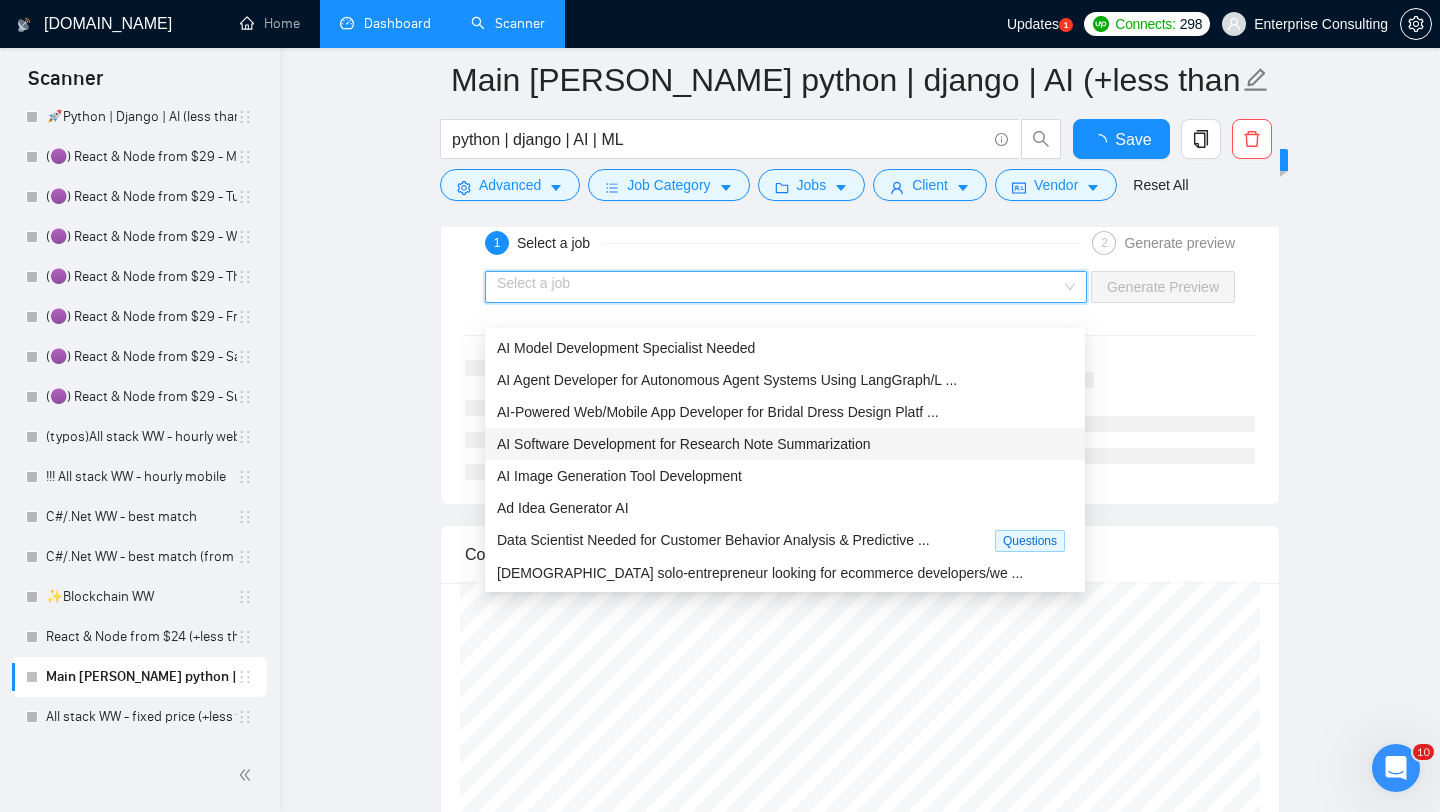 type 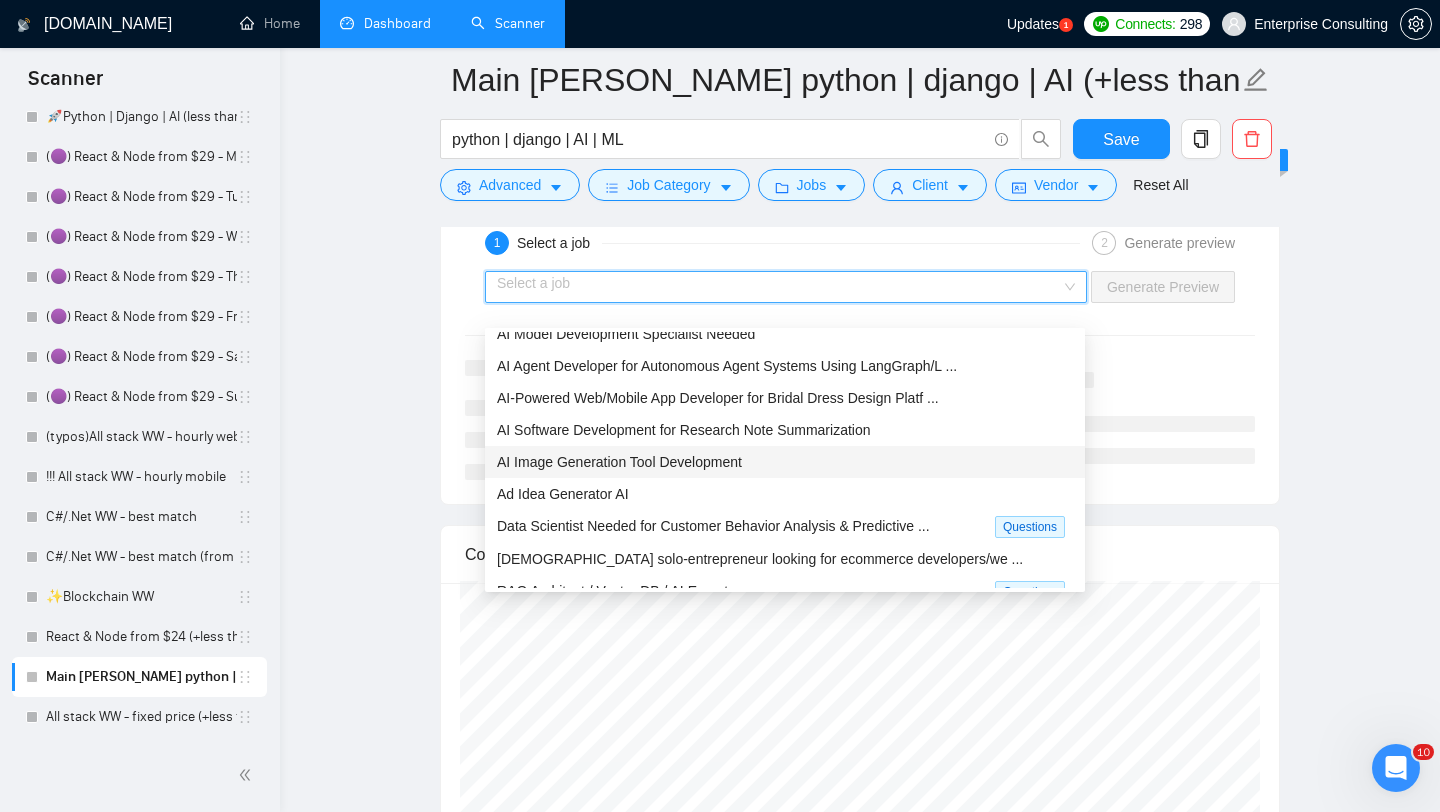 scroll, scrollTop: 0, scrollLeft: 0, axis: both 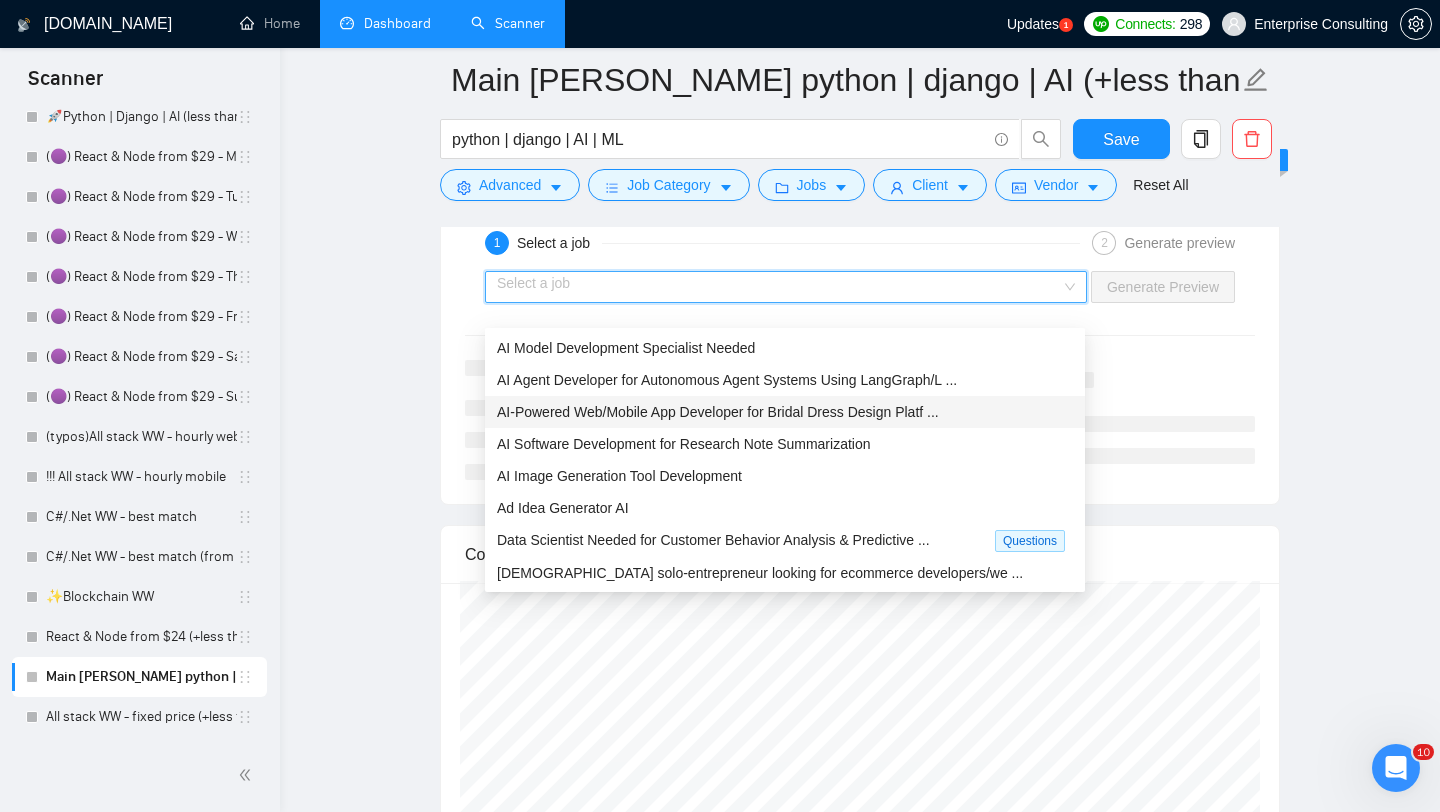 click on "AI-Powered Web/Mobile App Developer for Bridal Dress Design Platf ..." at bounding box center (718, 412) 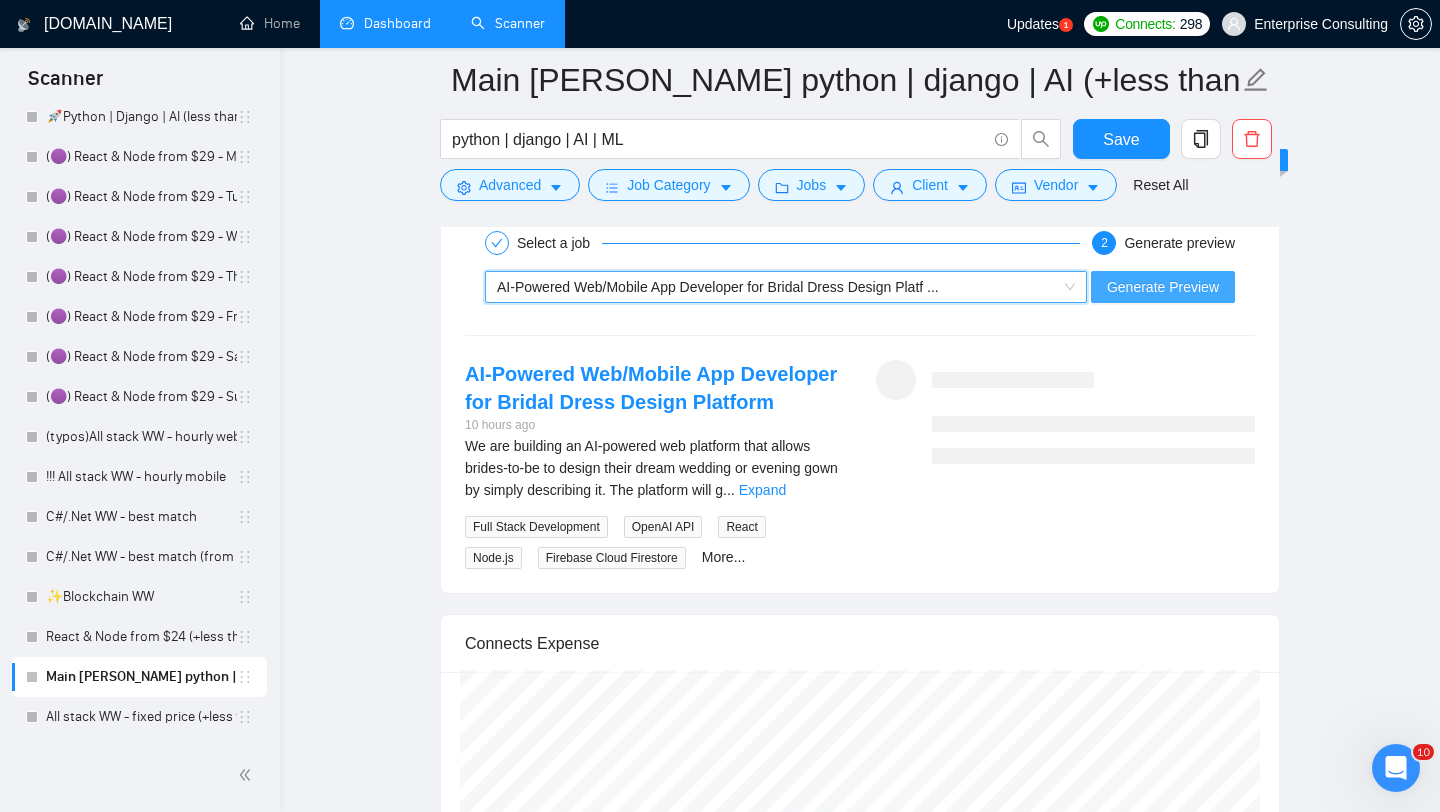 click on "Generate Preview" at bounding box center [1163, 287] 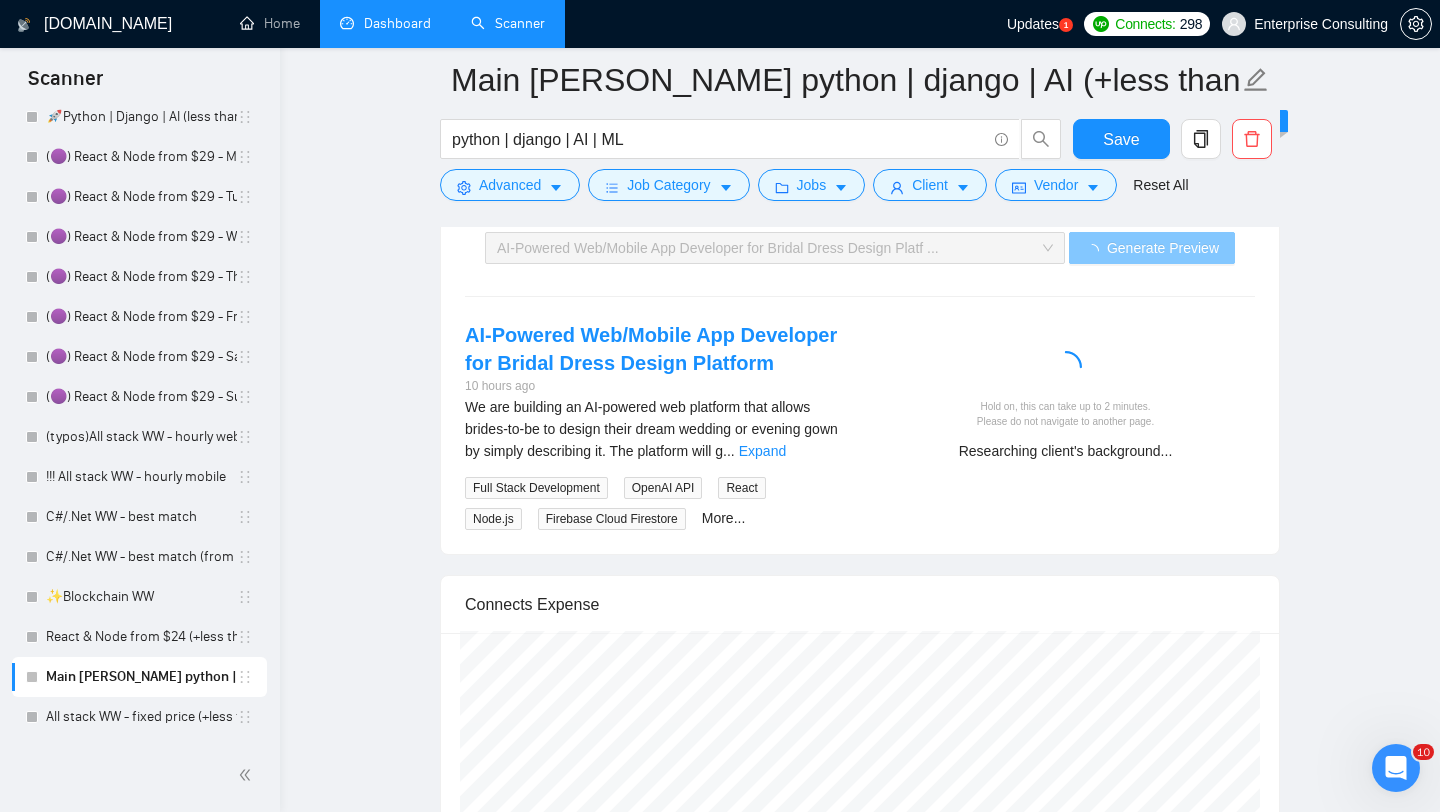 scroll, scrollTop: 3229, scrollLeft: 0, axis: vertical 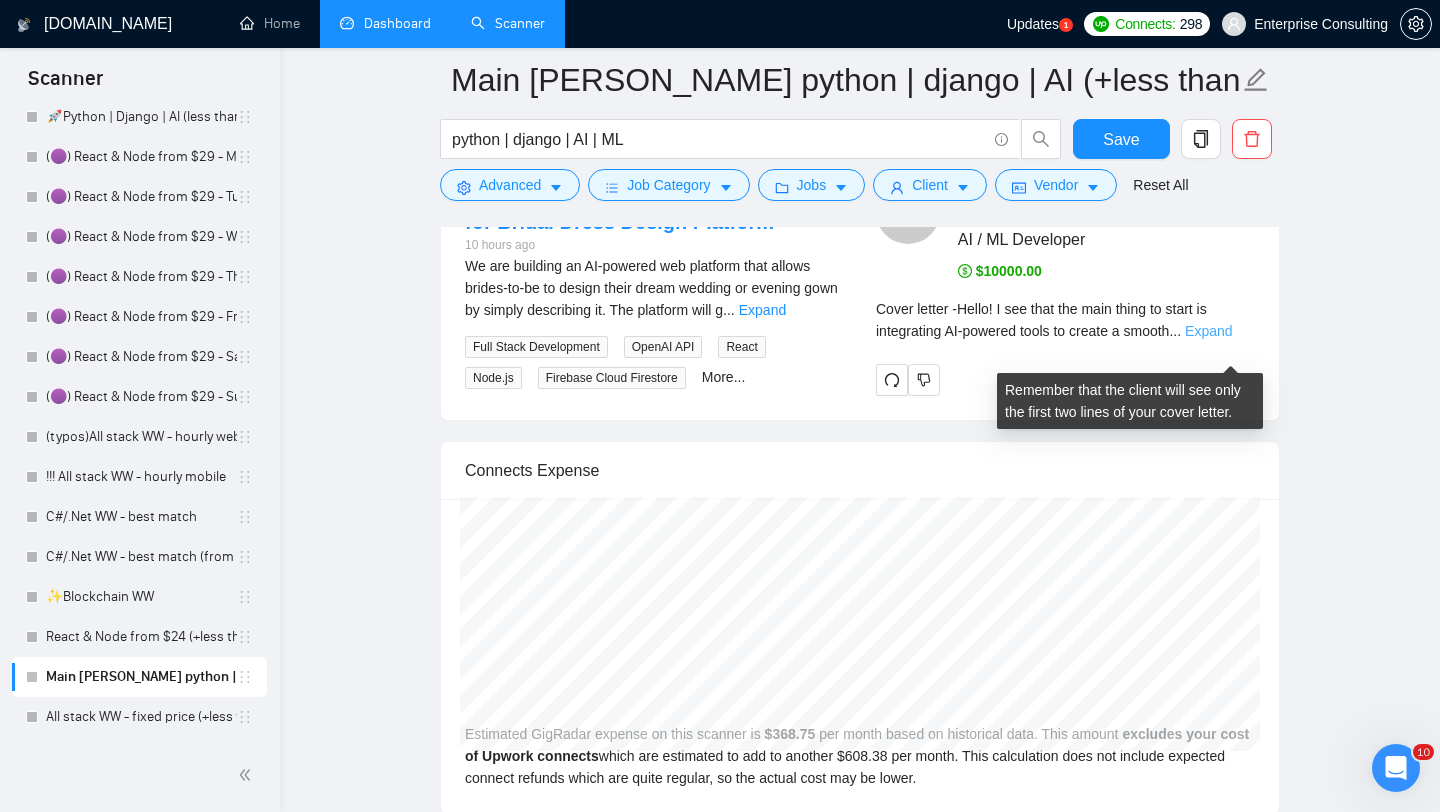 click on "Expand" at bounding box center (1208, 331) 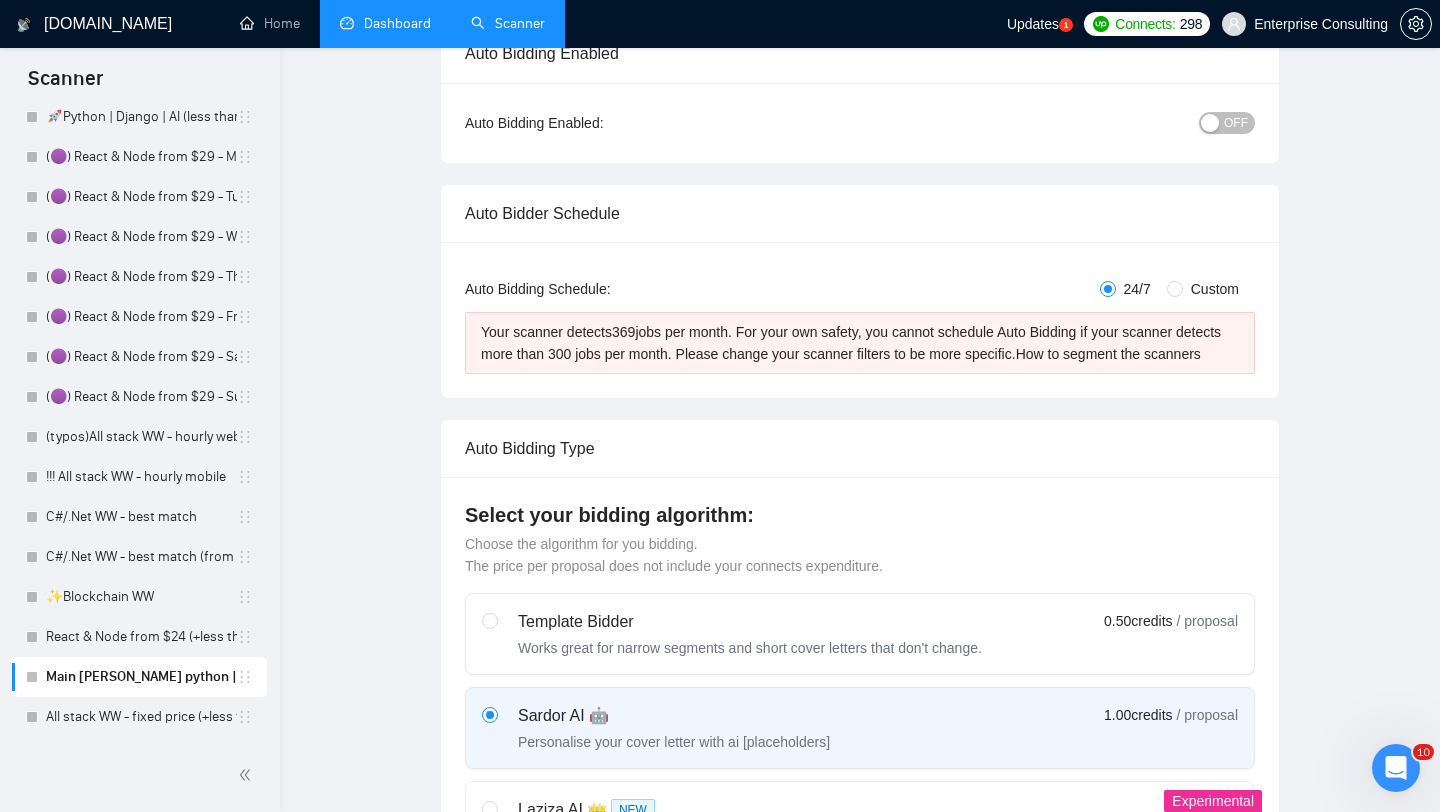 scroll, scrollTop: 0, scrollLeft: 0, axis: both 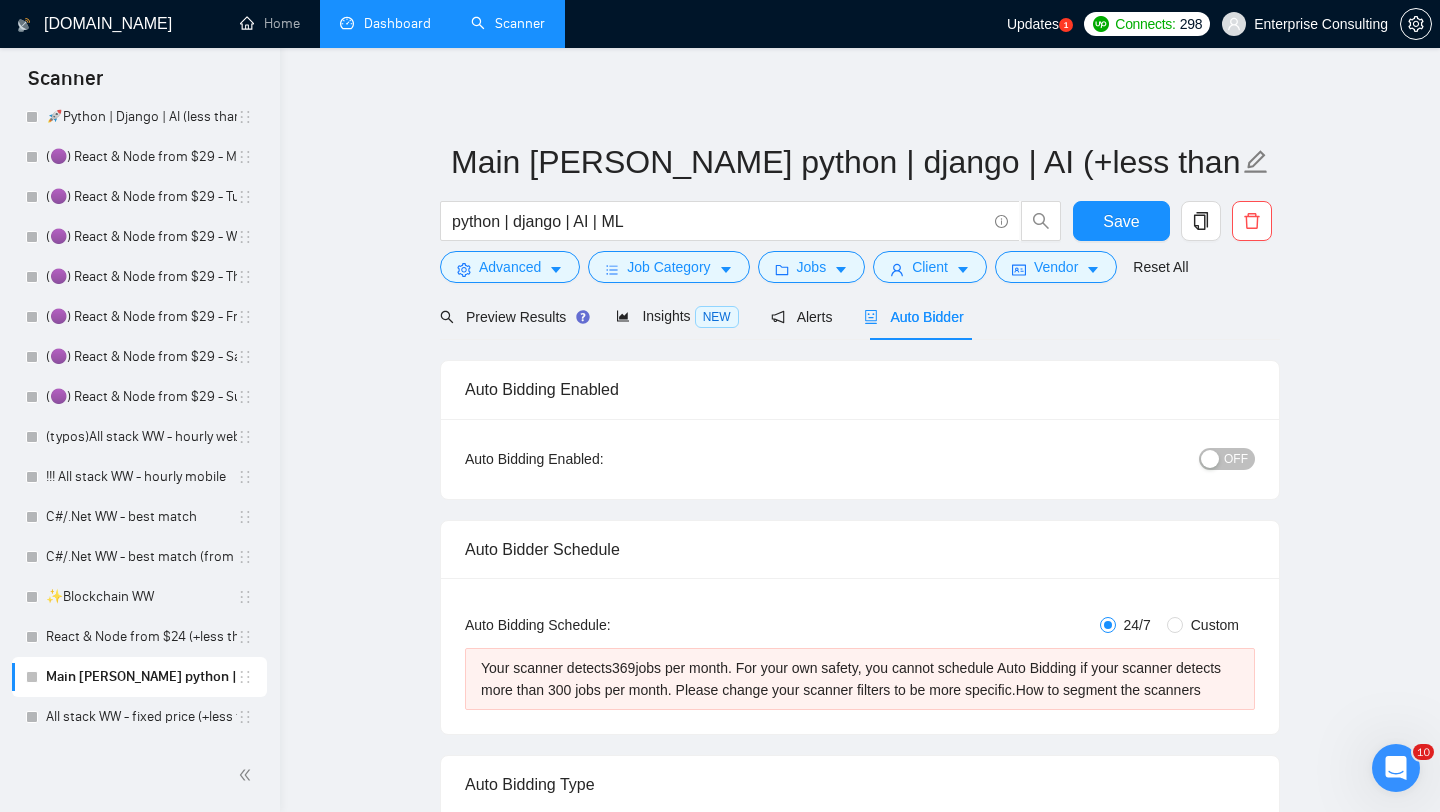 click on "python | django | AI | ML" at bounding box center [751, 226] 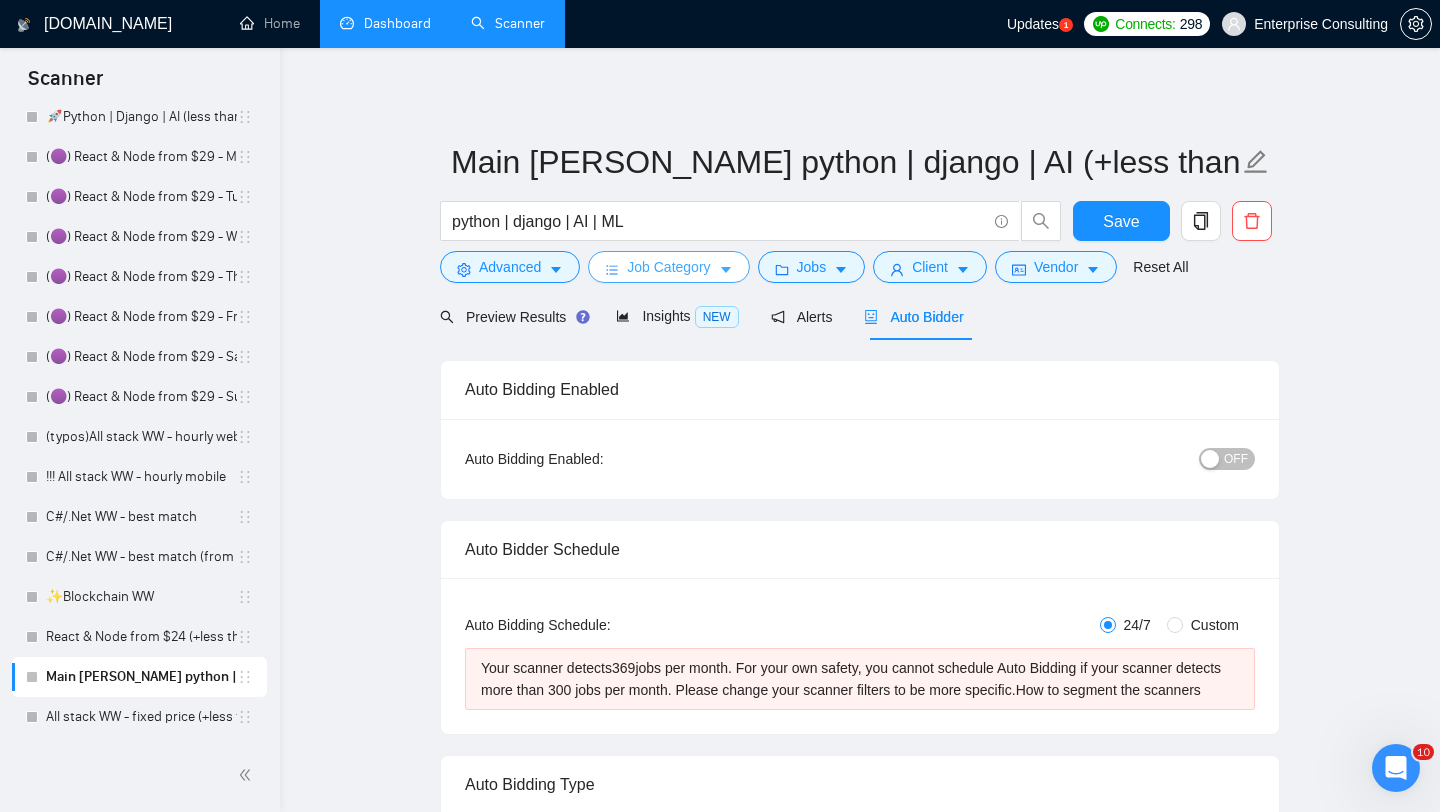 click on "Job Category" at bounding box center (668, 267) 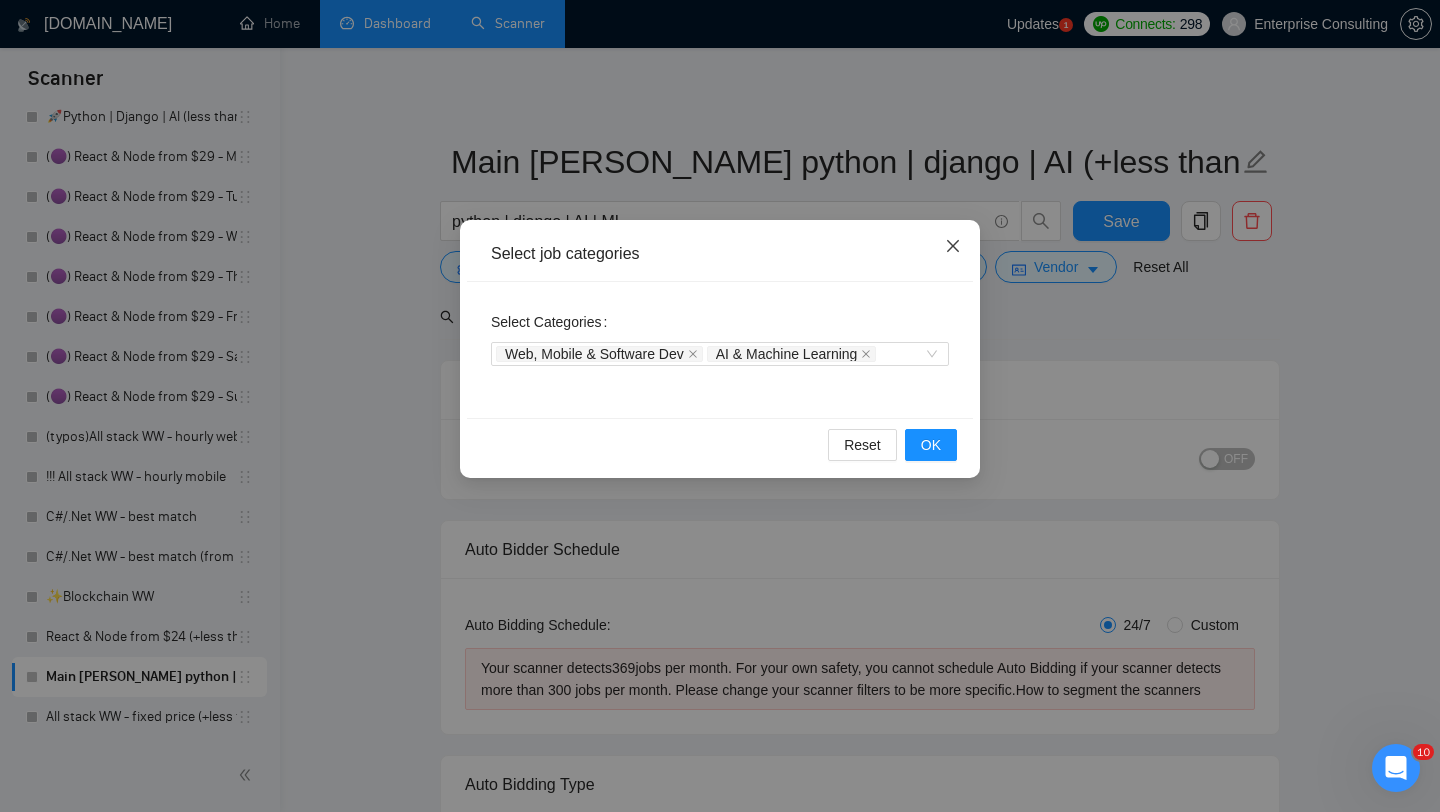 click 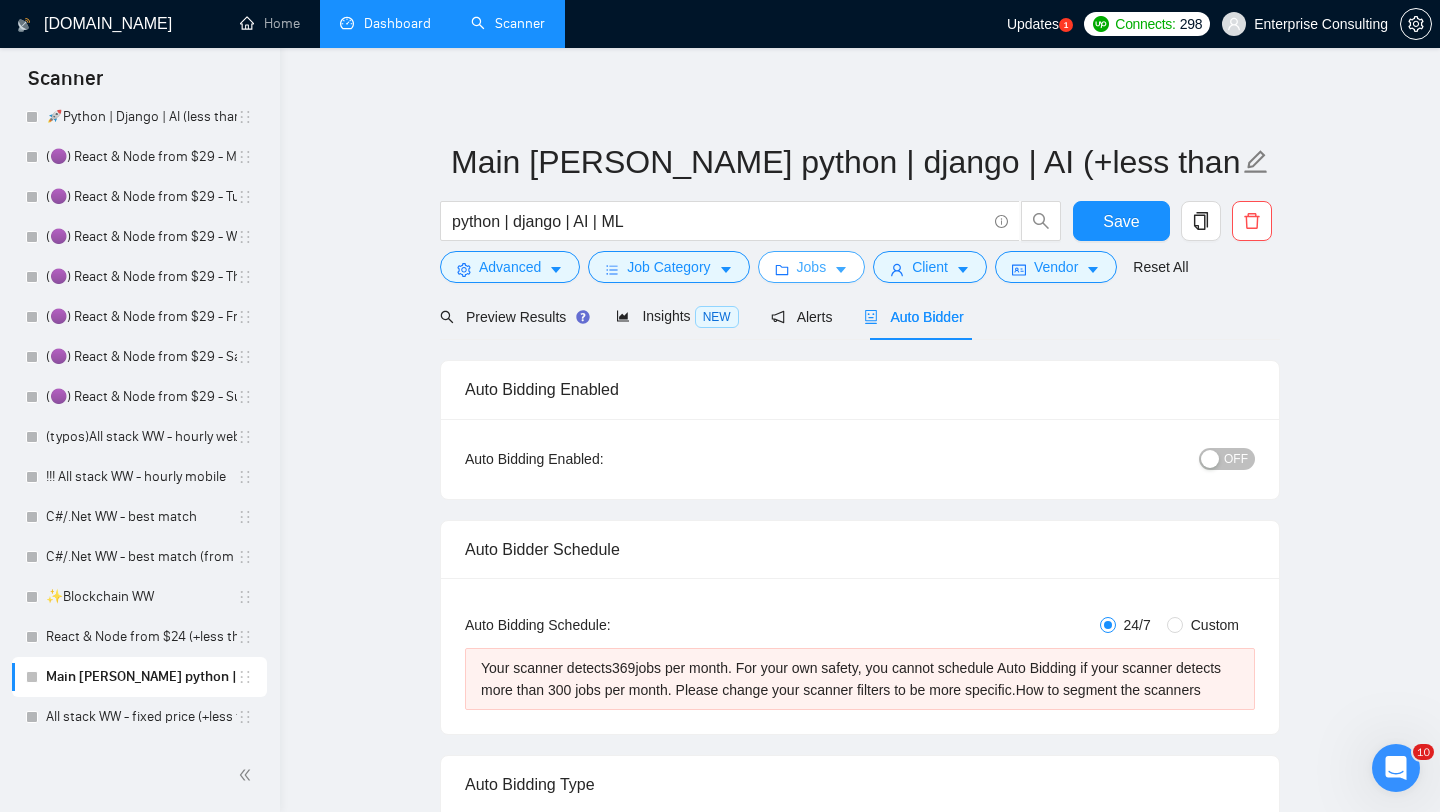 click on "Jobs" at bounding box center [812, 267] 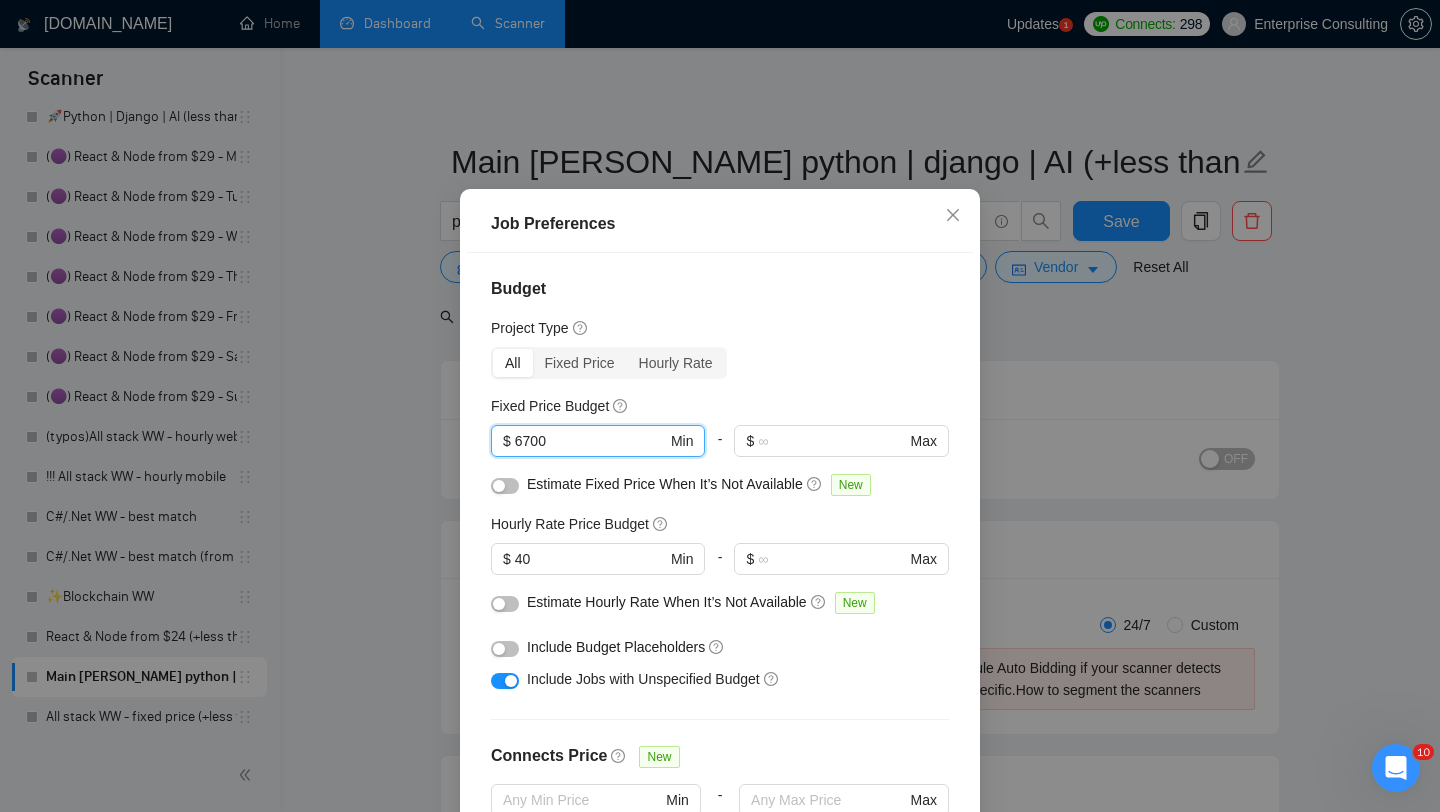 drag, startPoint x: 592, startPoint y: 468, endPoint x: 480, endPoint y: 464, distance: 112.0714 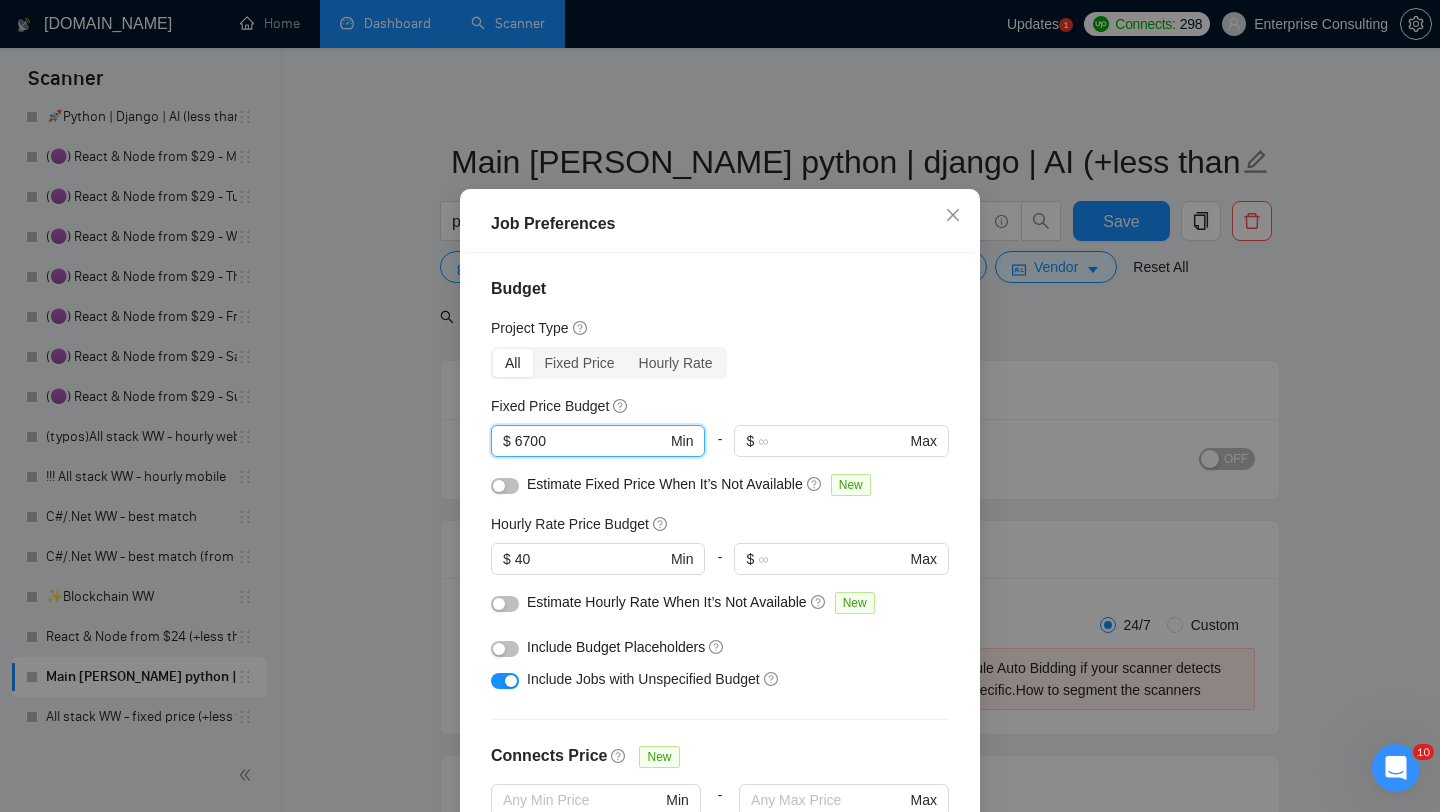 click on "Include Budget Placeholders" at bounding box center [727, 647] 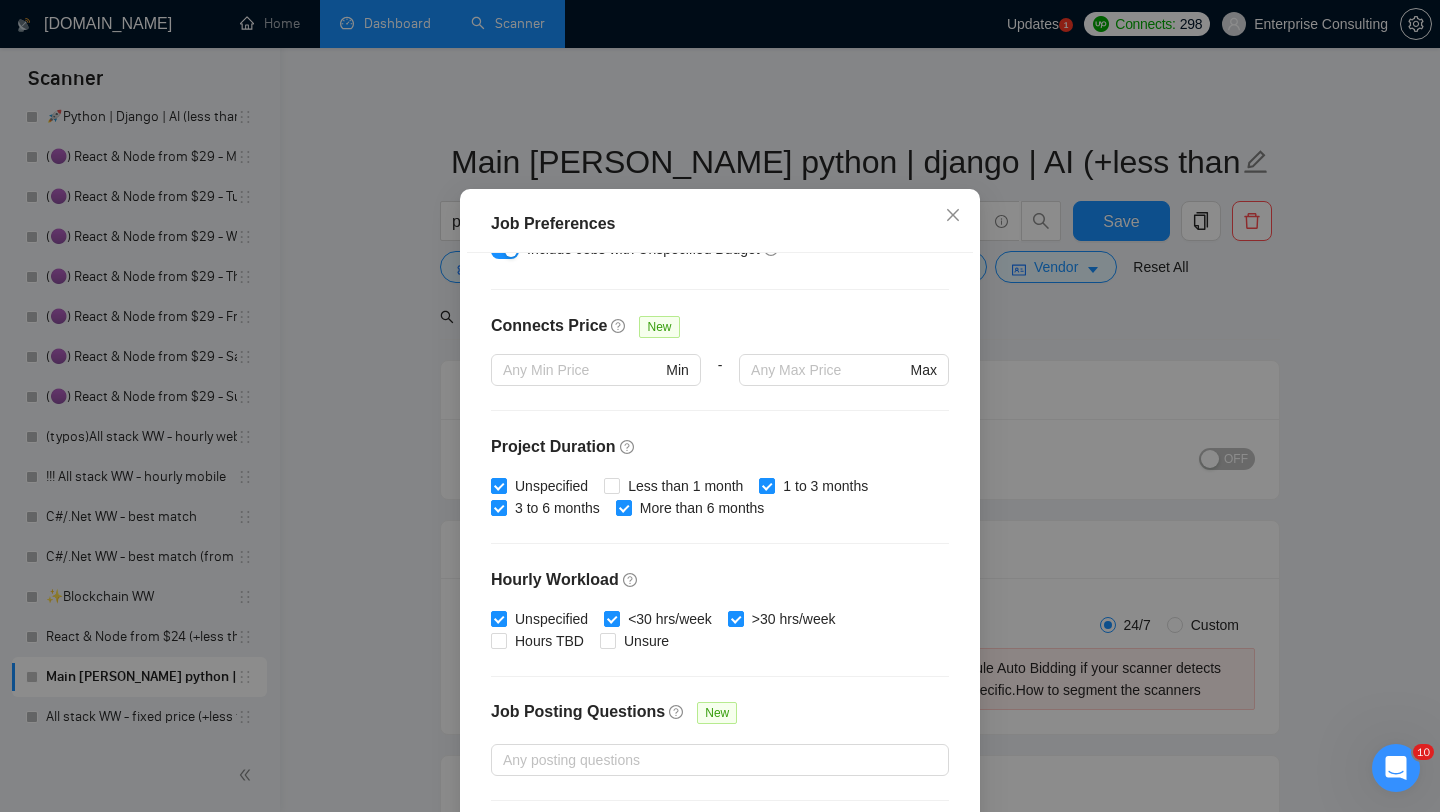 scroll, scrollTop: 433, scrollLeft: 0, axis: vertical 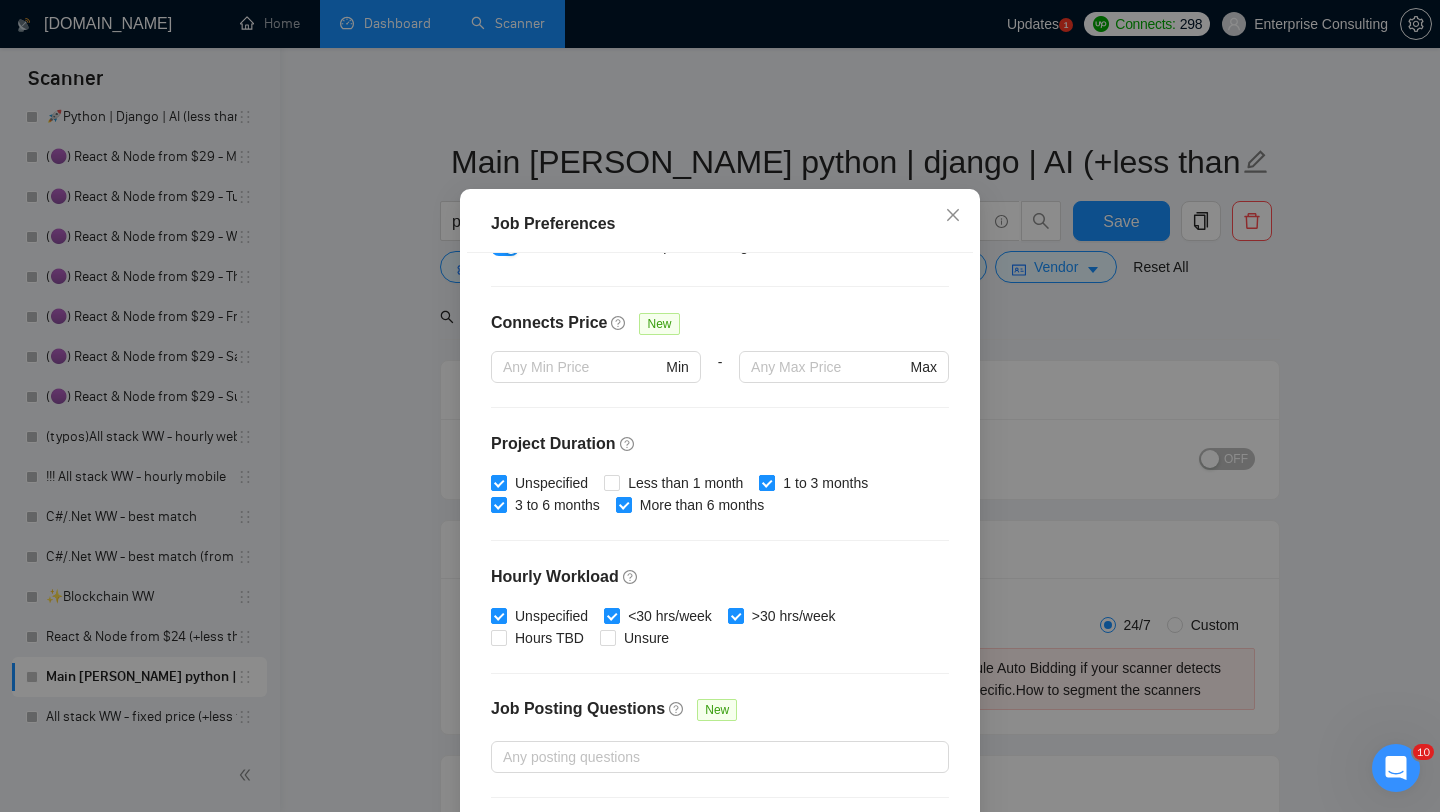 click on "1 to 3 months" at bounding box center [766, 482] 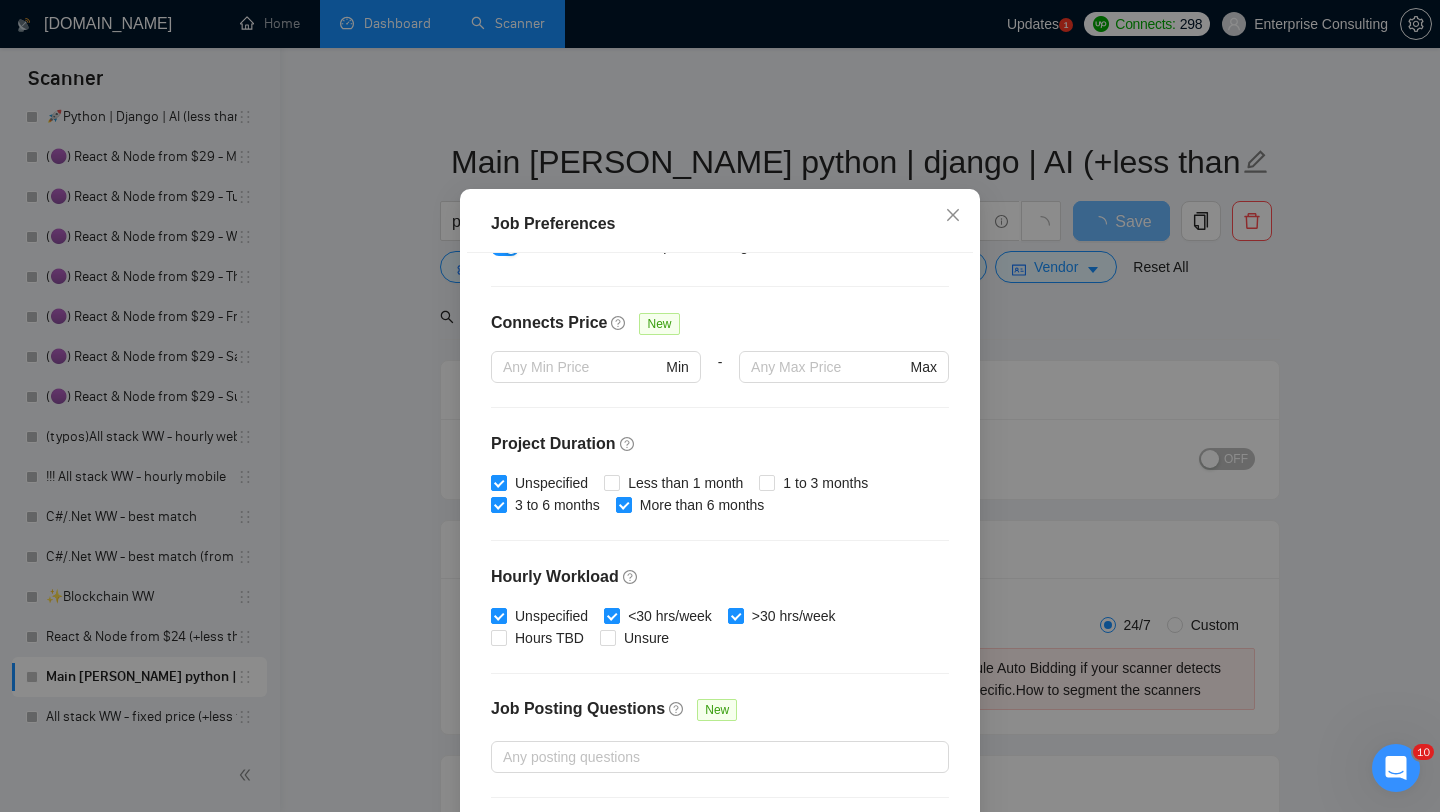 click on "Job Preferences Budget Project Type All Fixed Price Hourly Rate   Fixed Price Budget $ 6700 Min - $ Max Estimate Fixed Price When It’s Not Available New   Hourly Rate Price Budget $ 40 Min - $ Max Estimate Hourly Rate When It’s Not Available New Include Budget Placeholders Include Jobs with Unspecified Budget   Connects Price New Min - Max Project Duration   Unspecified Less than 1 month 1 to 3 months 3 to 6 months More than 6 months Hourly Workload   Unspecified <30 hrs/week >30 hrs/week Hours TBD Unsure Job Posting Questions New   Any posting questions Description Preferences Description Size New   Any description size Reset OK" at bounding box center (720, 406) 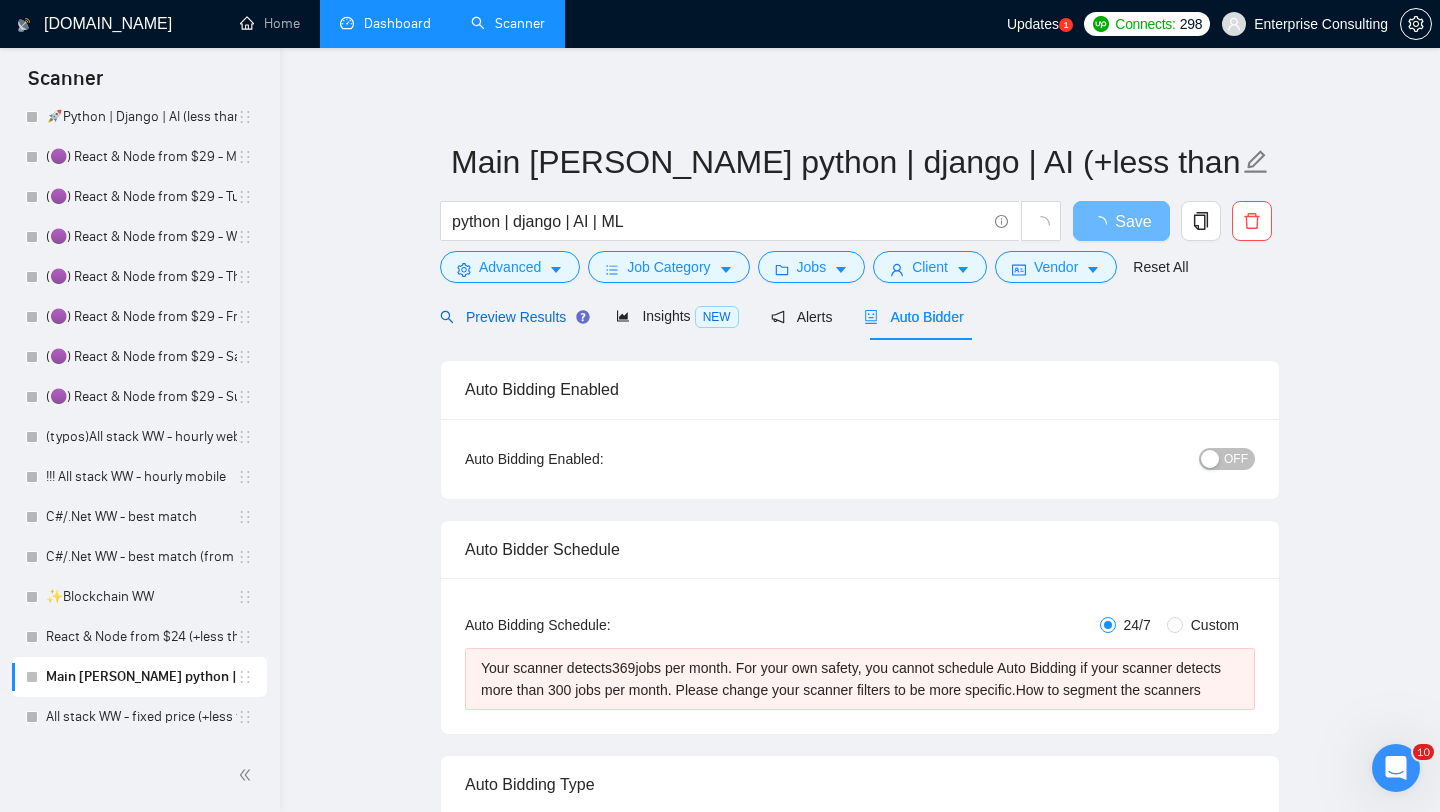 click on "Preview Results" at bounding box center [512, 317] 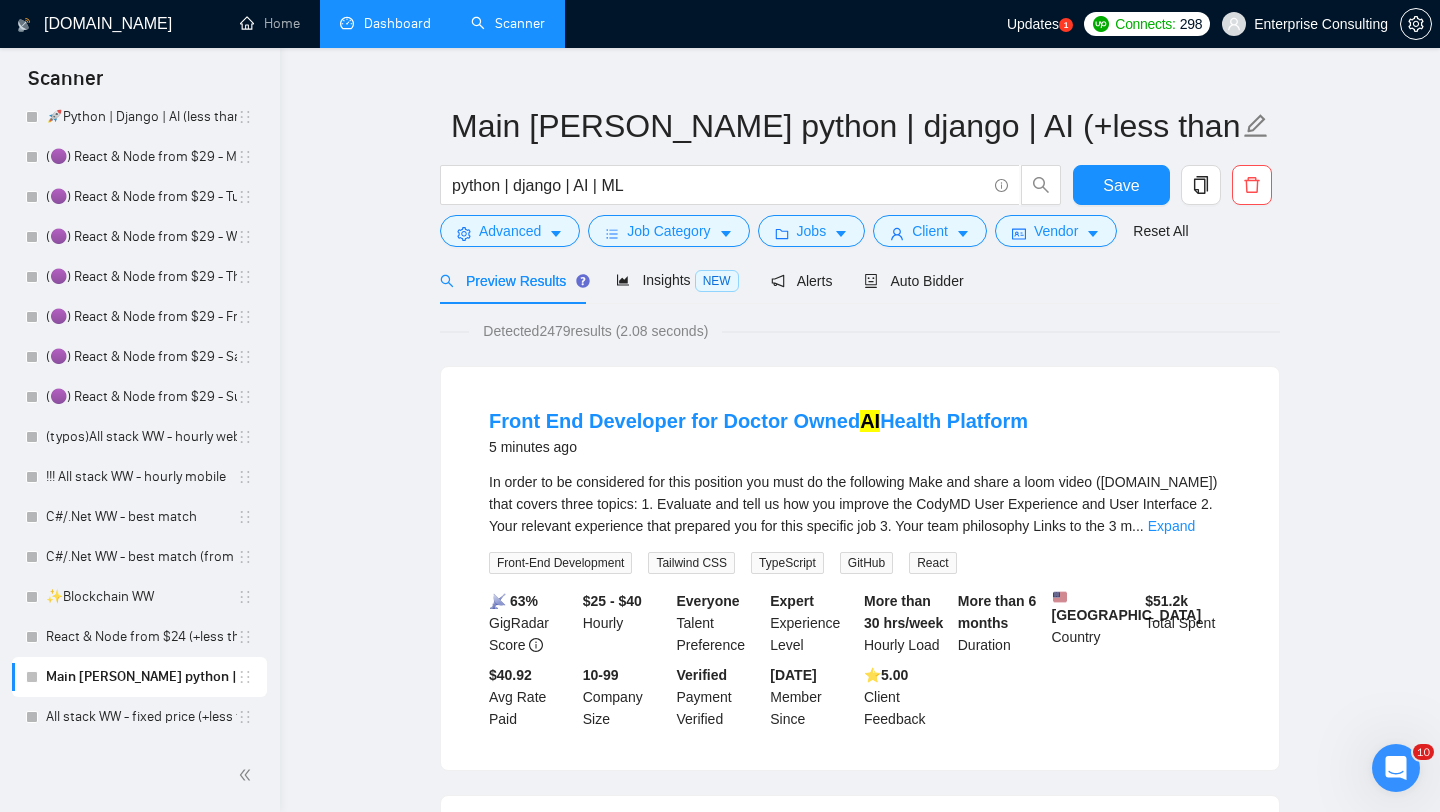 scroll, scrollTop: 33, scrollLeft: 0, axis: vertical 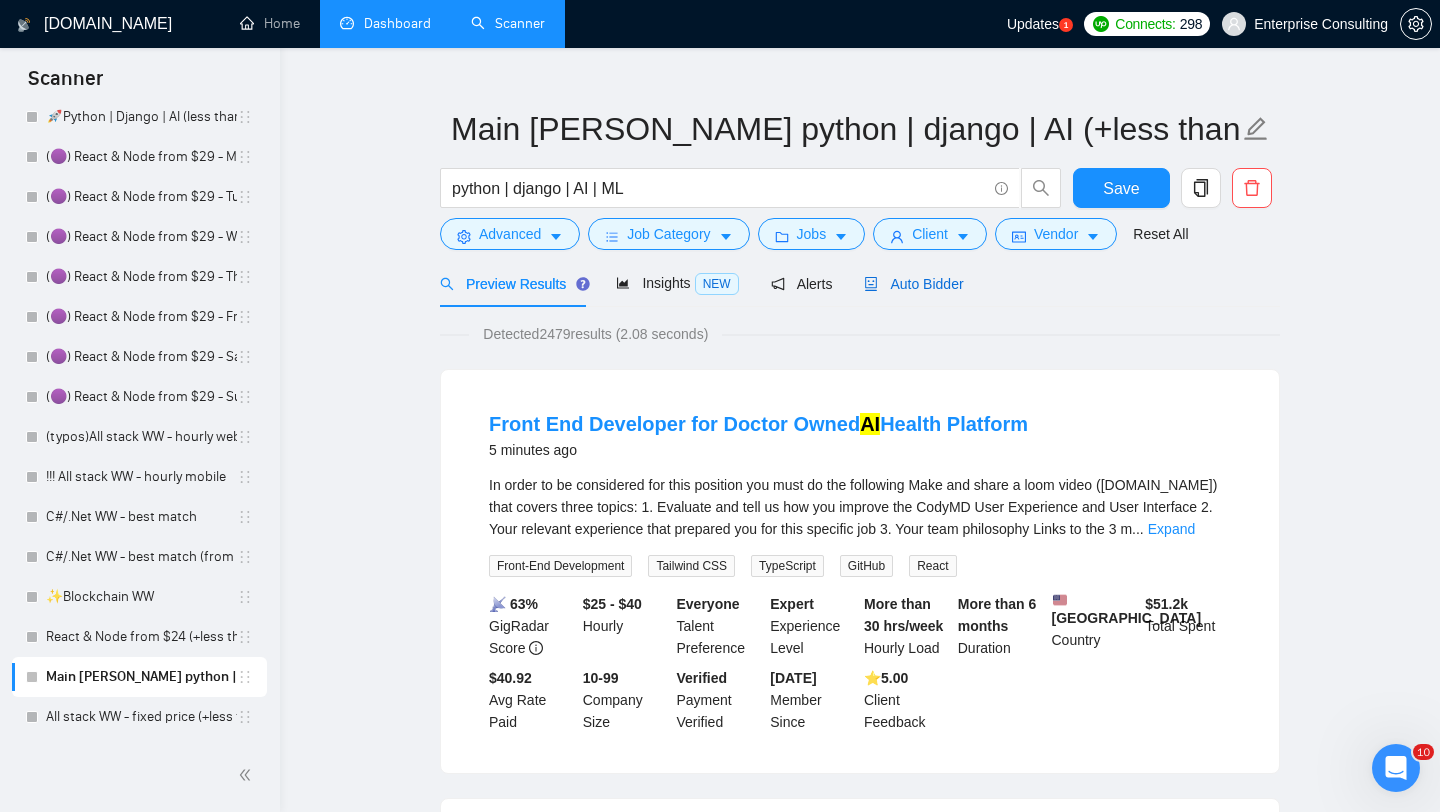 click on "Auto Bidder" at bounding box center [913, 284] 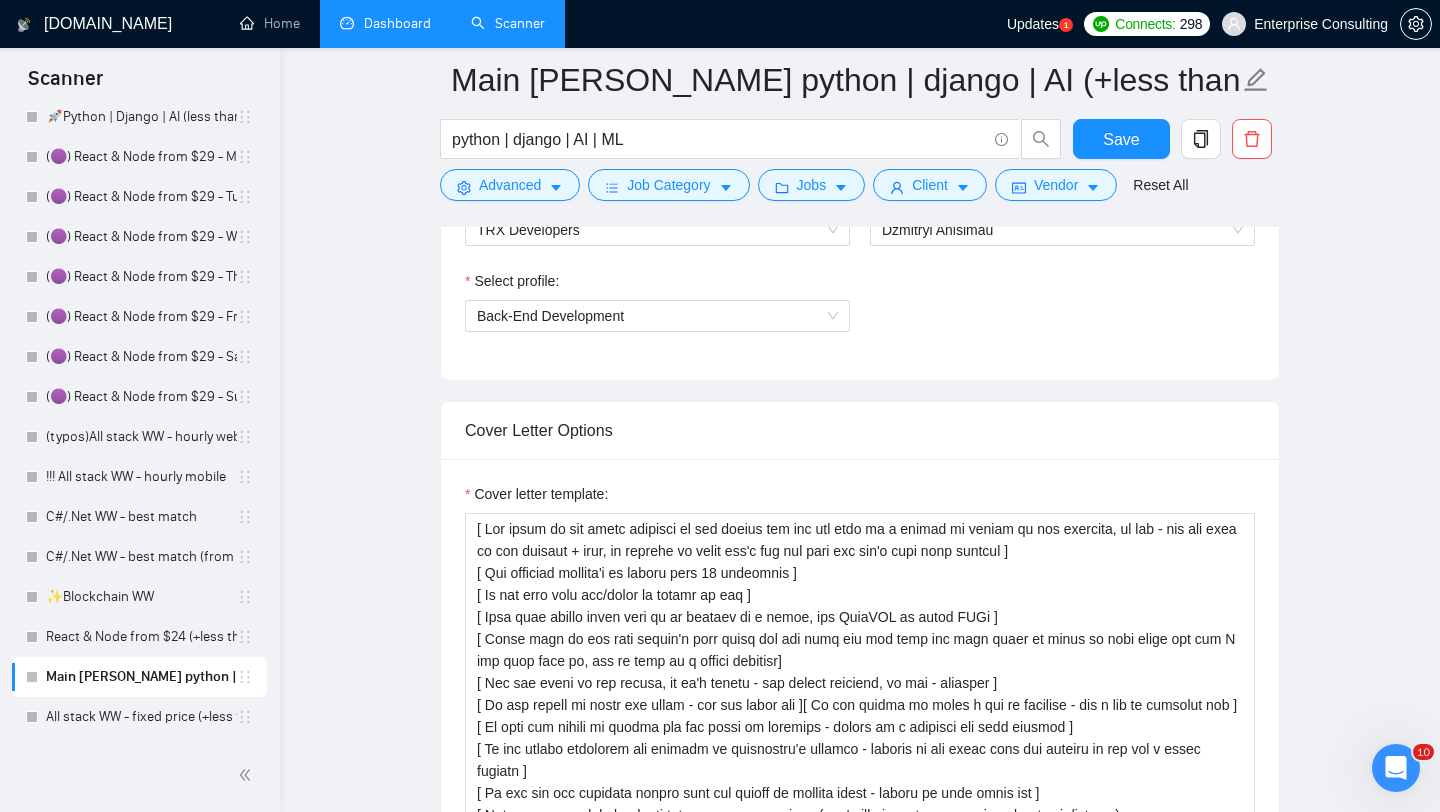 scroll, scrollTop: 1173, scrollLeft: 0, axis: vertical 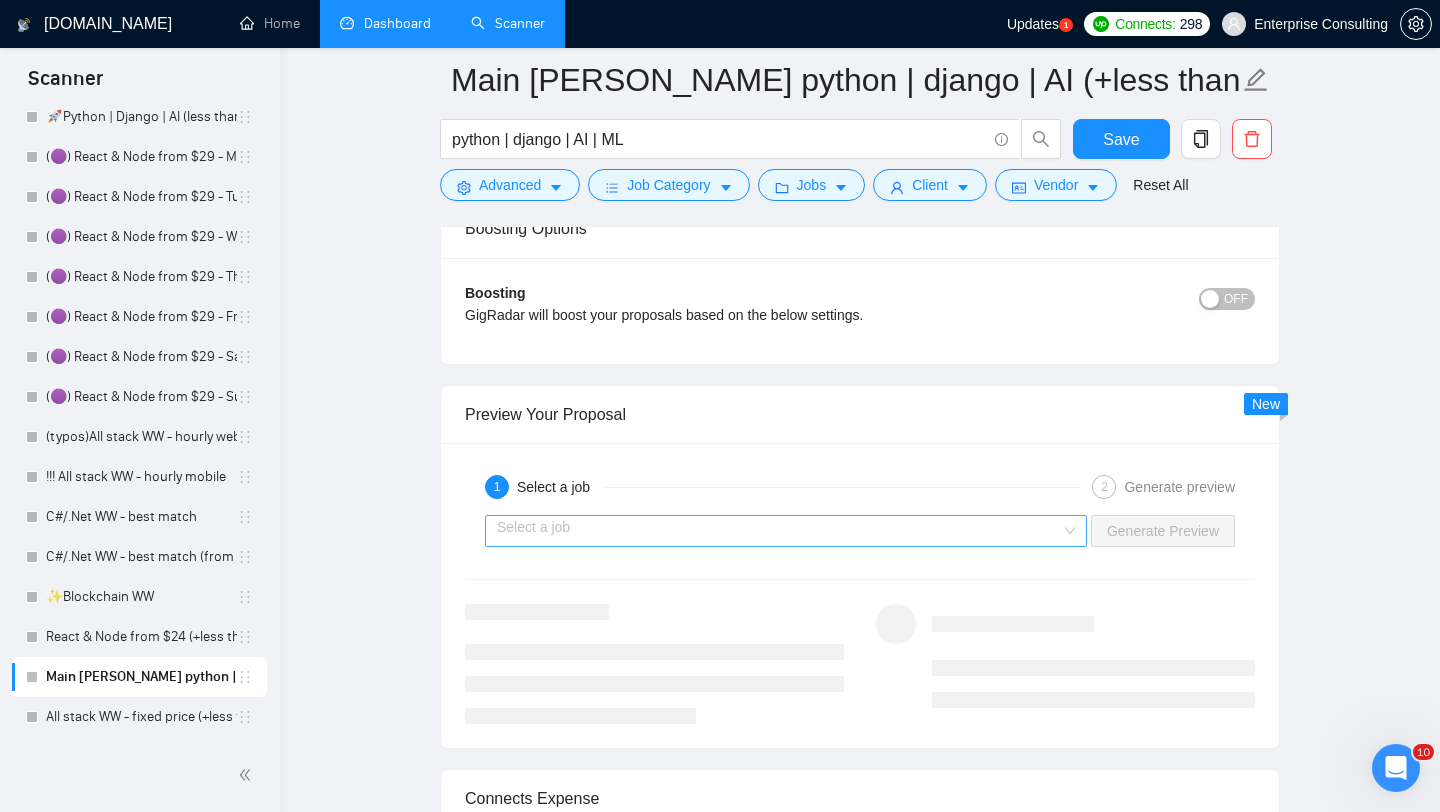click at bounding box center [779, 531] 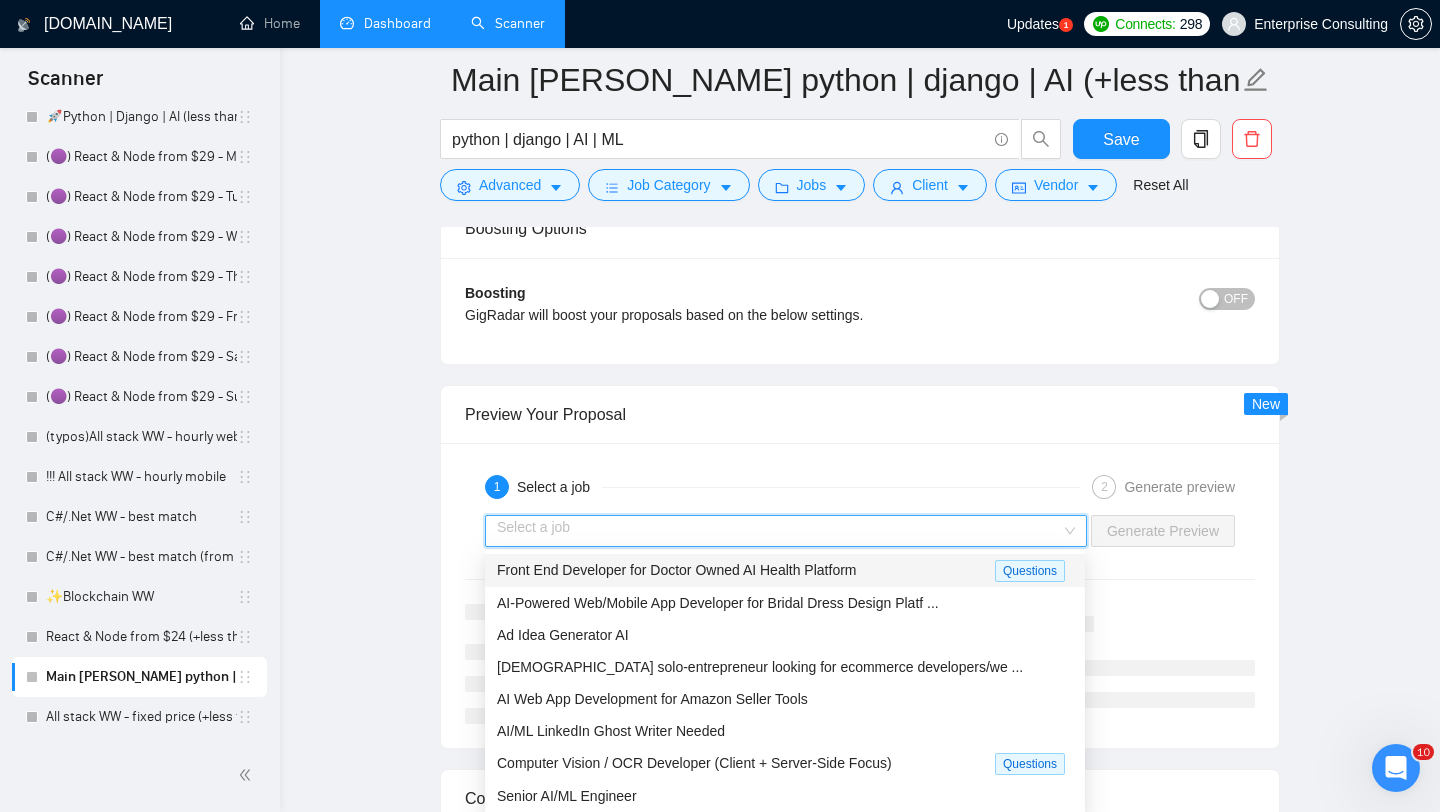 click on "Front End Developer for Doctor Owned AI Health Platform" at bounding box center (746, 570) 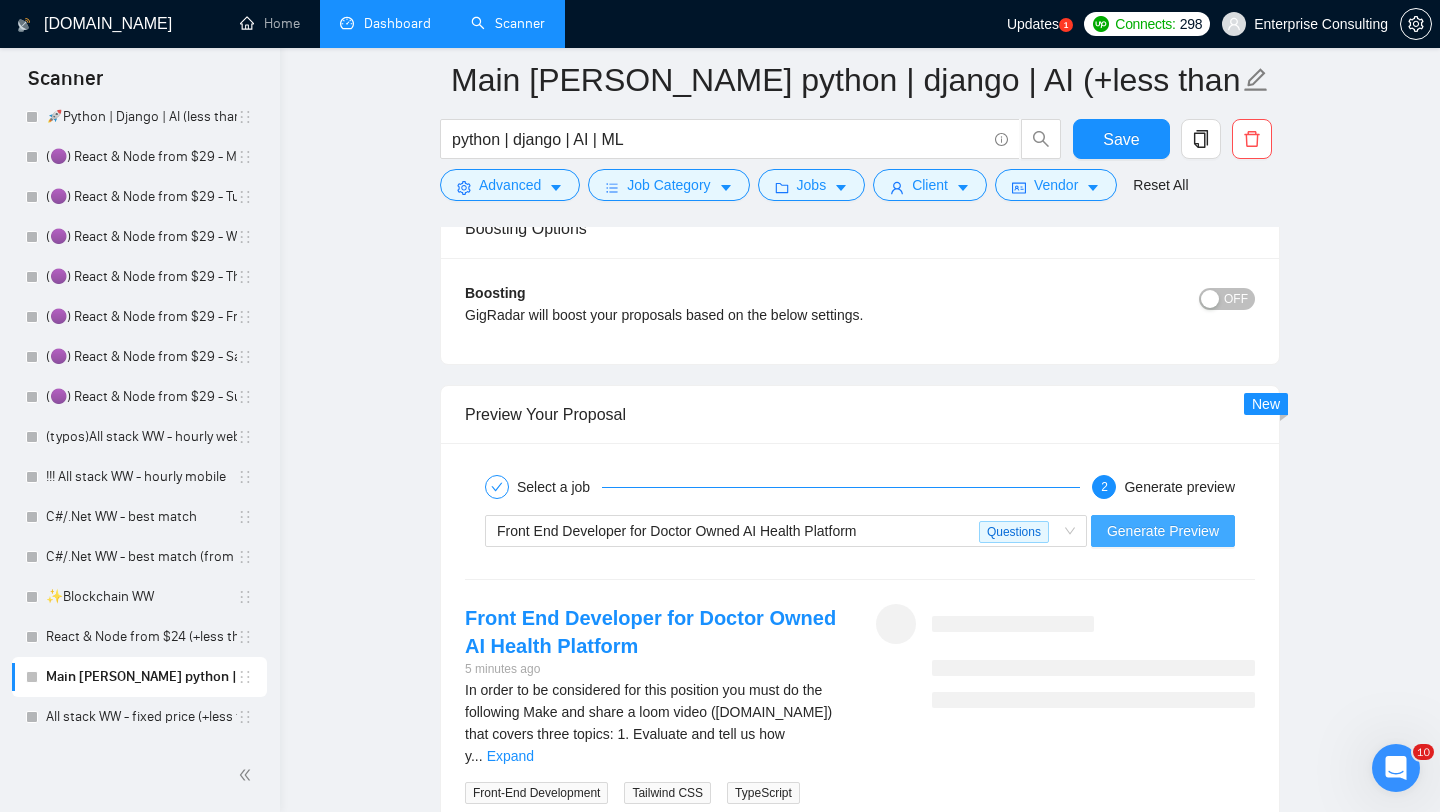 click on "Generate Preview" at bounding box center [1163, 531] 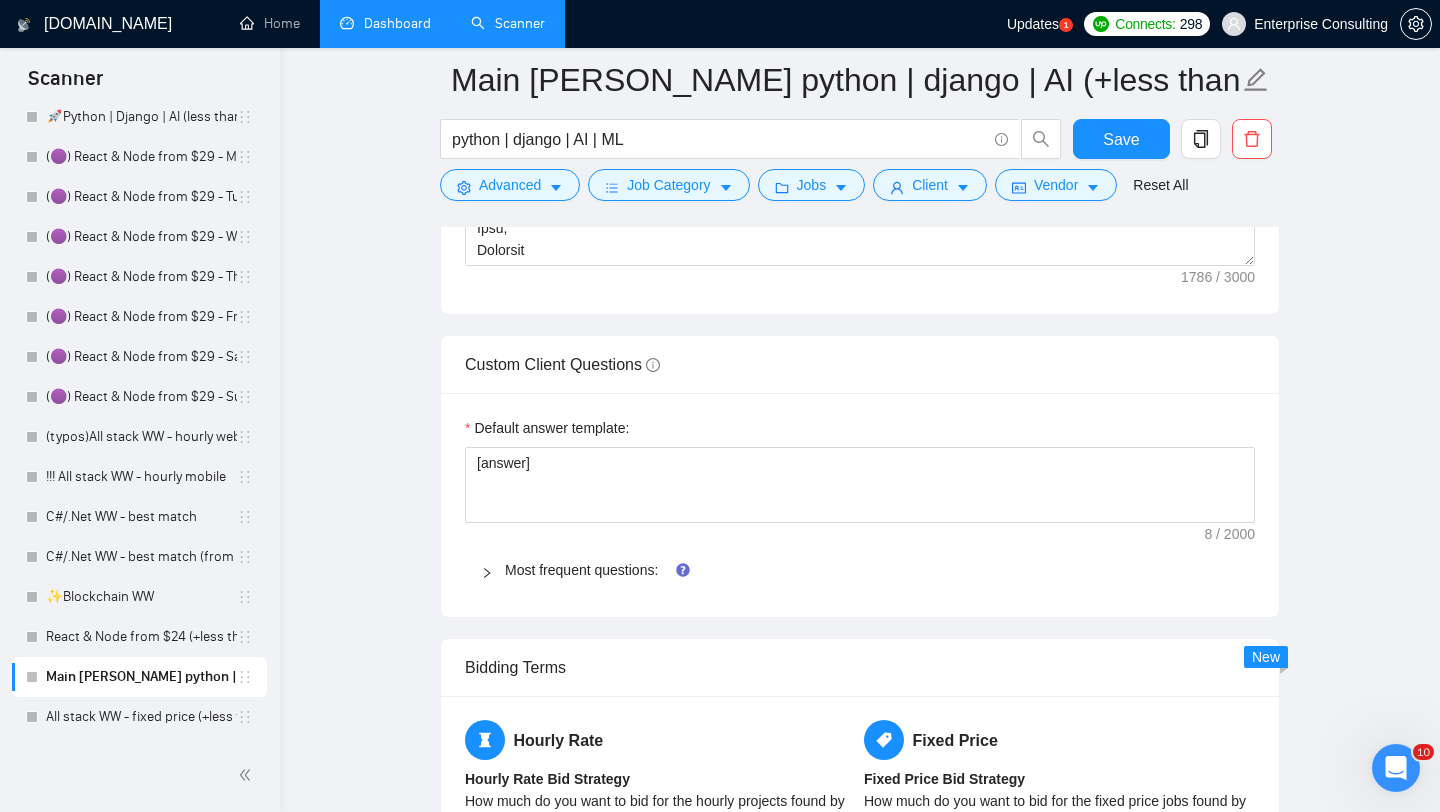 scroll, scrollTop: 1816, scrollLeft: 0, axis: vertical 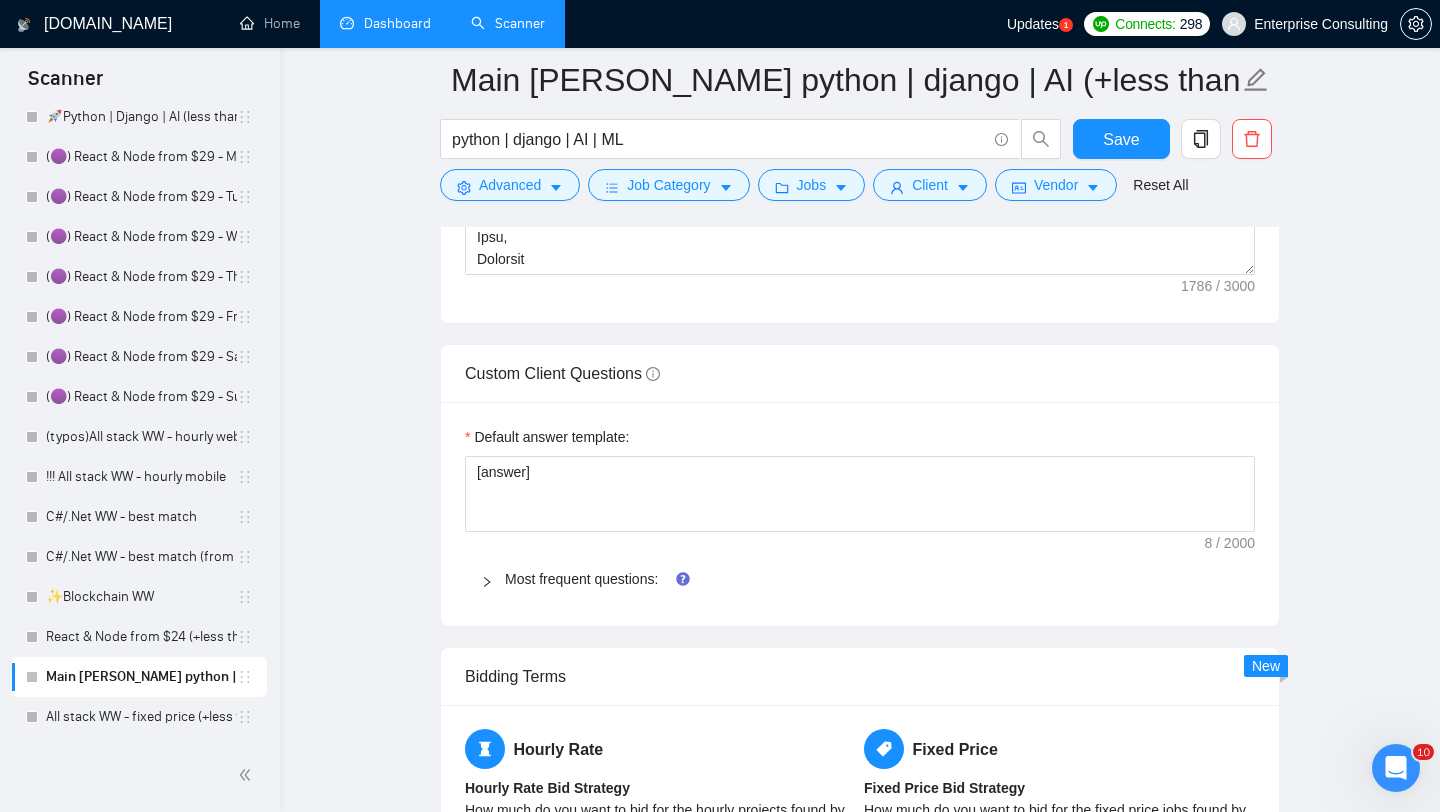click on "Most frequent questions:" at bounding box center [872, 579] 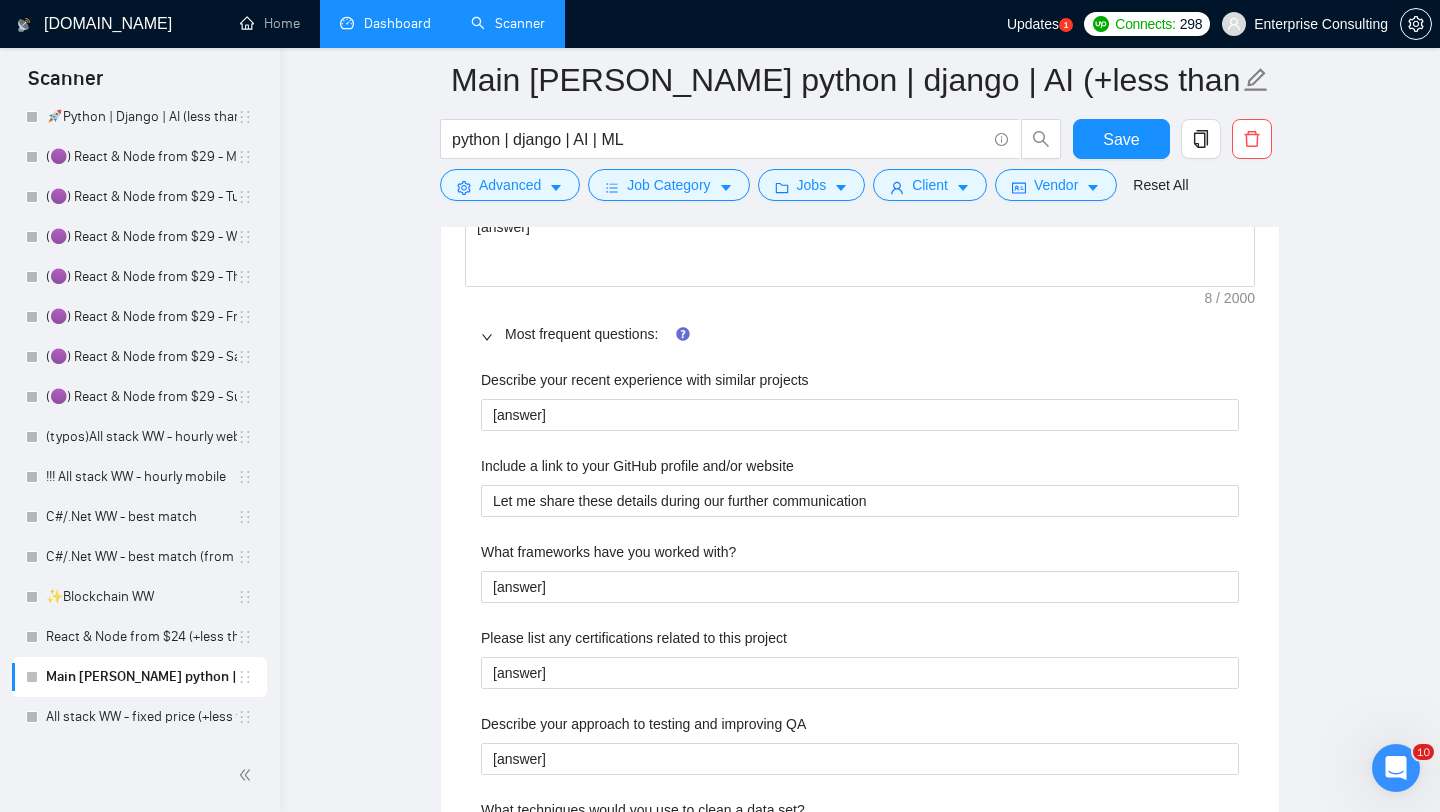 scroll, scrollTop: 1985, scrollLeft: 0, axis: vertical 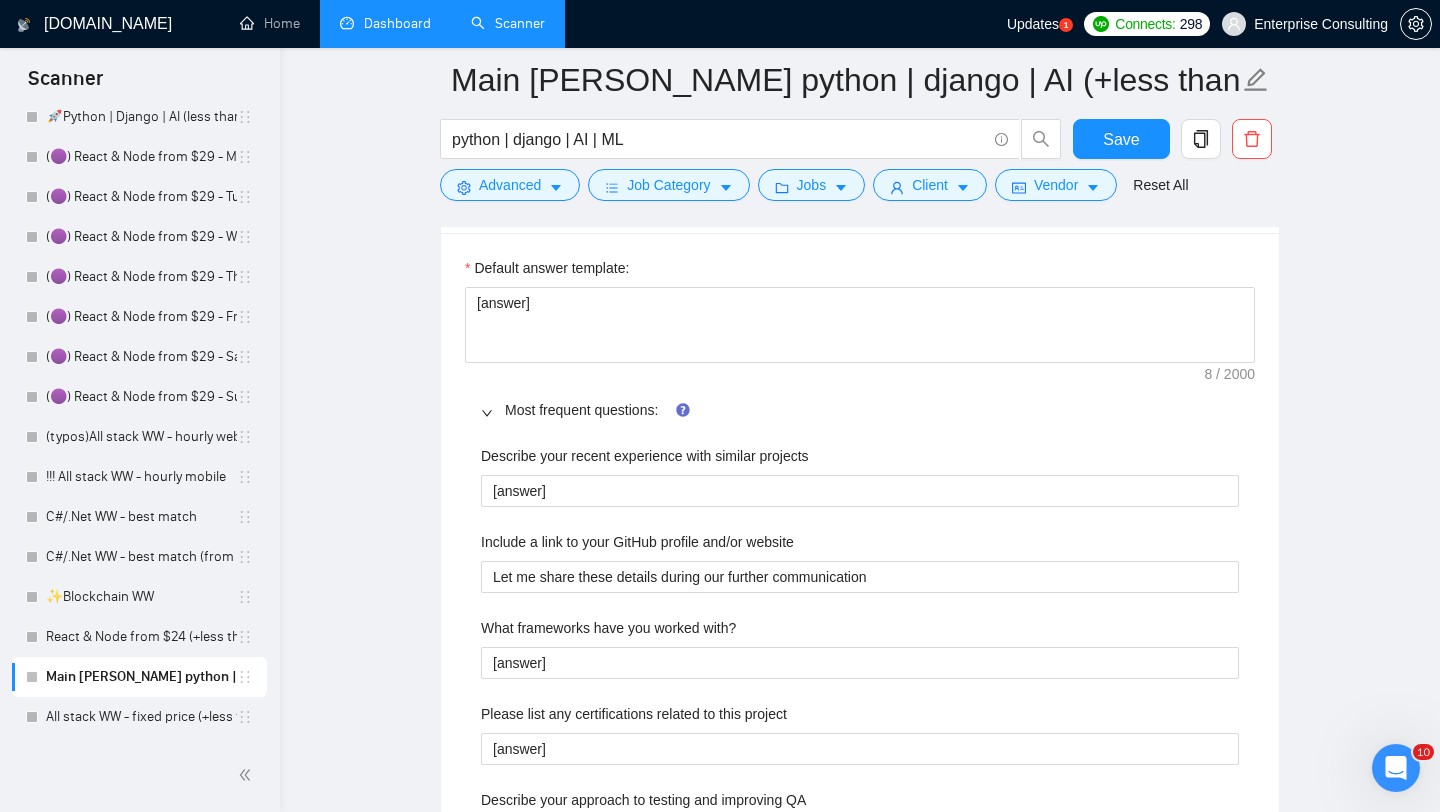 click on "Most frequent questions:" at bounding box center [872, 410] 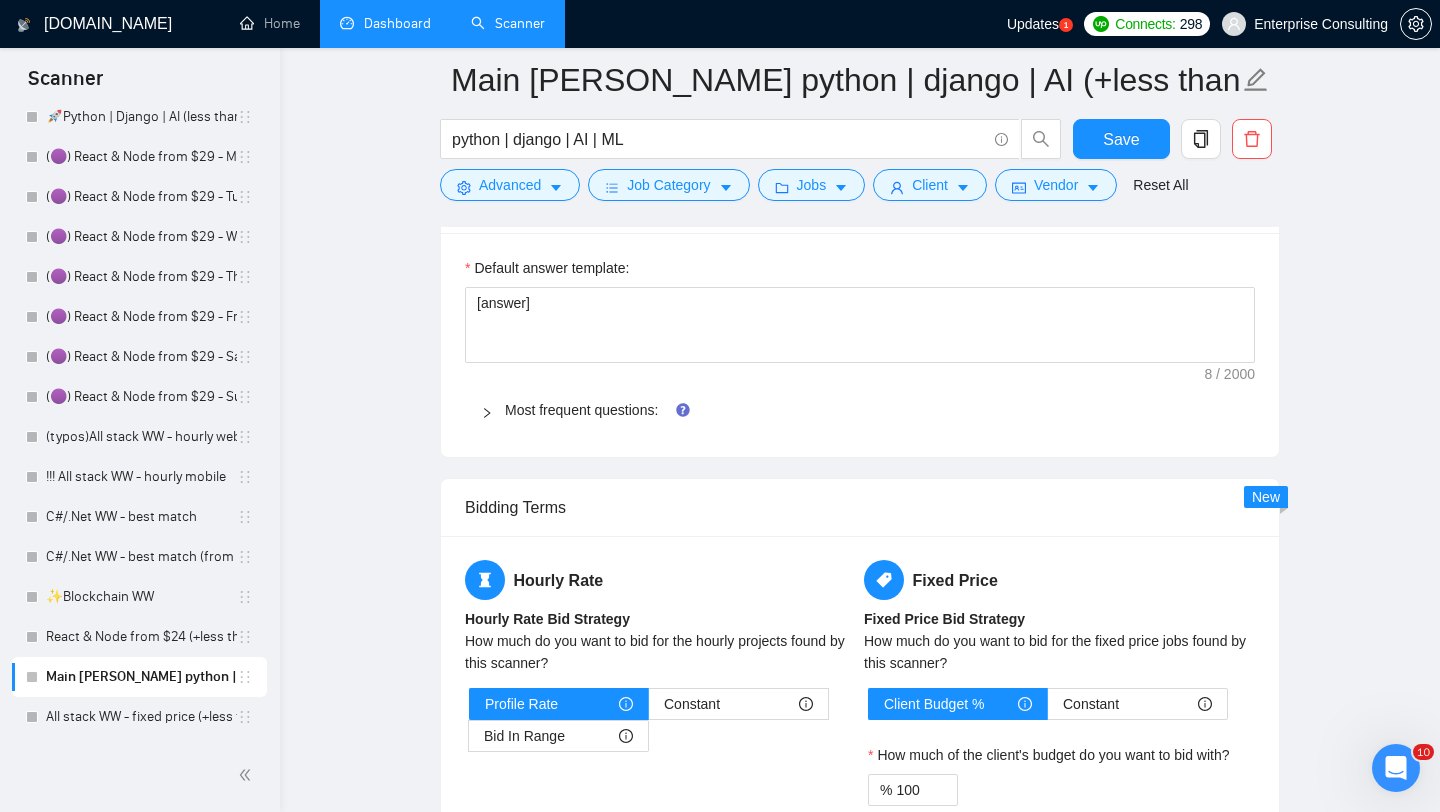 type 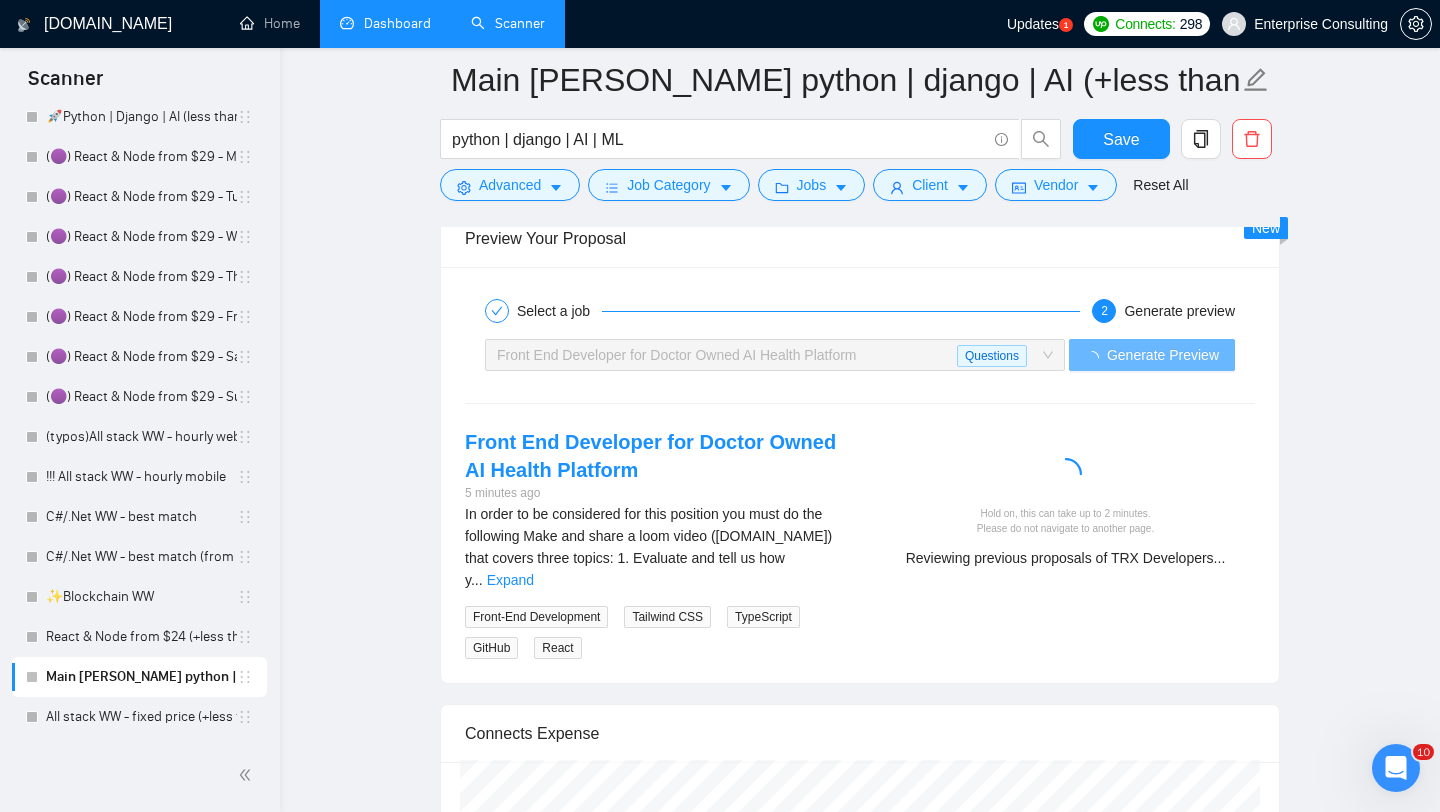 scroll, scrollTop: 2908, scrollLeft: 0, axis: vertical 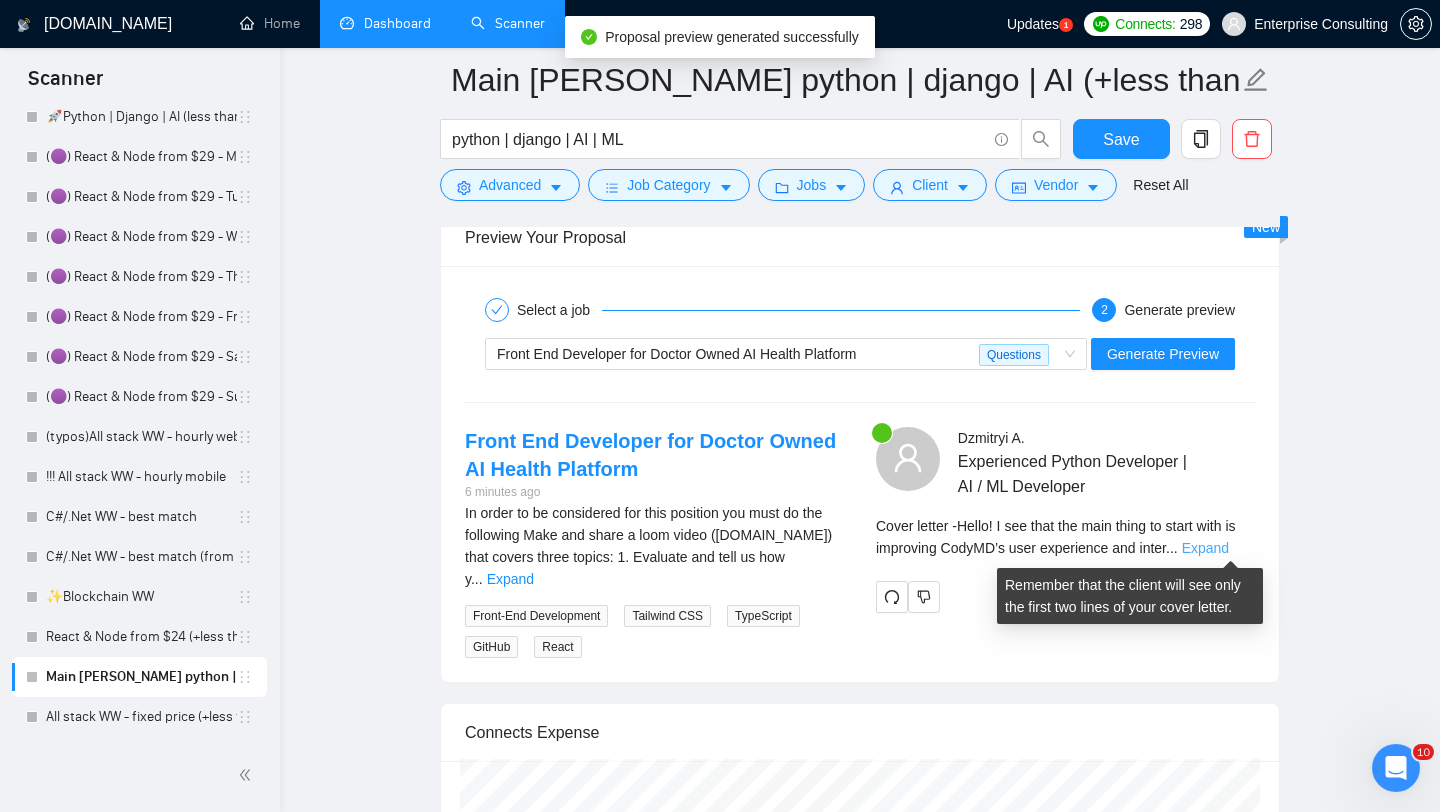 click on "Expand" at bounding box center [1205, 548] 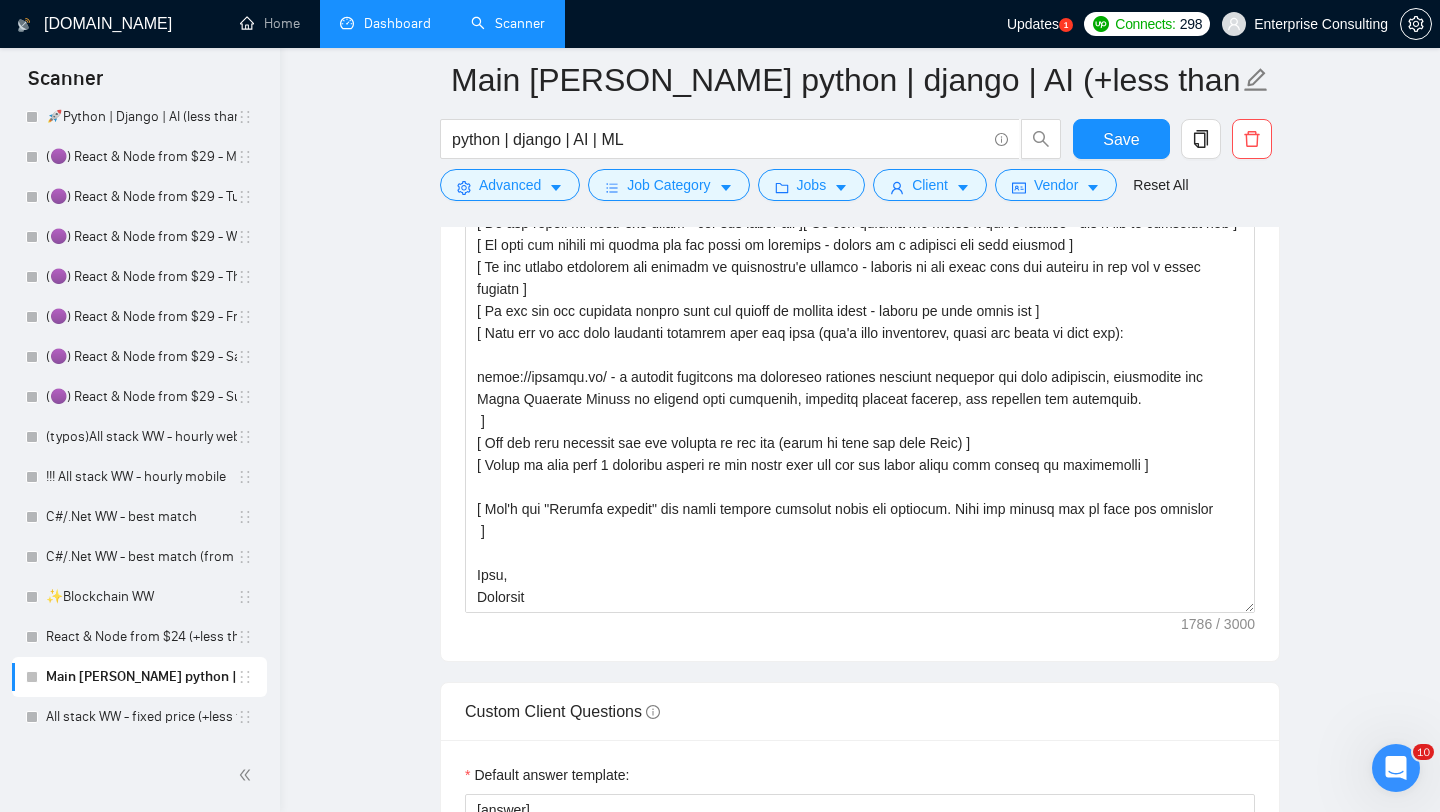 scroll, scrollTop: 1439, scrollLeft: 0, axis: vertical 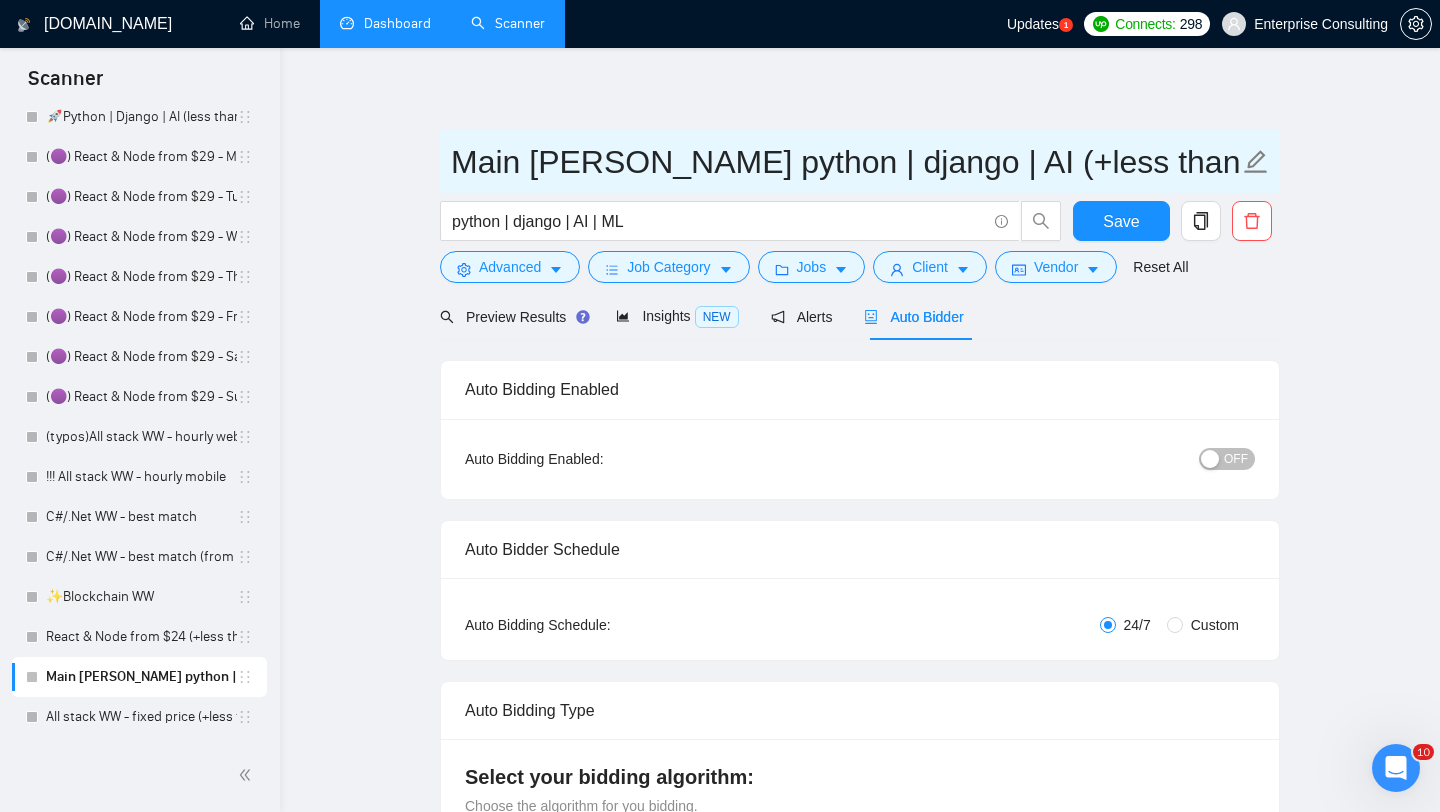 click 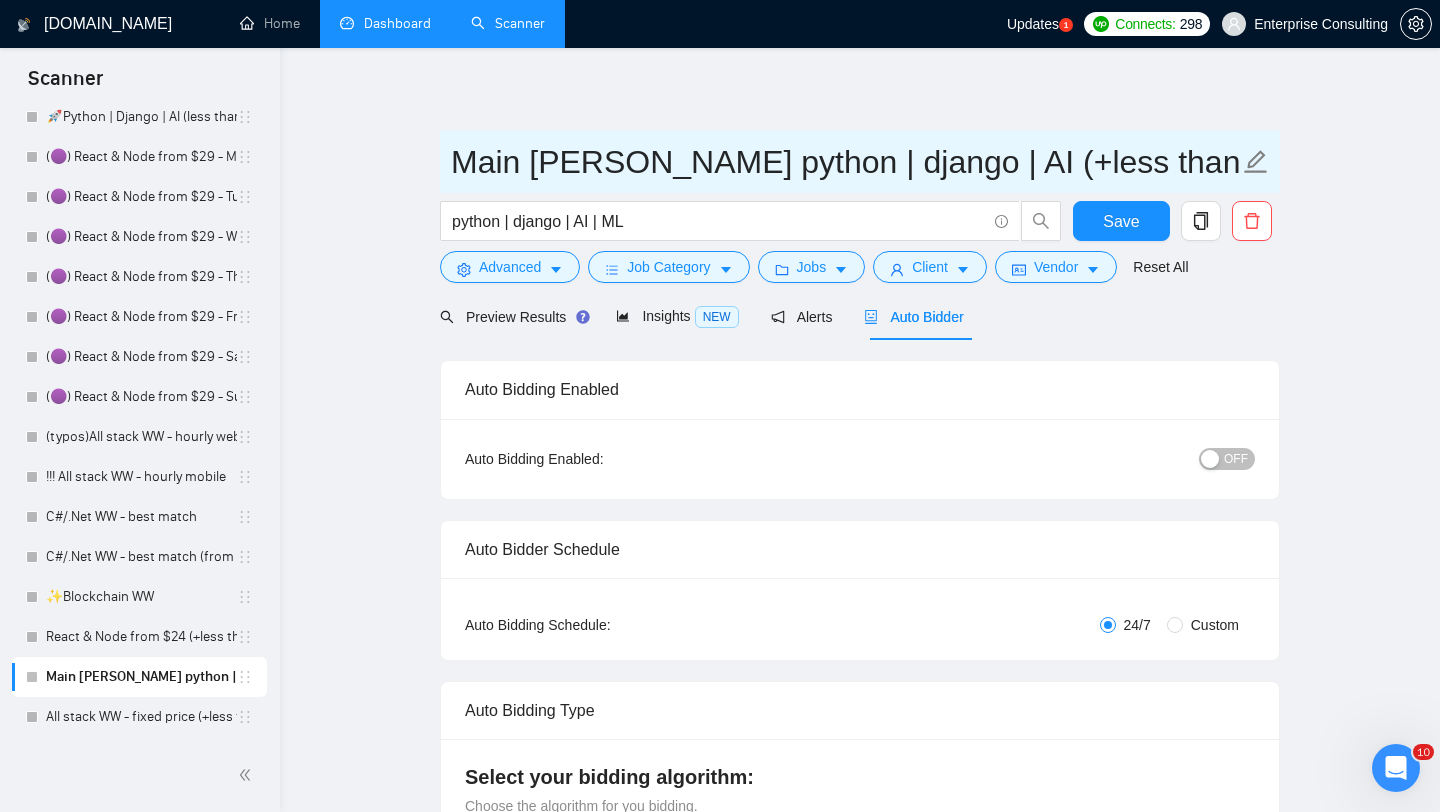 drag, startPoint x: 625, startPoint y: 163, endPoint x: 522, endPoint y: 176, distance: 103.81715 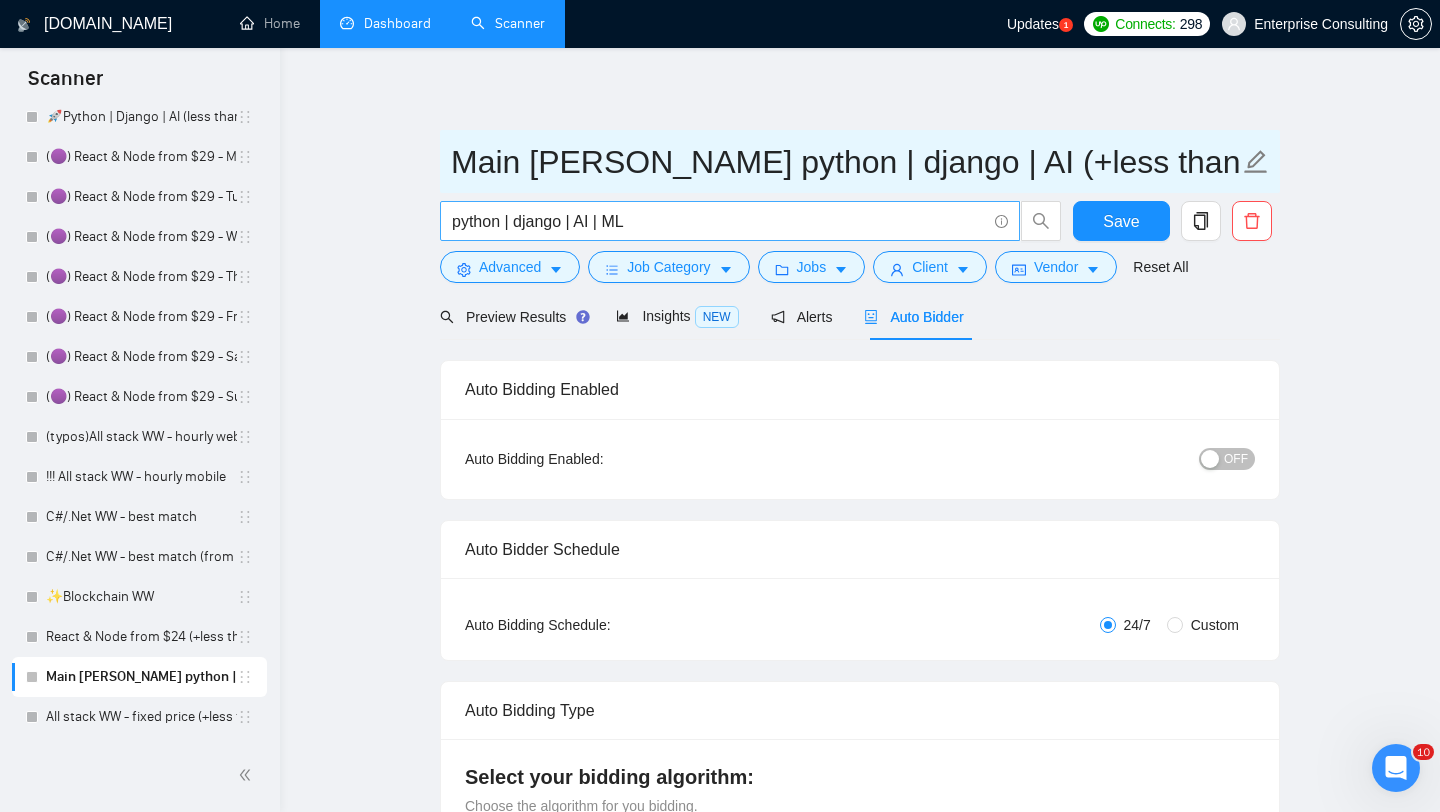 paste on "Dzmitryi" 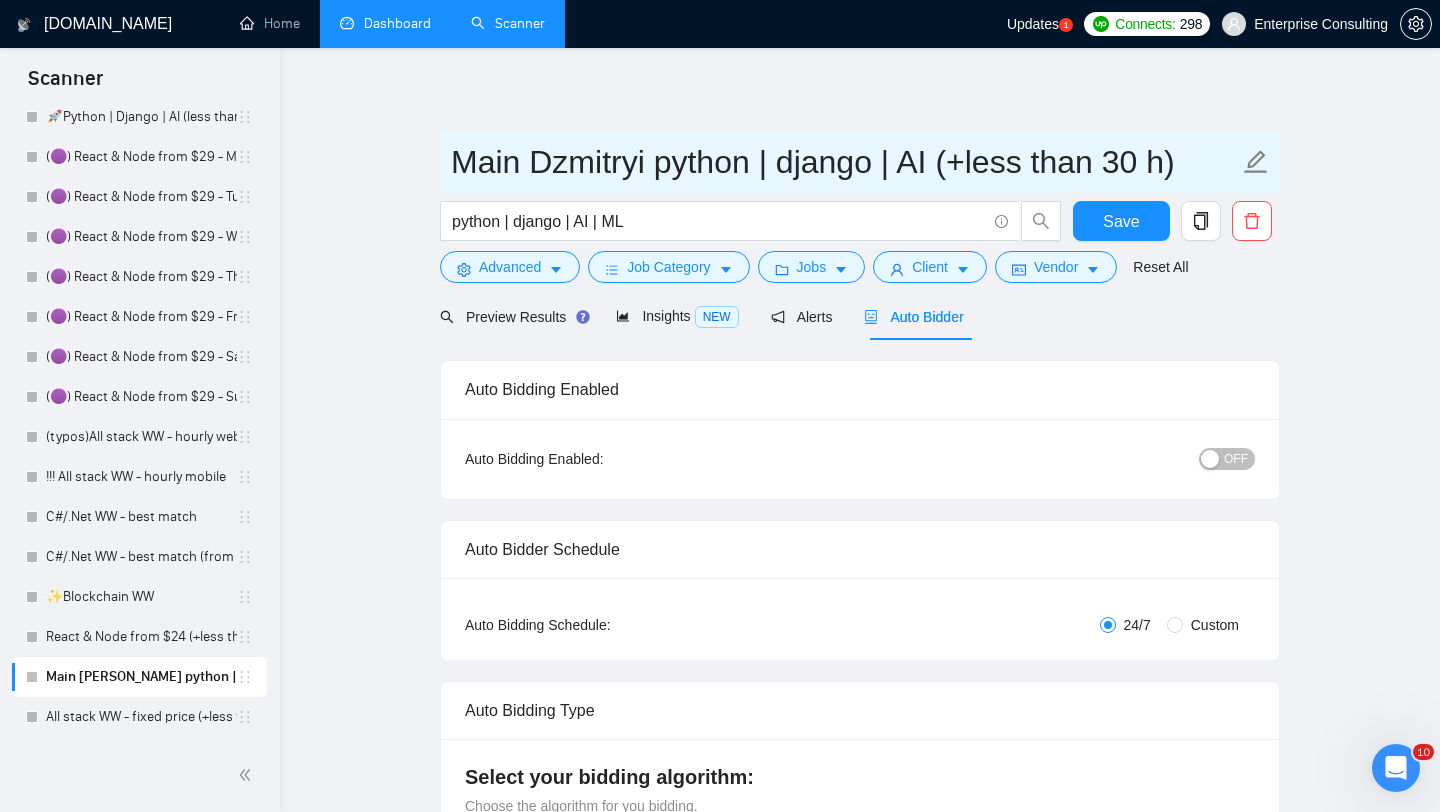 click on "Main Dzmitryi python | django | AI (+less than 30 h)" at bounding box center (845, 162) 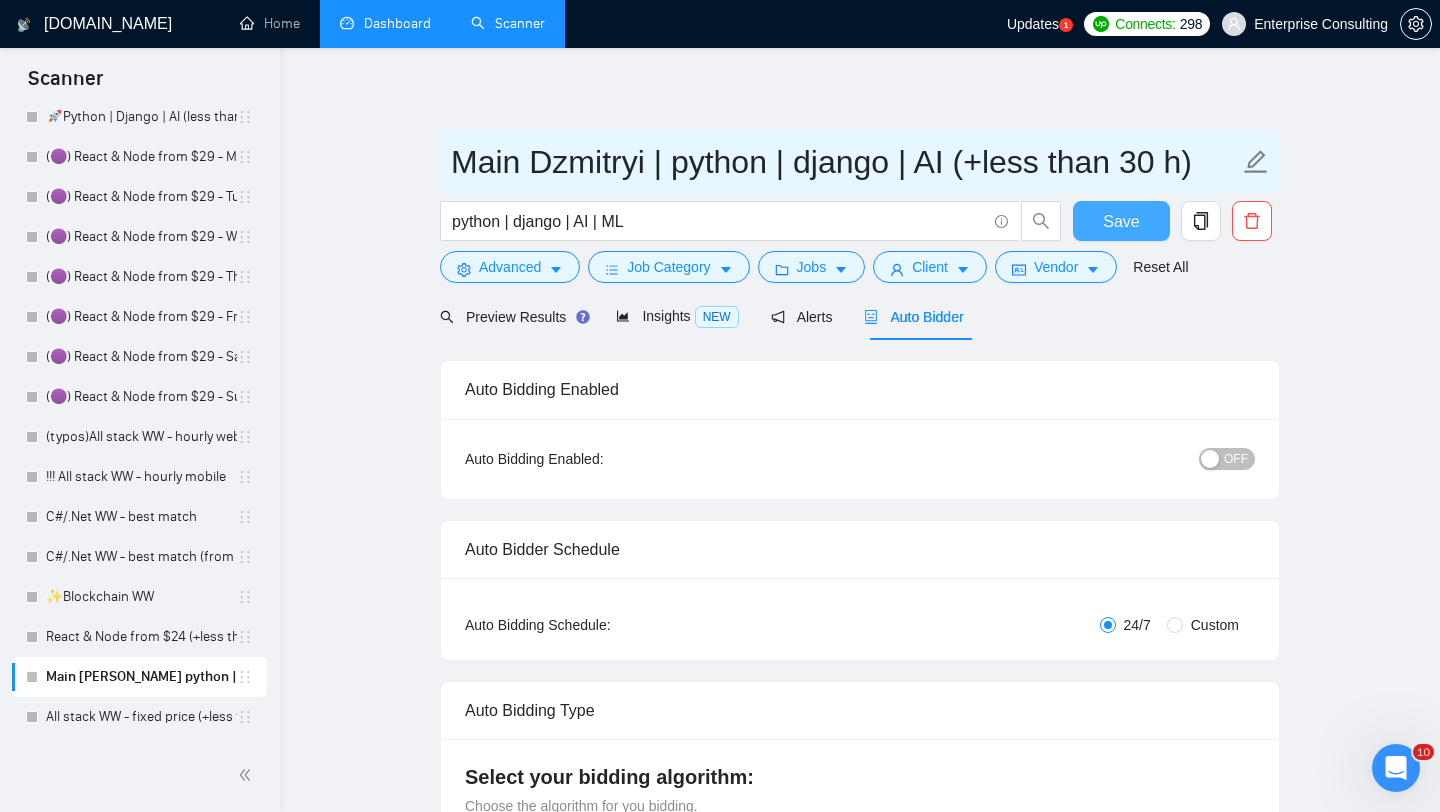 type on "Main Dzmitryi | python | django | AI (+less than 30 h)" 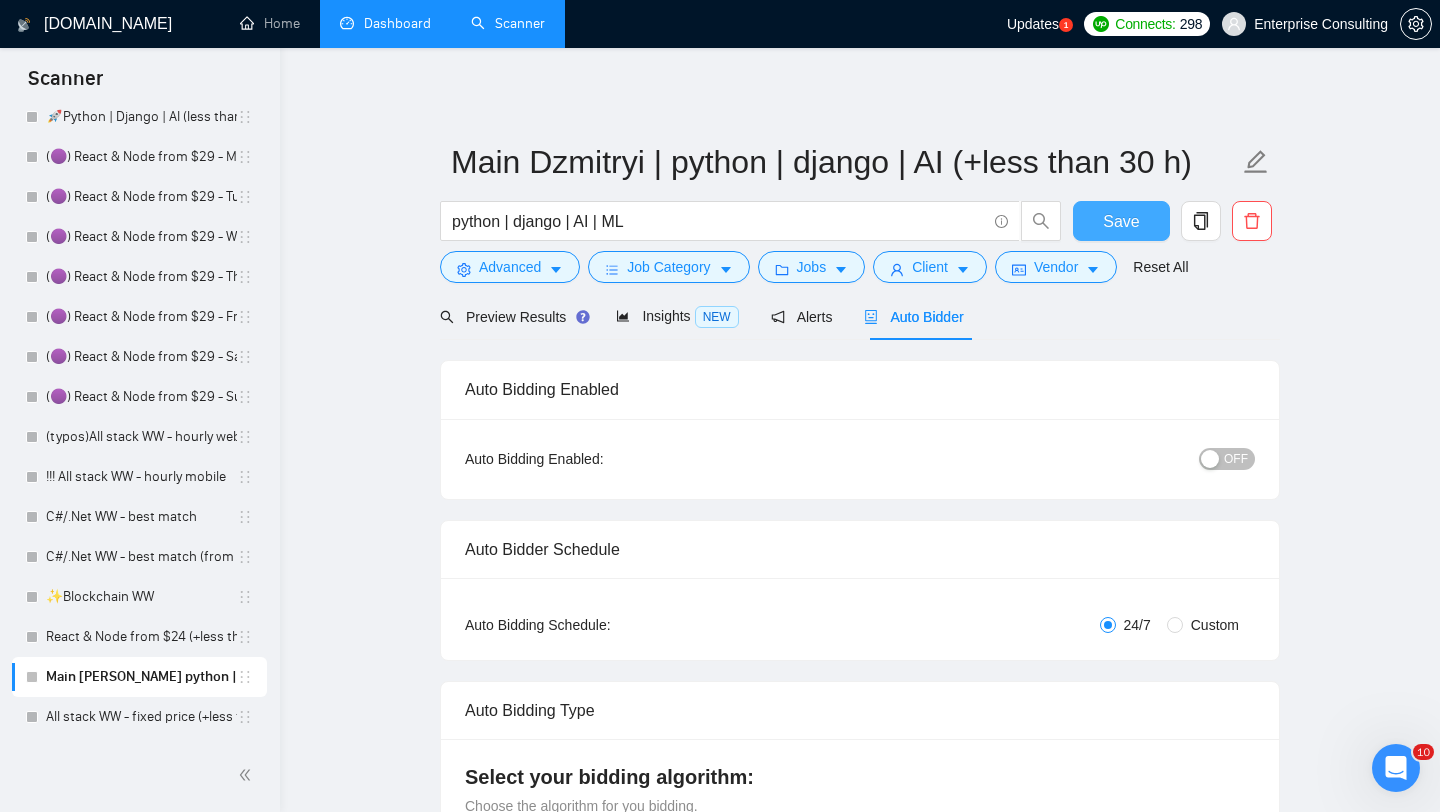 click on "Save" at bounding box center [1121, 221] 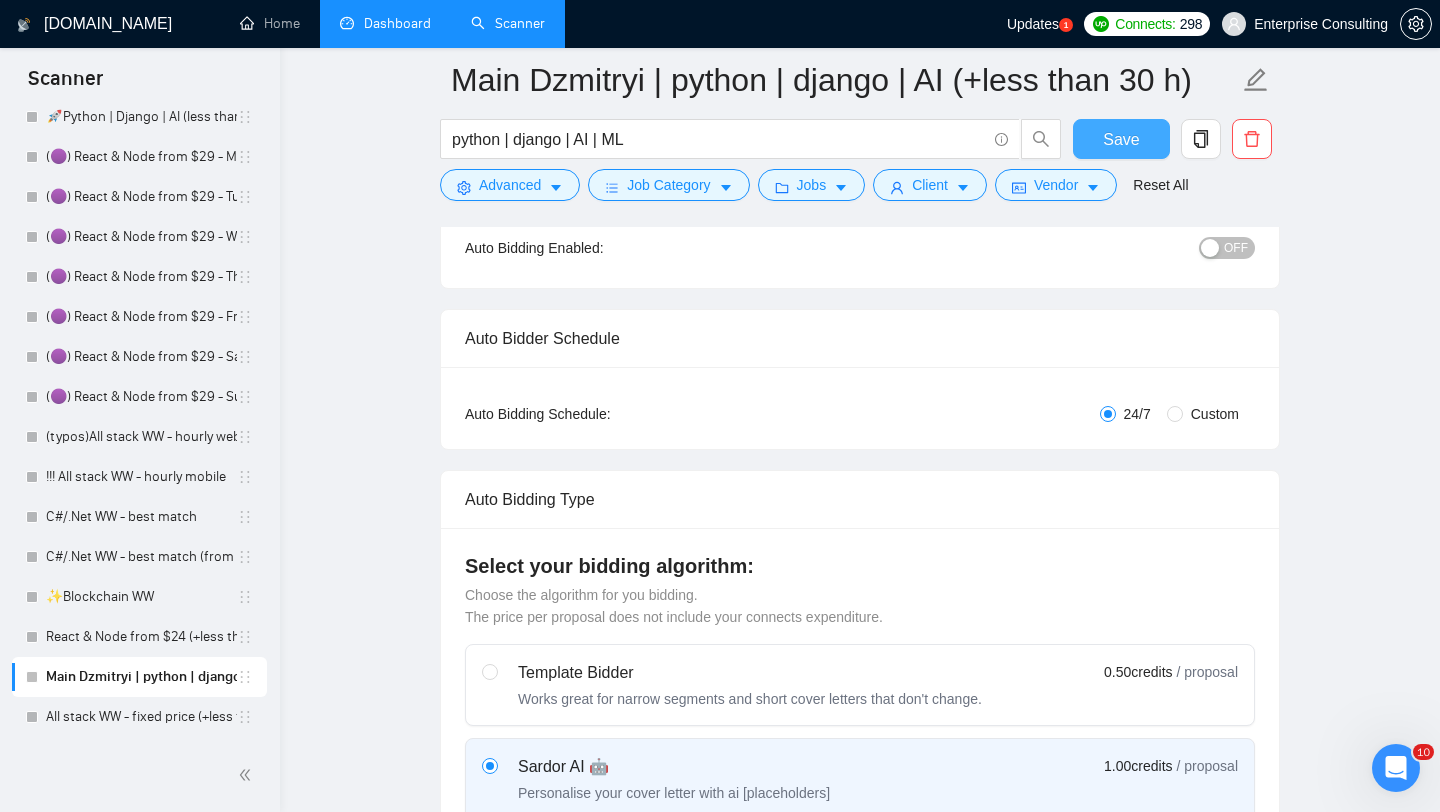 scroll, scrollTop: 0, scrollLeft: 0, axis: both 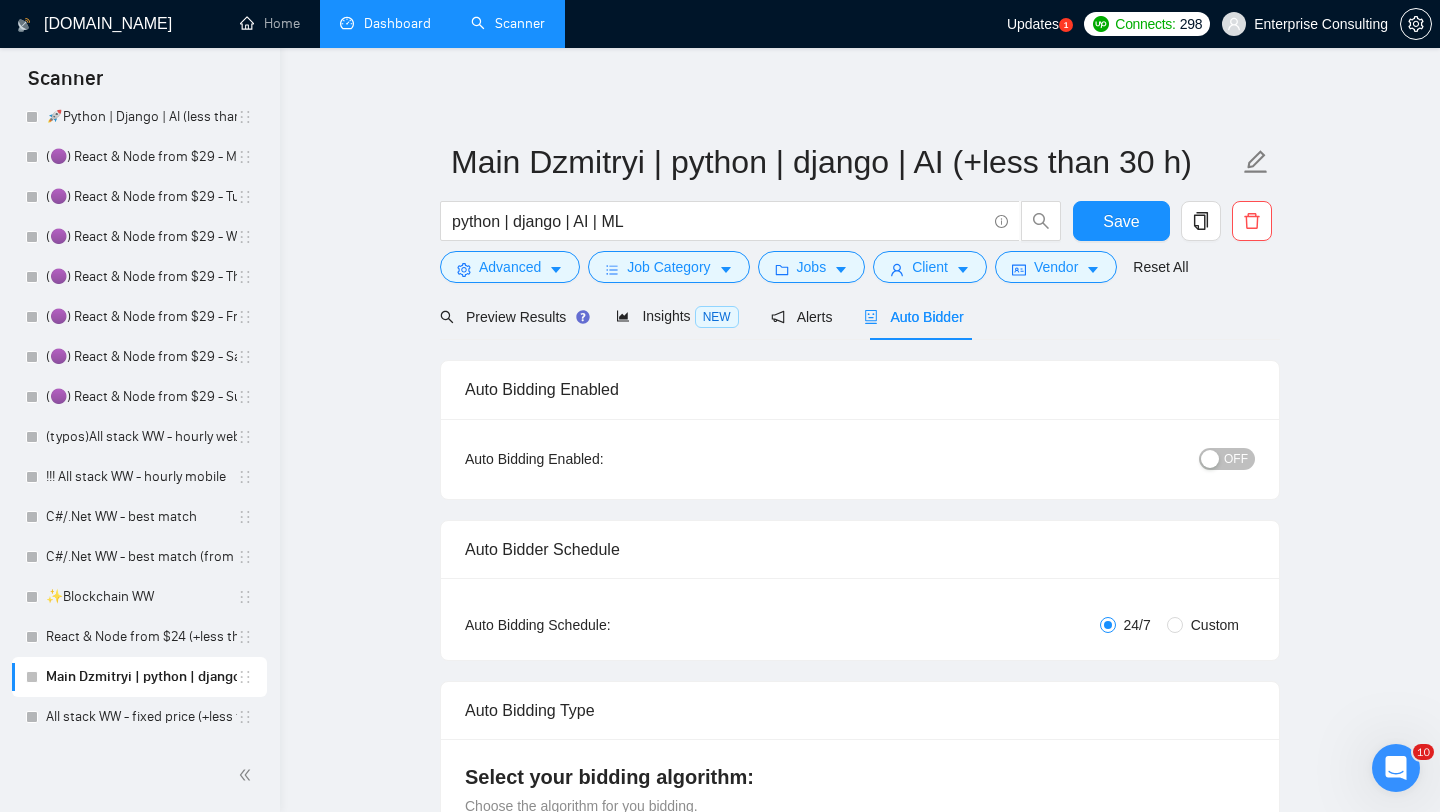 click on "OFF" at bounding box center [1236, 459] 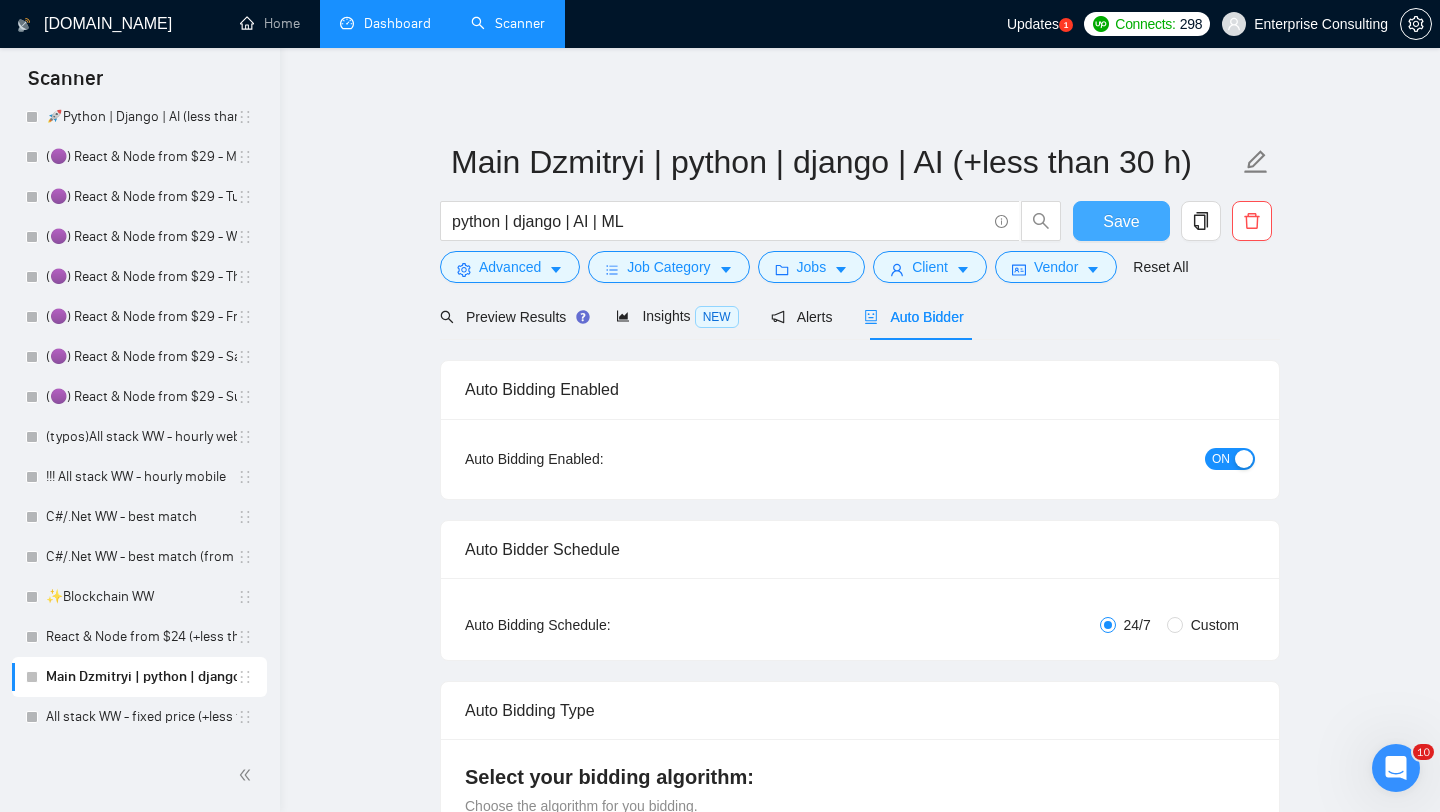 click on "Save" at bounding box center [1121, 221] 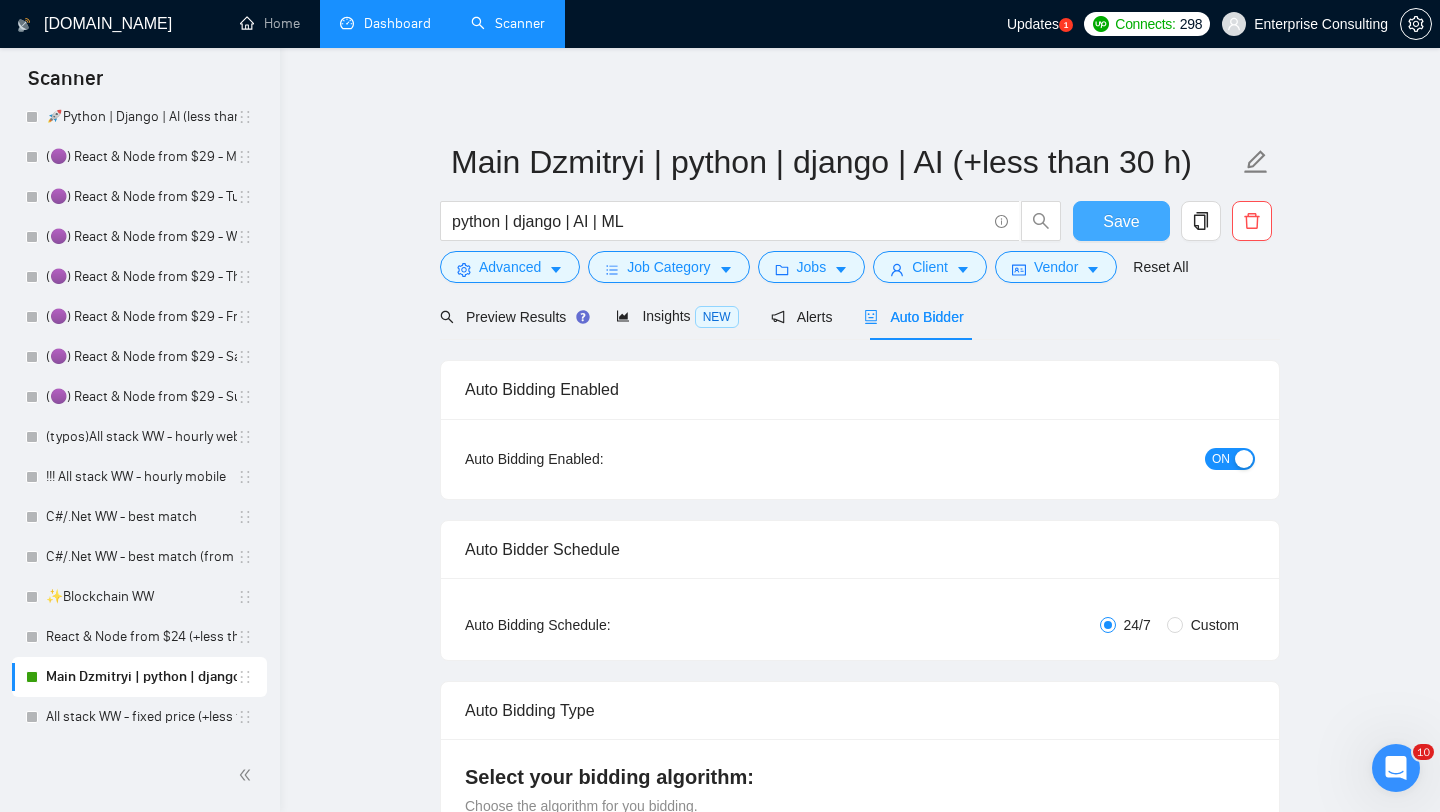 type 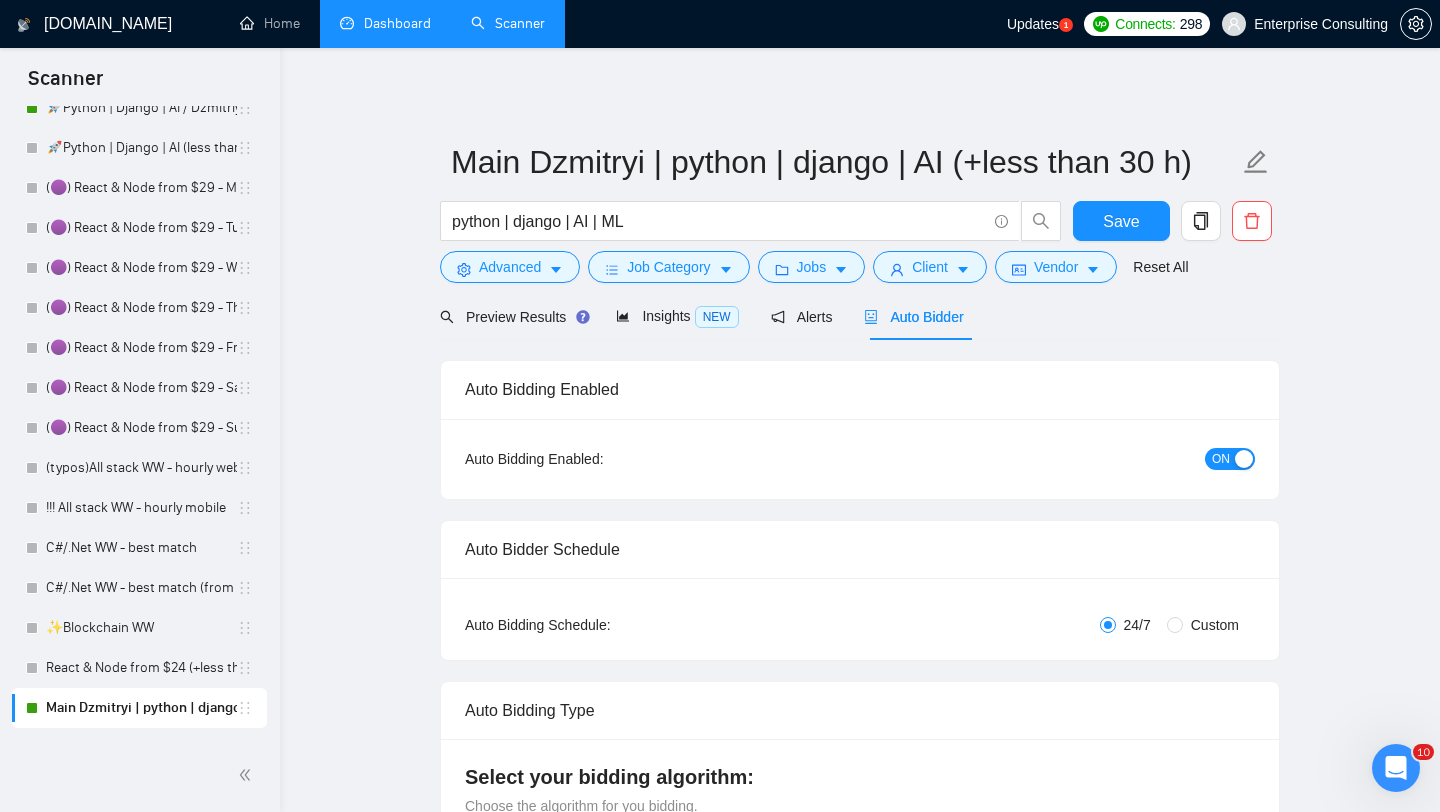scroll, scrollTop: 1075, scrollLeft: 0, axis: vertical 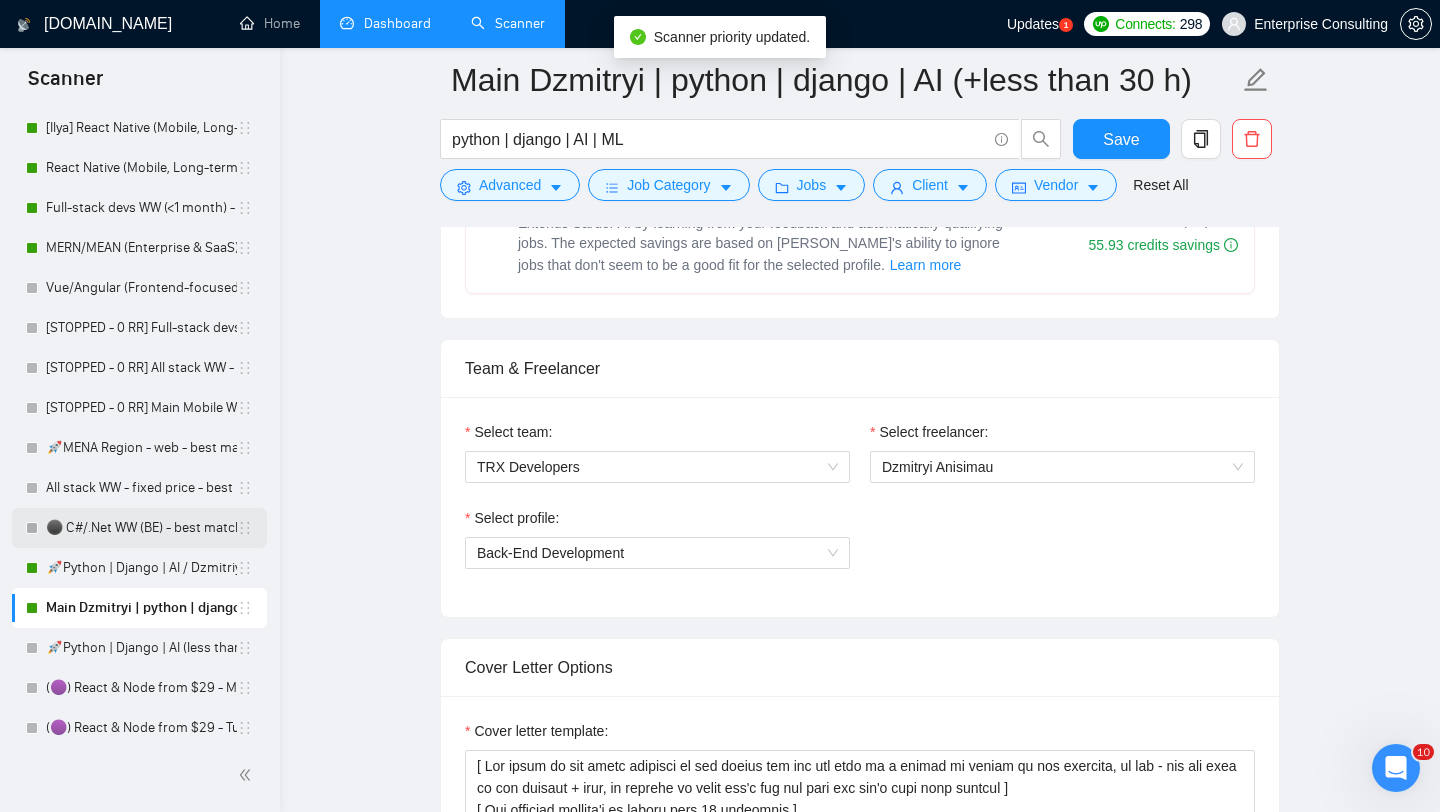 drag, startPoint x: 229, startPoint y: 571, endPoint x: 238, endPoint y: 556, distance: 17.492855 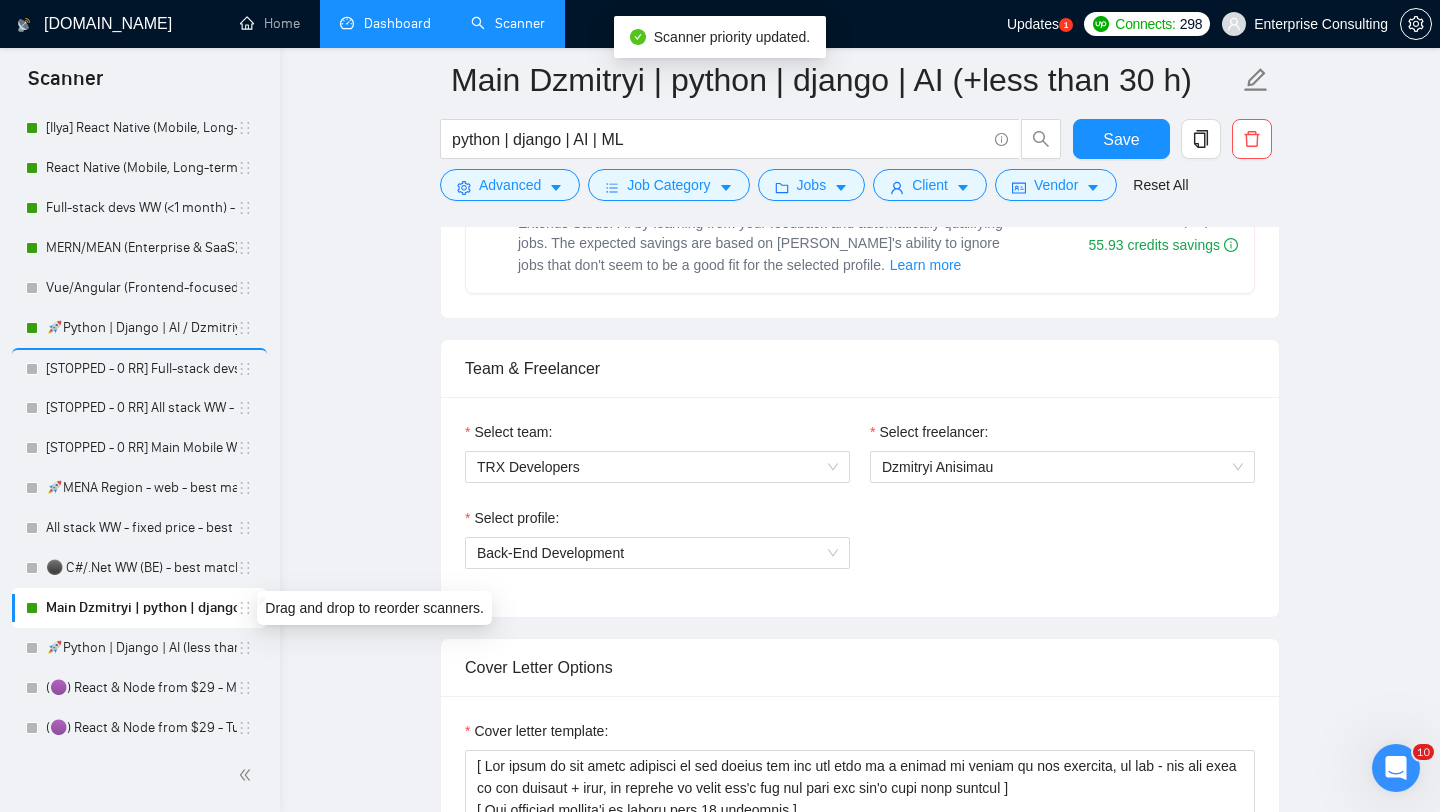 drag, startPoint x: 235, startPoint y: 612, endPoint x: 241, endPoint y: 354, distance: 258.06976 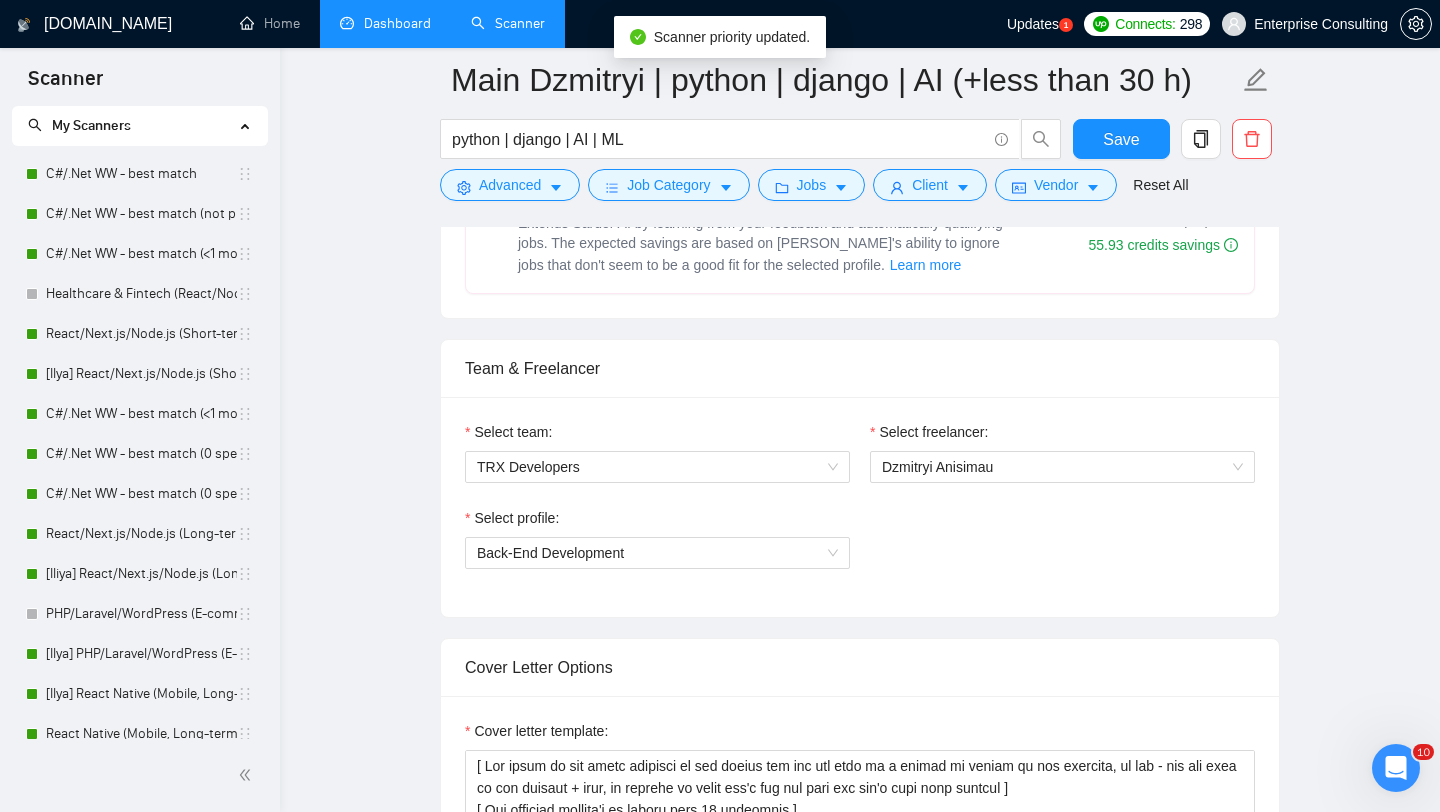 scroll, scrollTop: 0, scrollLeft: 0, axis: both 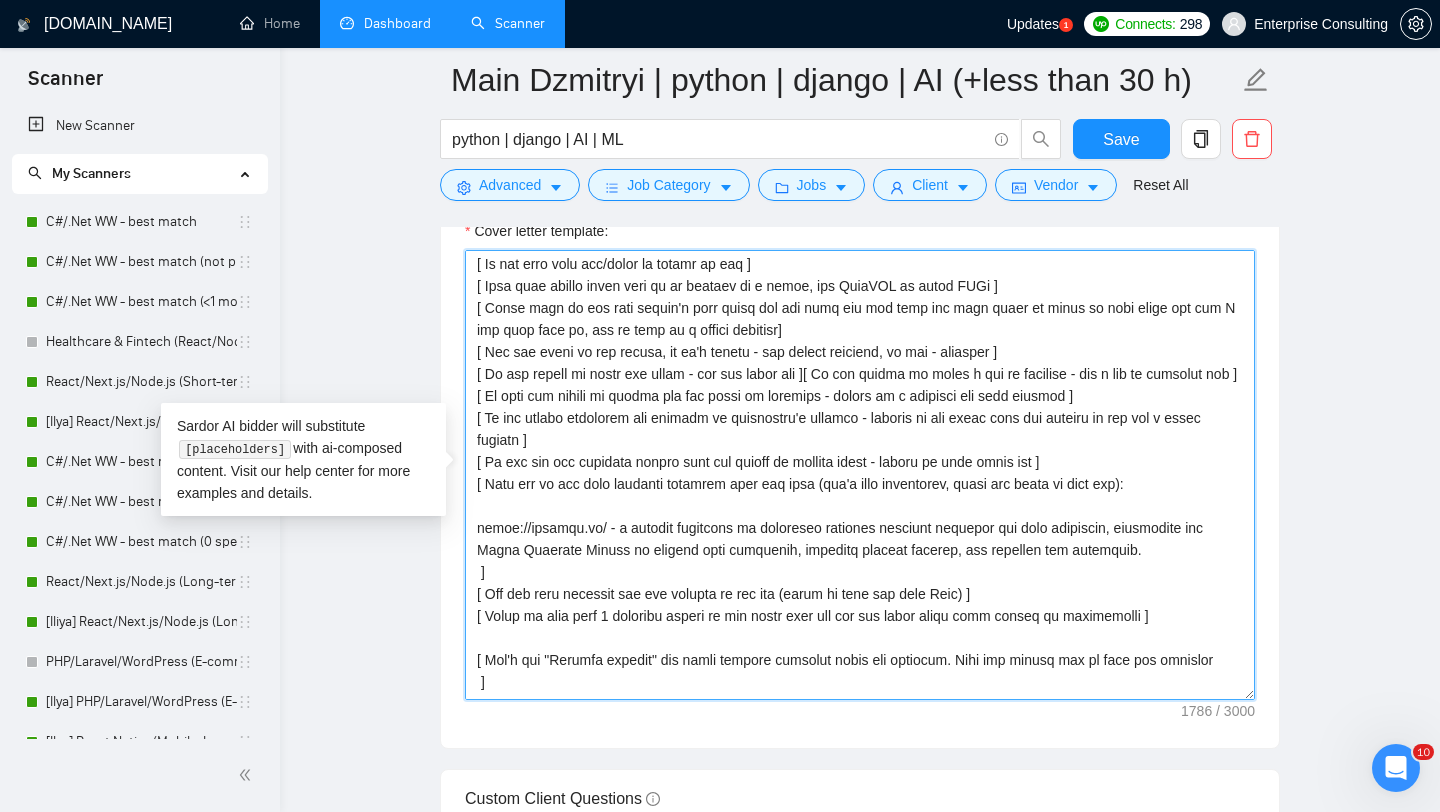 click on "Cover letter template:" at bounding box center (860, 475) 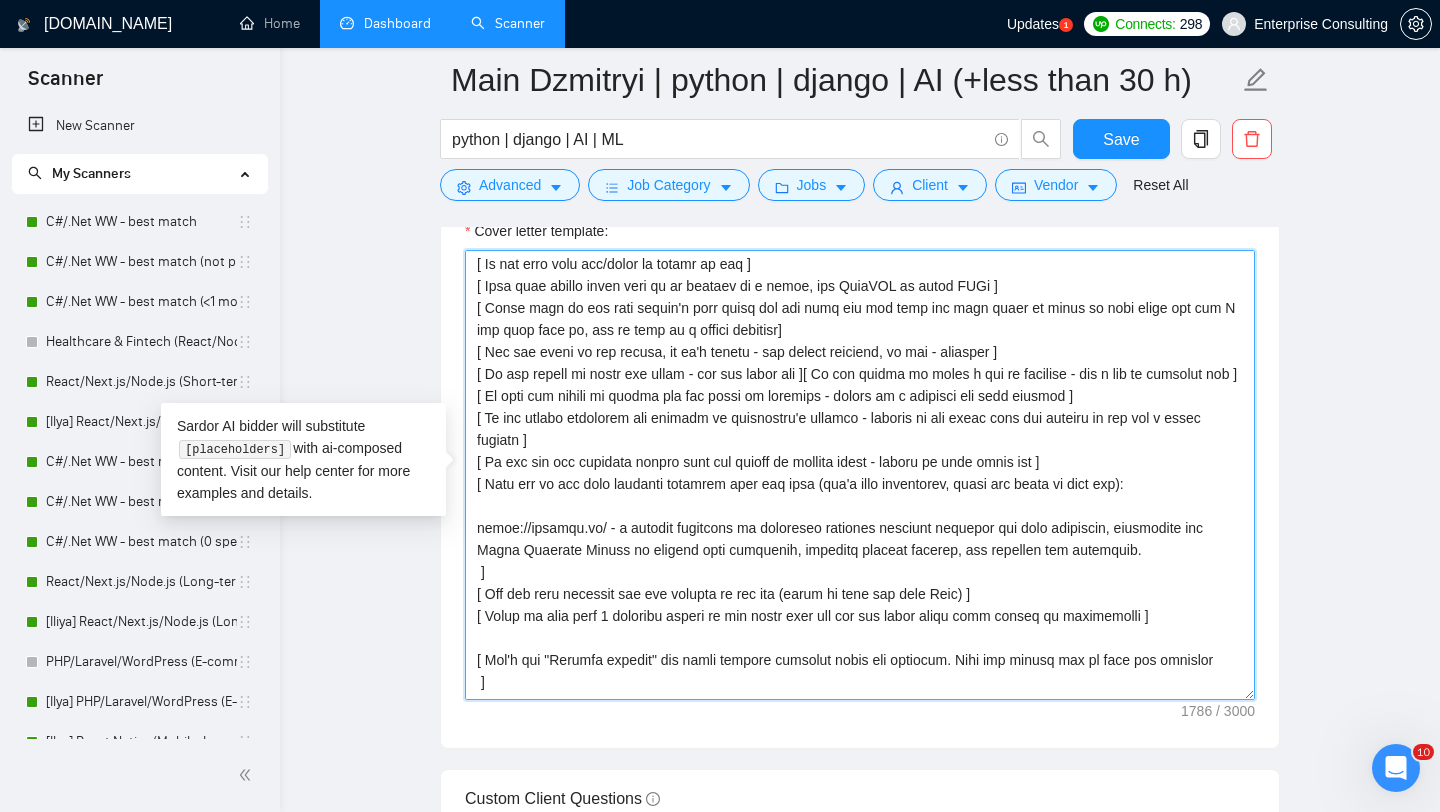 paste on "[URL][DOMAIN_NAME]  - an AI company that delivers high-quality training data for AI applications  (Python, C++)
[URL]  - an AI writing assistant and content generator  (AI/ML" 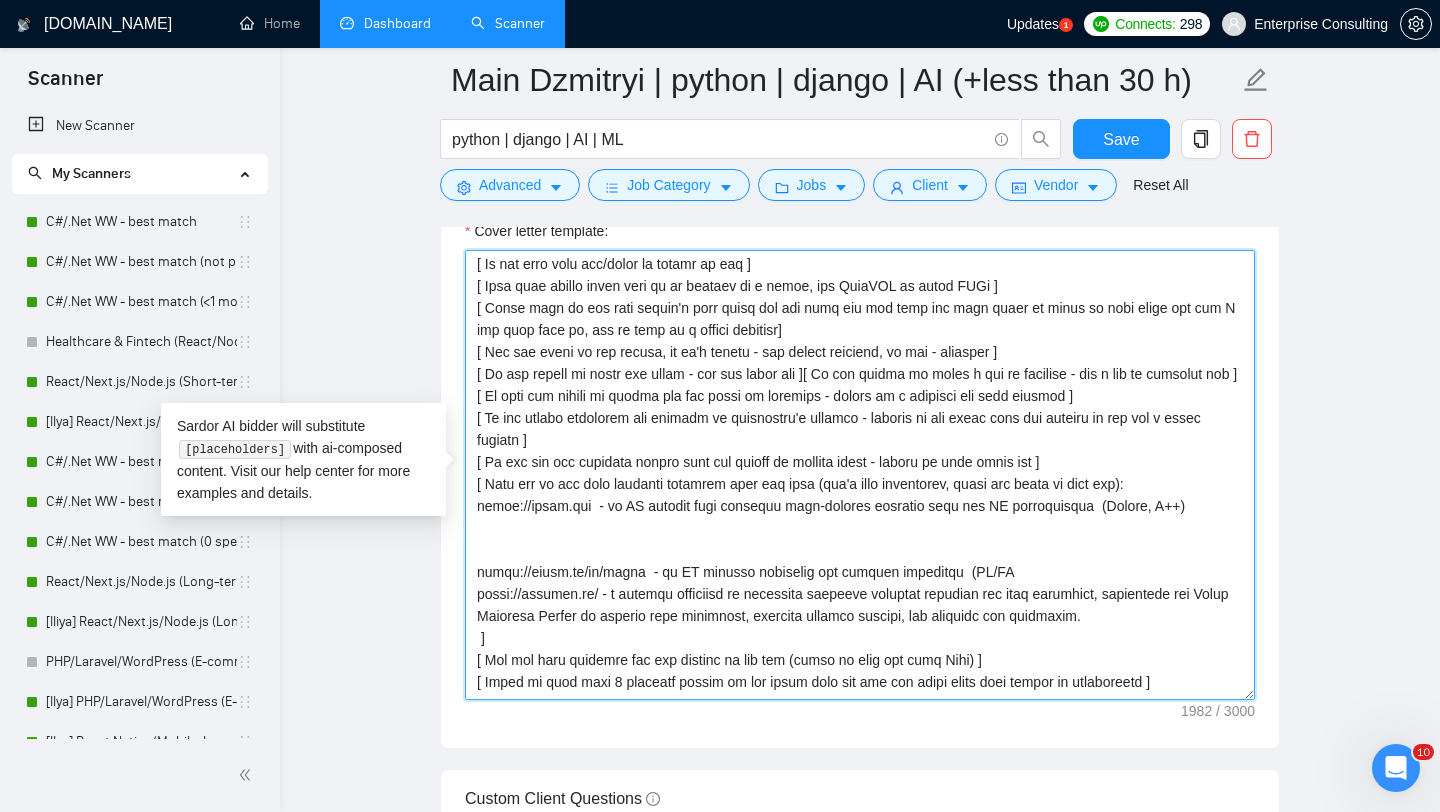 click on "Cover letter template:" at bounding box center [860, 475] 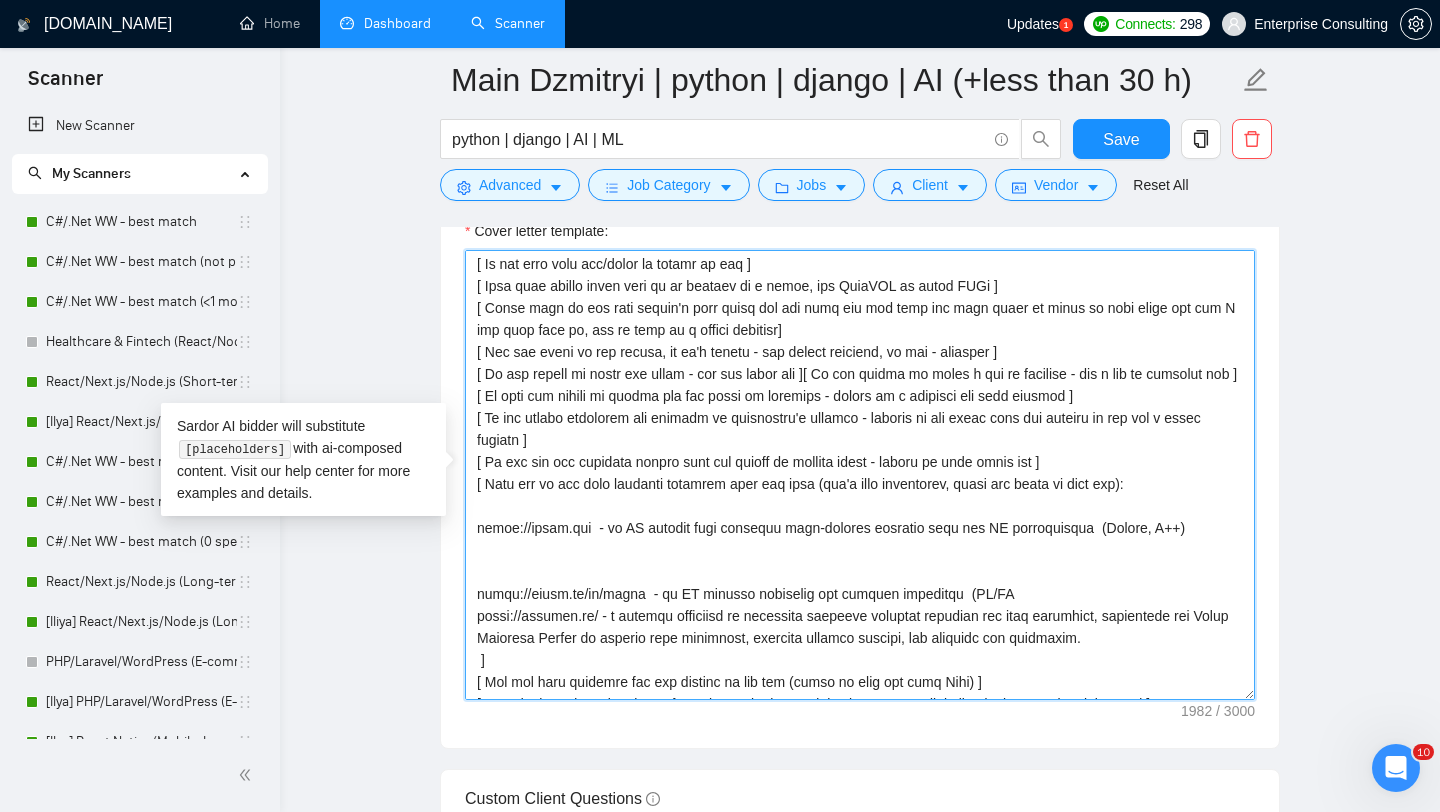 scroll, scrollTop: 242, scrollLeft: 0, axis: vertical 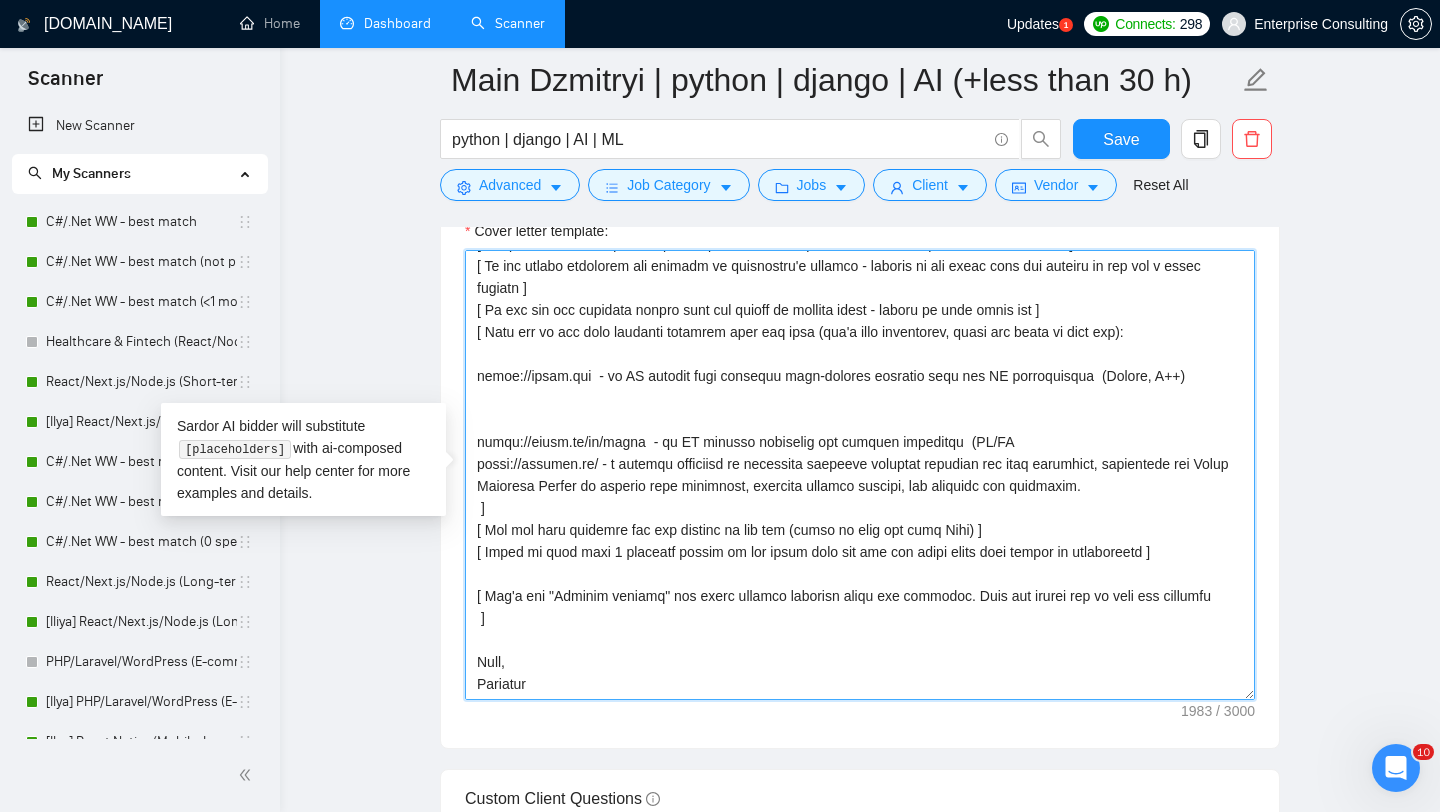 click on "Cover letter template:" at bounding box center [860, 475] 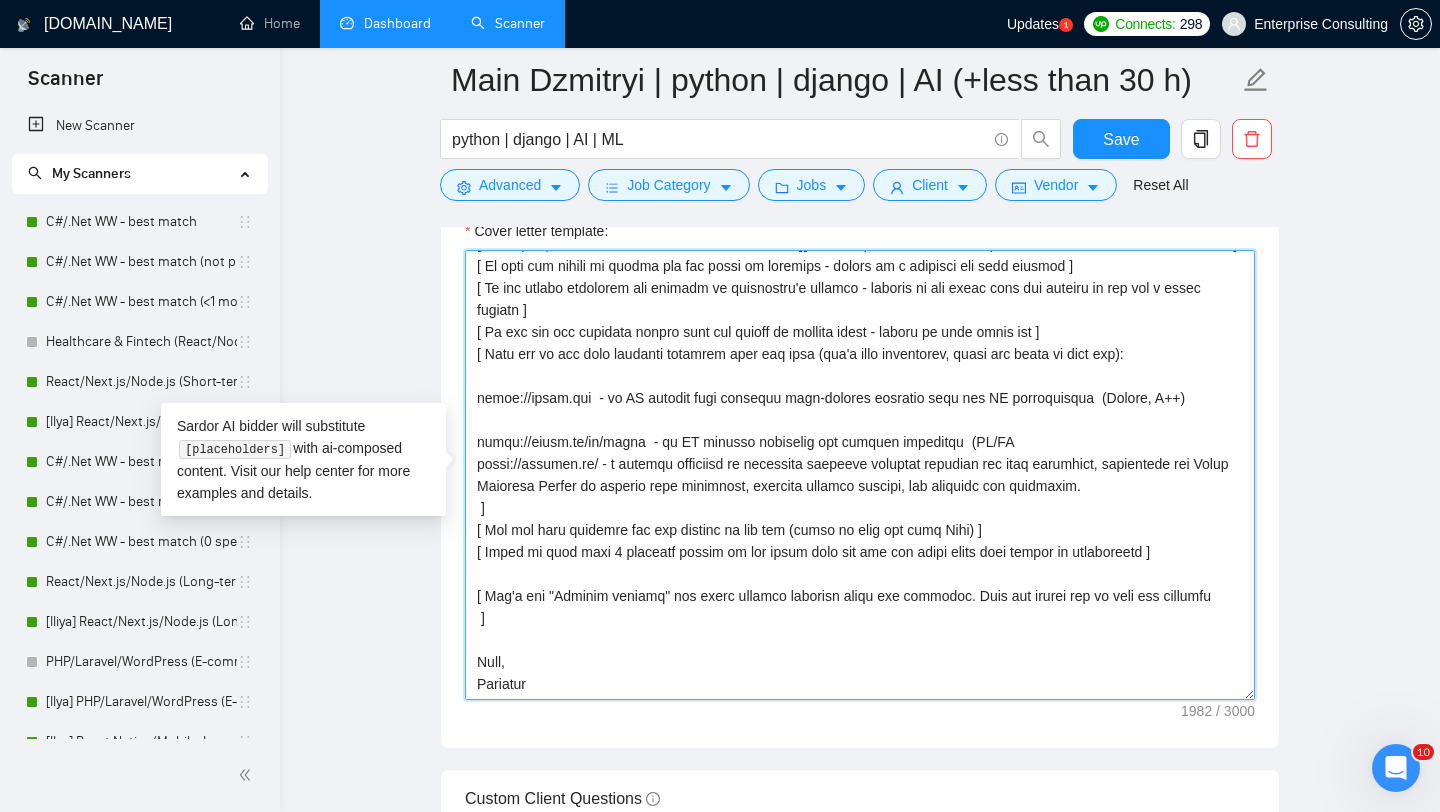 scroll, scrollTop: 220, scrollLeft: 0, axis: vertical 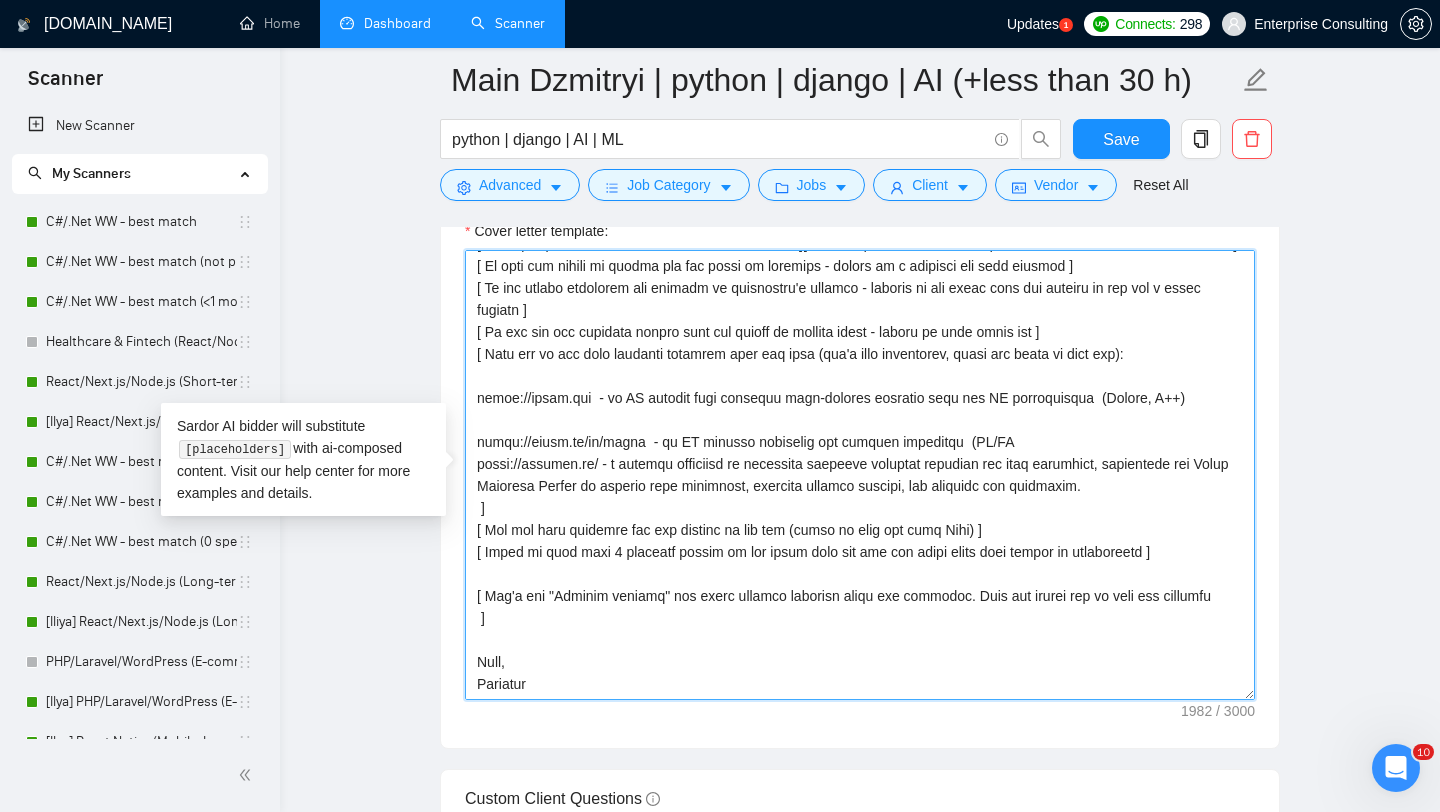 click on "Cover letter template:" at bounding box center [860, 475] 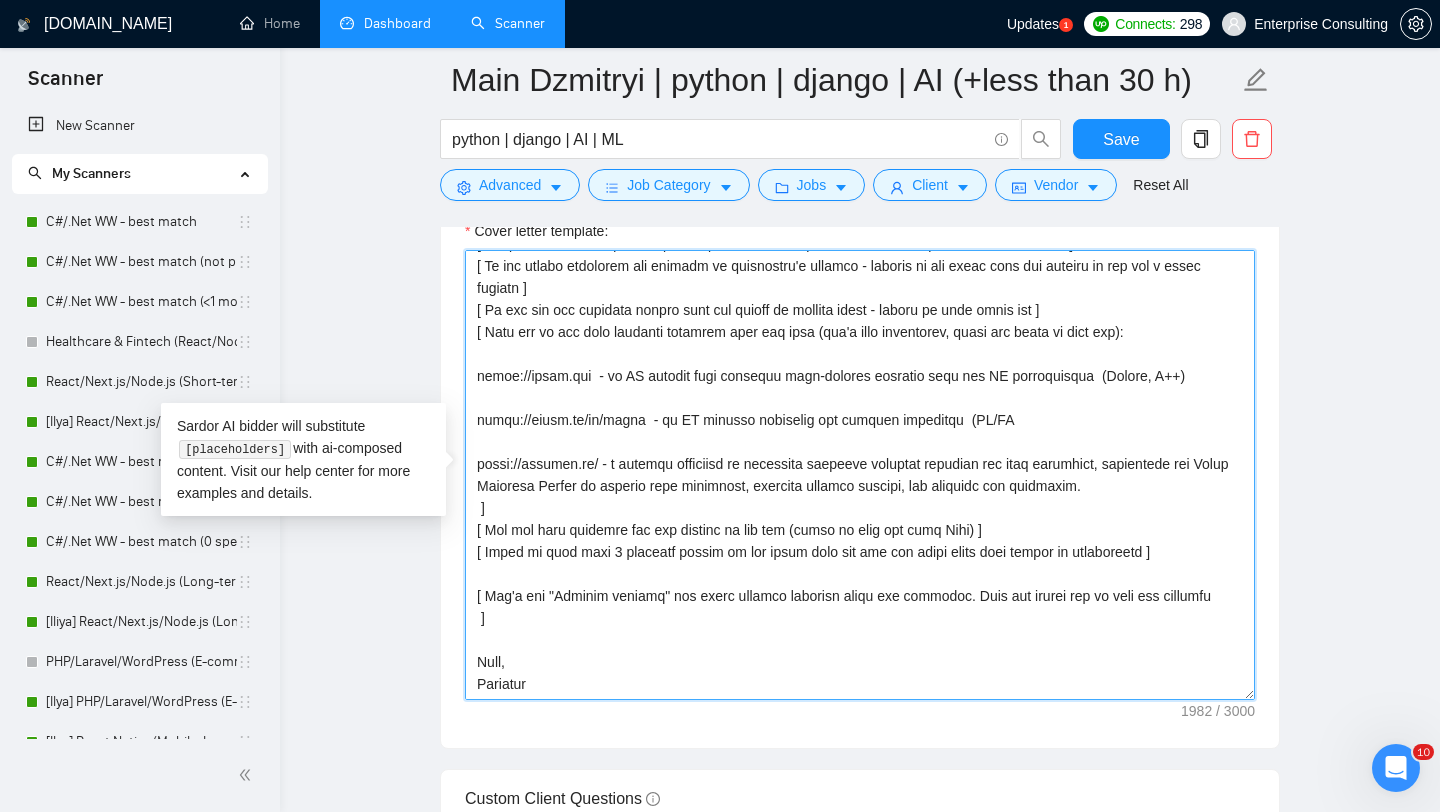 scroll, scrollTop: 242, scrollLeft: 0, axis: vertical 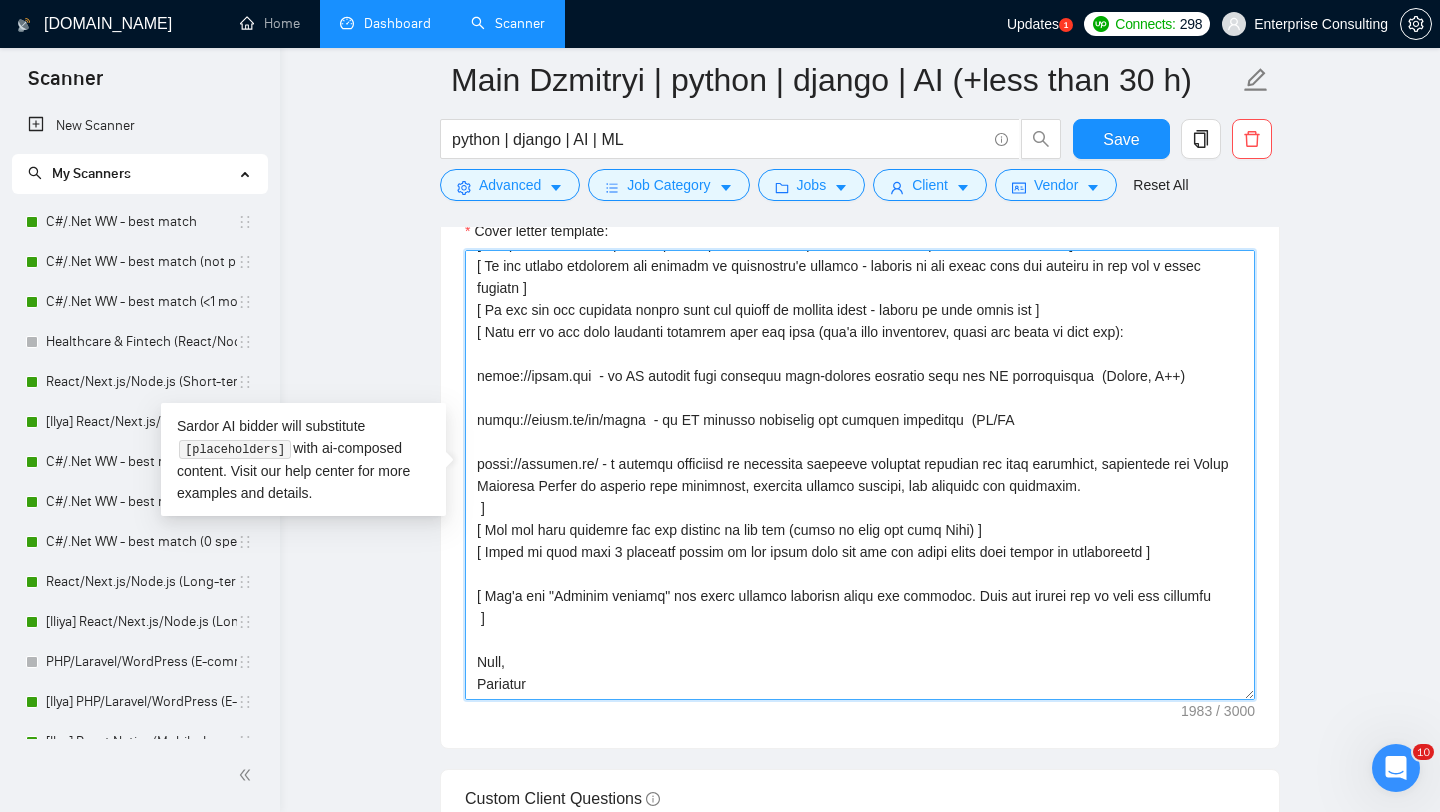 click on "Cover letter template:" at bounding box center [860, 475] 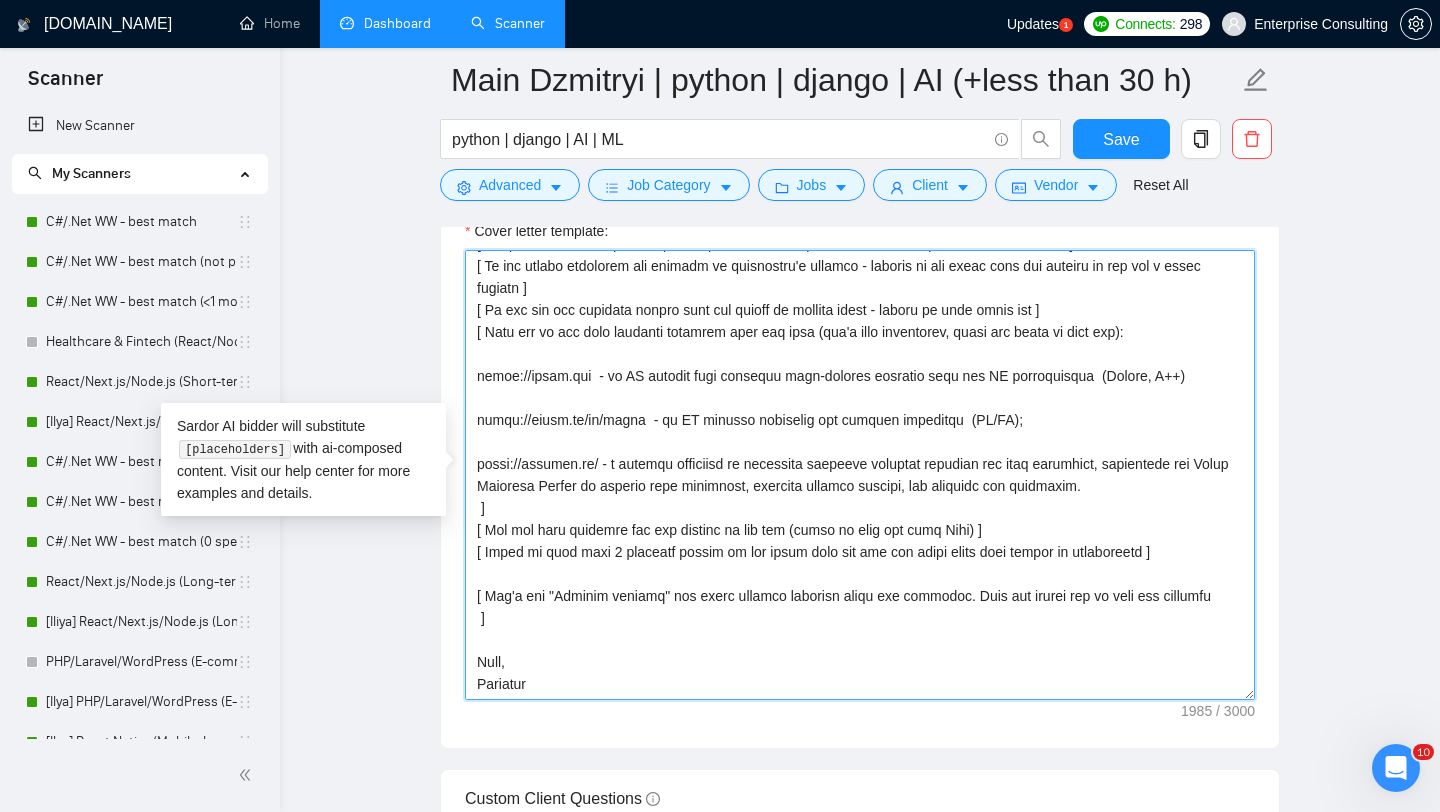 click on "Cover letter template:" at bounding box center (860, 475) 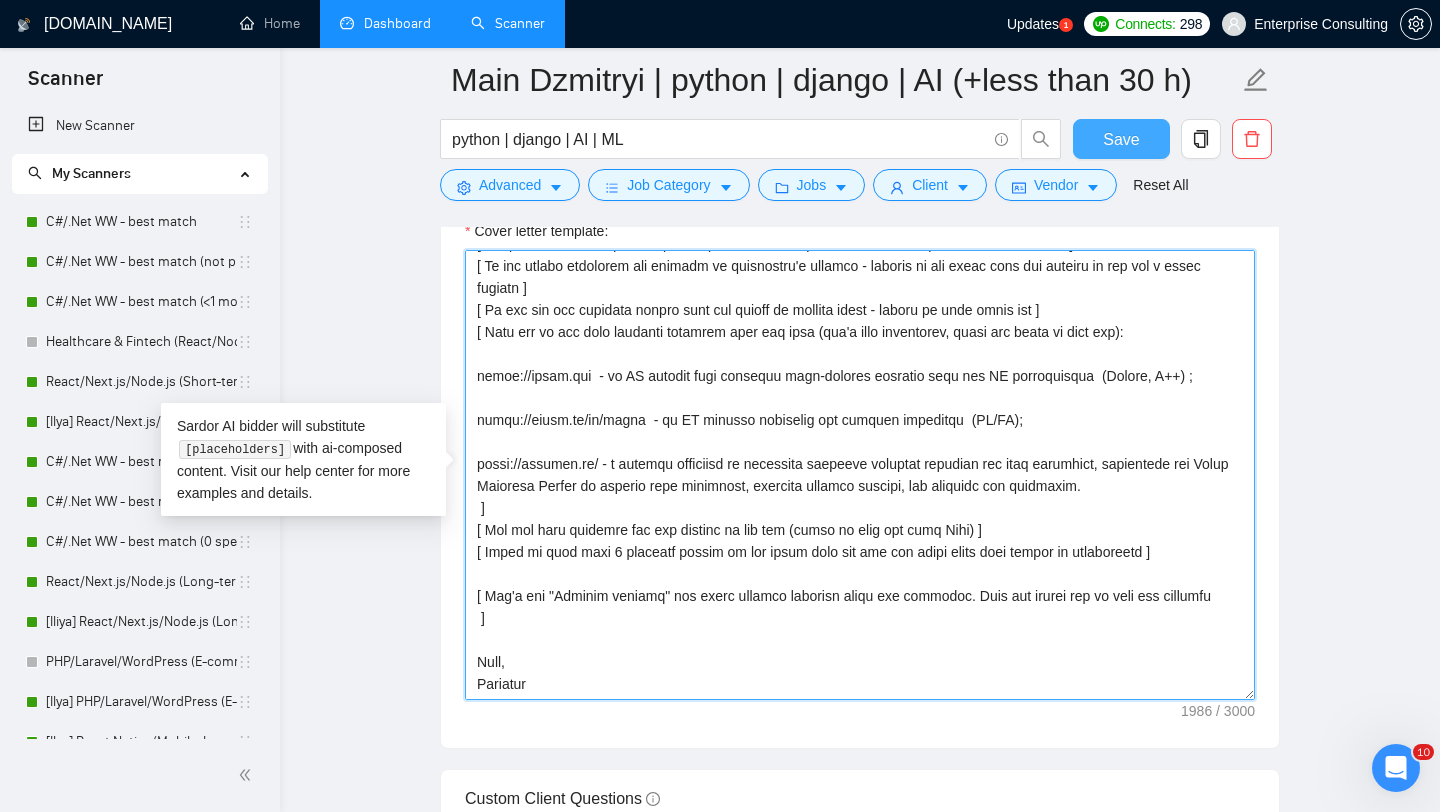 type on "[ Say hello in the local language of the person and use the name of a person if listed in his proposal, if not - use the name of the company + team, if nothing is found don't use the name and don't make team mention ]
[ The proposal shouldn't be longer than 10 sentences ]
[ Do not call them sir/madam or client at all ]
[ Your text should sound like it is written by a human, not ChatGPT or other LLMs ]
[ Check what is the main client's pain point and say that you see that the main thing to start is this point and how I  can help with it, try to make it a second sentence]
[ Use the style of the client, if it's formal - use formal language, if not - informal ]
[ If the client is using the lists - use the lists too ][ If the client is using a lot of epithets - use a lot of epithets too ]
[ In case the client is asking for the quote or estimate - answer as a question for more details ]
[ If the client mentioned his website or competitor's website - mention at the start that you checked it and add a small [PERSON_NAME]..." 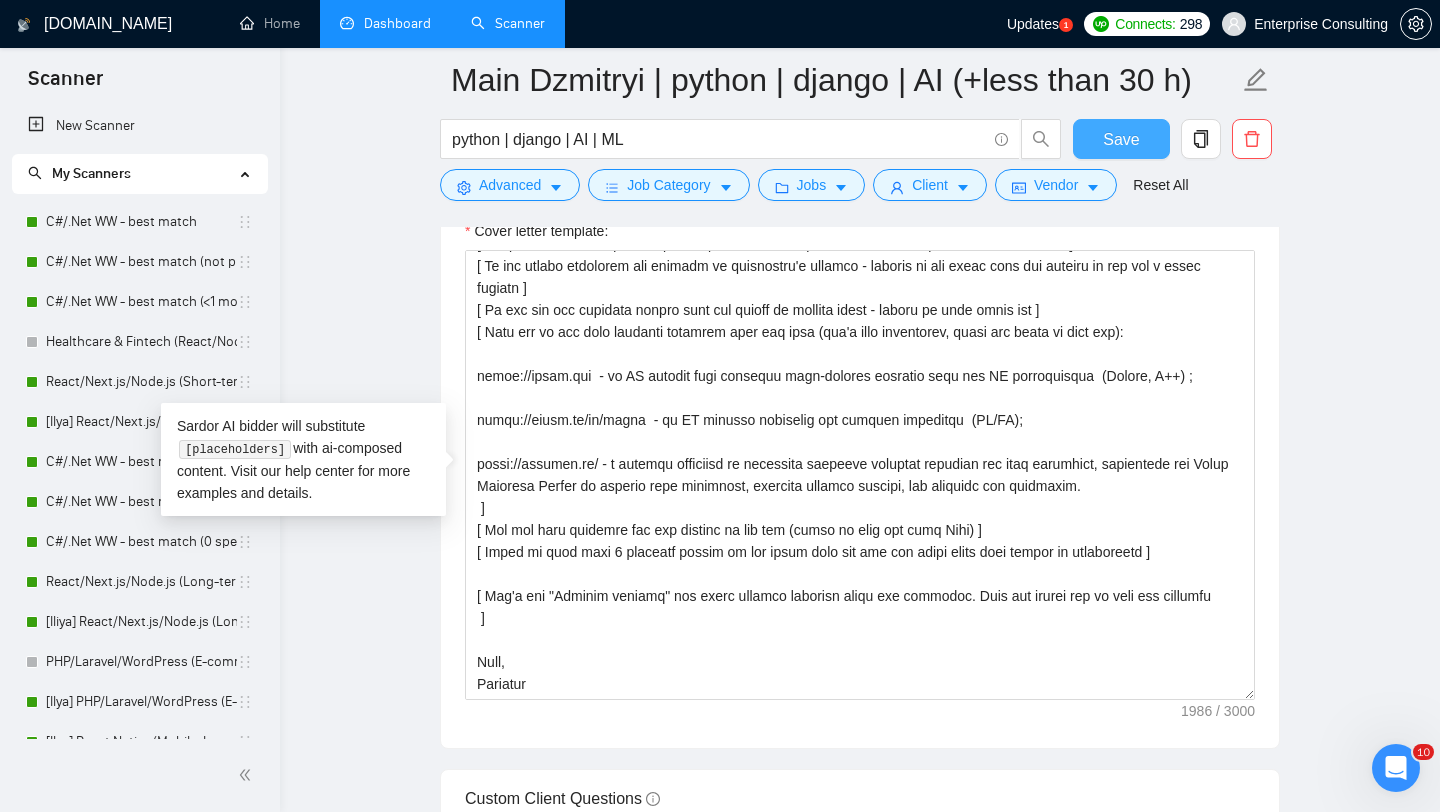 click on "Save" at bounding box center (1121, 139) 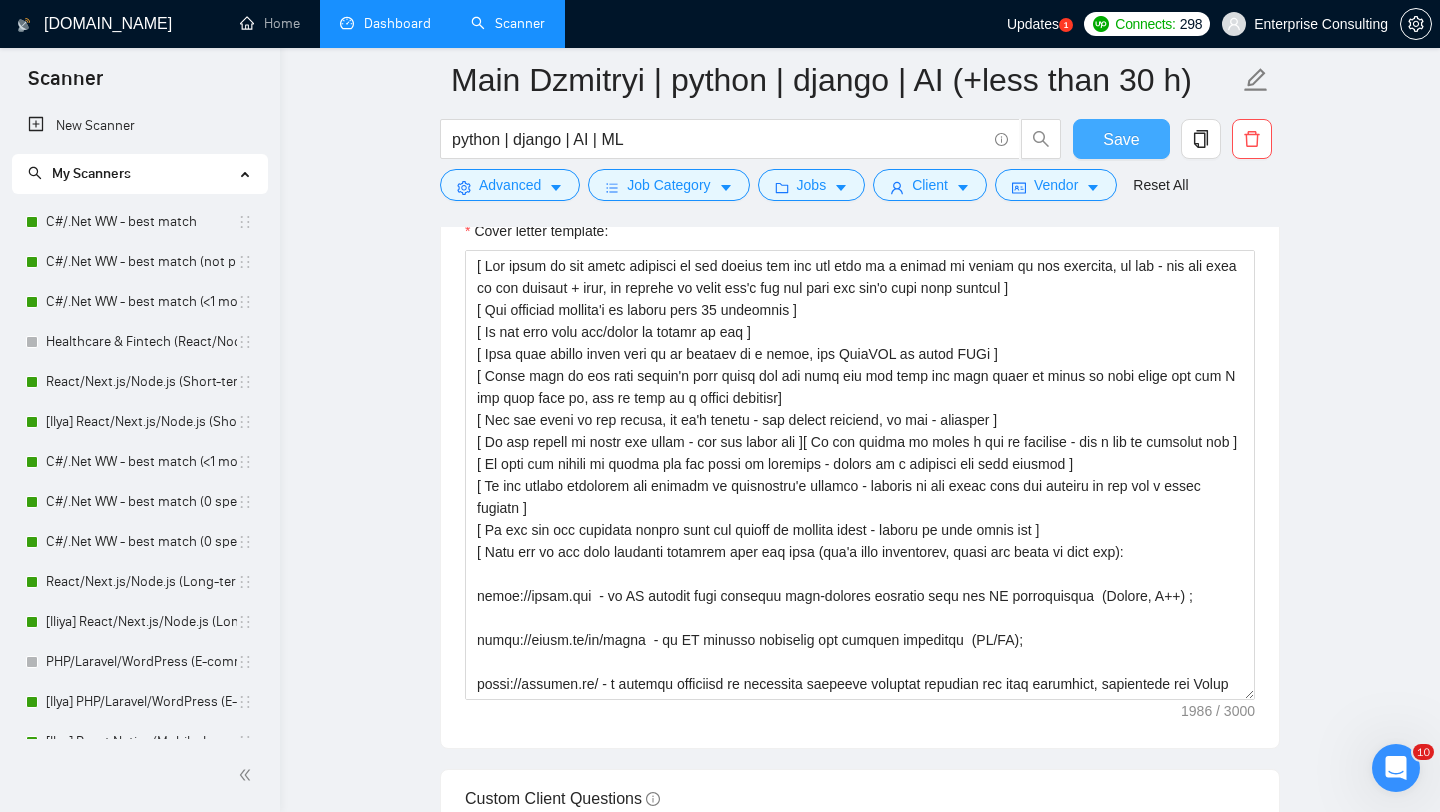 type 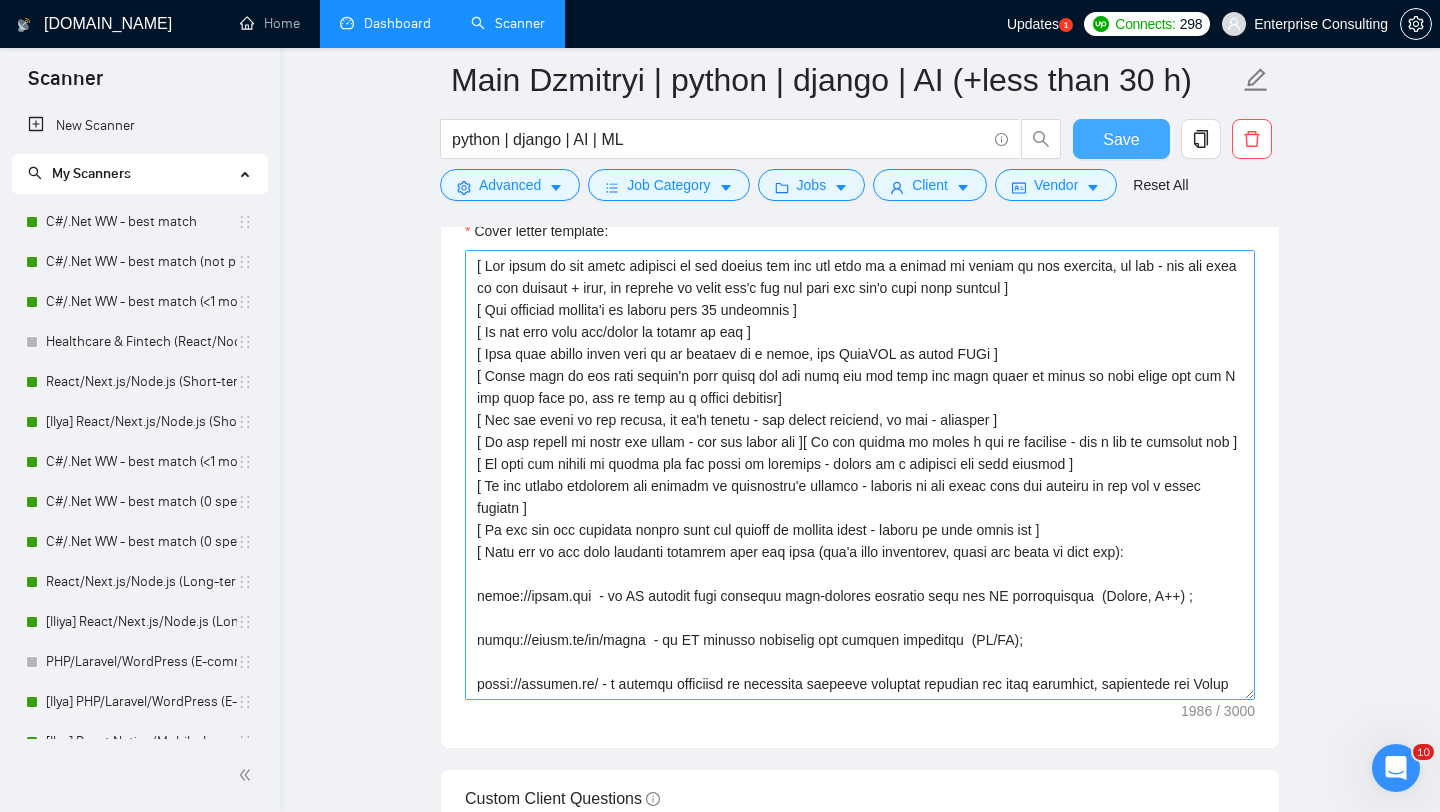 scroll, scrollTop: 242, scrollLeft: 0, axis: vertical 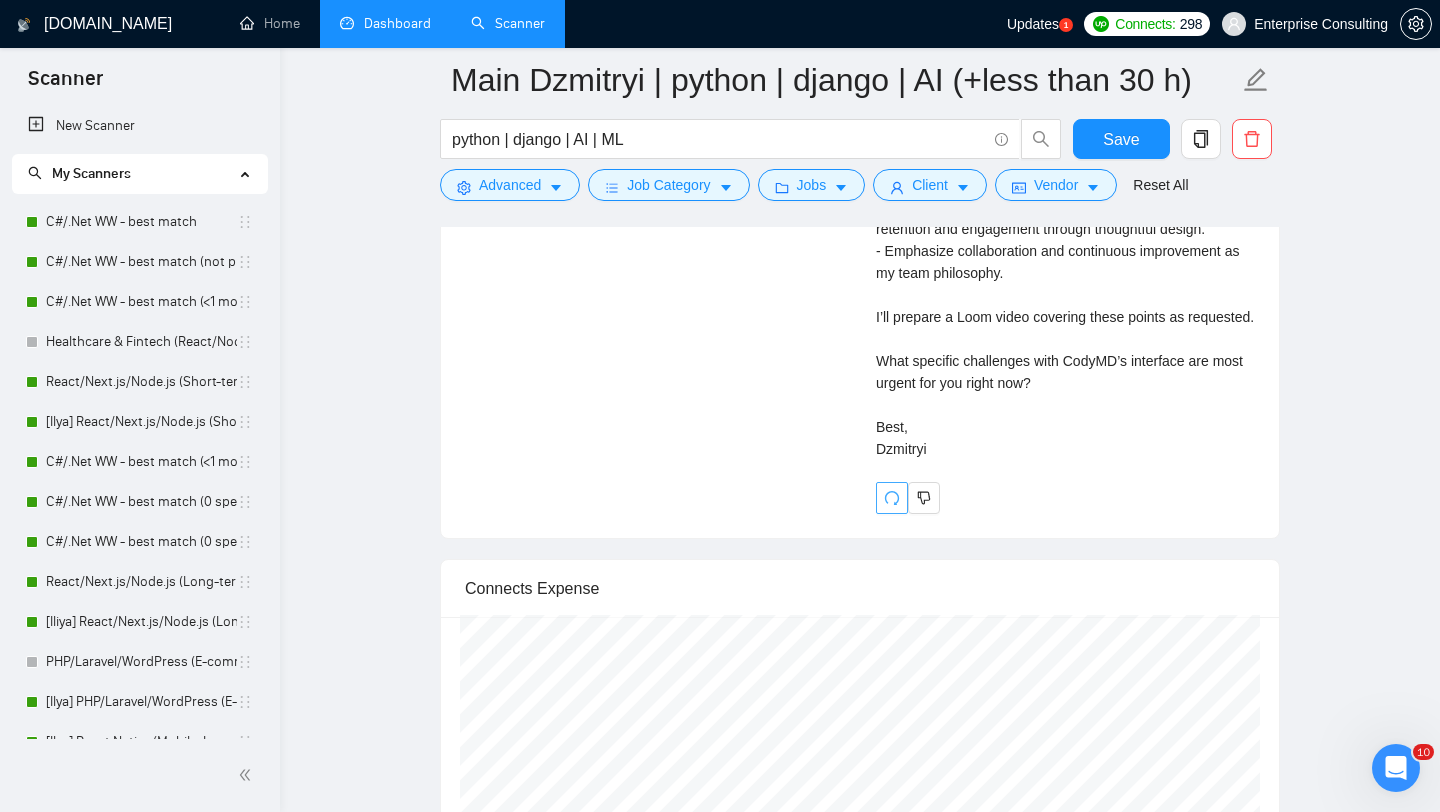 click at bounding box center (892, 498) 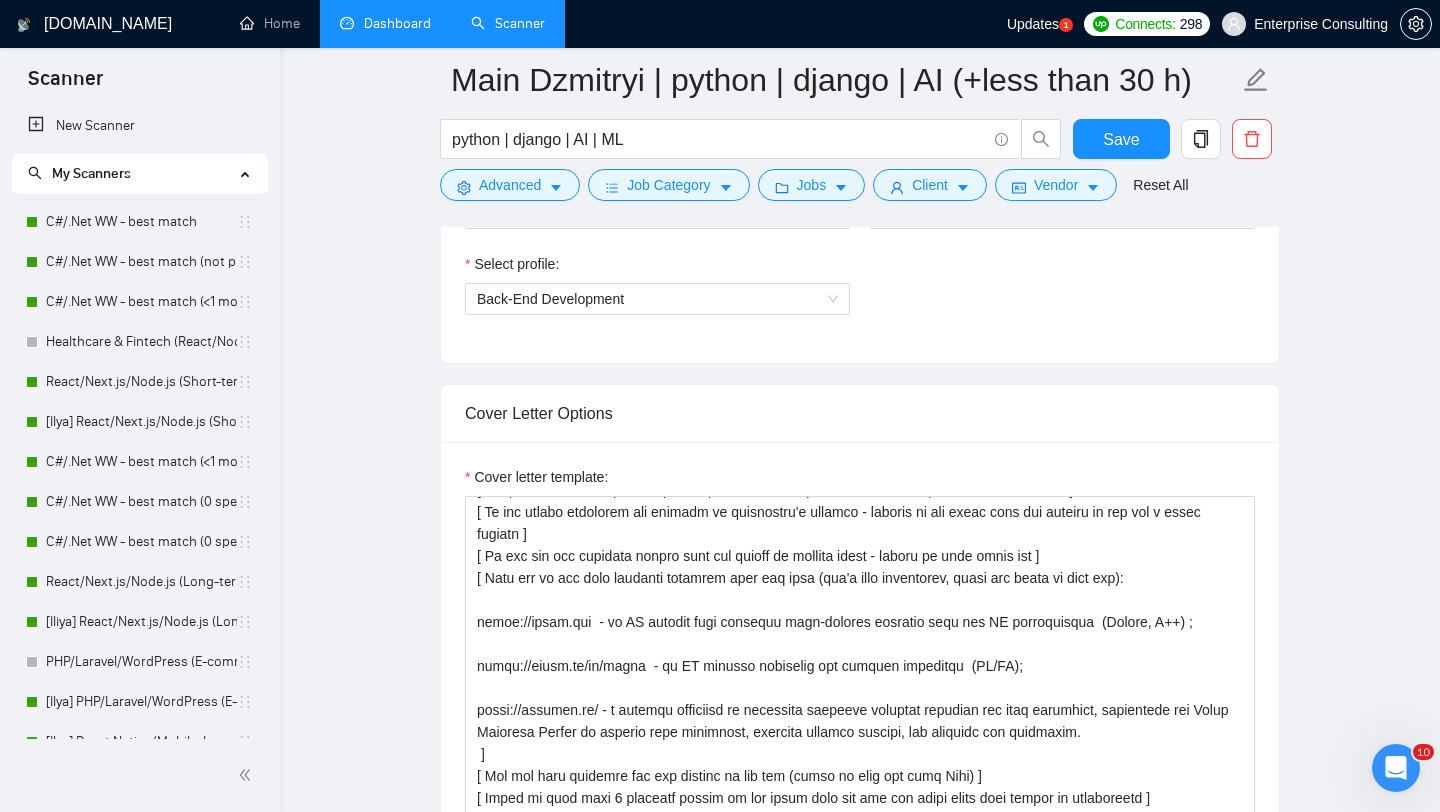 scroll, scrollTop: 1226, scrollLeft: 0, axis: vertical 